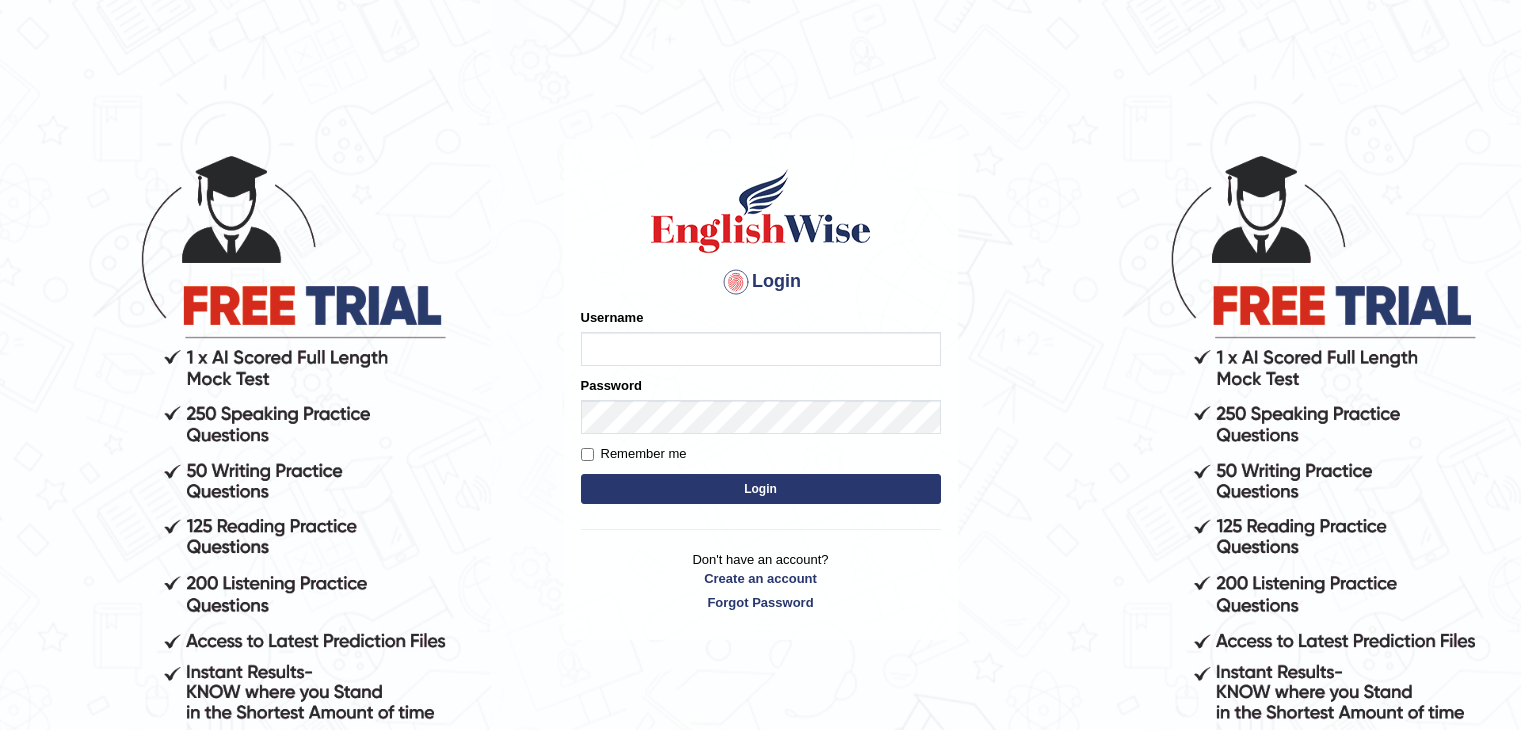scroll, scrollTop: 0, scrollLeft: 0, axis: both 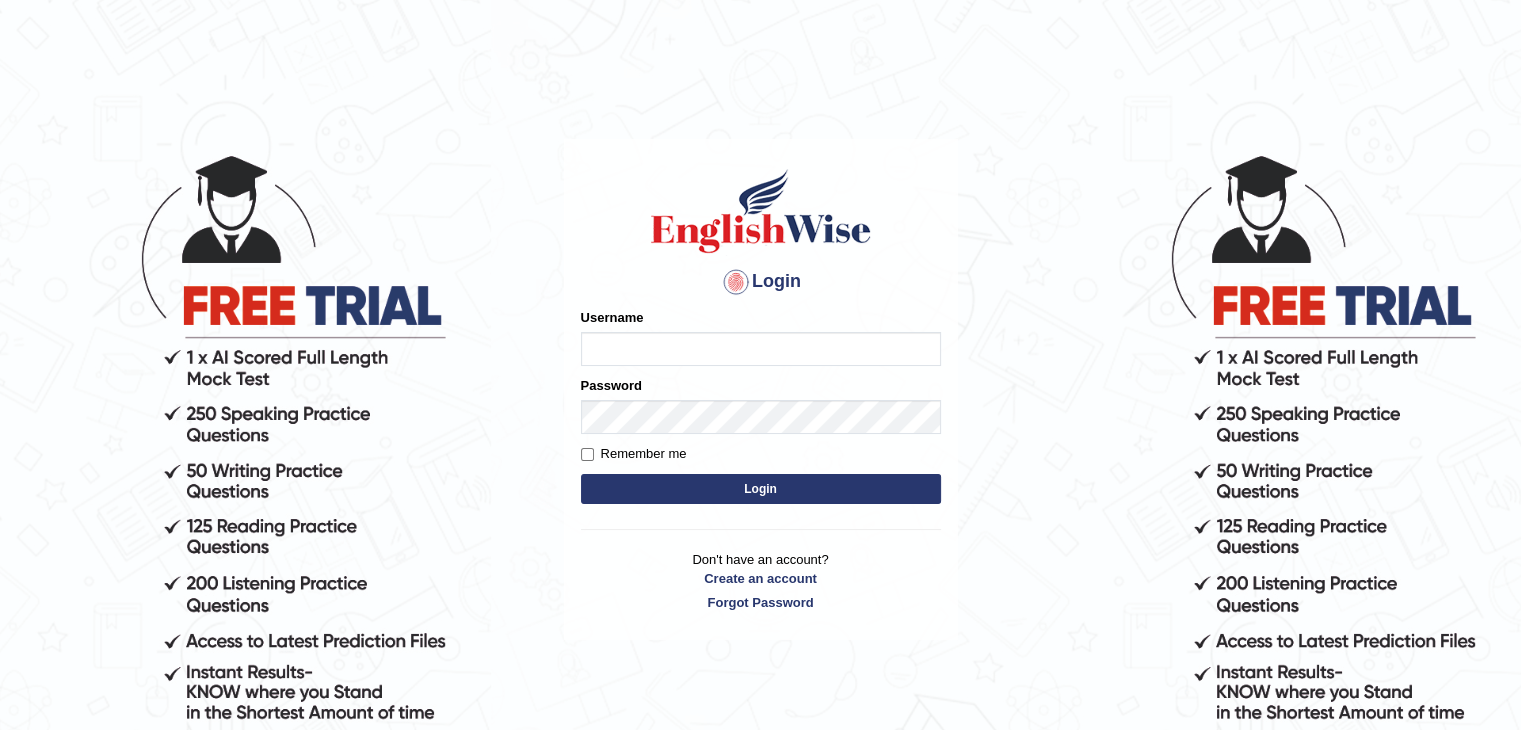 type on "iman_parramatta" 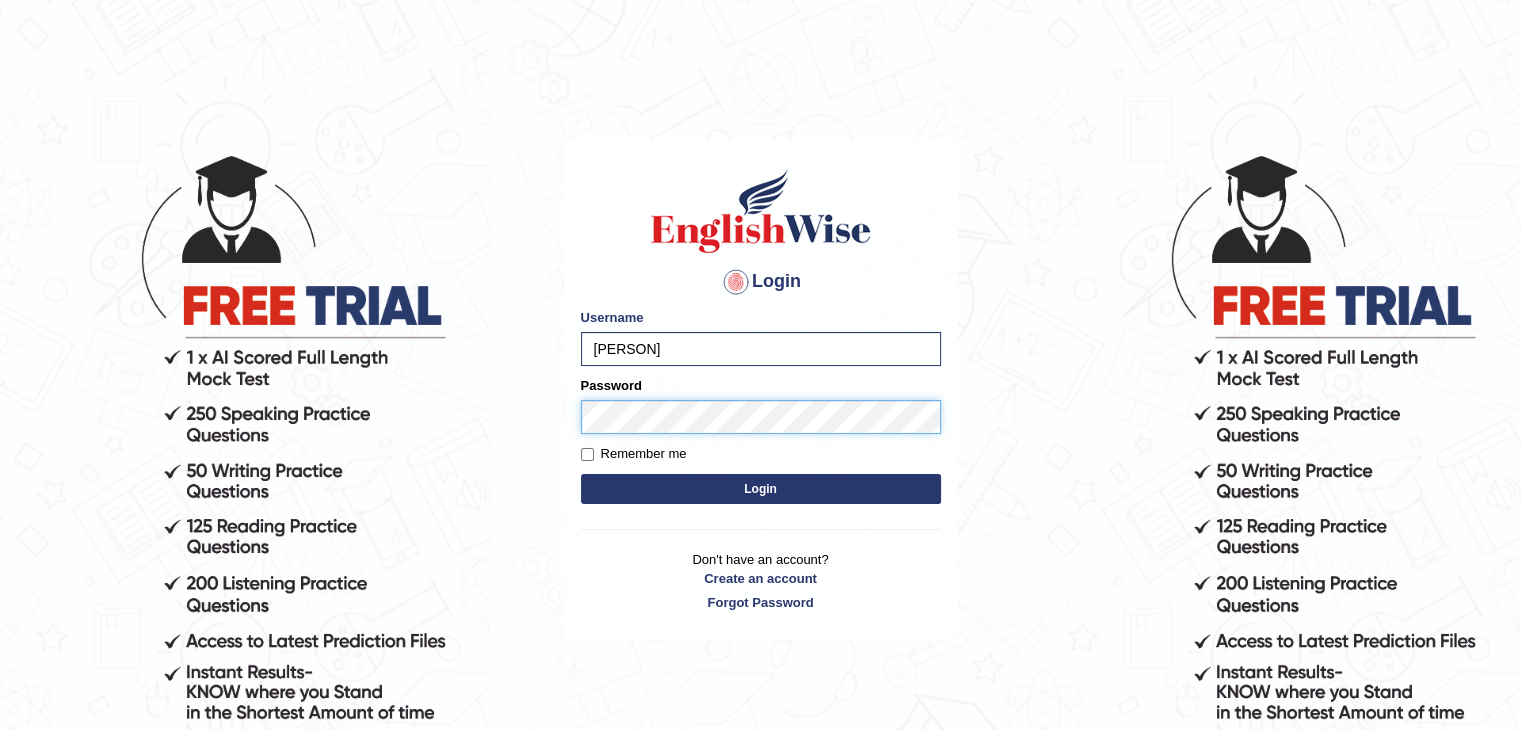 click on "Login" at bounding box center [761, 489] 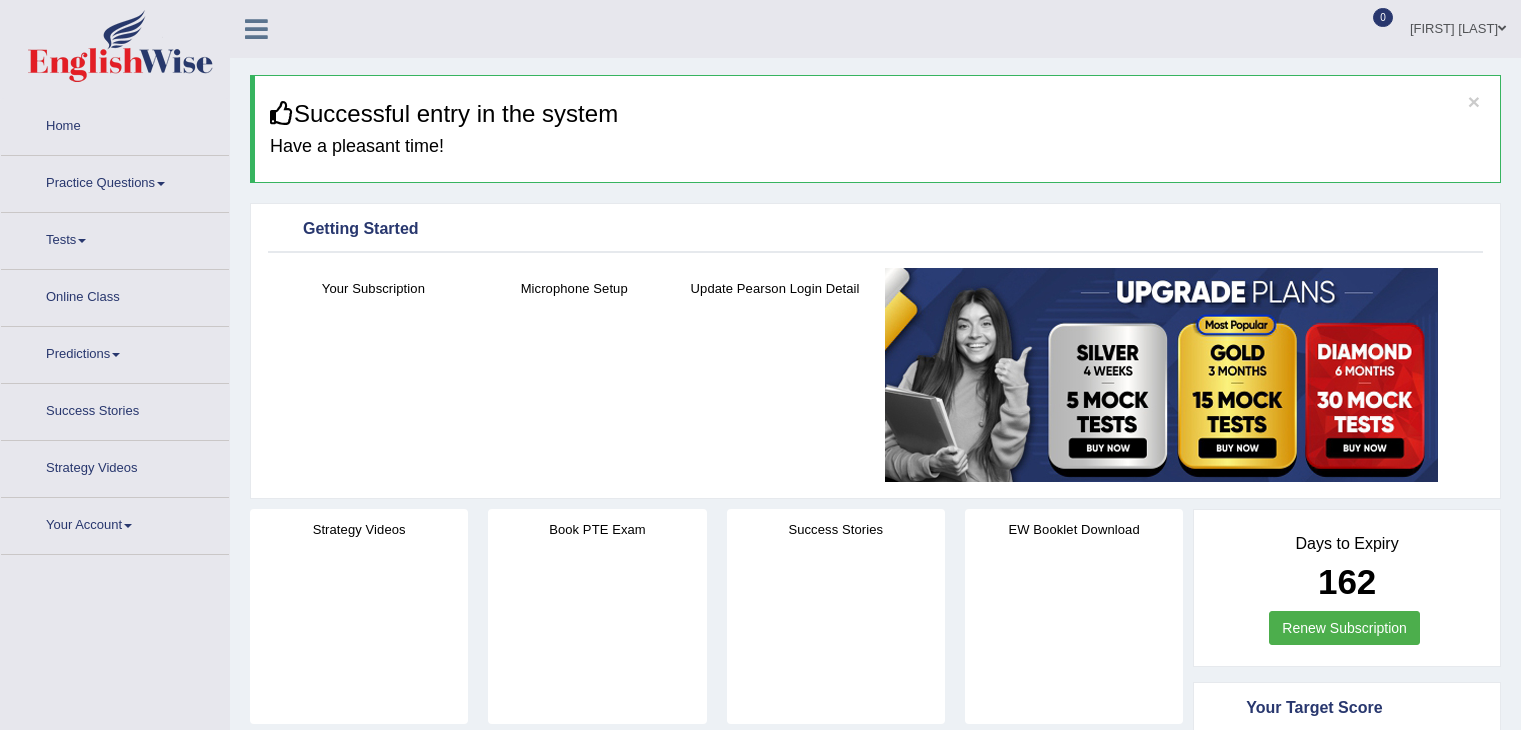 scroll, scrollTop: 0, scrollLeft: 0, axis: both 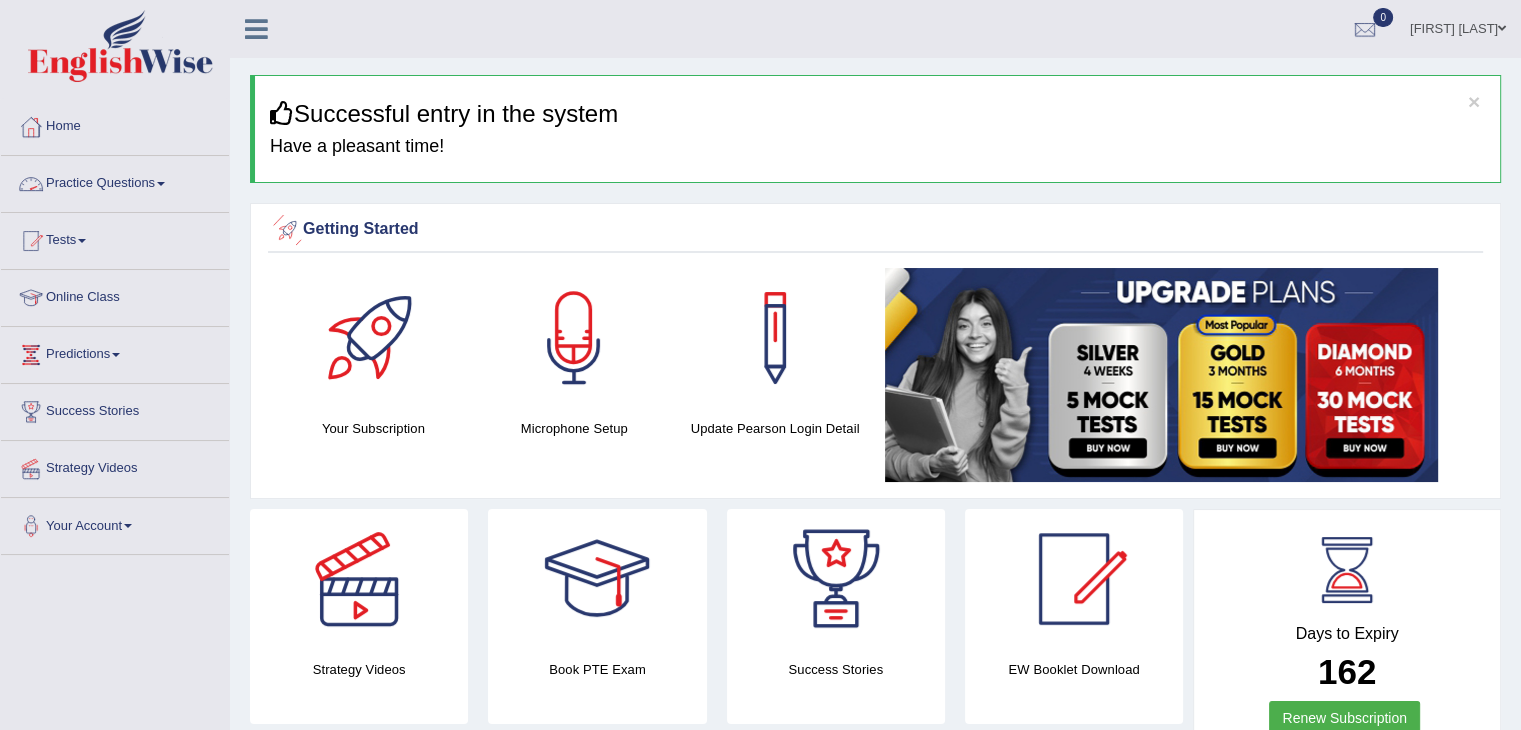 click on "Practice Questions" at bounding box center (115, 181) 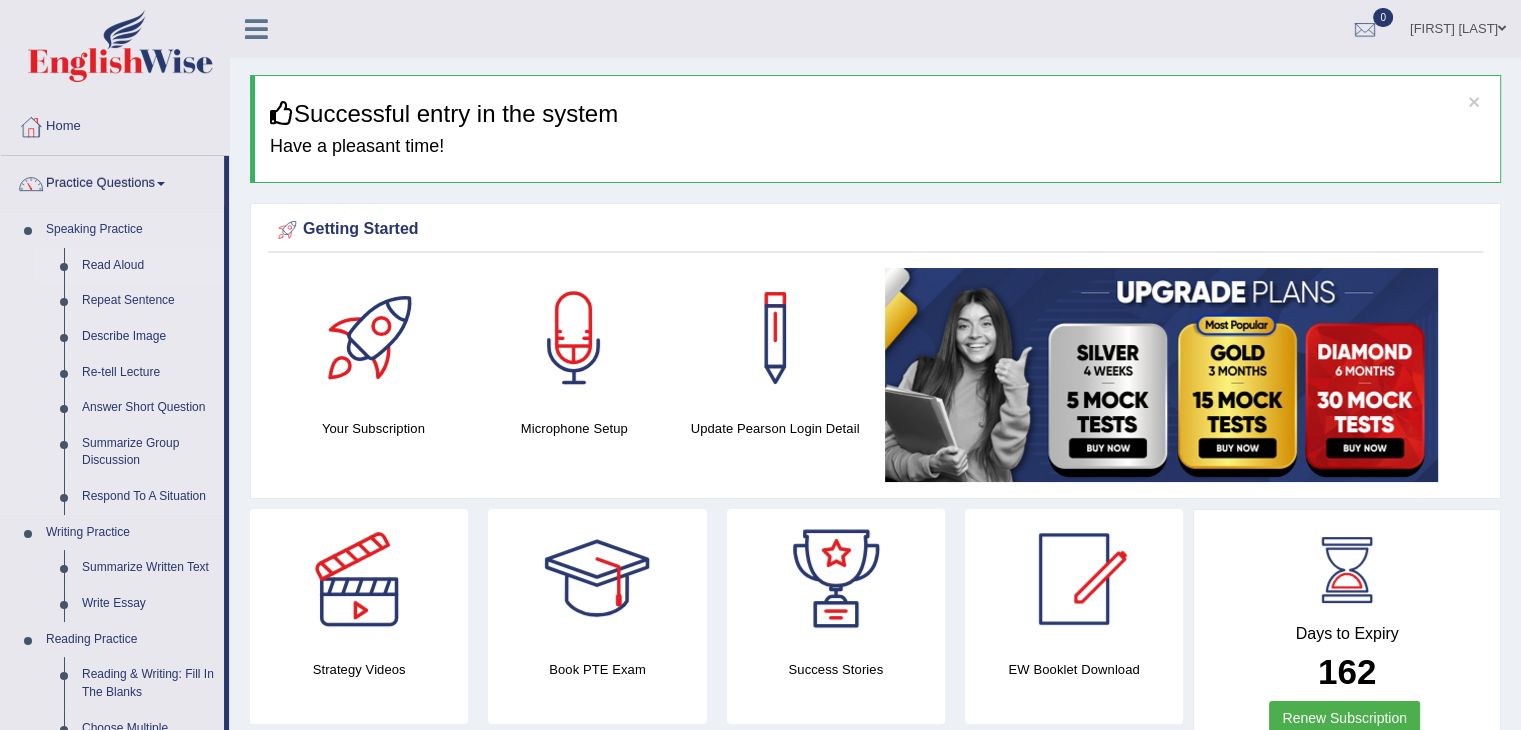 click on "Read Aloud" at bounding box center [148, 266] 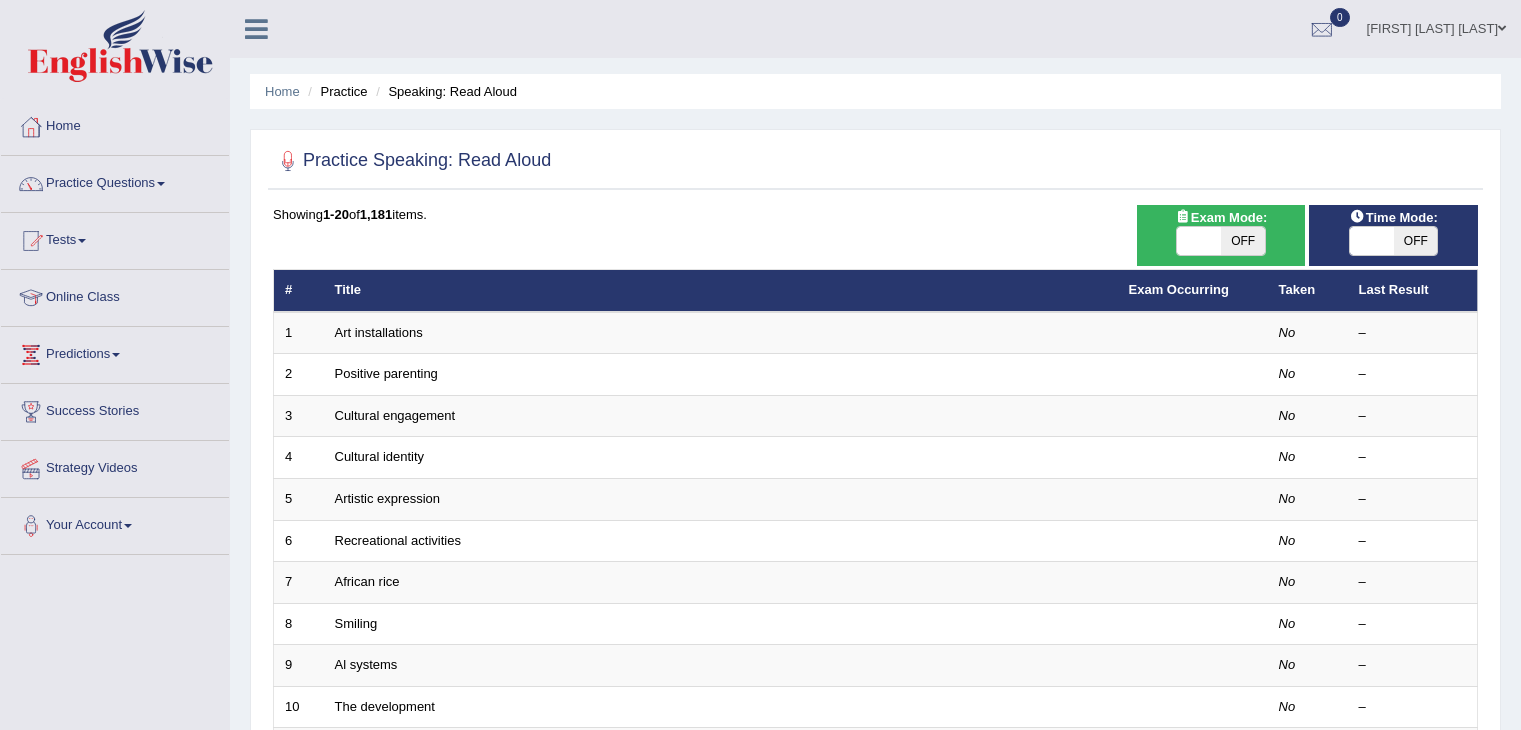scroll, scrollTop: 0, scrollLeft: 0, axis: both 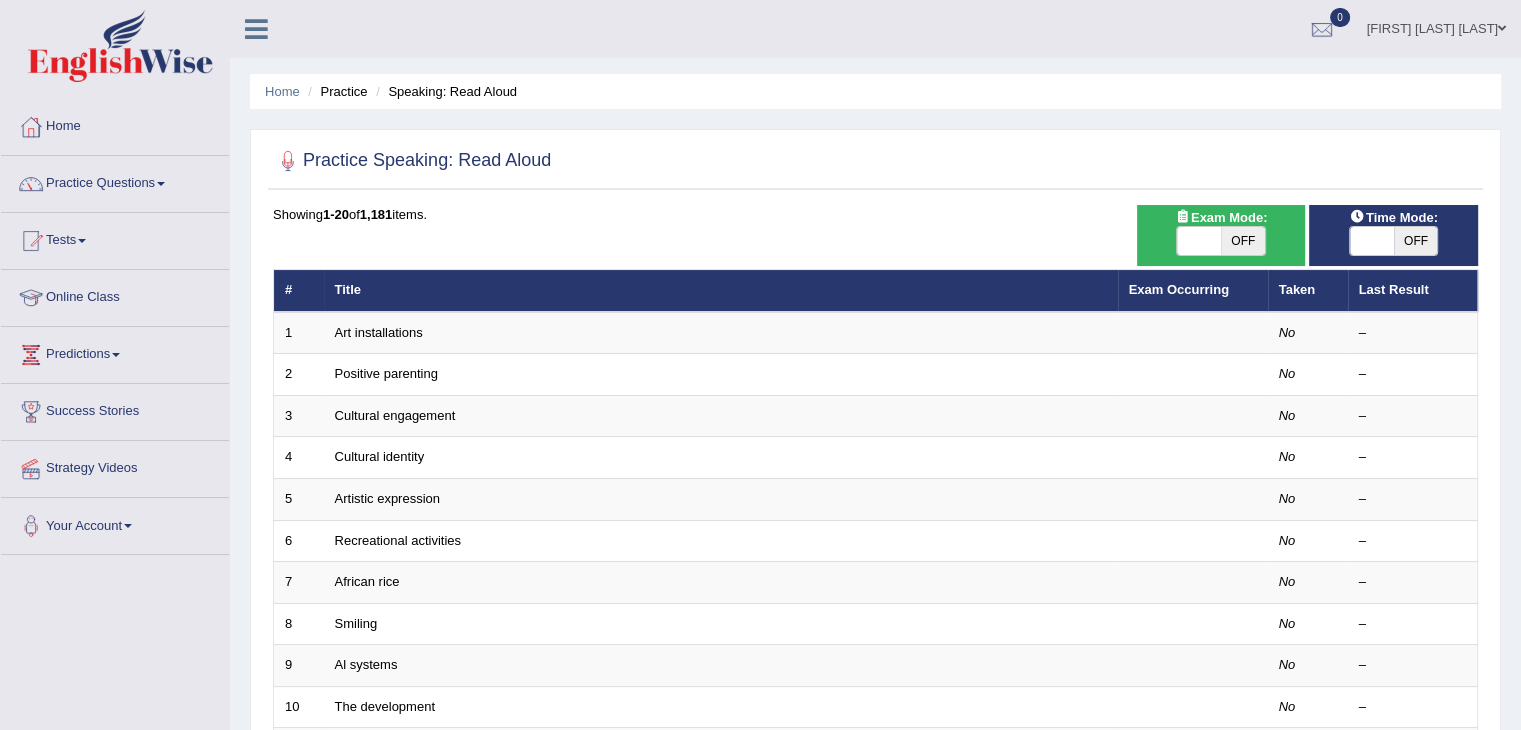 click on "OFF" at bounding box center [1243, 241] 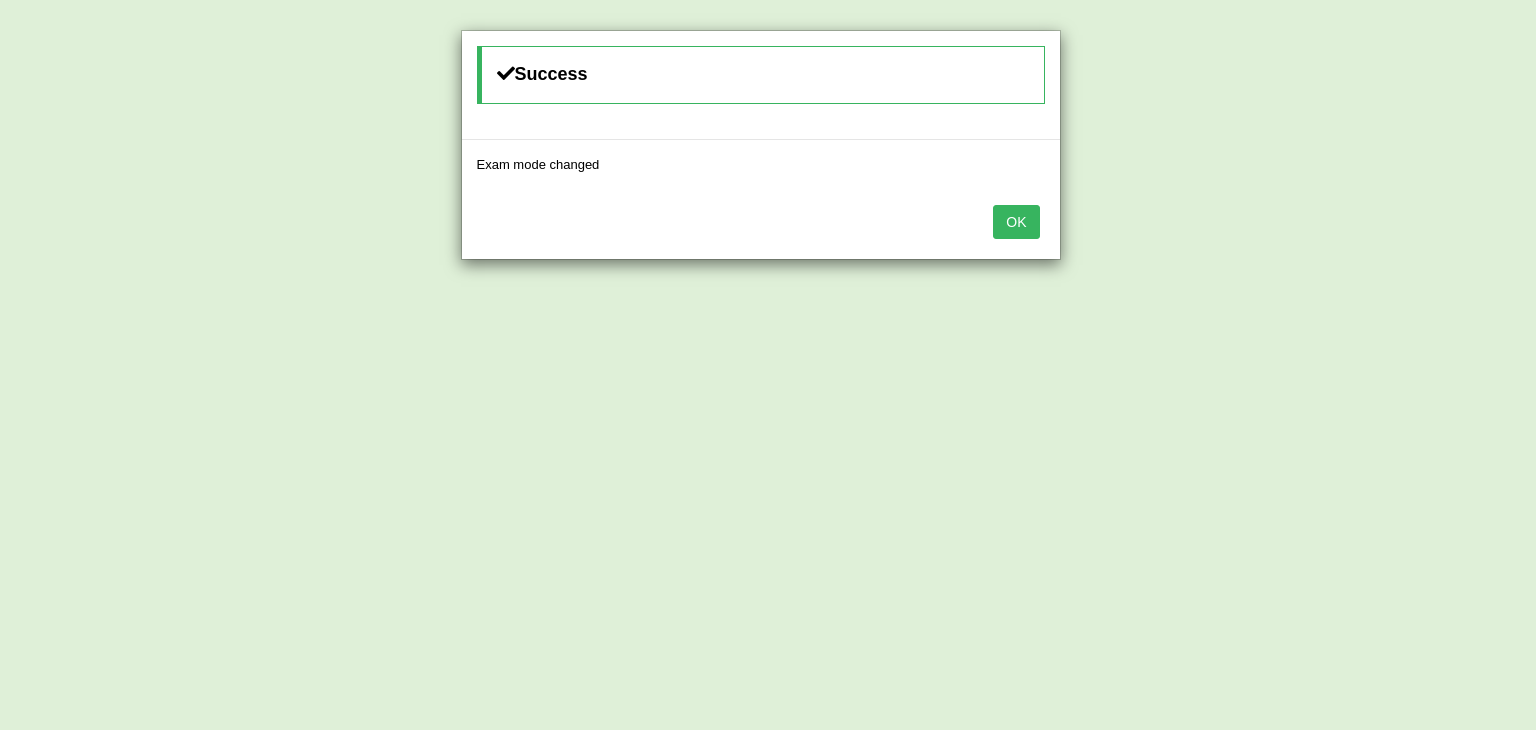 click on "OK" at bounding box center (1016, 222) 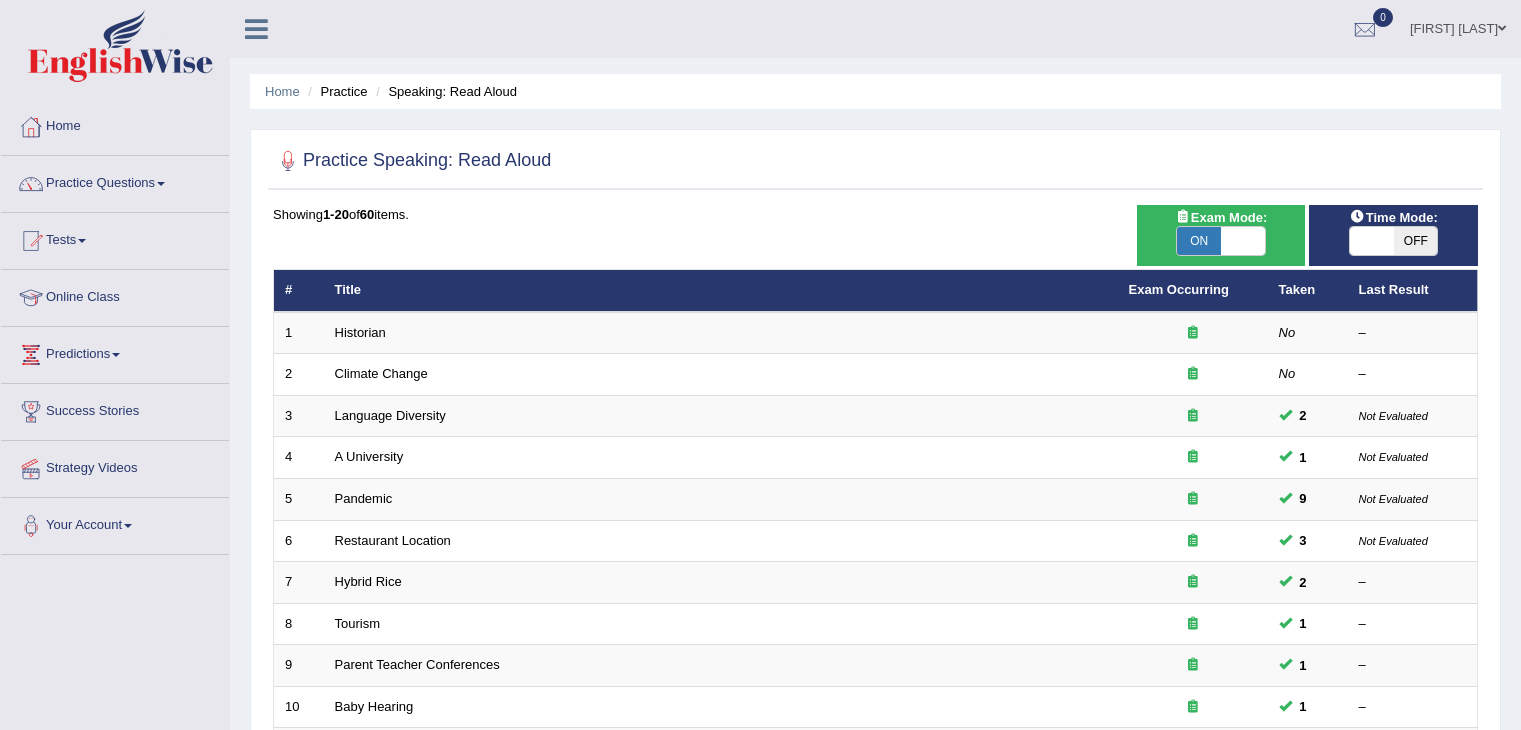 scroll, scrollTop: 0, scrollLeft: 0, axis: both 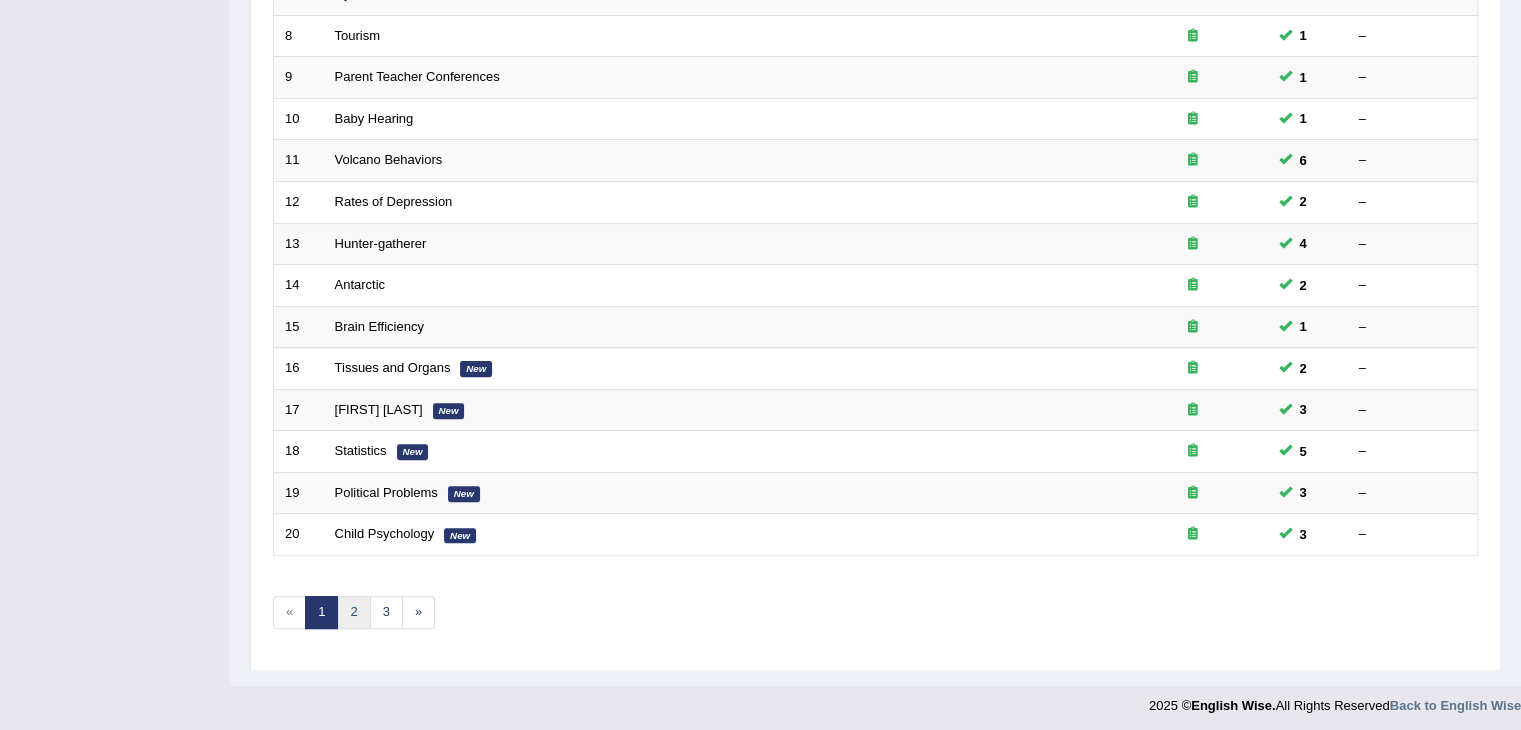 click on "2" at bounding box center (353, 612) 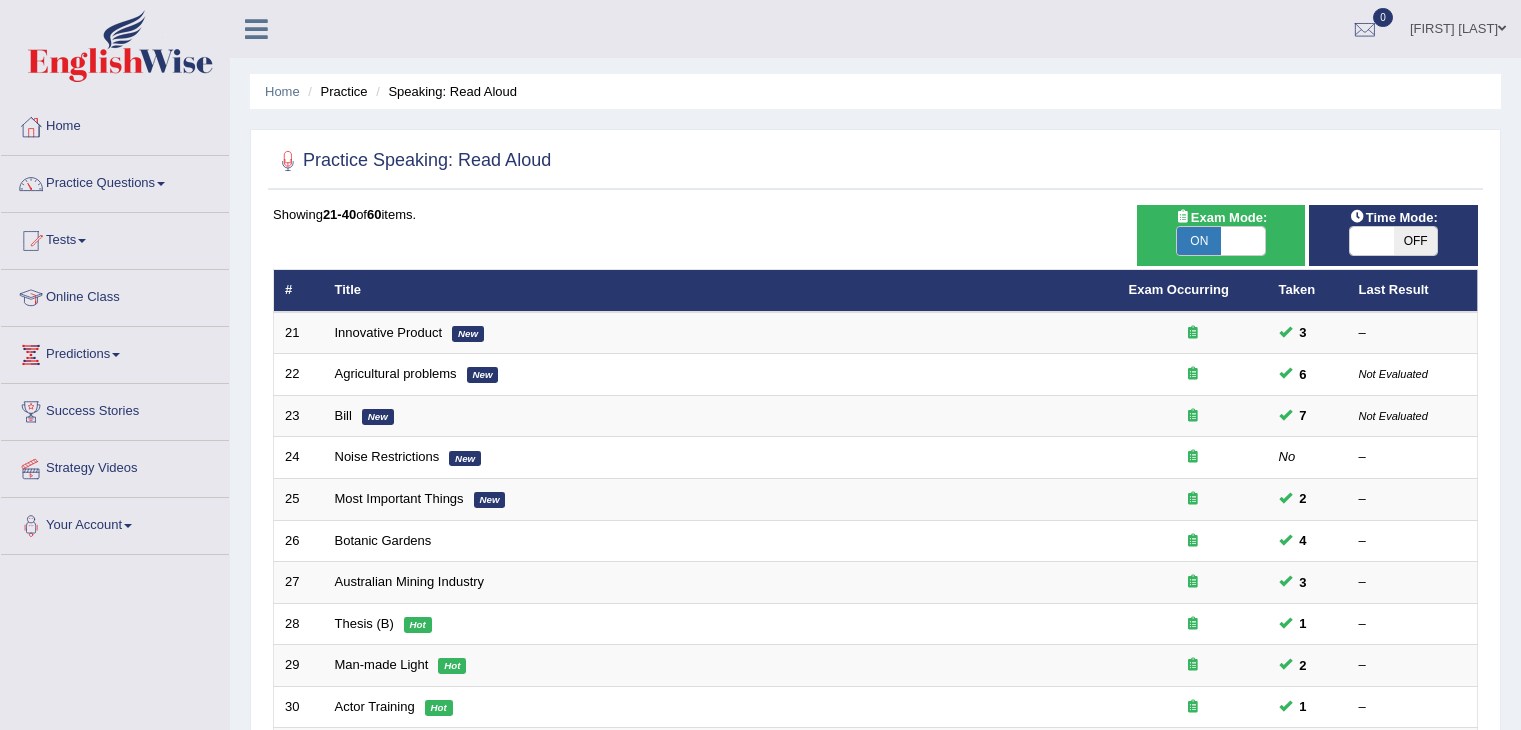 scroll, scrollTop: 0, scrollLeft: 0, axis: both 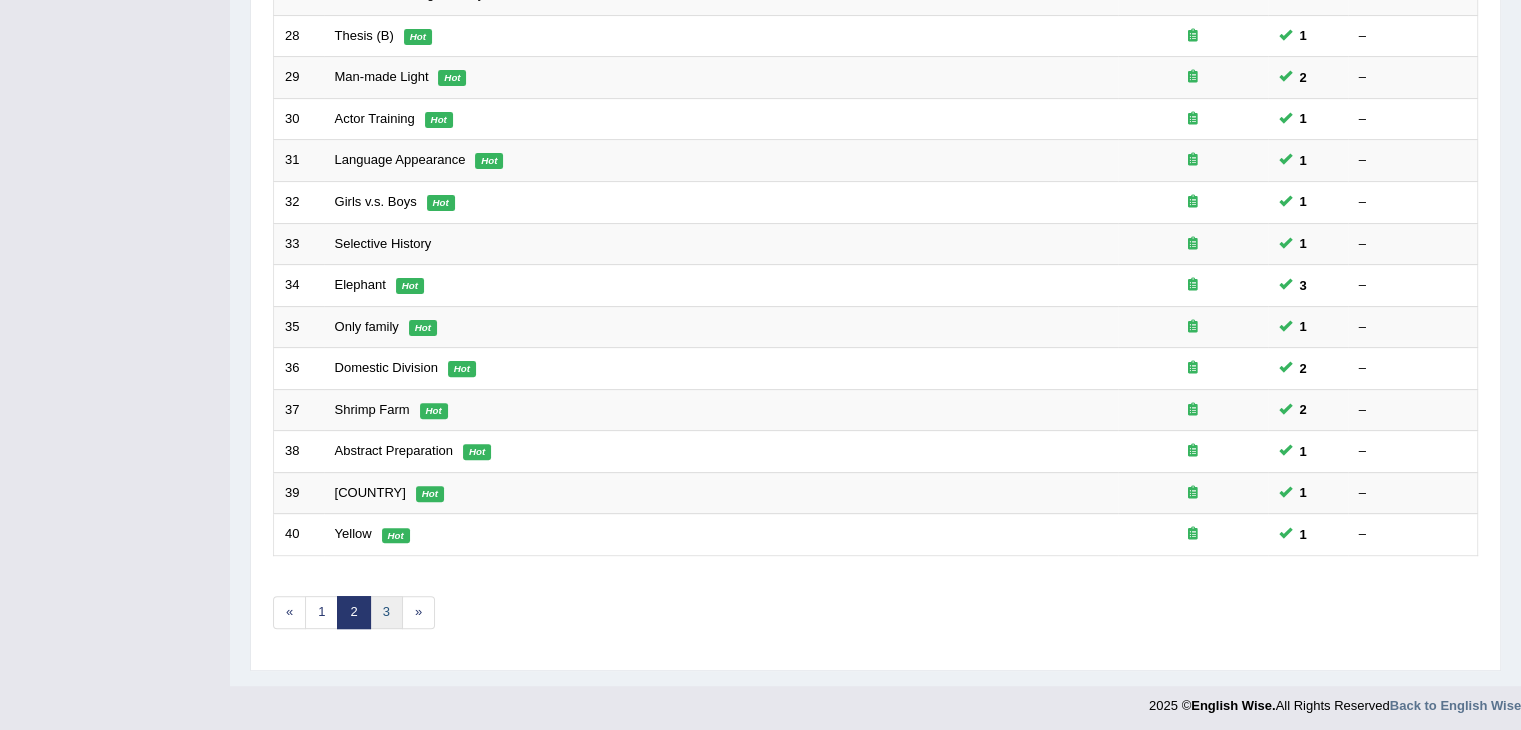 click on "3" at bounding box center (386, 612) 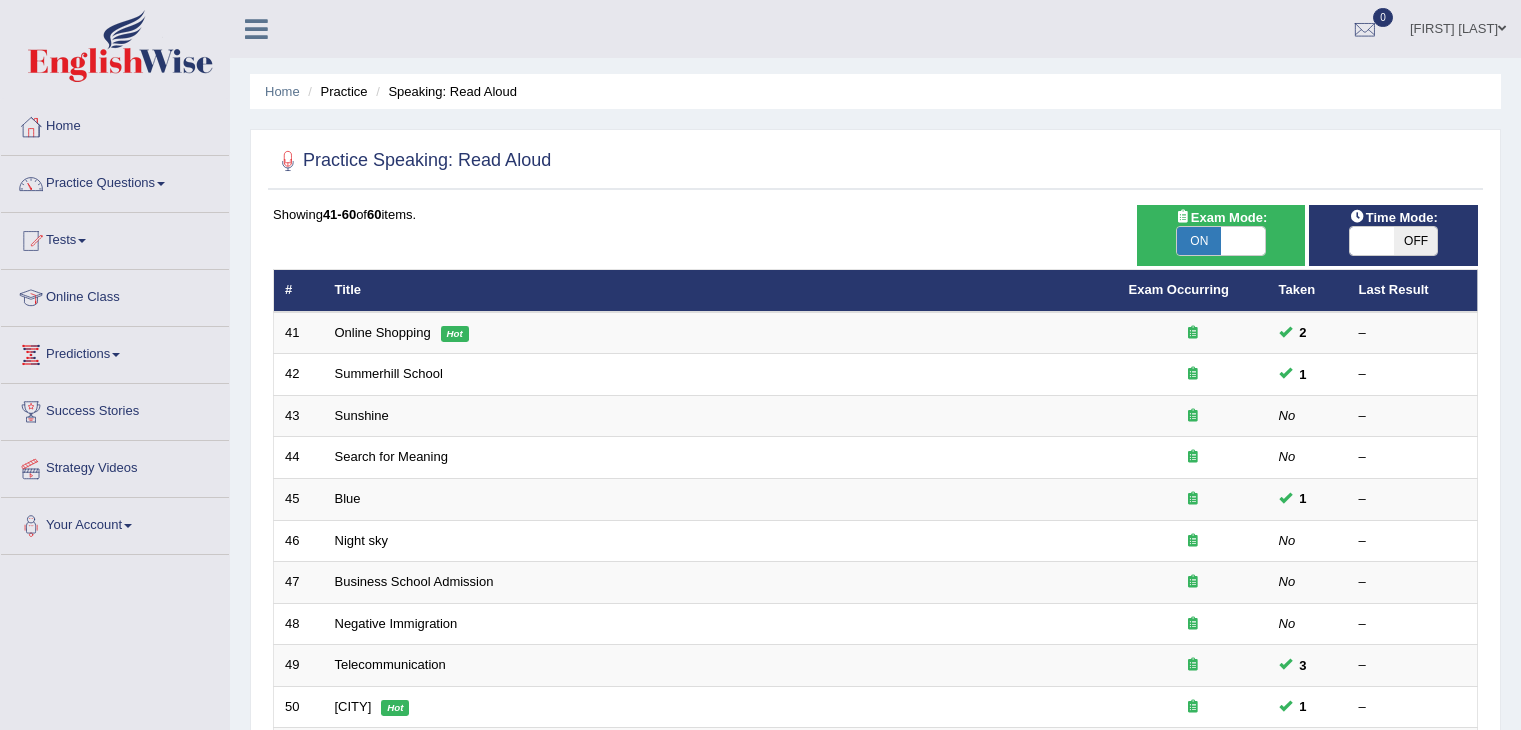 scroll, scrollTop: 0, scrollLeft: 0, axis: both 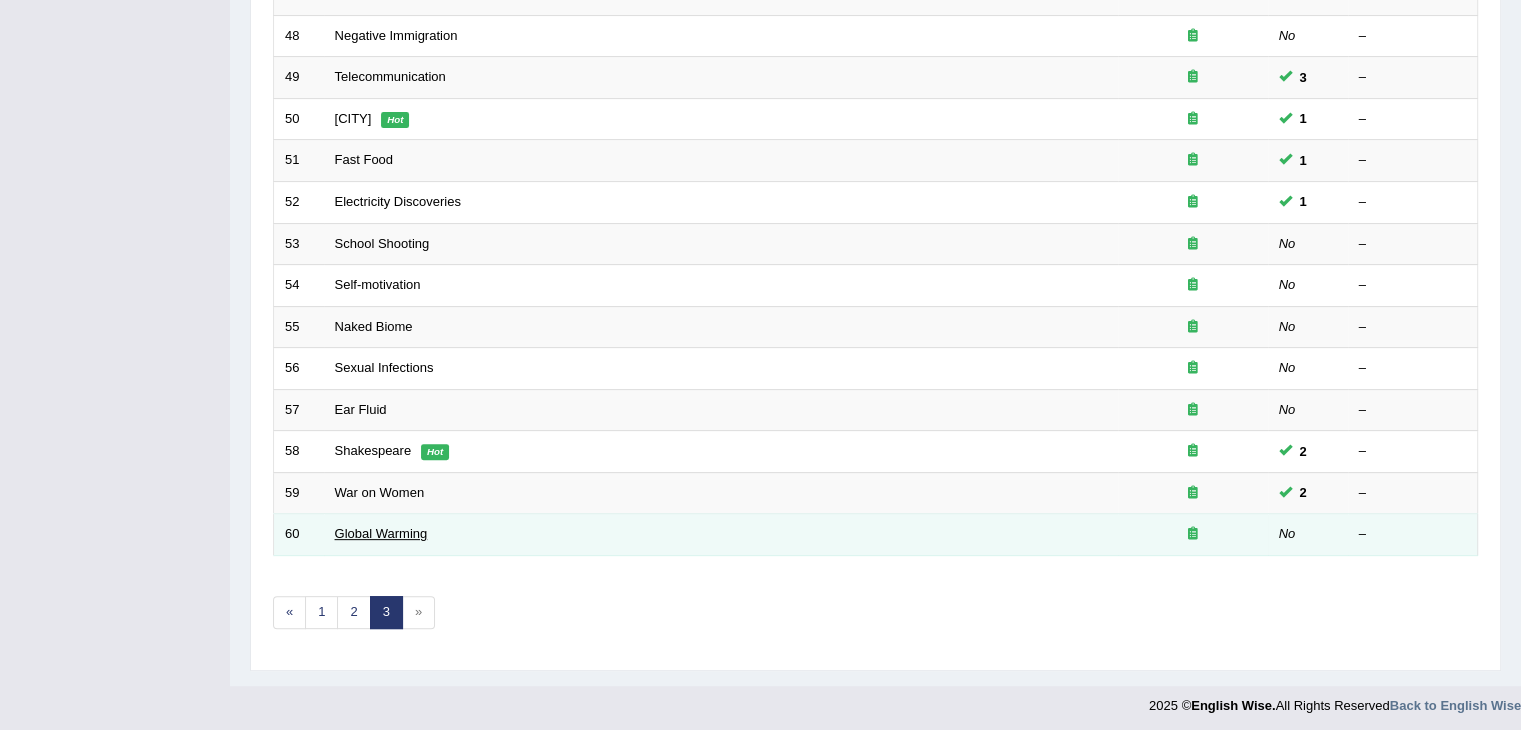 click on "Global Warming" at bounding box center (381, 533) 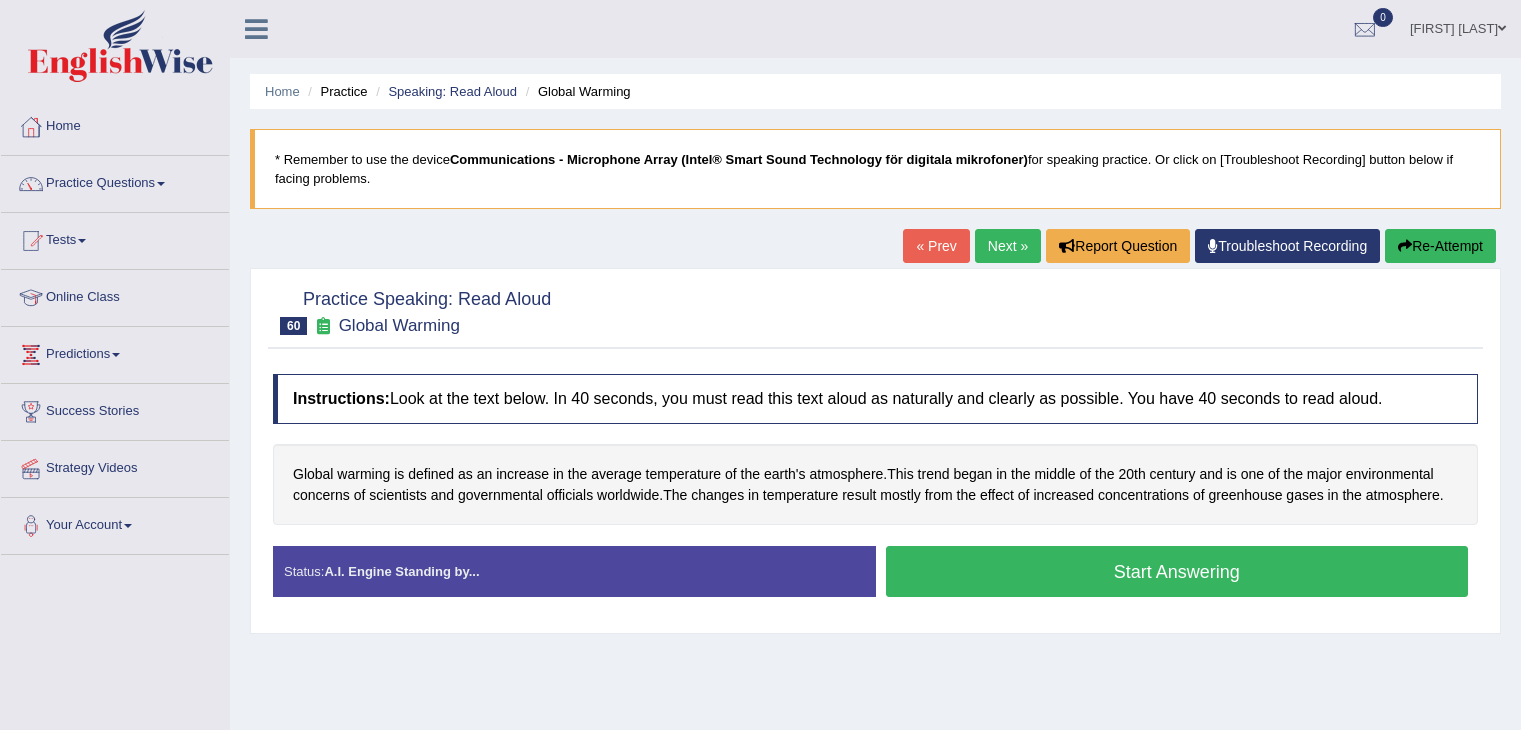 scroll, scrollTop: 0, scrollLeft: 0, axis: both 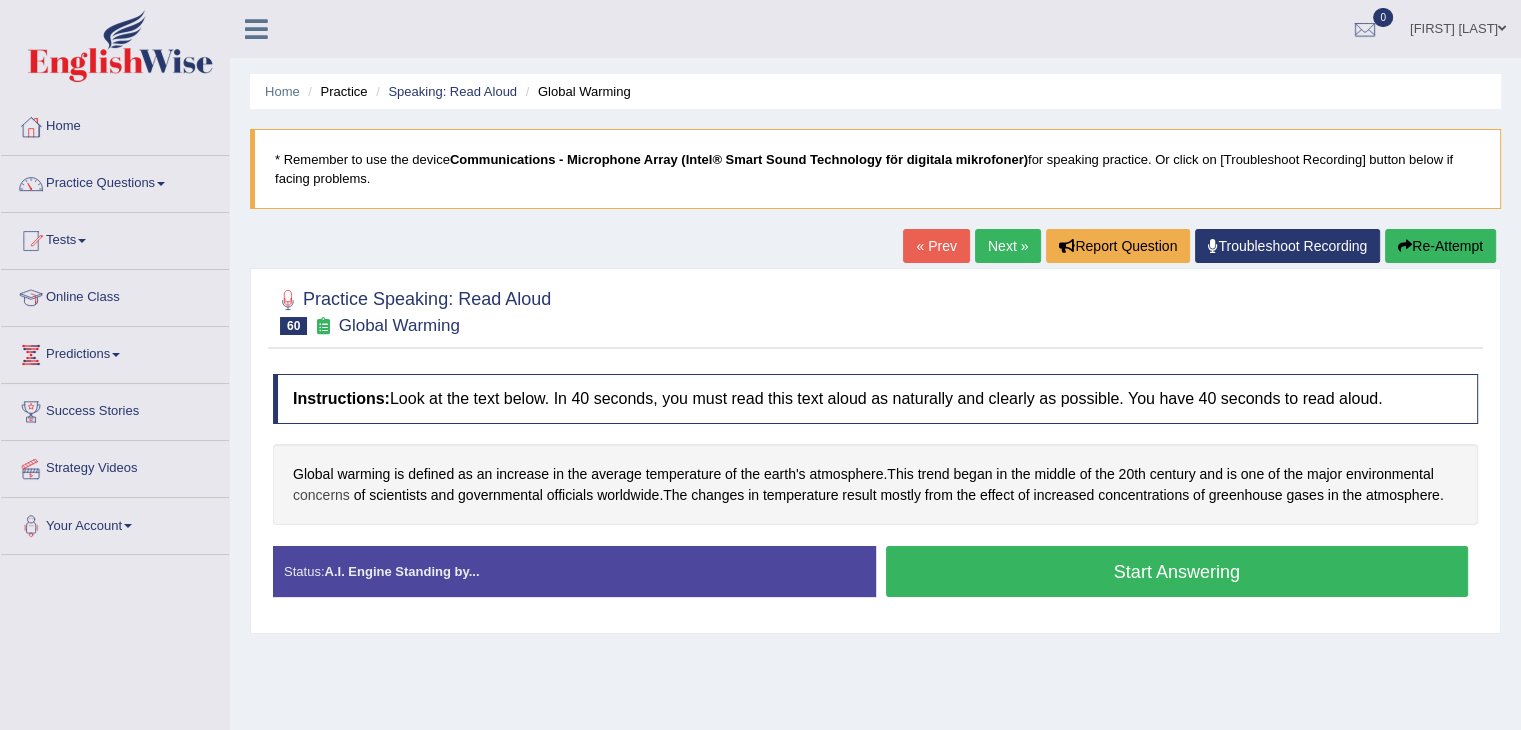 click on "concerns" at bounding box center (321, 495) 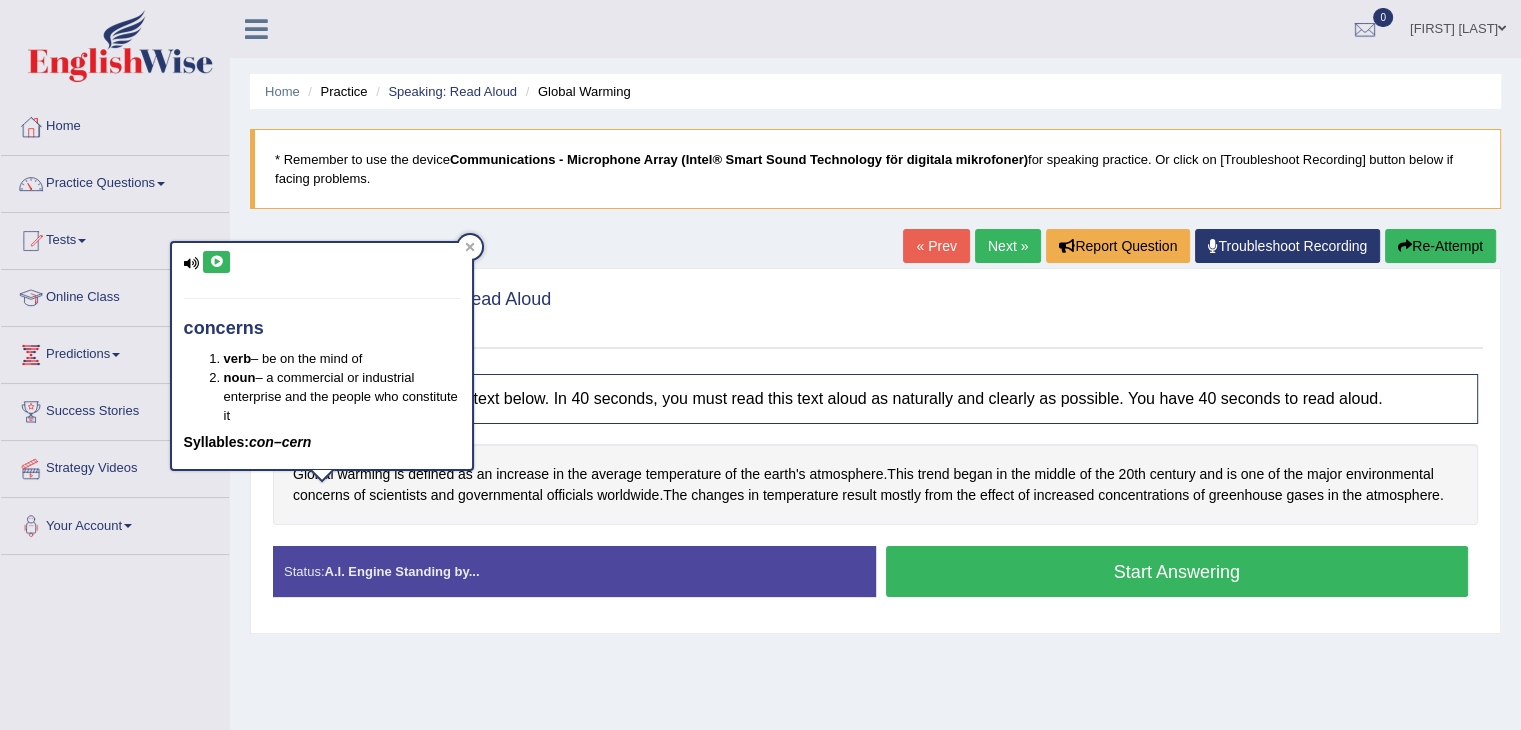 click at bounding box center [216, 262] 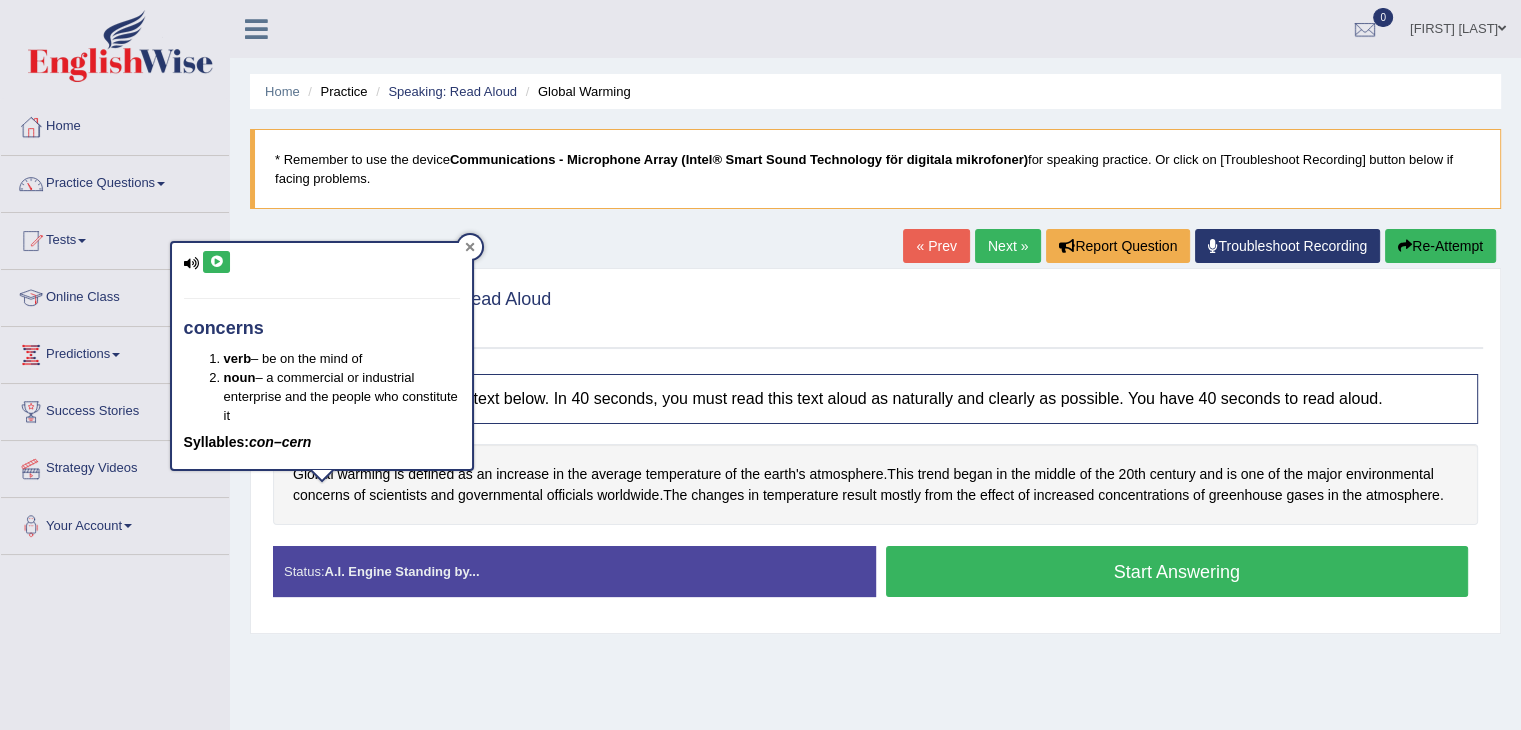 click at bounding box center (470, 247) 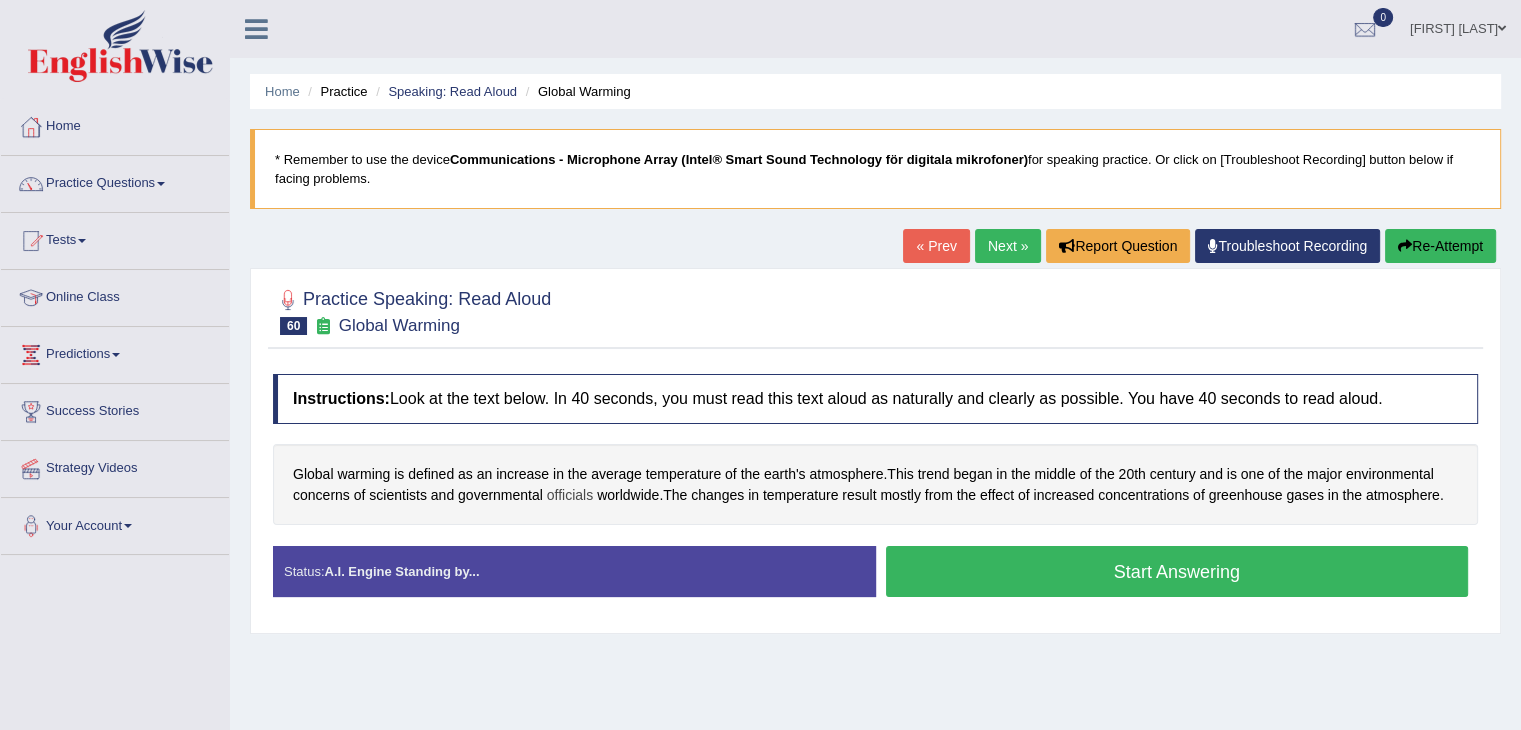 click on "officials" at bounding box center [570, 495] 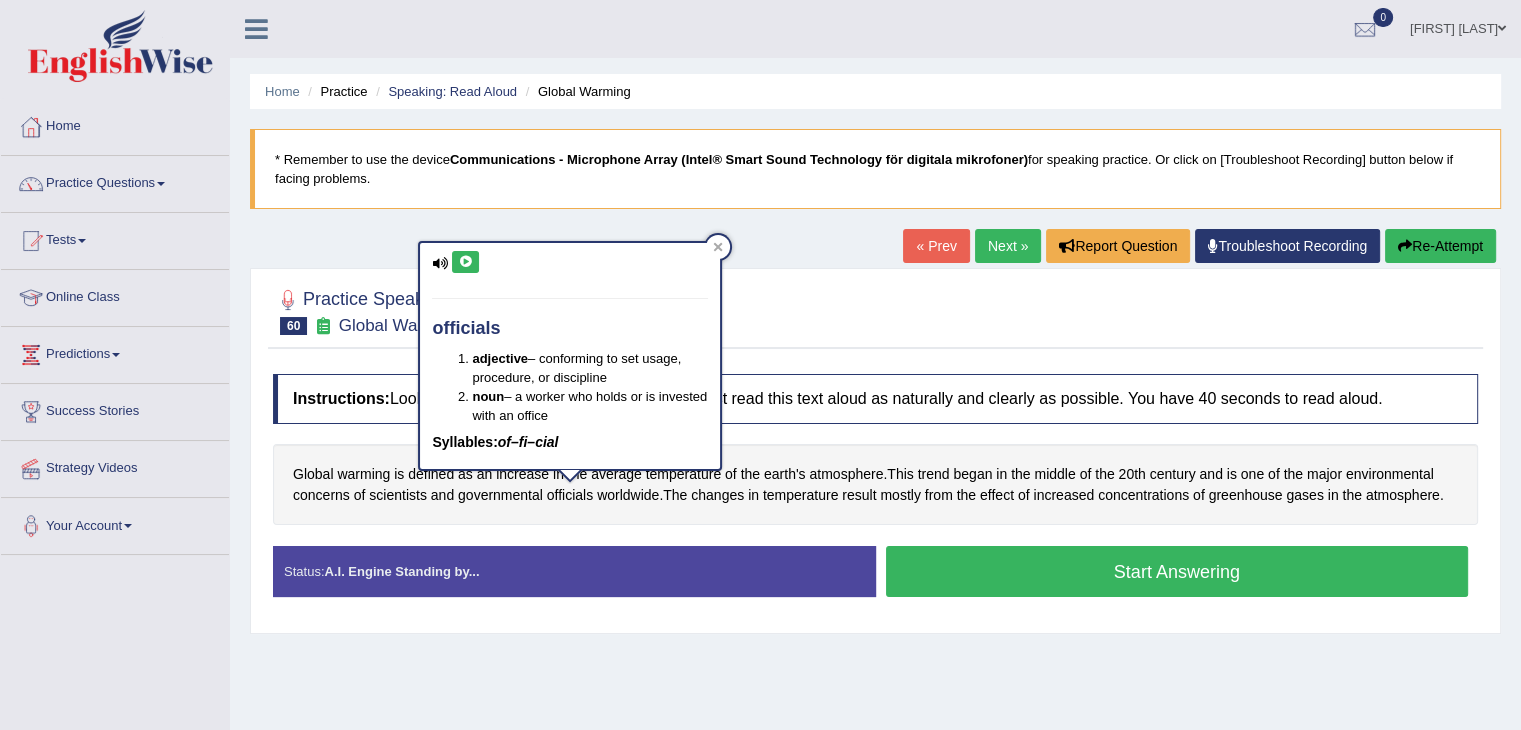 click at bounding box center [465, 262] 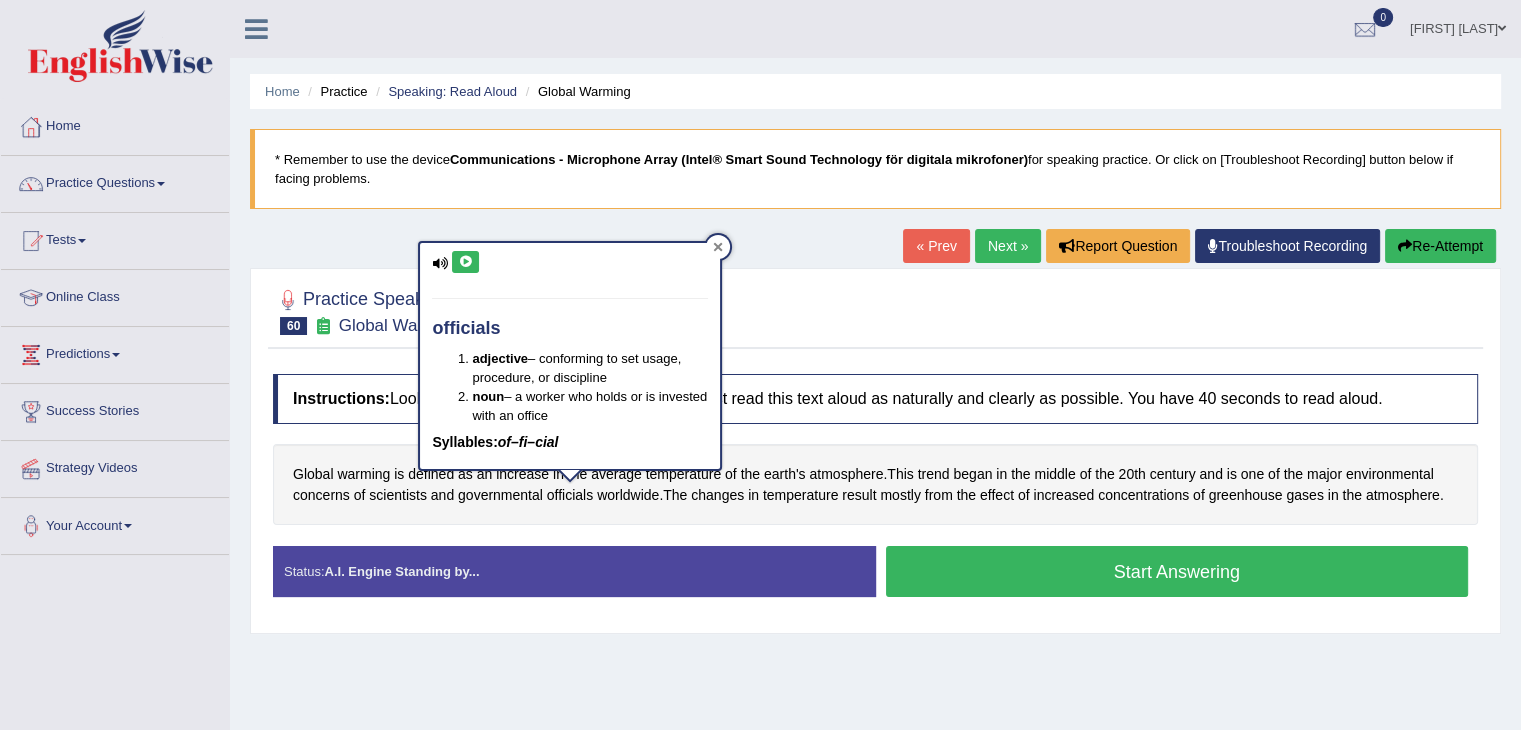 click 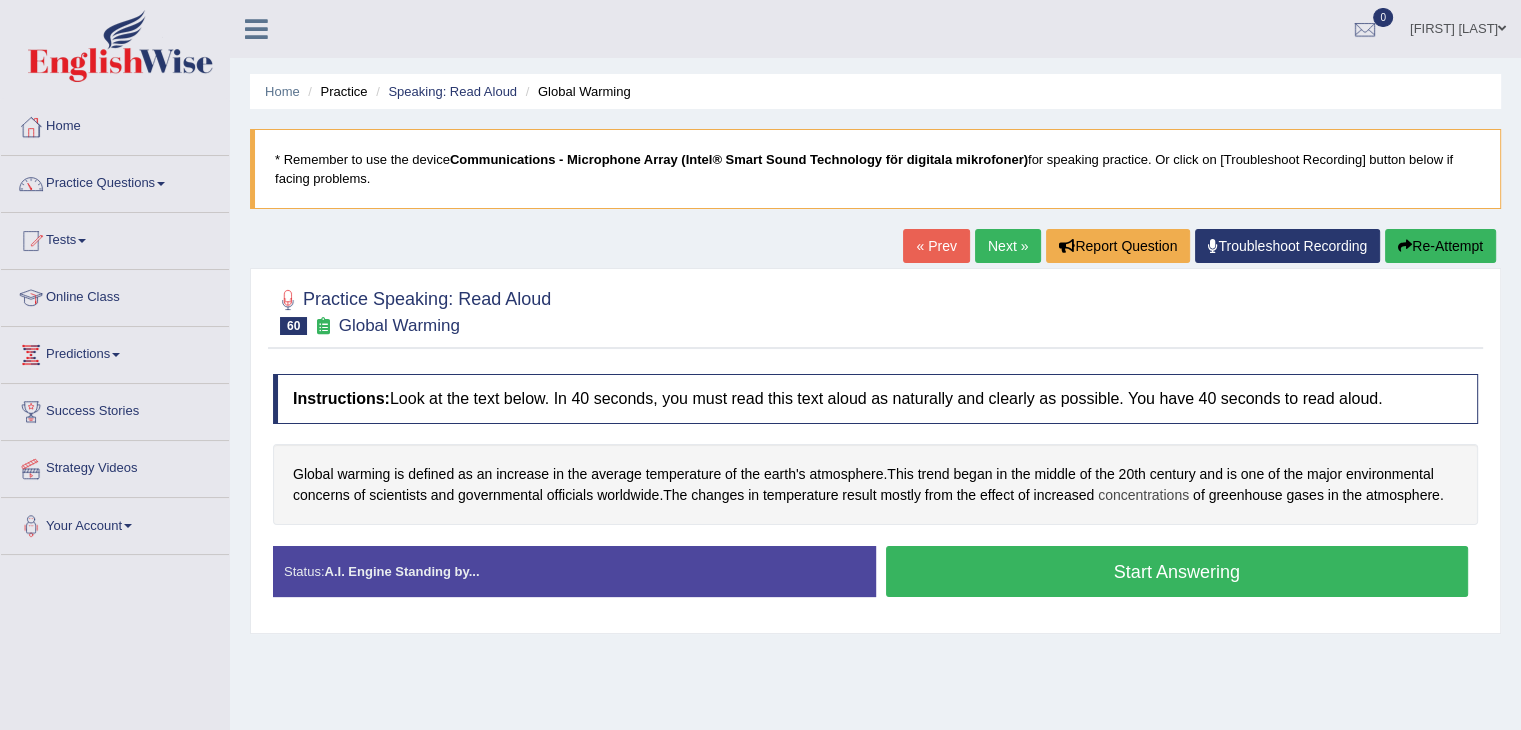 click on "concentrations" at bounding box center [1143, 495] 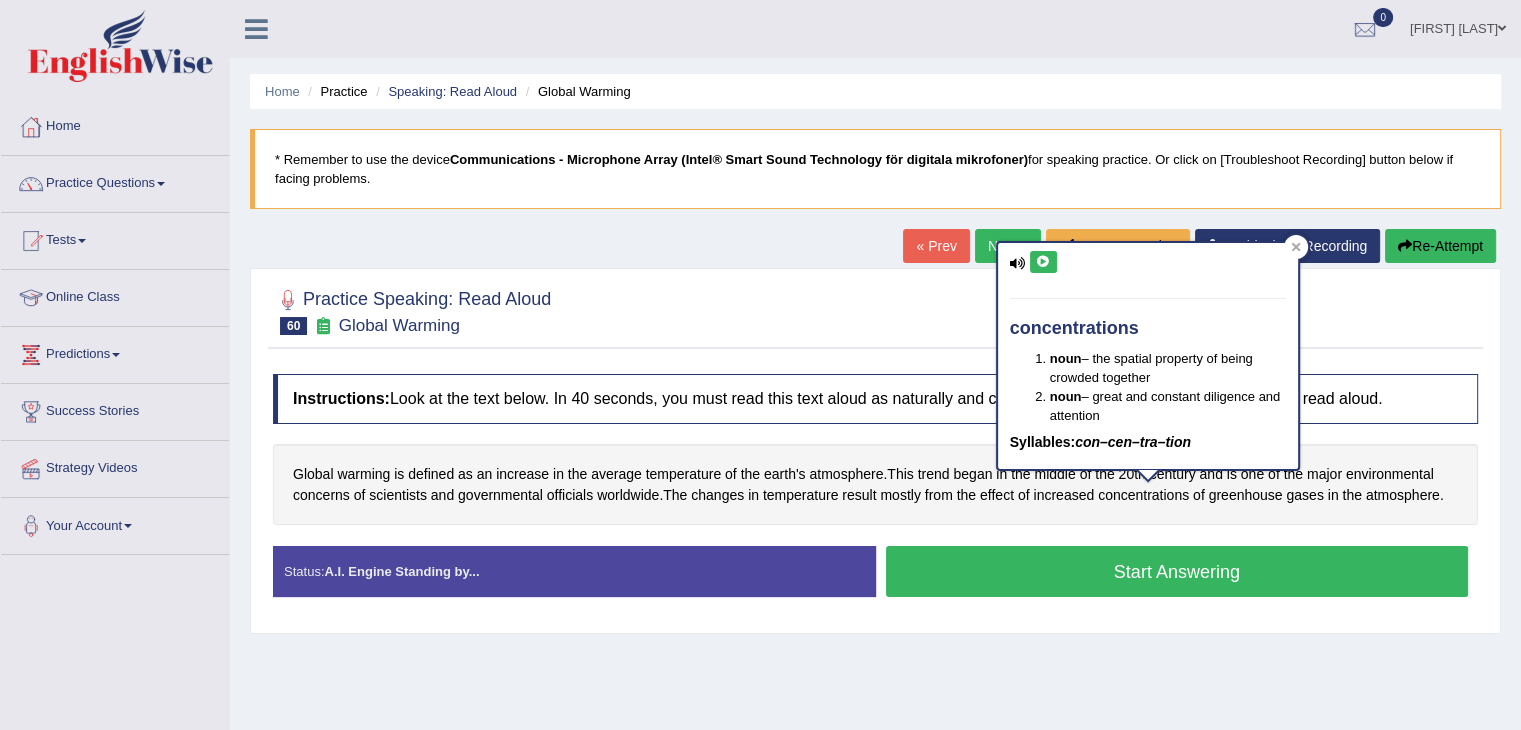 click at bounding box center (1043, 262) 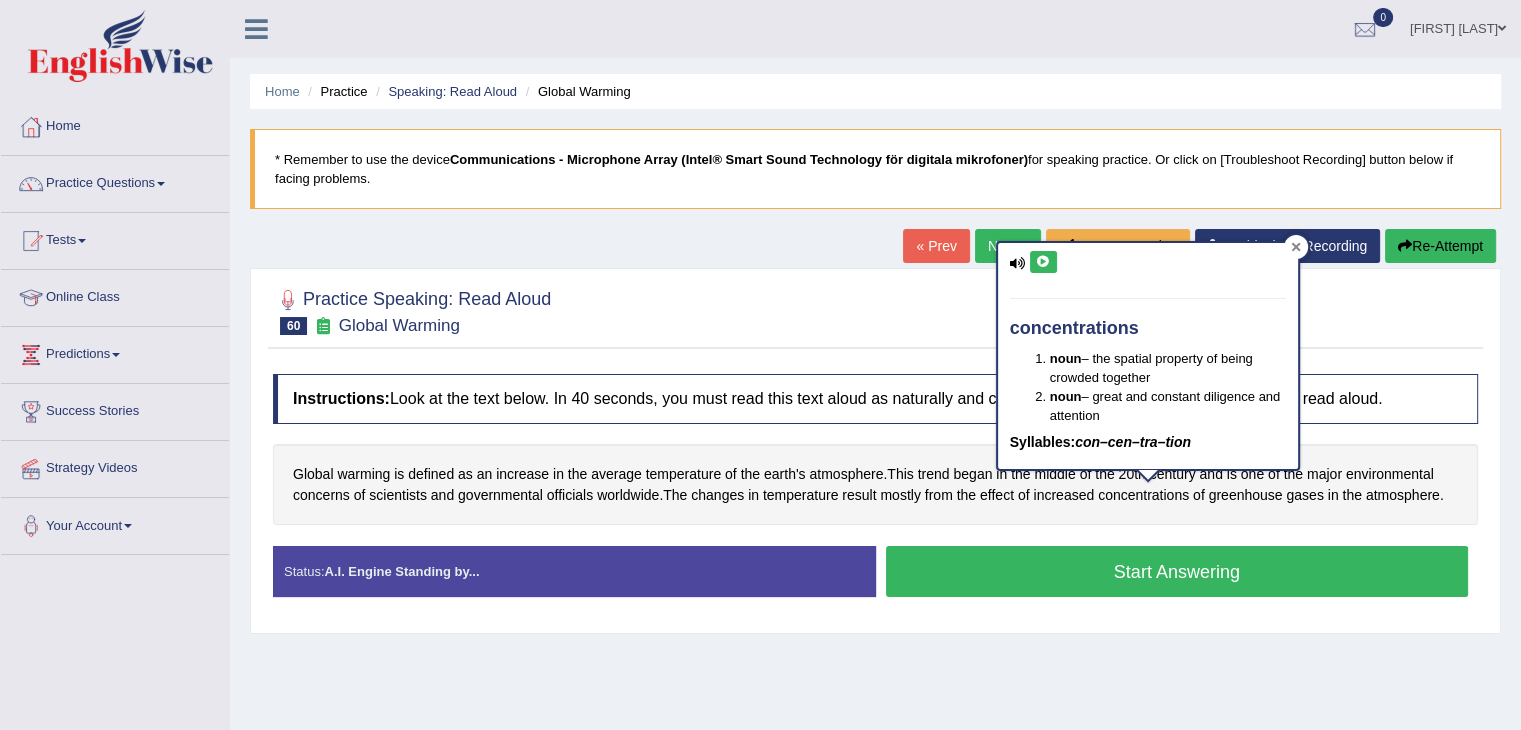 click 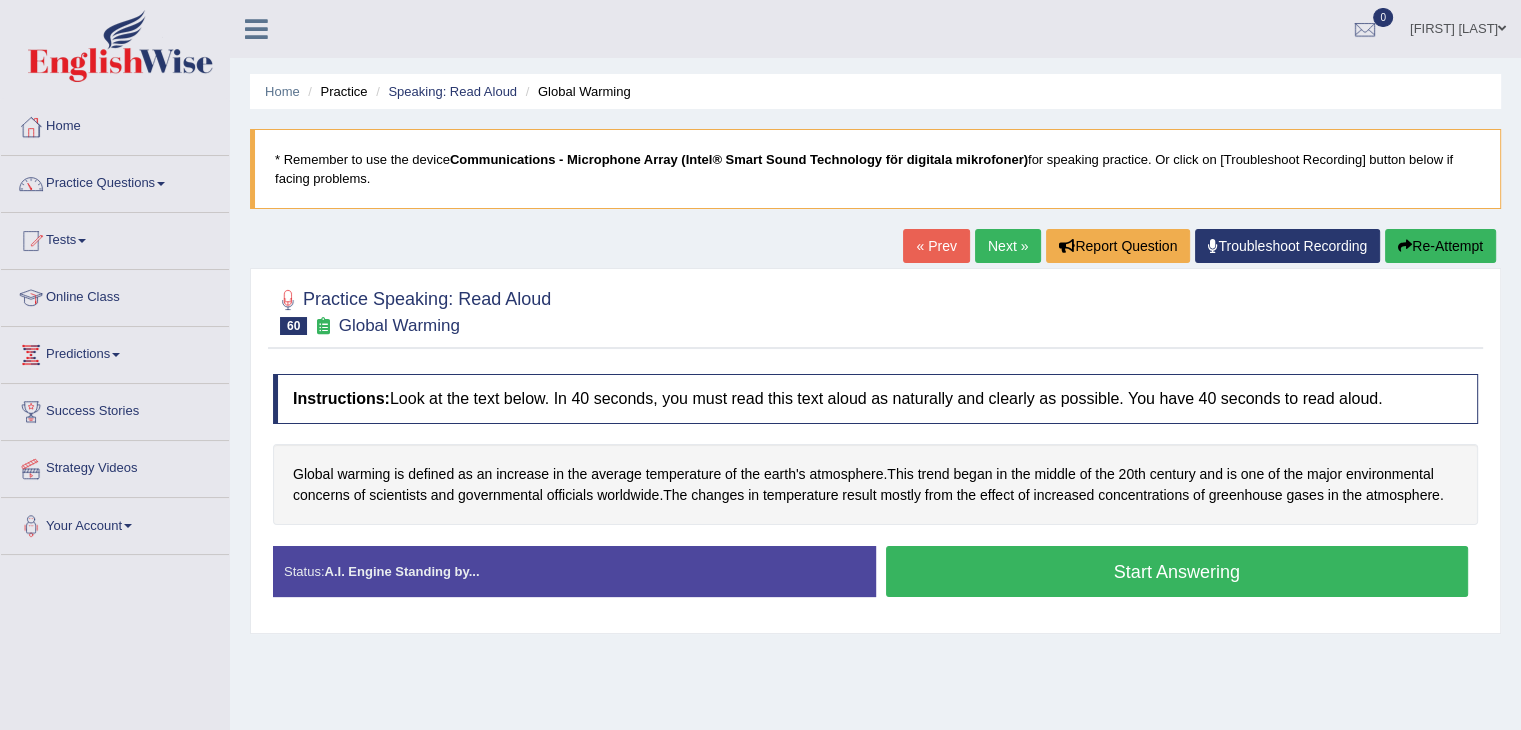 click on "Start Answering" at bounding box center [1177, 571] 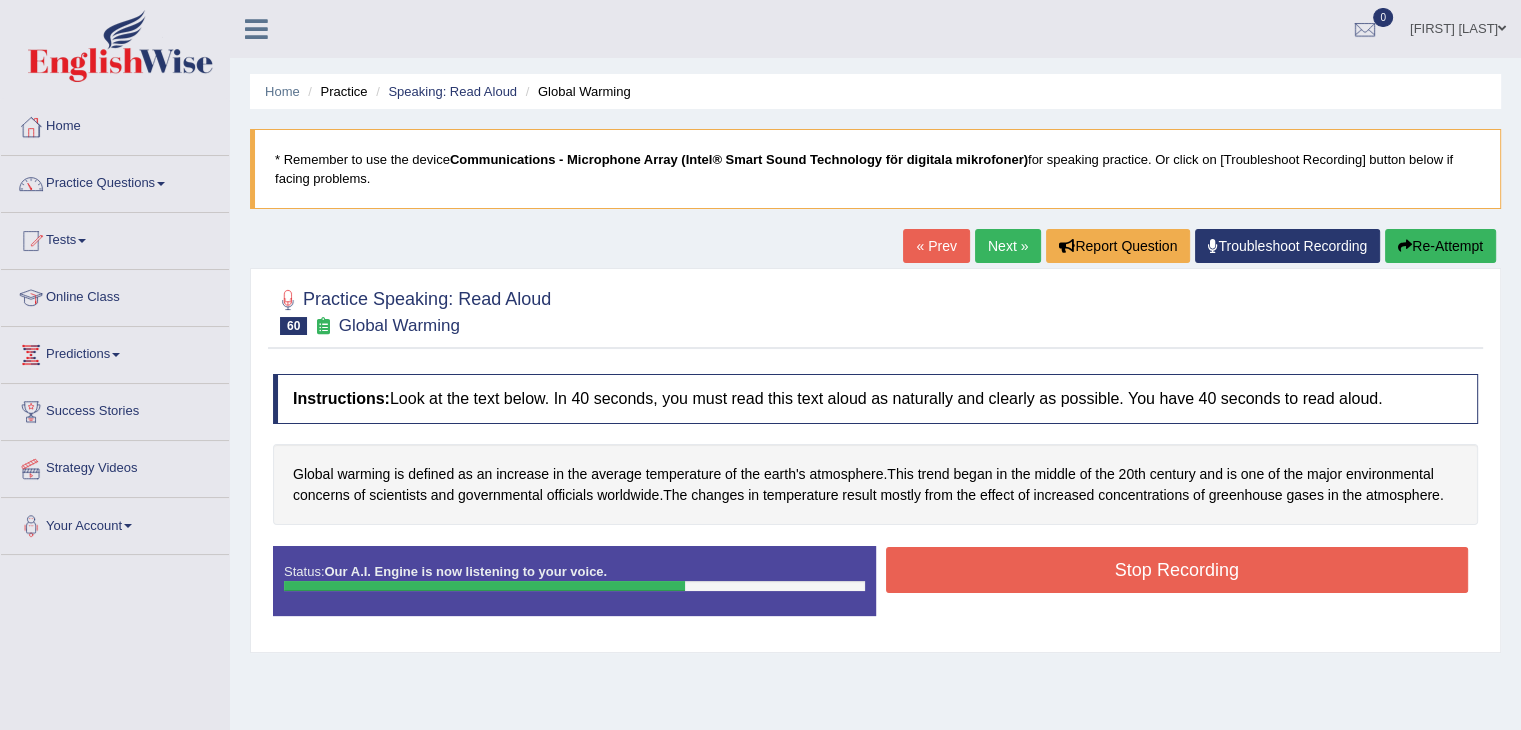 click on "Stop Recording" at bounding box center [1177, 570] 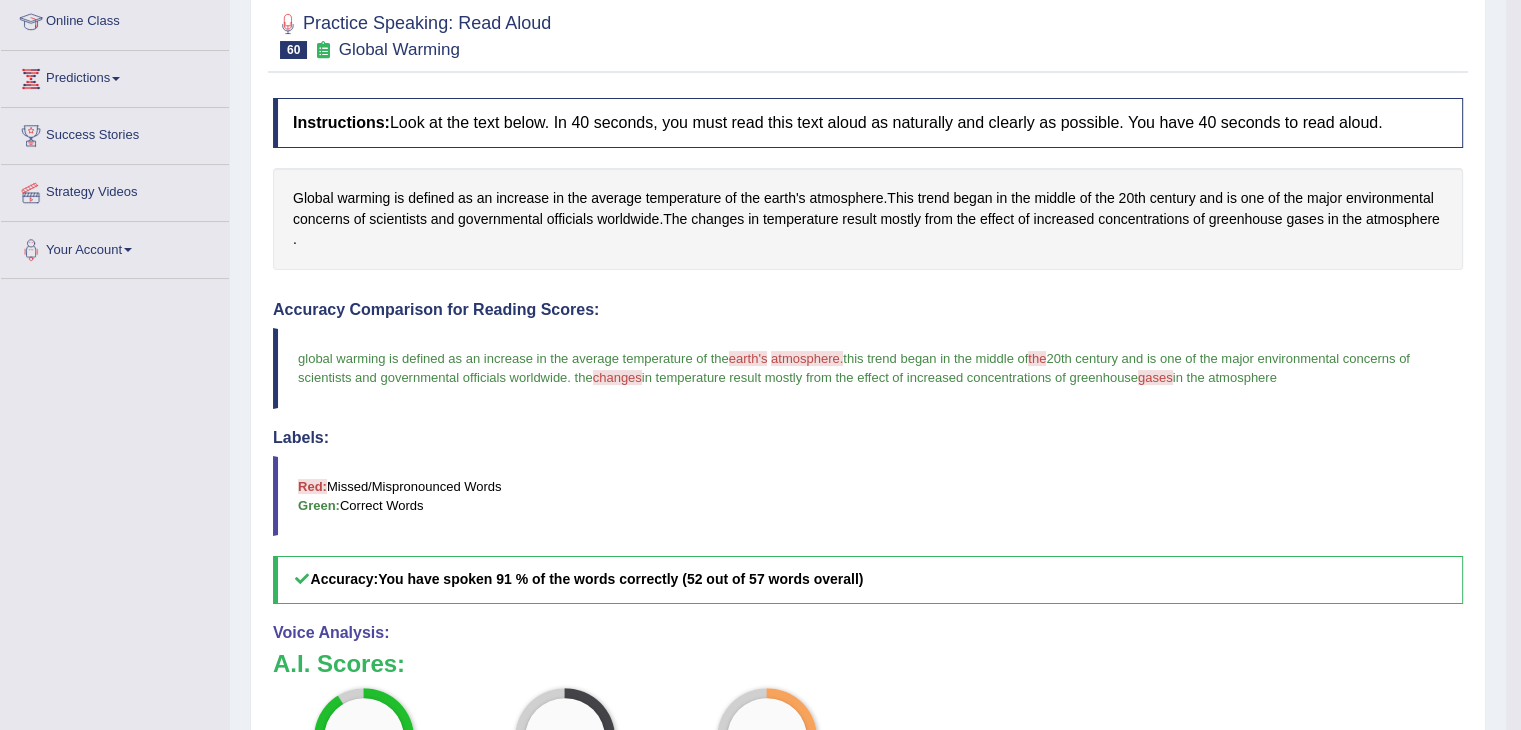 scroll, scrollTop: 27, scrollLeft: 0, axis: vertical 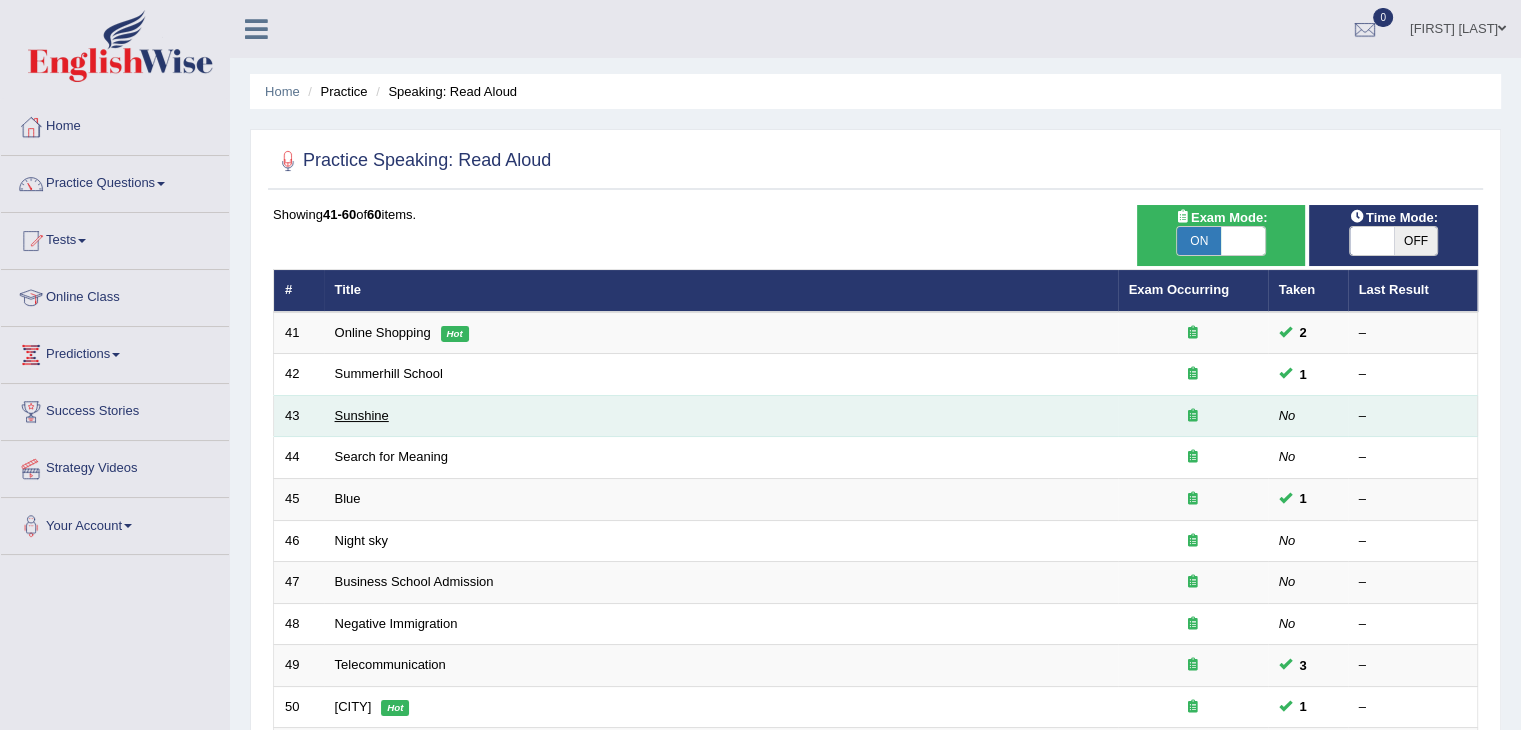 click on "Sunshine" at bounding box center (362, 415) 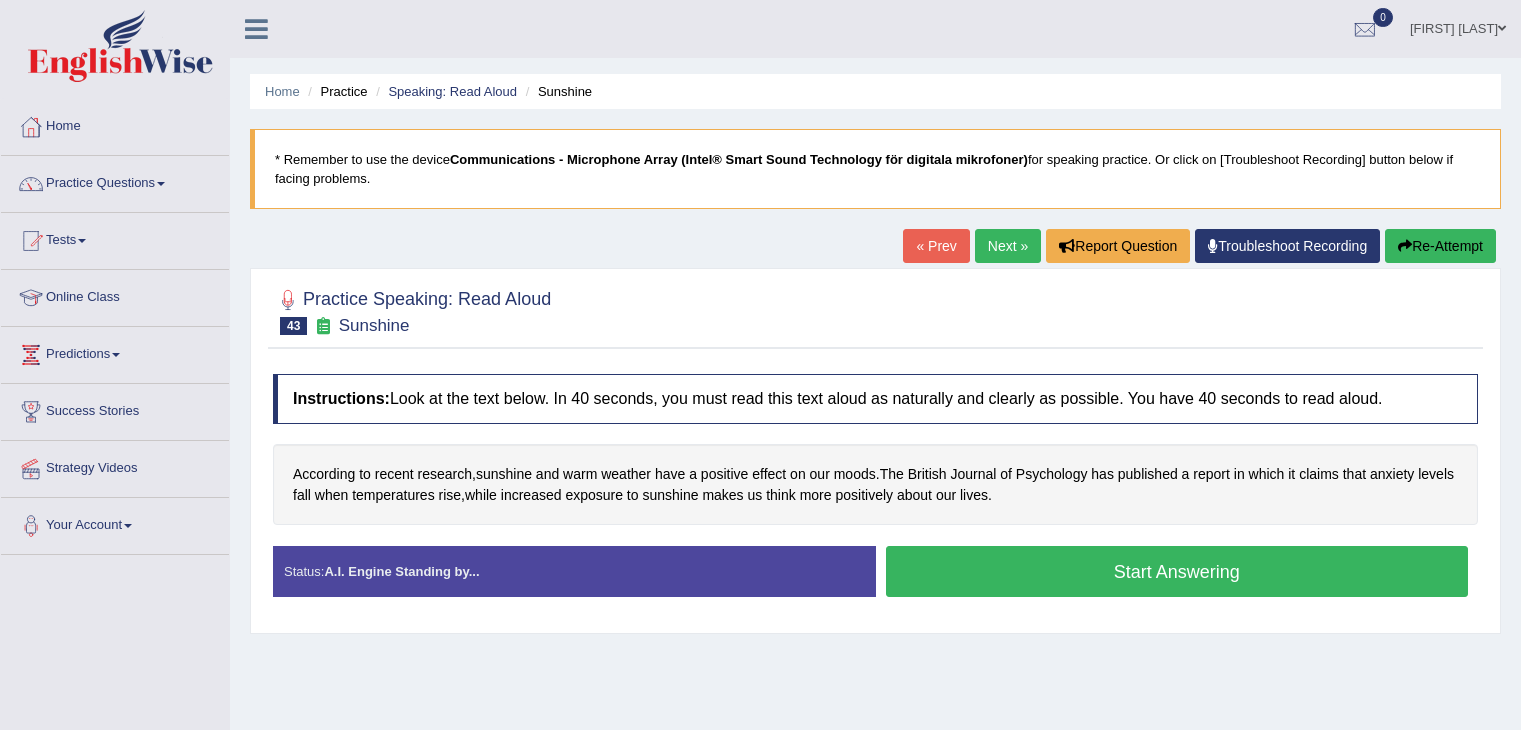 scroll, scrollTop: 0, scrollLeft: 0, axis: both 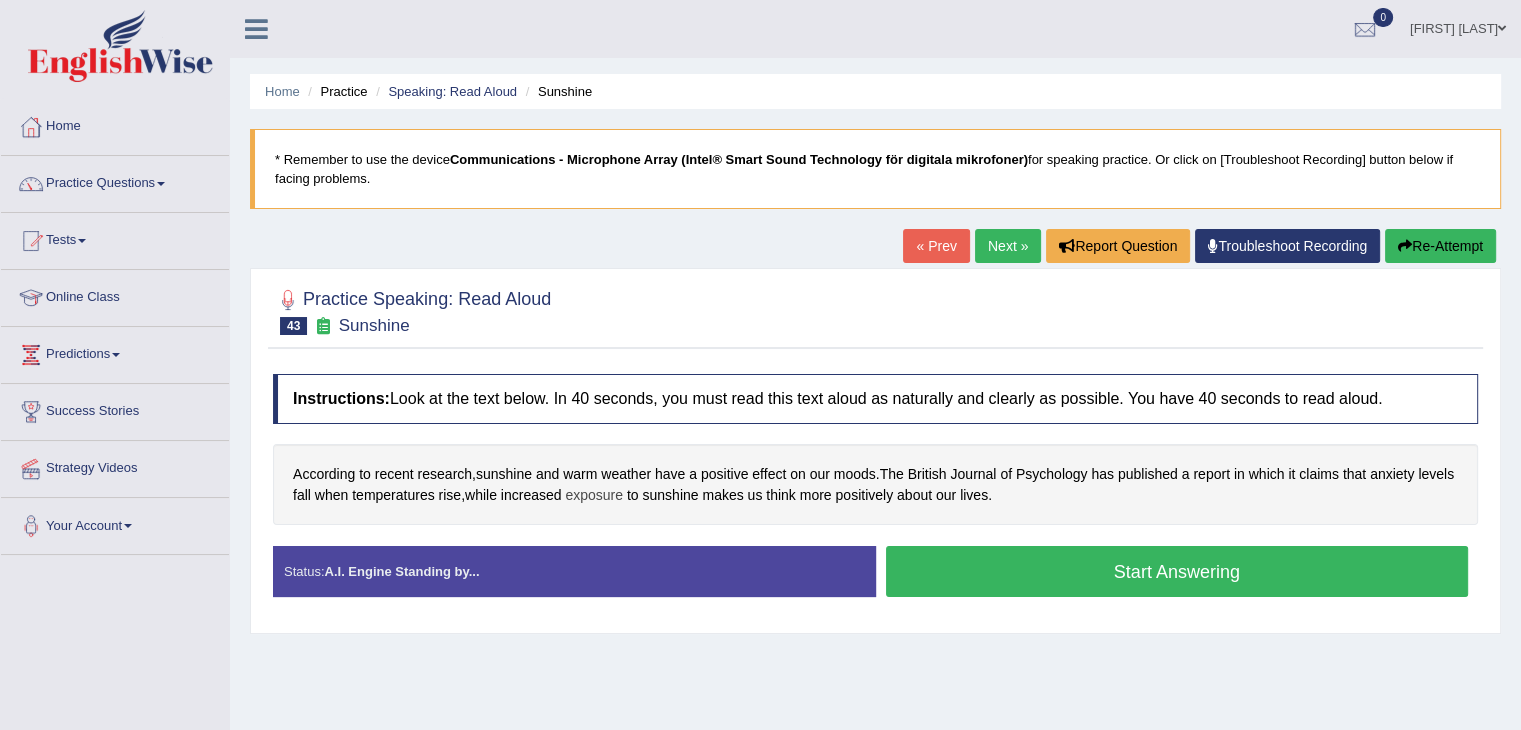 click on "exposure" at bounding box center [594, 495] 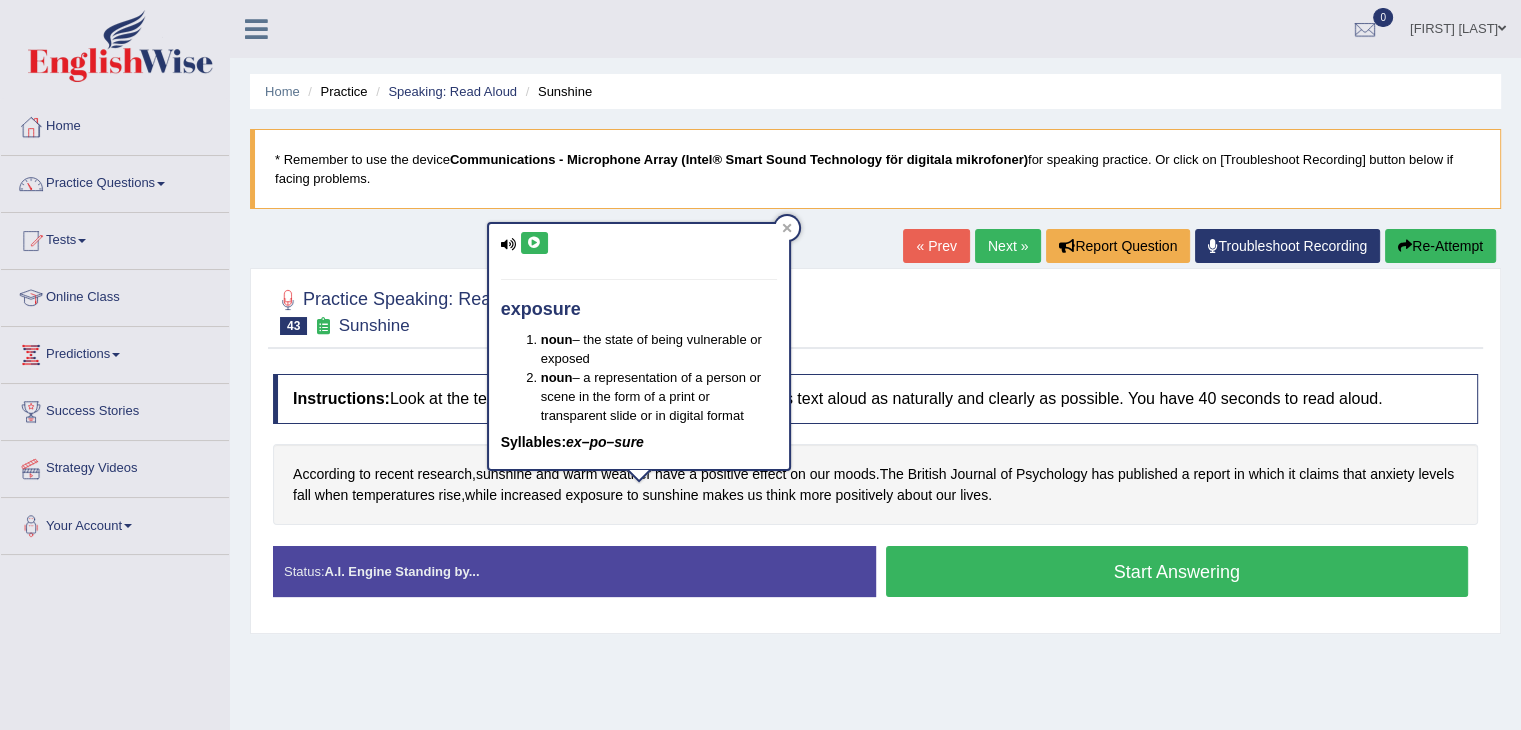 click at bounding box center (534, 243) 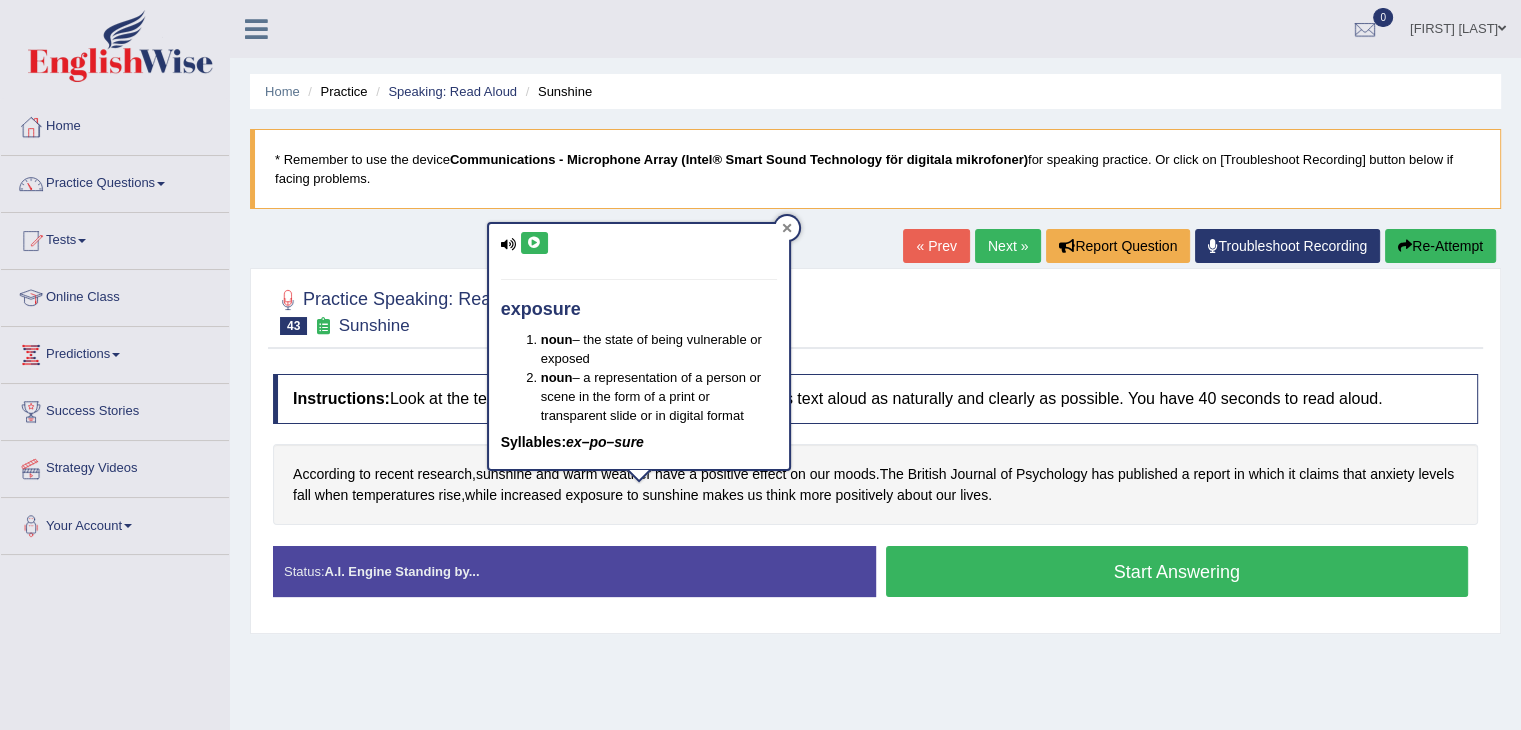 click 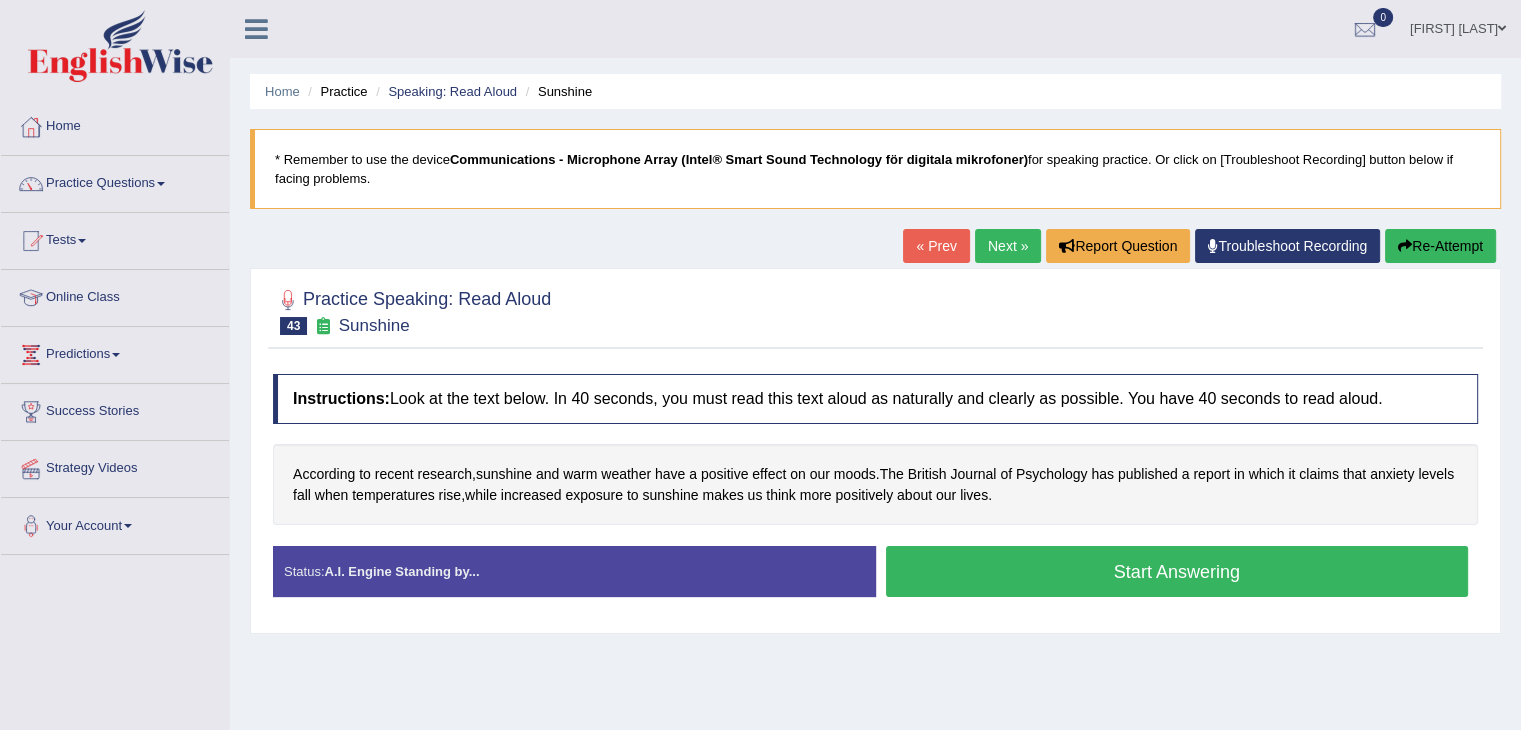 click on "Start Answering" at bounding box center [1177, 571] 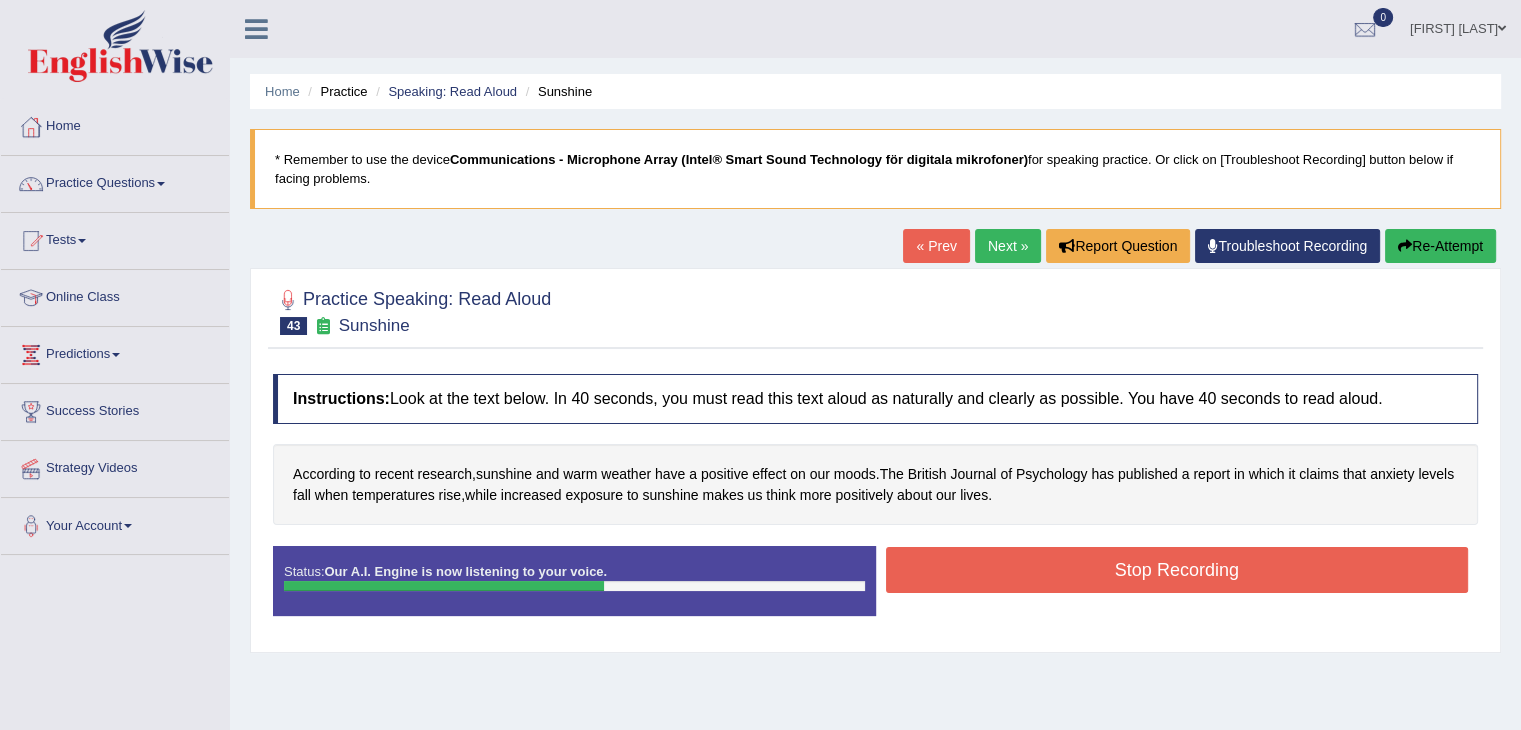 click on "Stop Recording" at bounding box center (1177, 570) 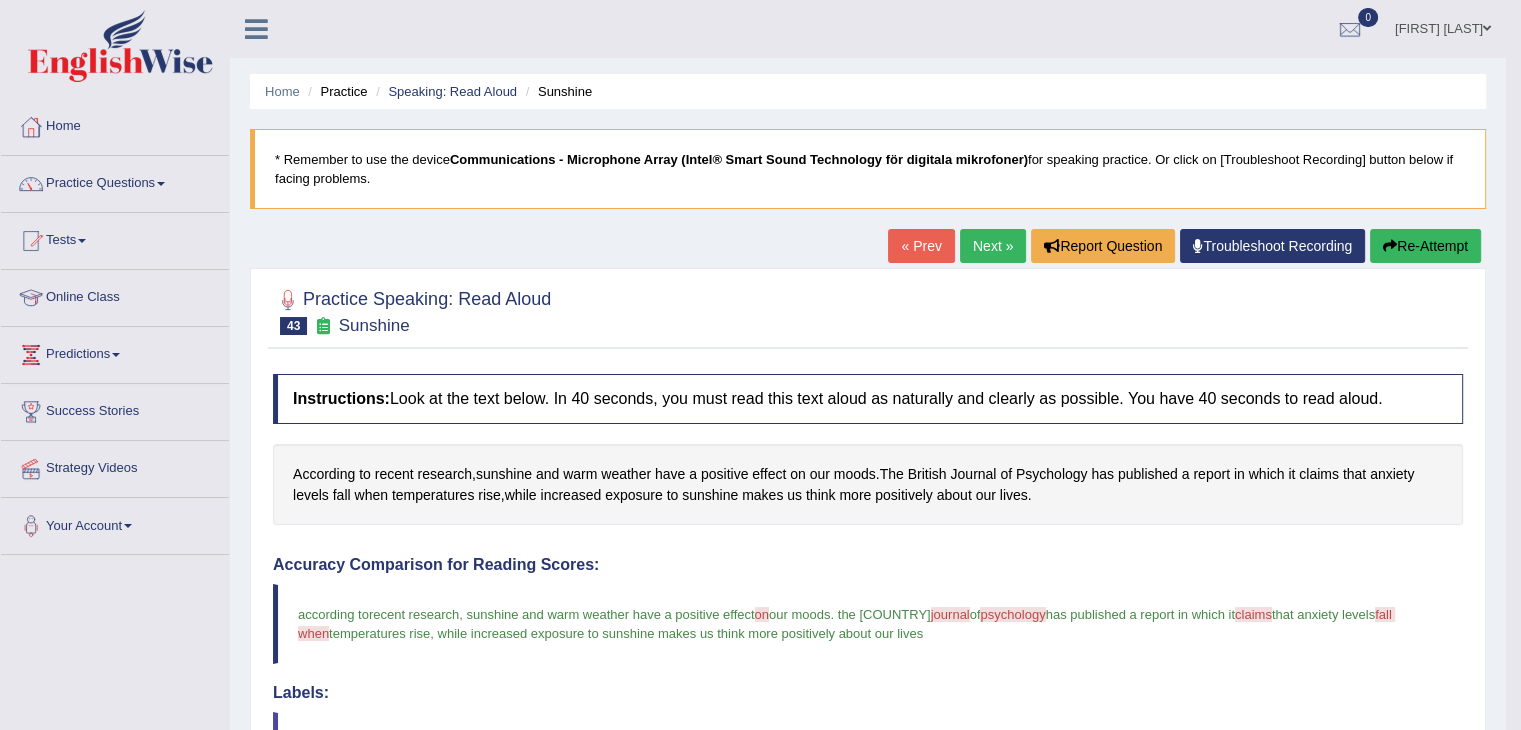 scroll, scrollTop: 638, scrollLeft: 0, axis: vertical 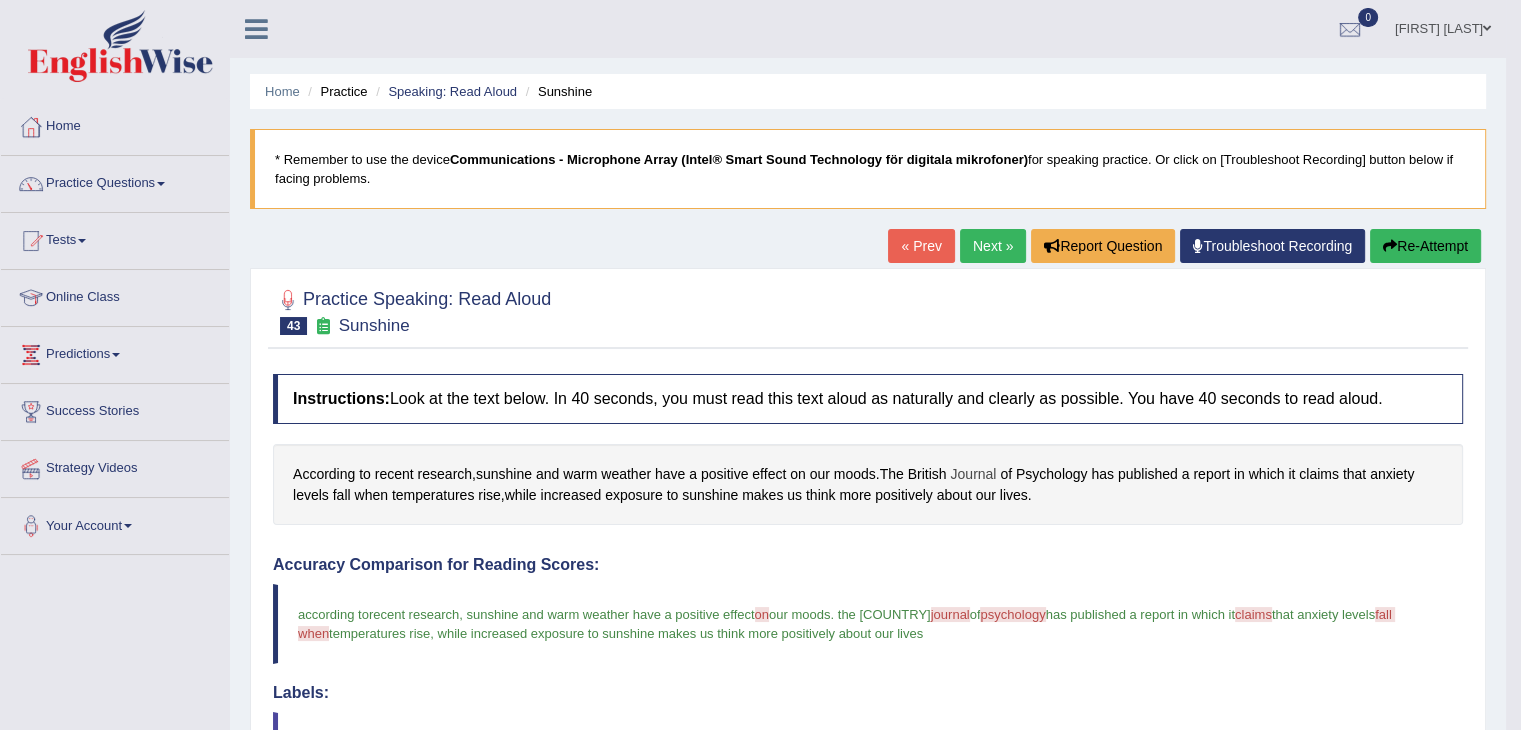 click on "Journal" at bounding box center [973, 474] 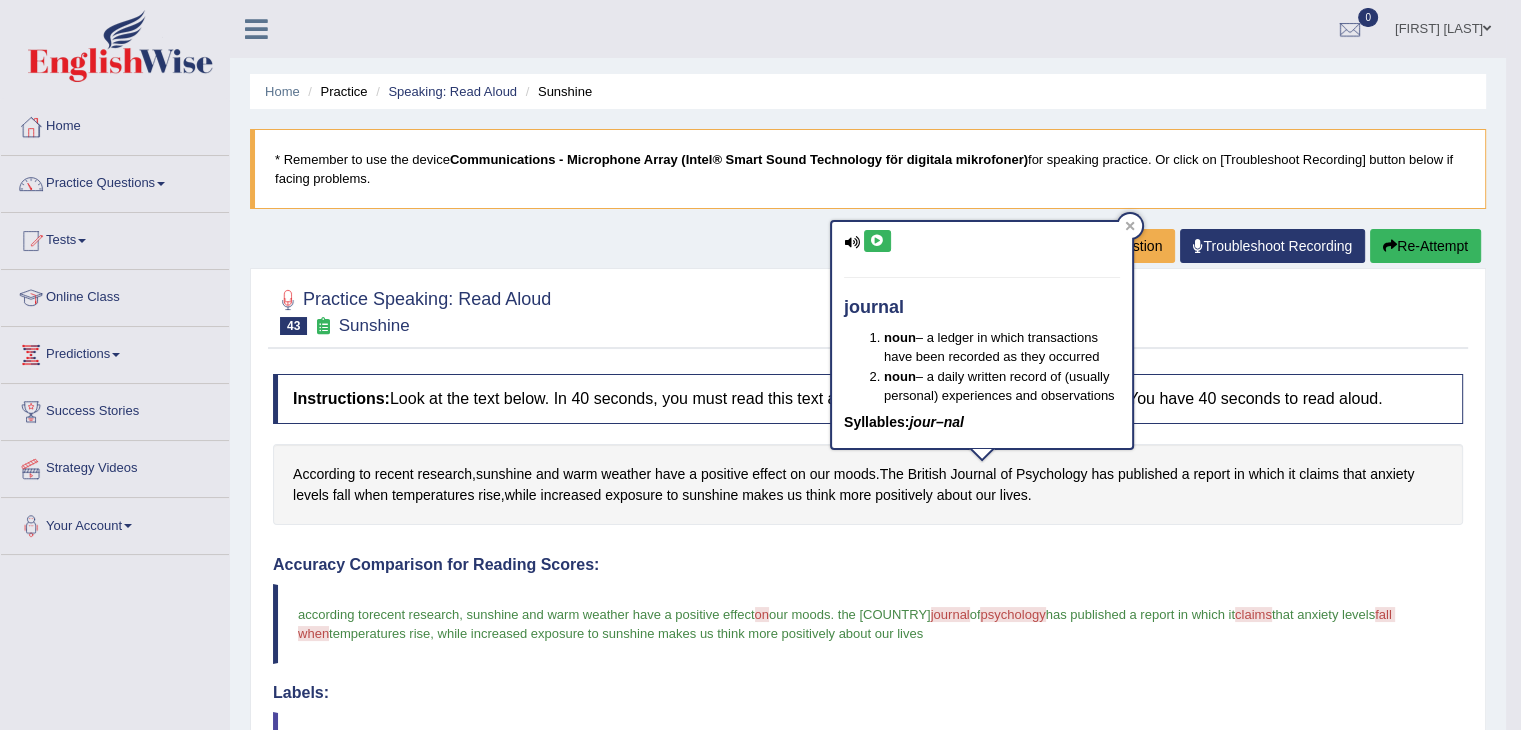 click at bounding box center (877, 241) 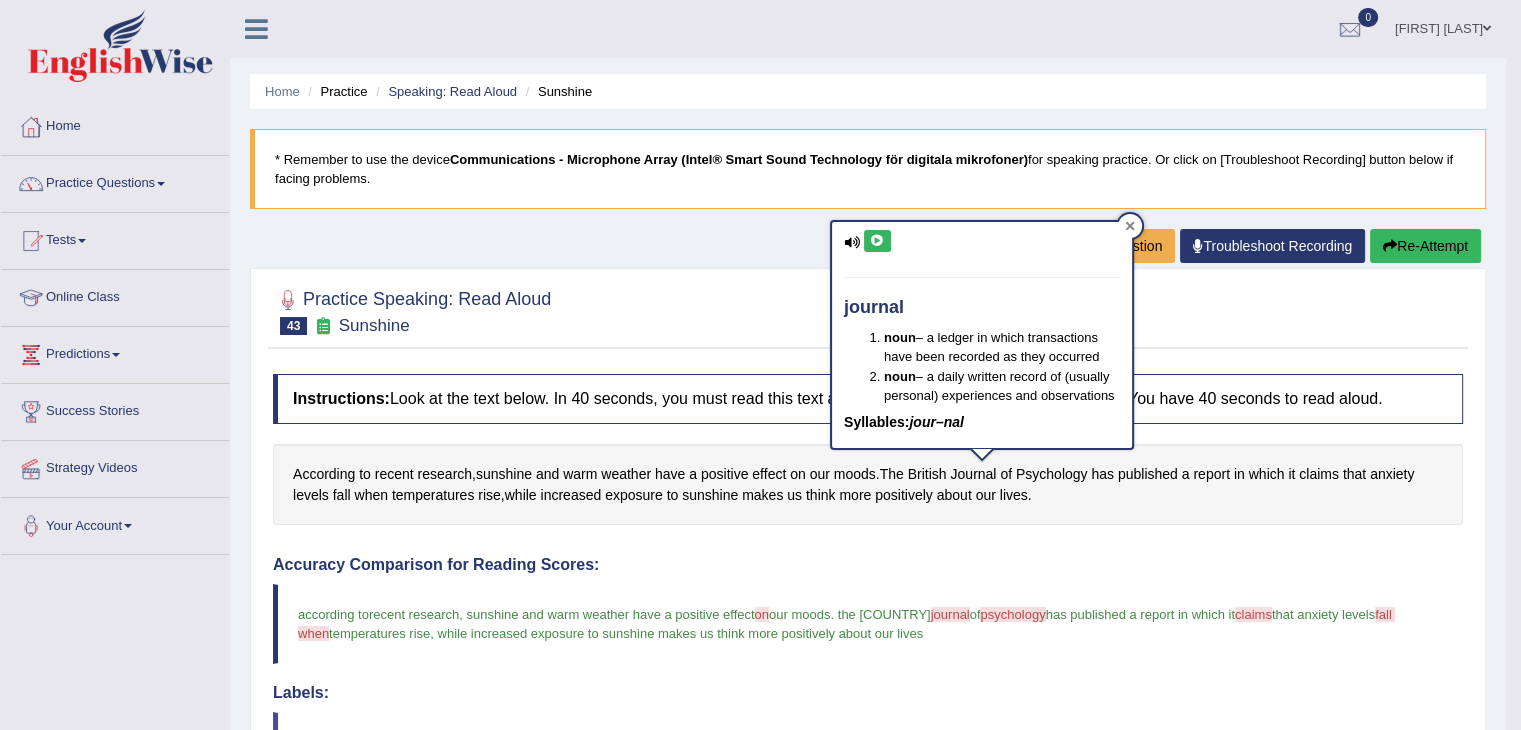 click at bounding box center [1130, 226] 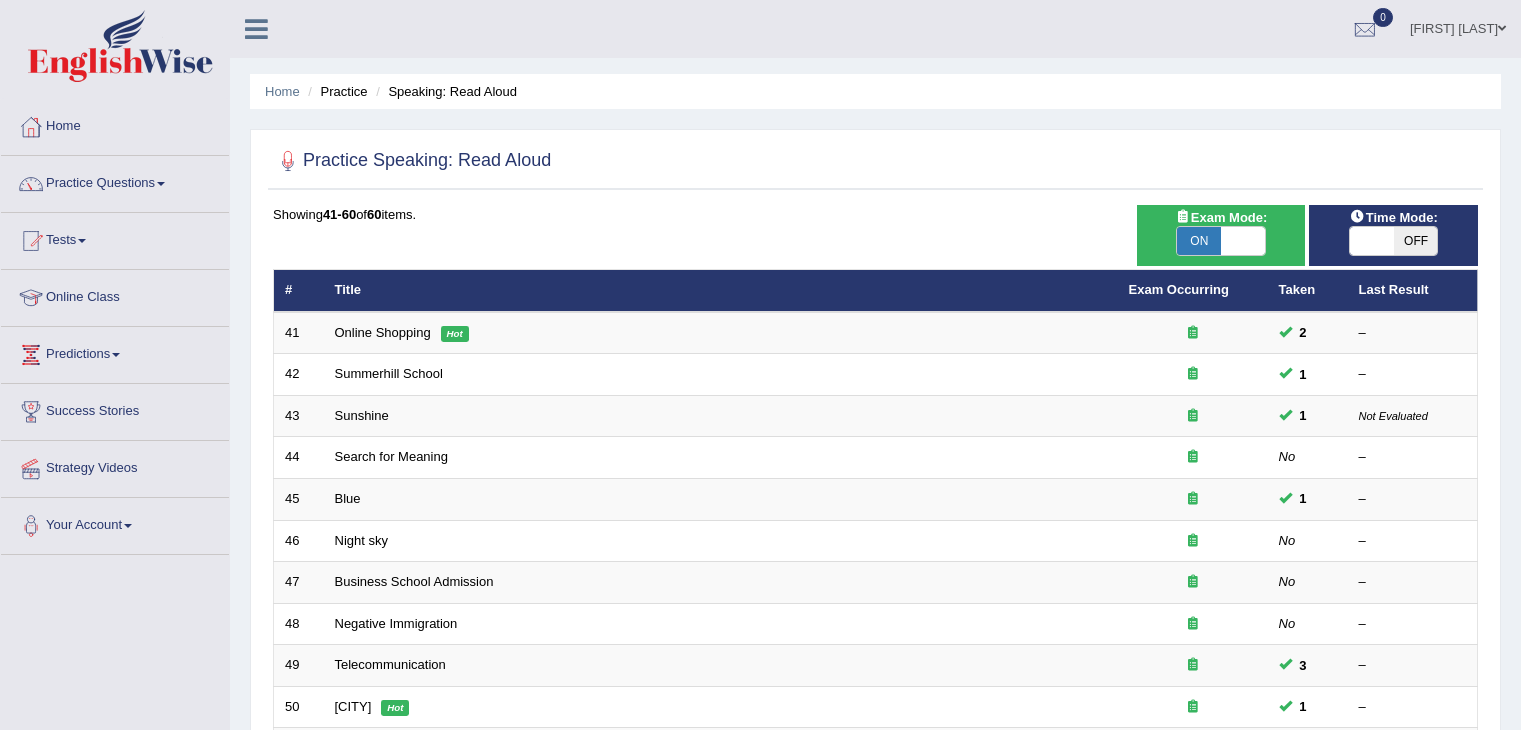 scroll, scrollTop: 0, scrollLeft: 0, axis: both 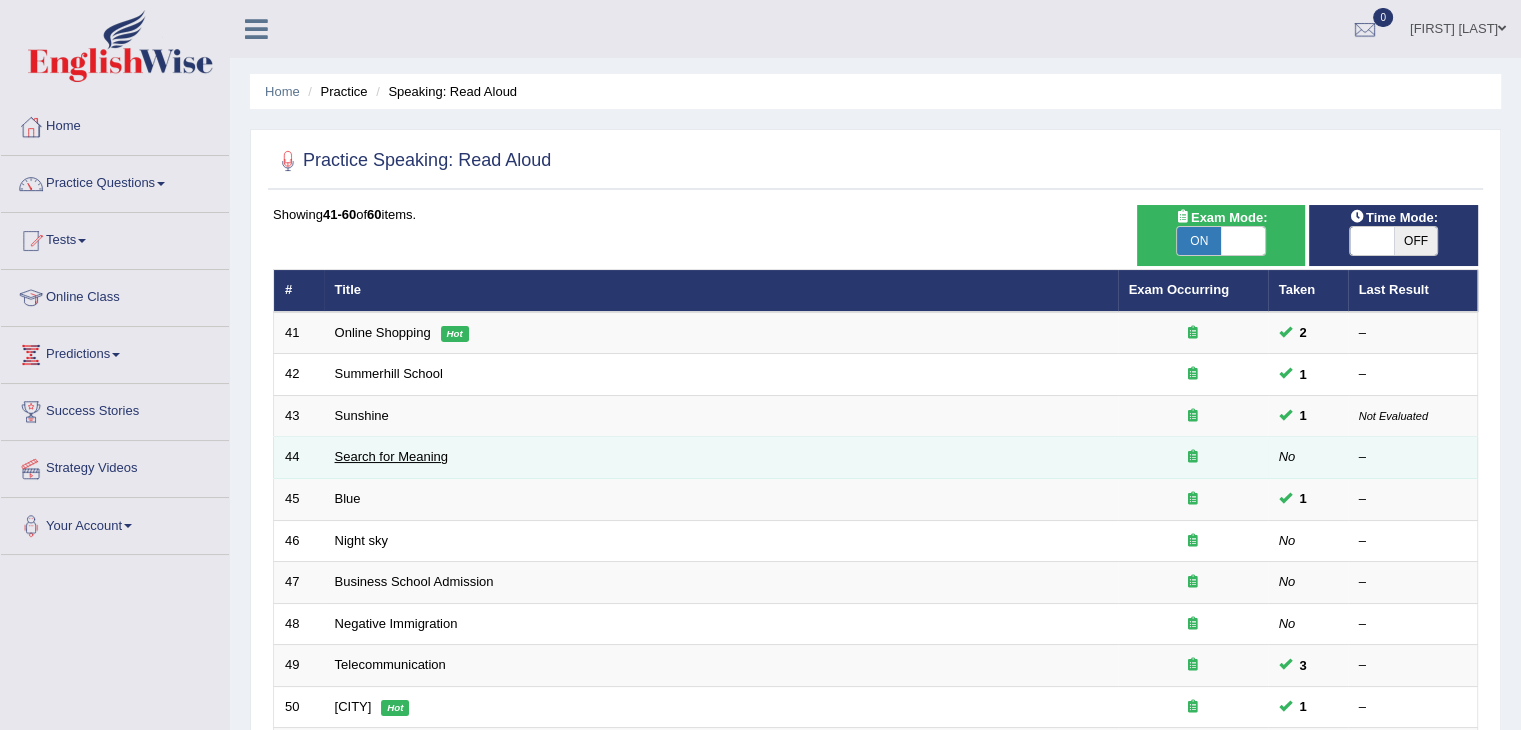 click on "Search for Meaning" at bounding box center (391, 456) 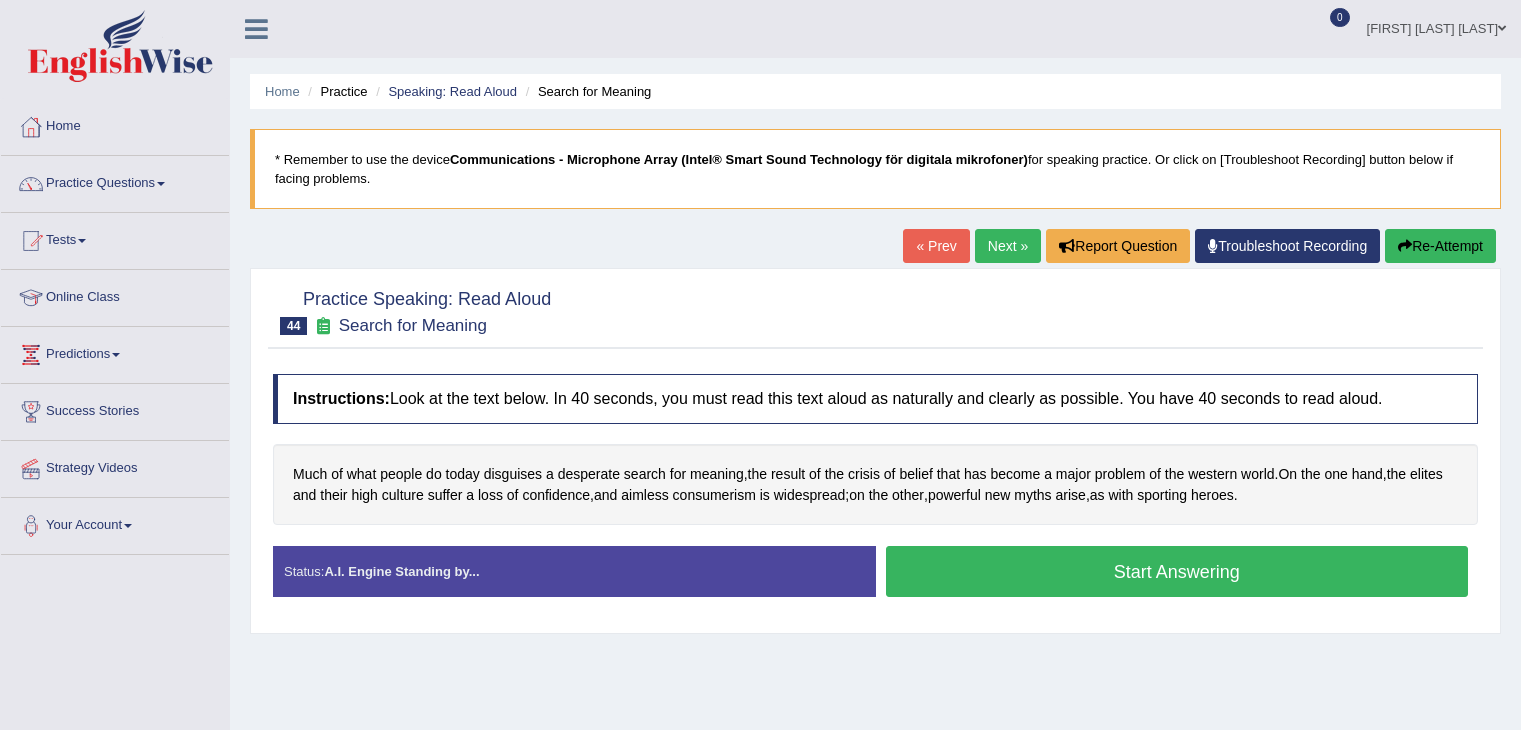 scroll, scrollTop: 0, scrollLeft: 0, axis: both 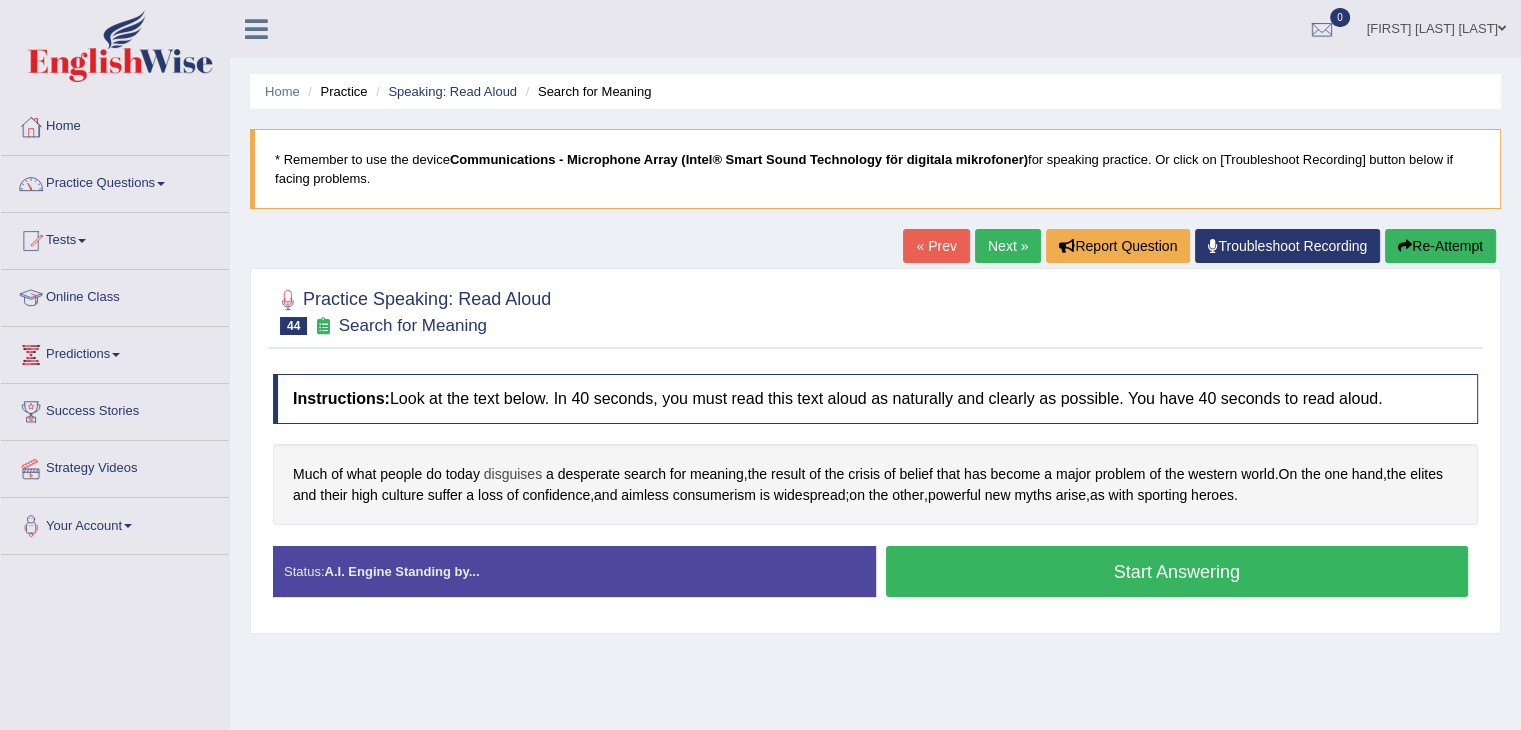 click on "disguises" at bounding box center [513, 474] 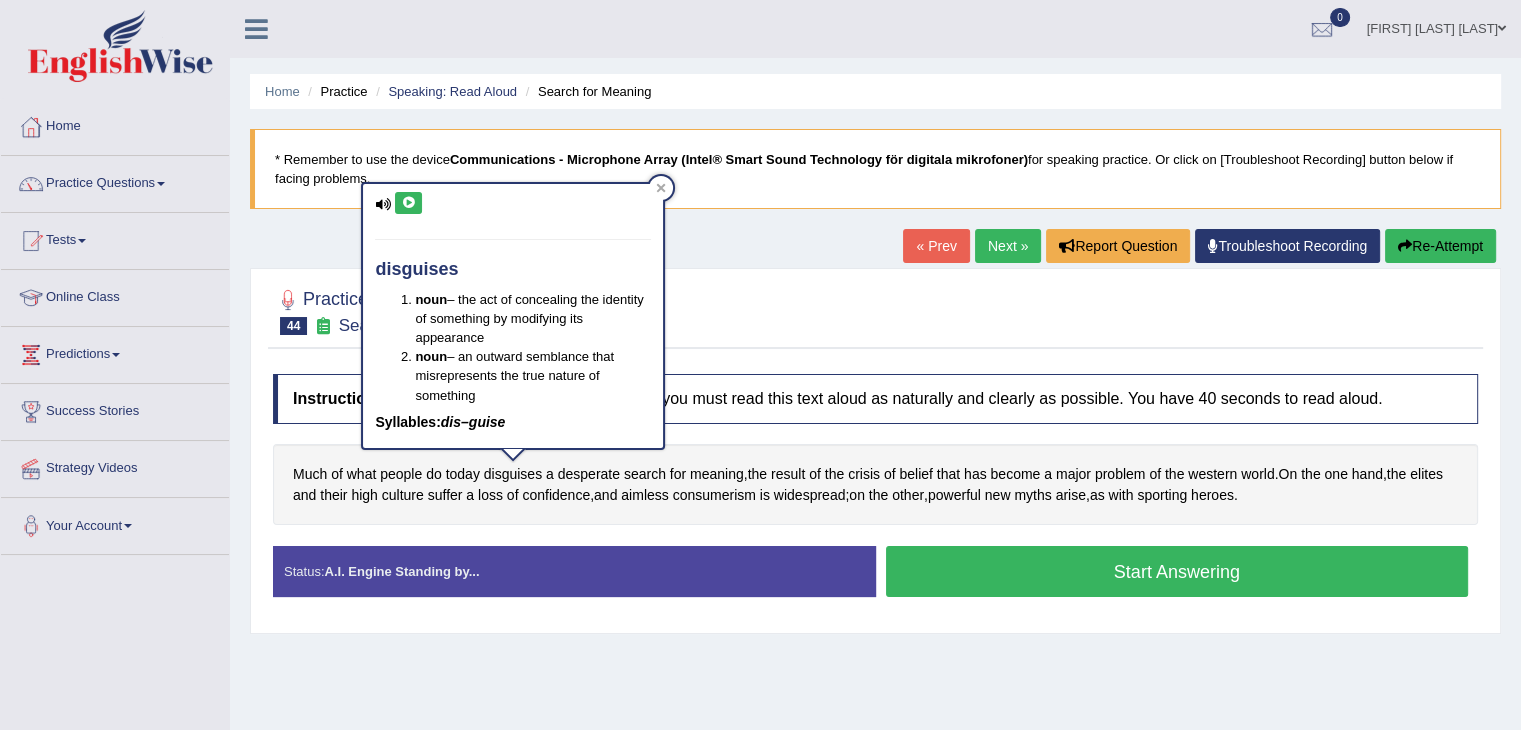 click at bounding box center [408, 203] 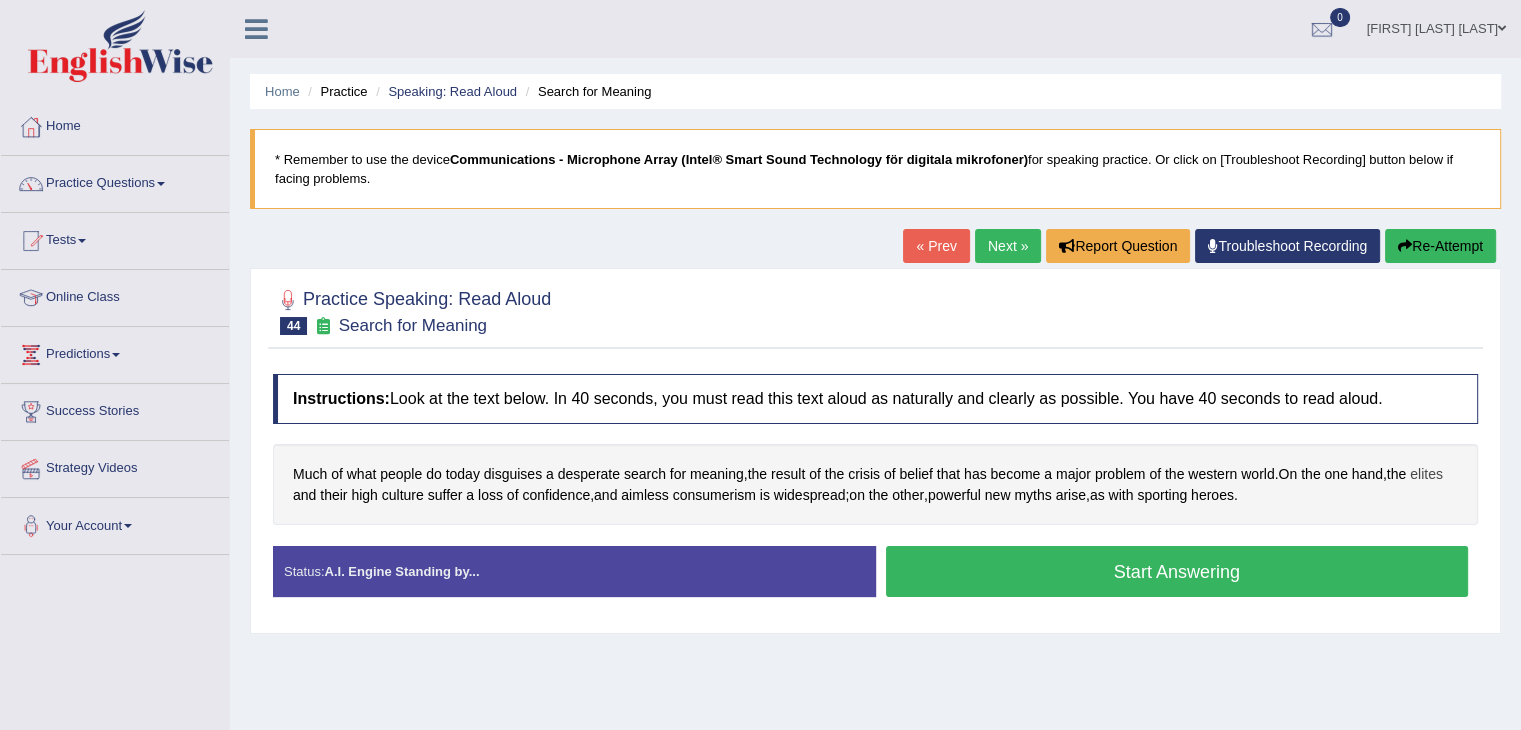 click on "elites" at bounding box center (1426, 474) 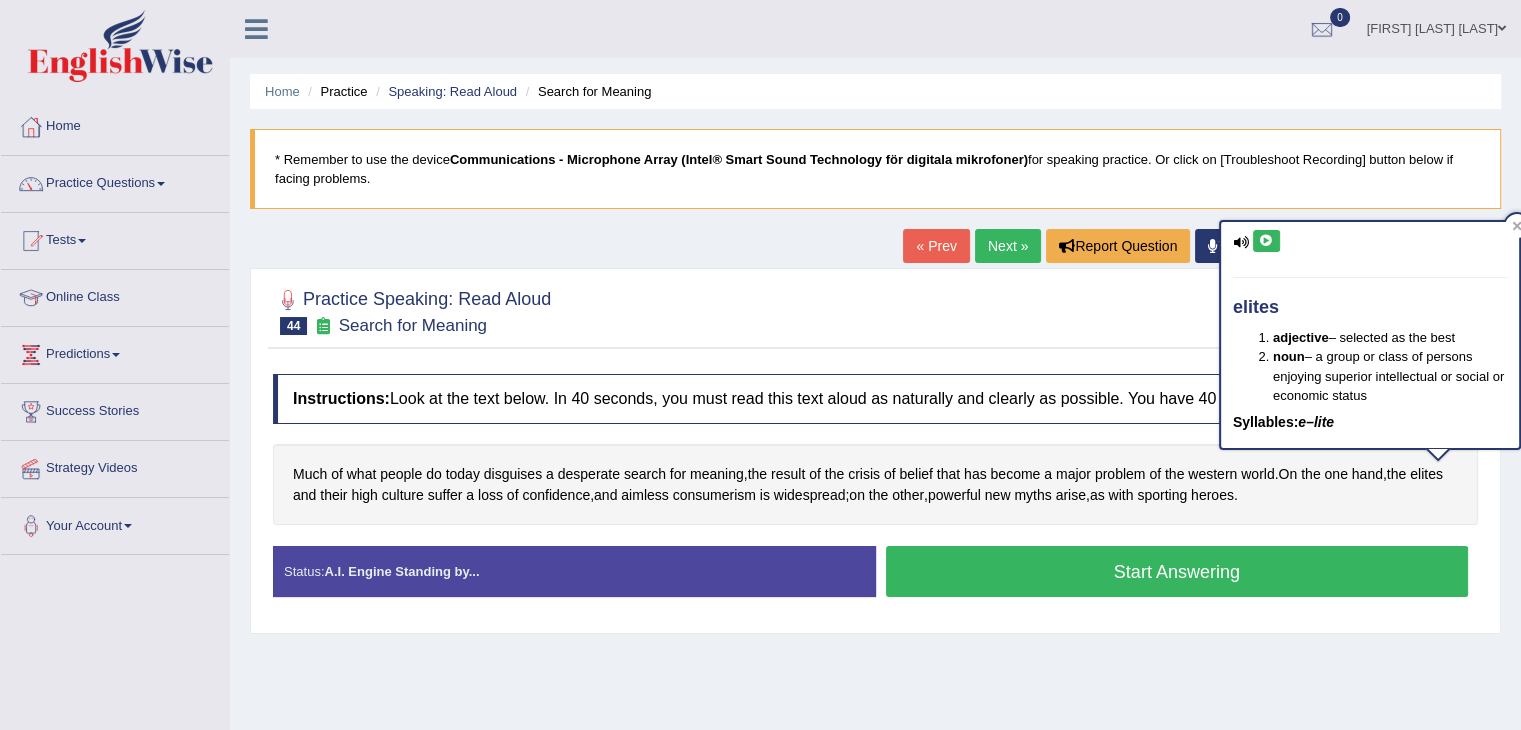 click at bounding box center (1266, 241) 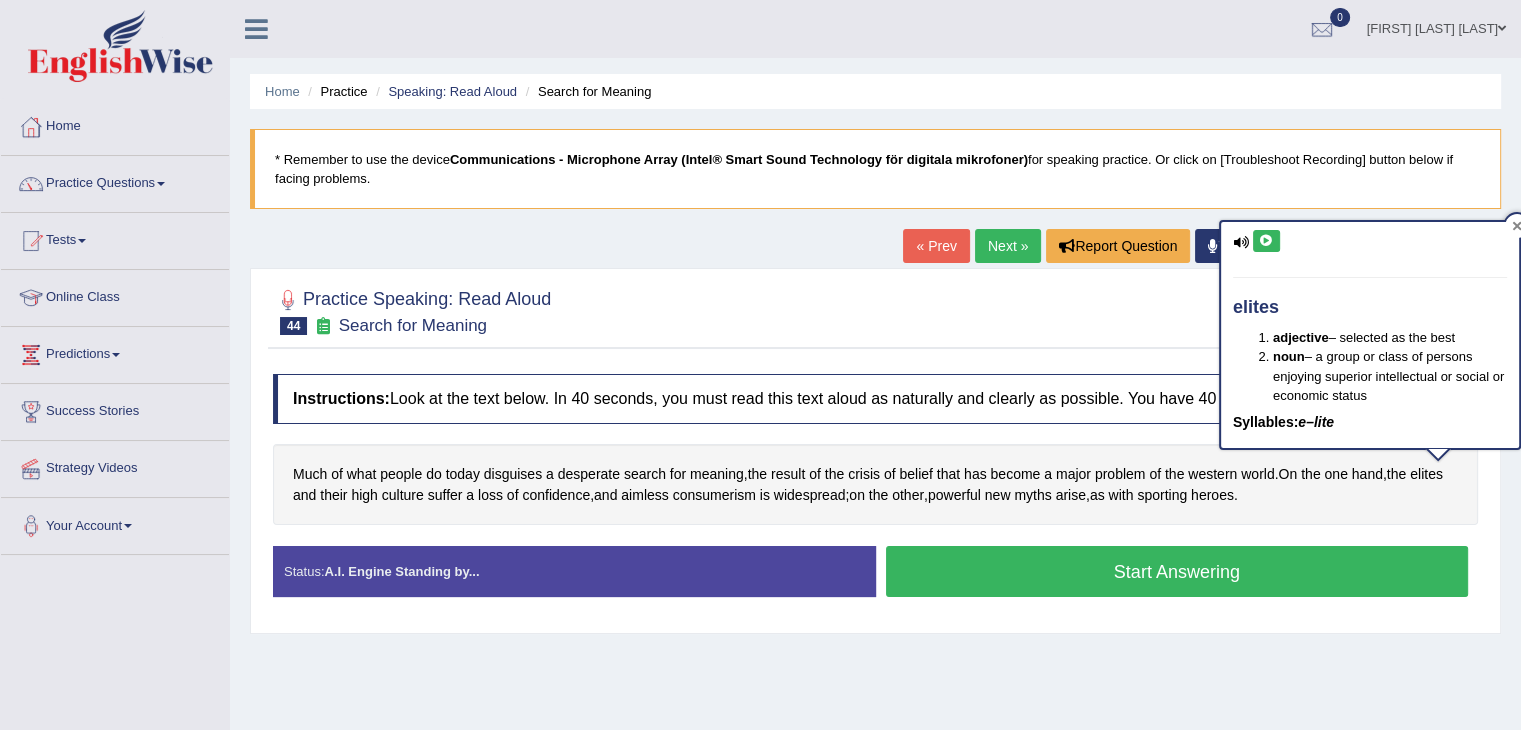 click 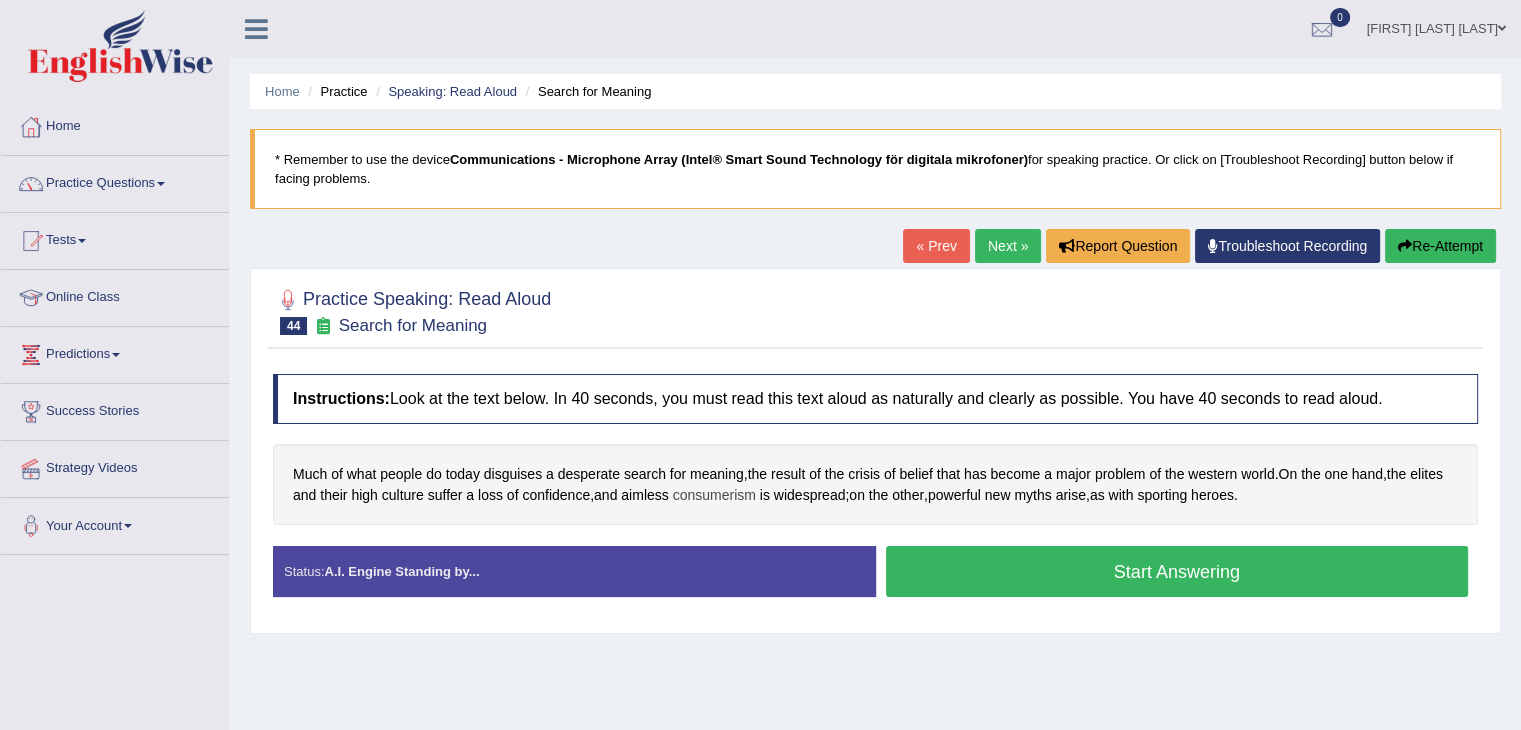 click on "consumerism" at bounding box center [714, 495] 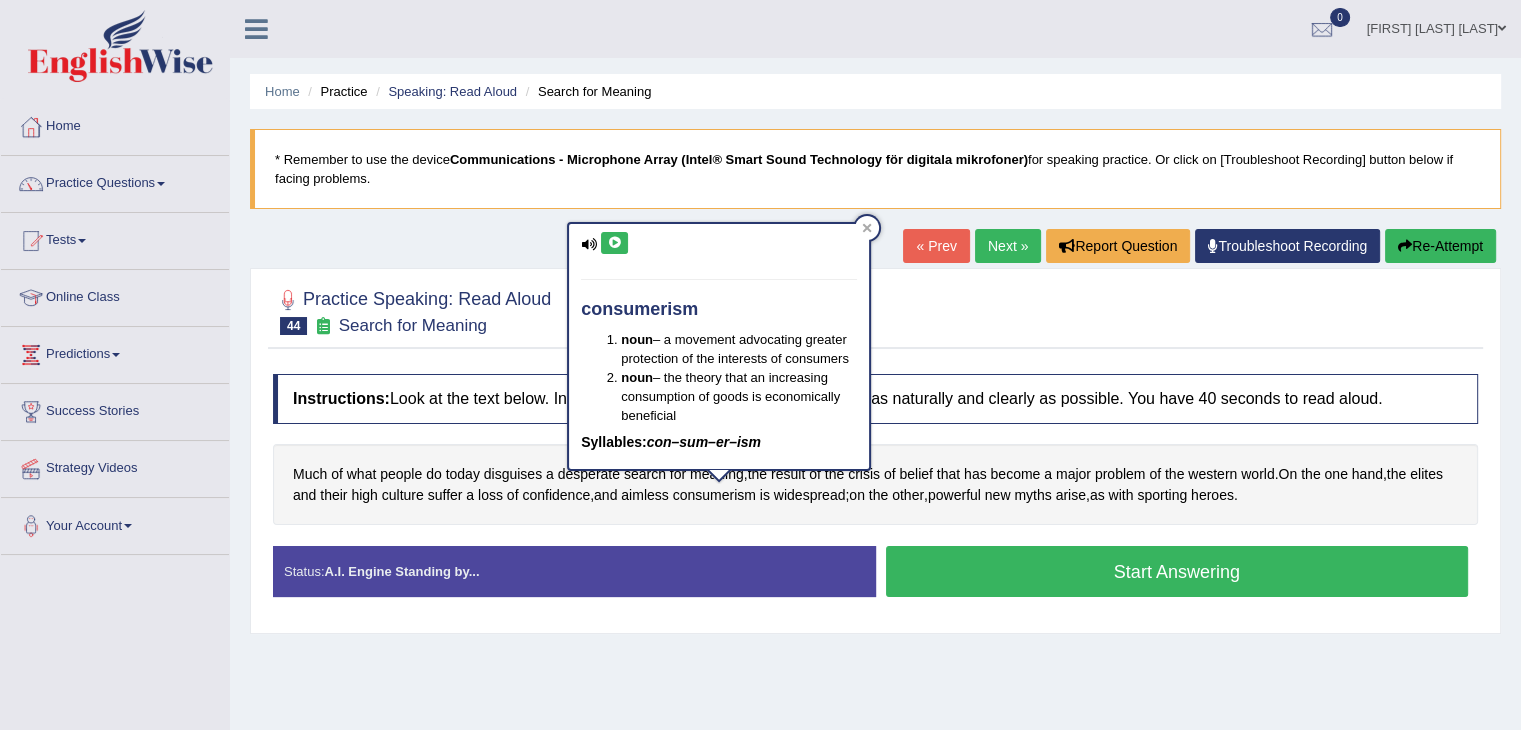 click at bounding box center [614, 243] 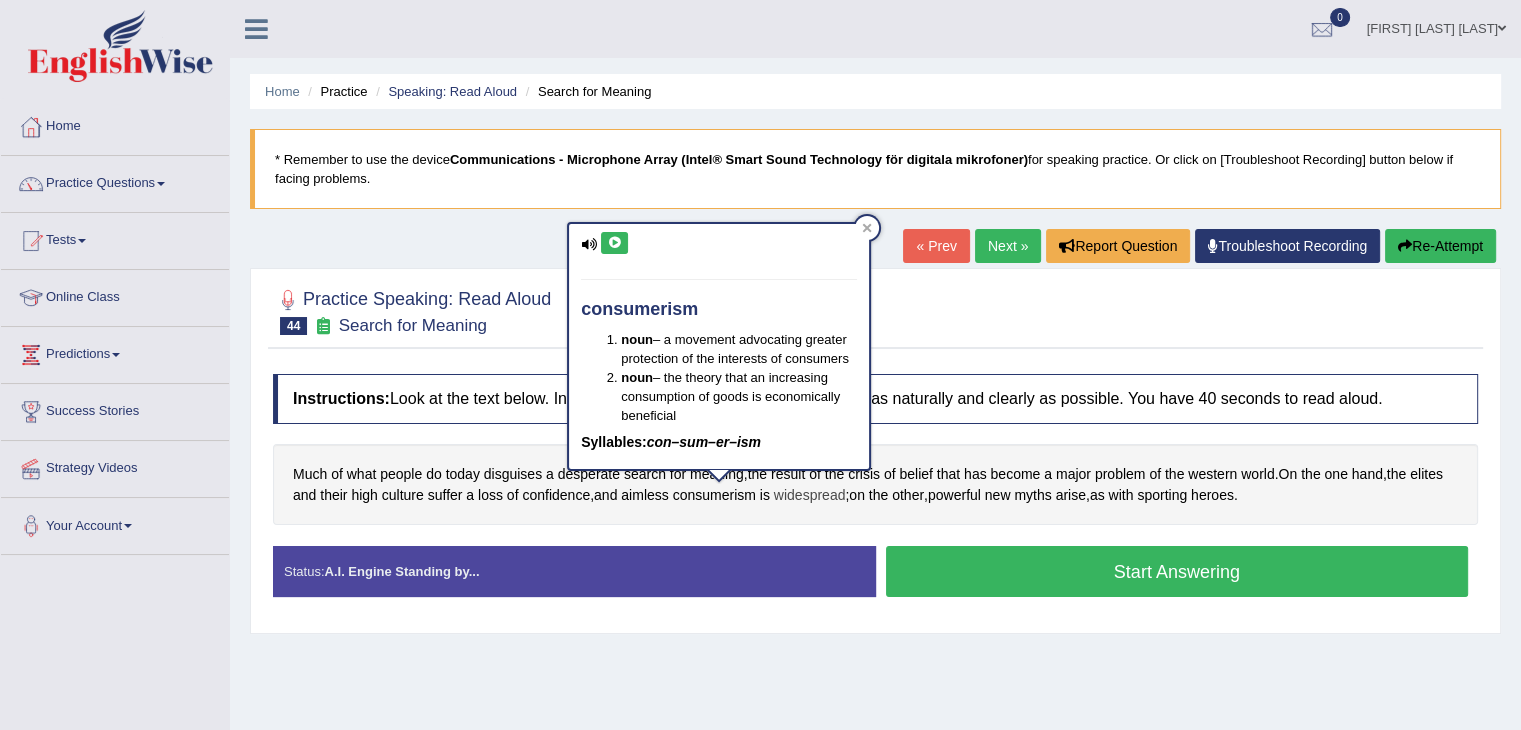 click on "widespread" at bounding box center [810, 495] 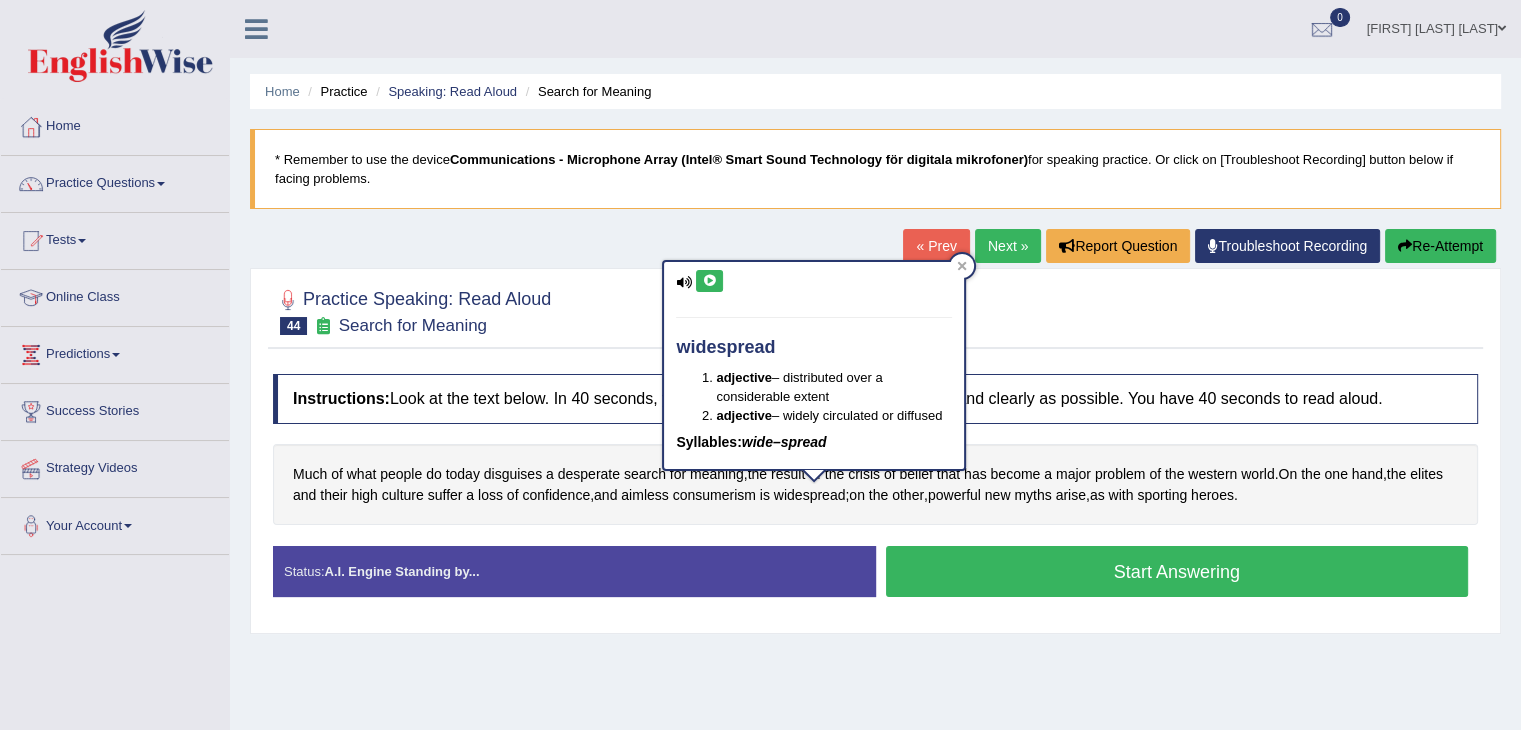 click at bounding box center (709, 281) 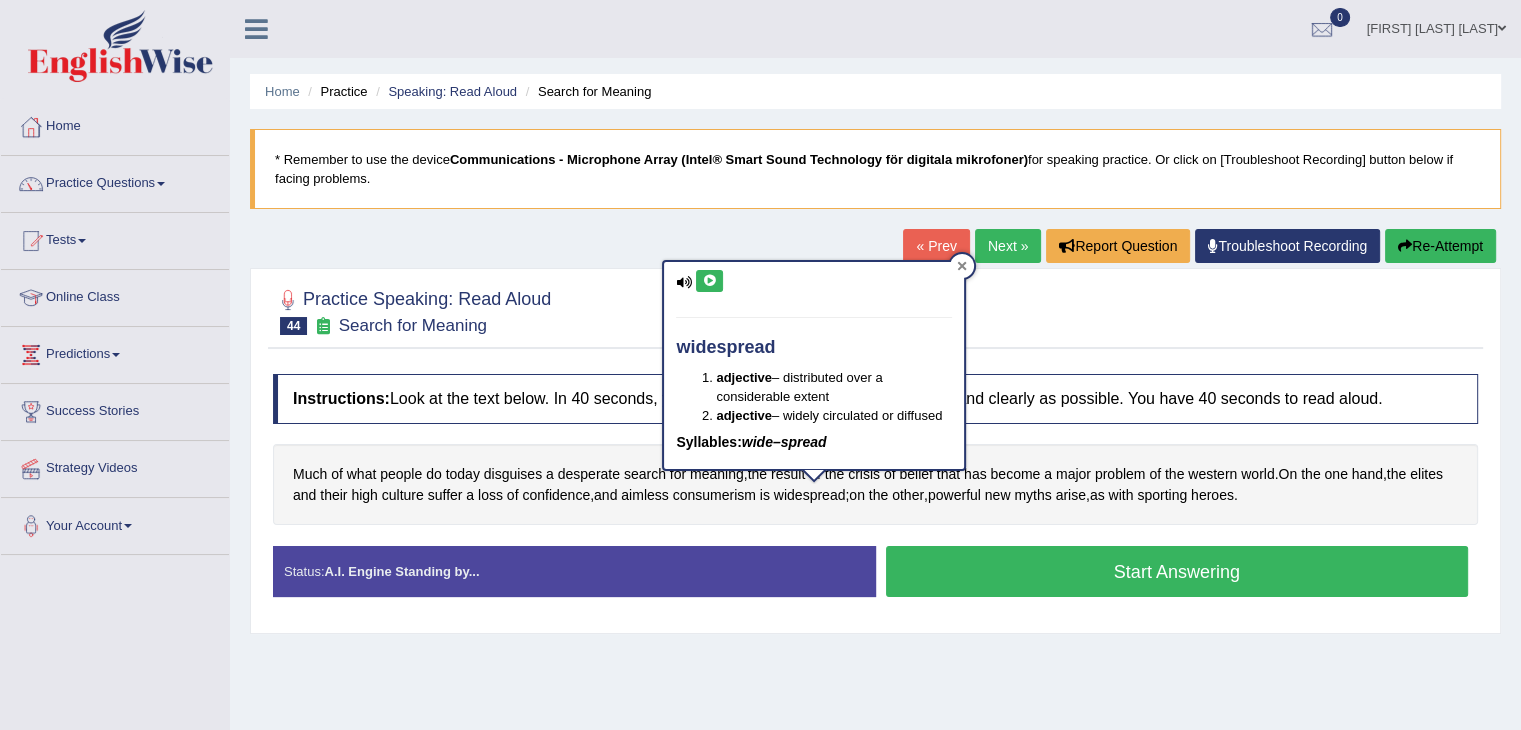 click 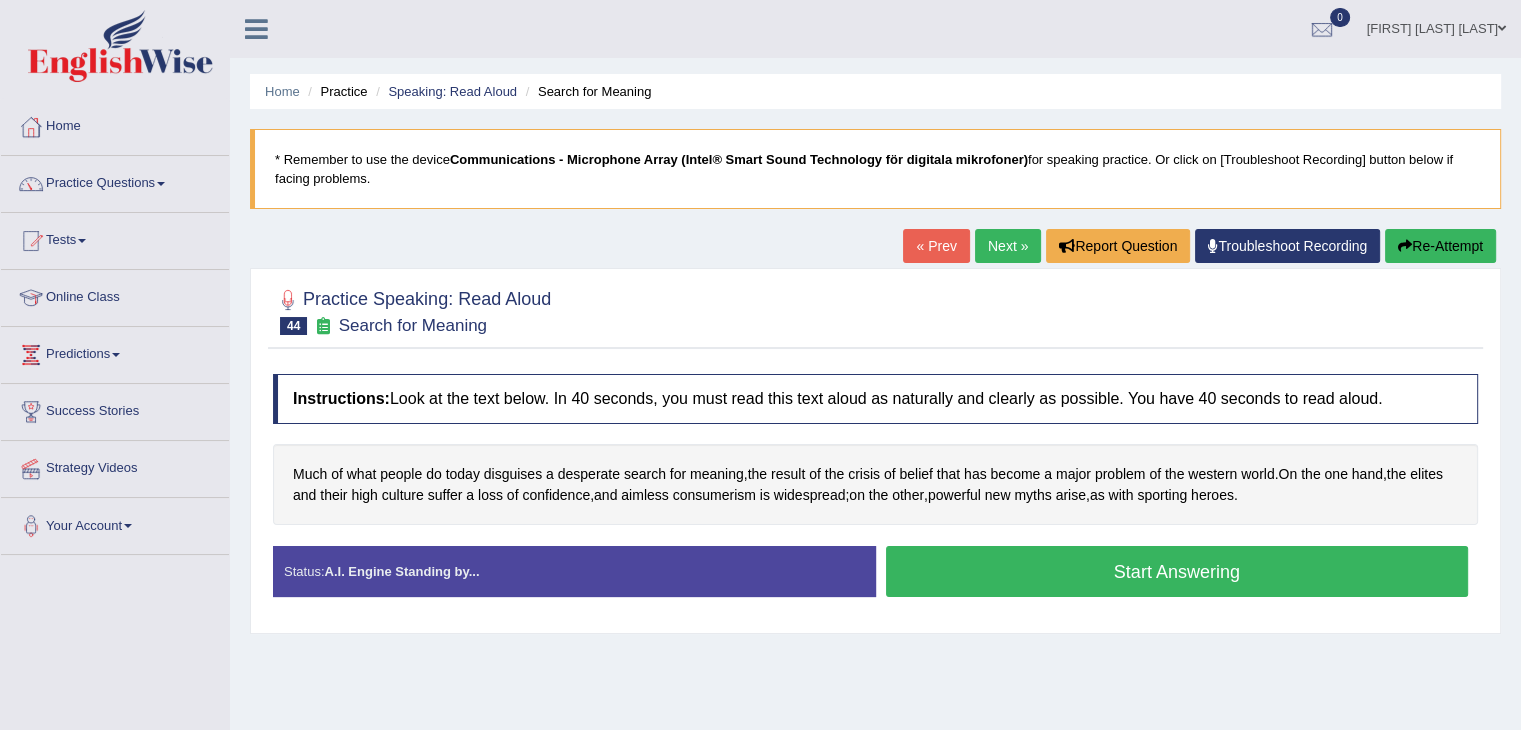 click on "Start Answering" at bounding box center (1177, 571) 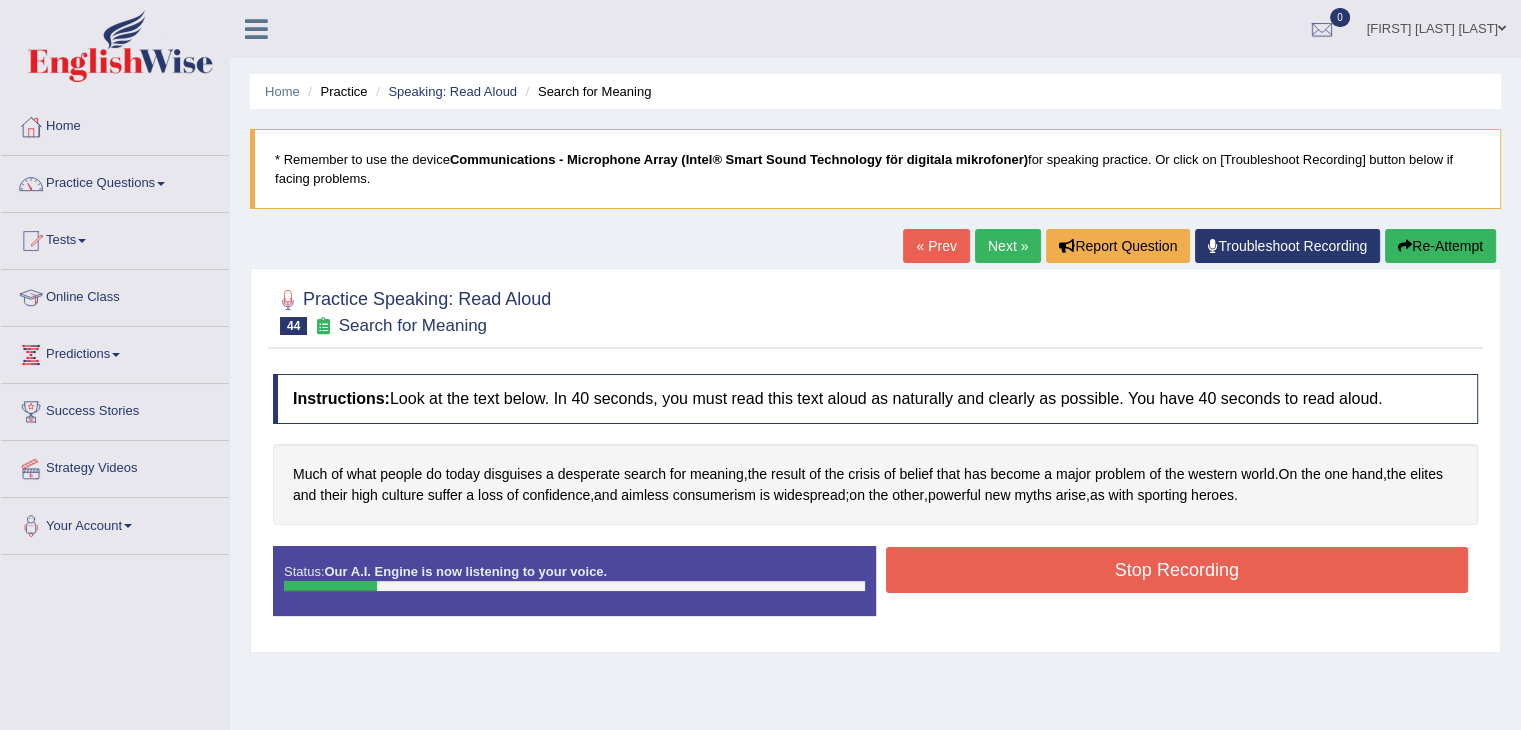 click on "Re-Attempt" at bounding box center [1440, 246] 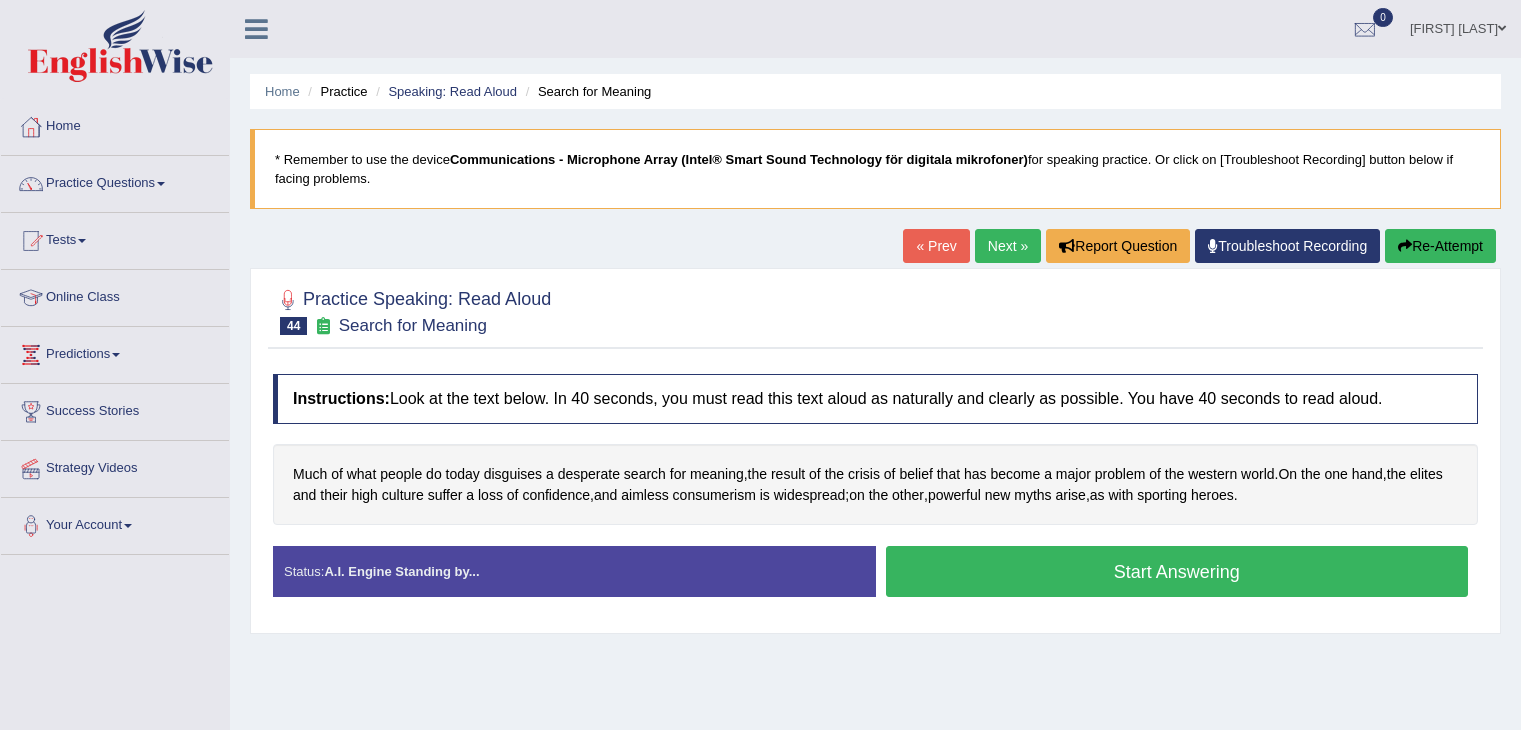 scroll, scrollTop: 0, scrollLeft: 0, axis: both 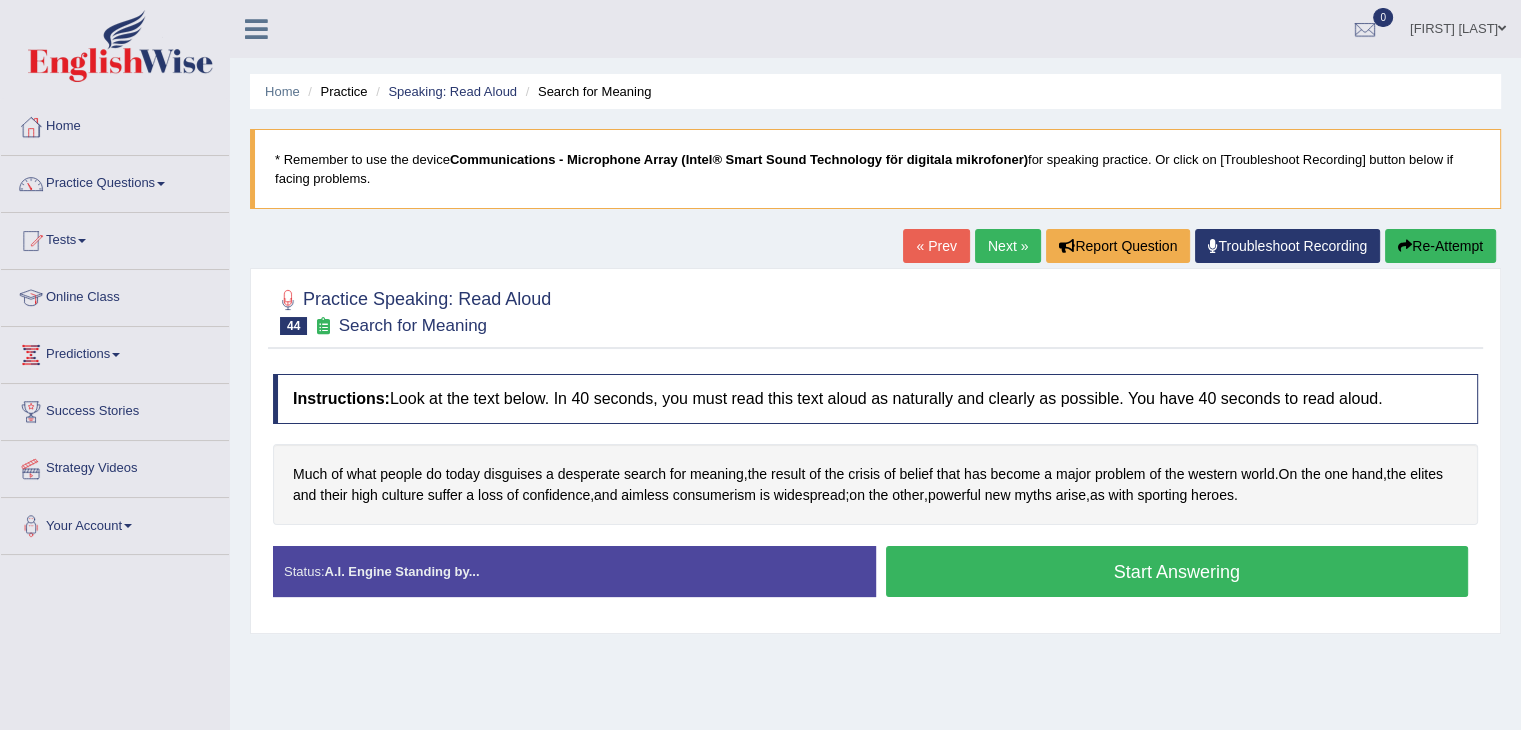 click on "Start Answering" at bounding box center [1177, 571] 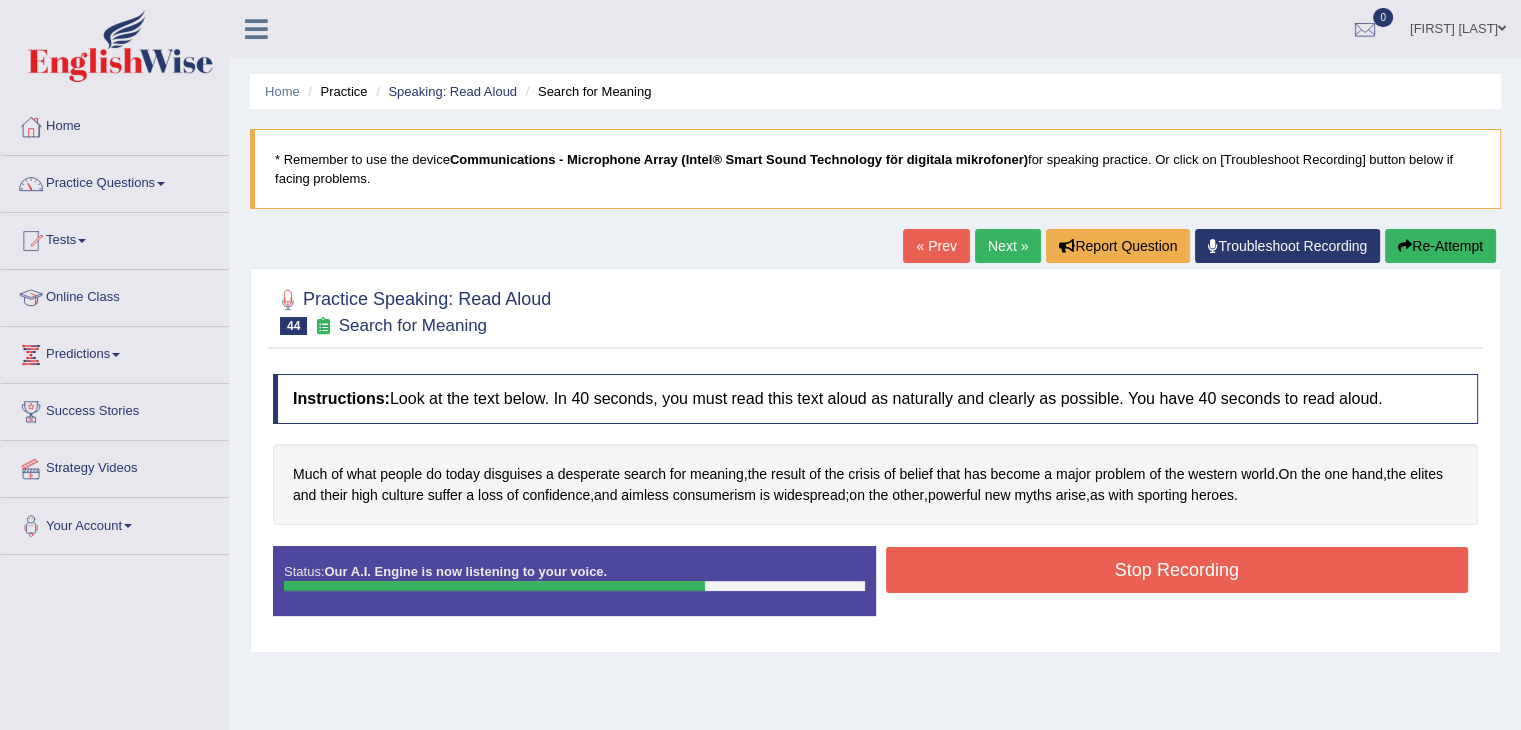 click on "Stop Recording" at bounding box center (1177, 570) 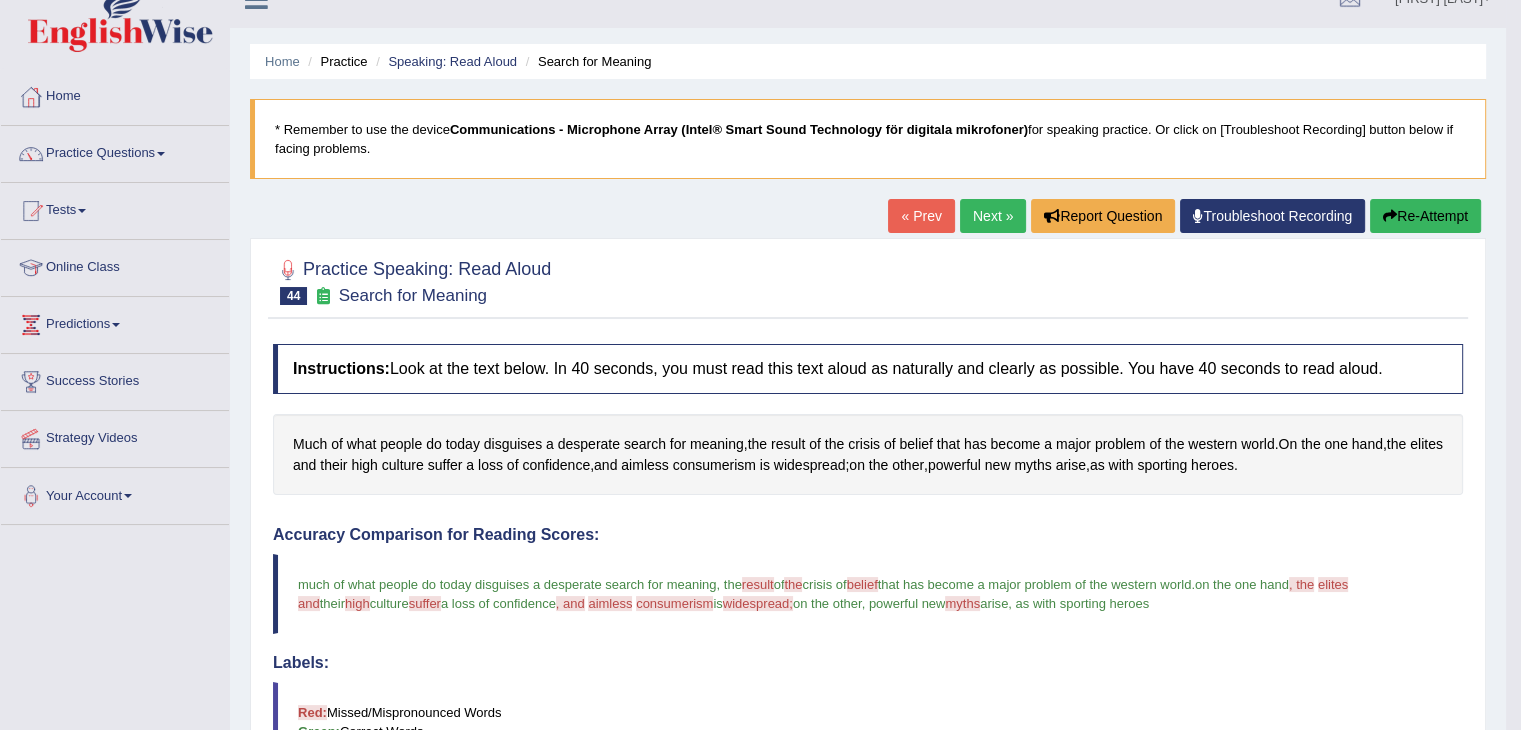 scroll, scrollTop: 11, scrollLeft: 0, axis: vertical 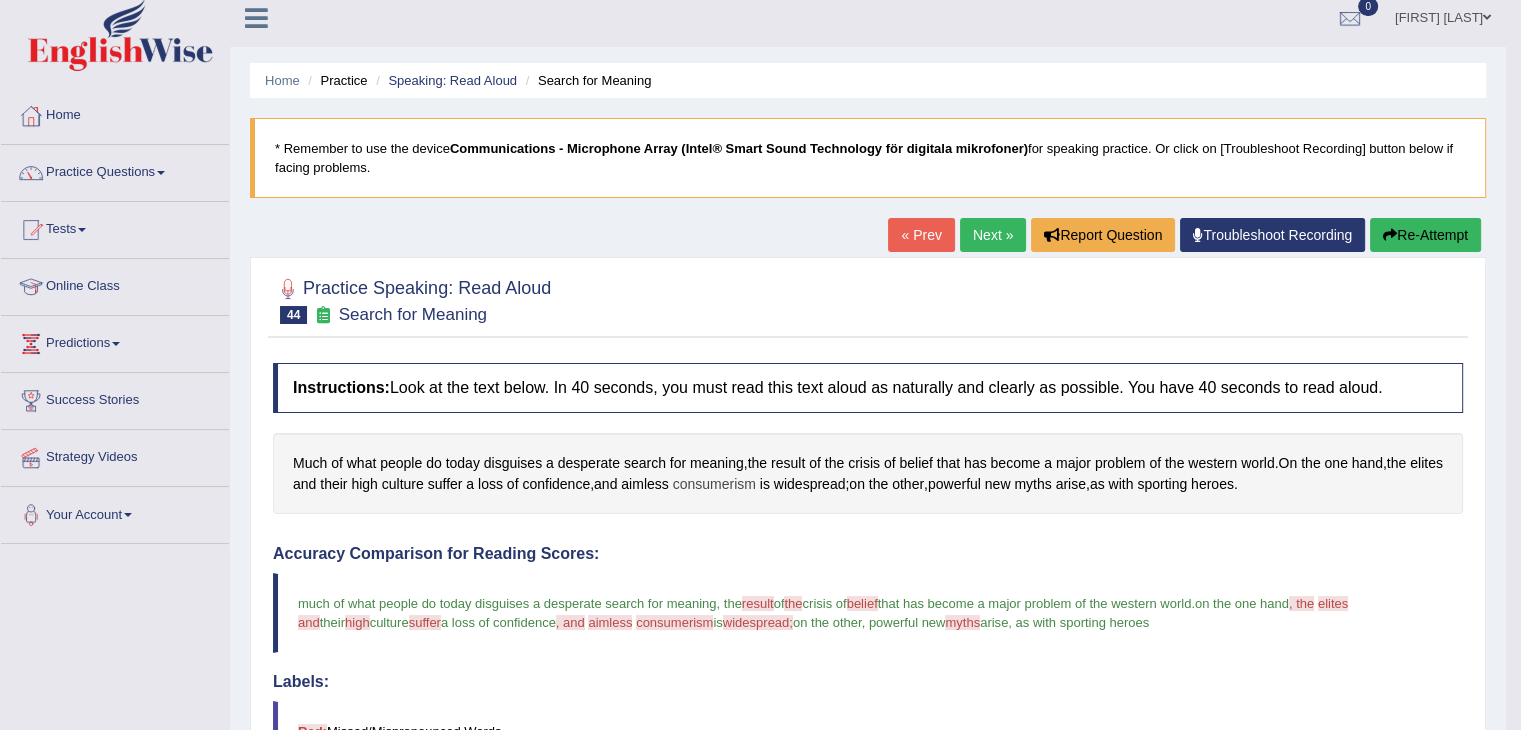 click on "consumerism" at bounding box center [714, 484] 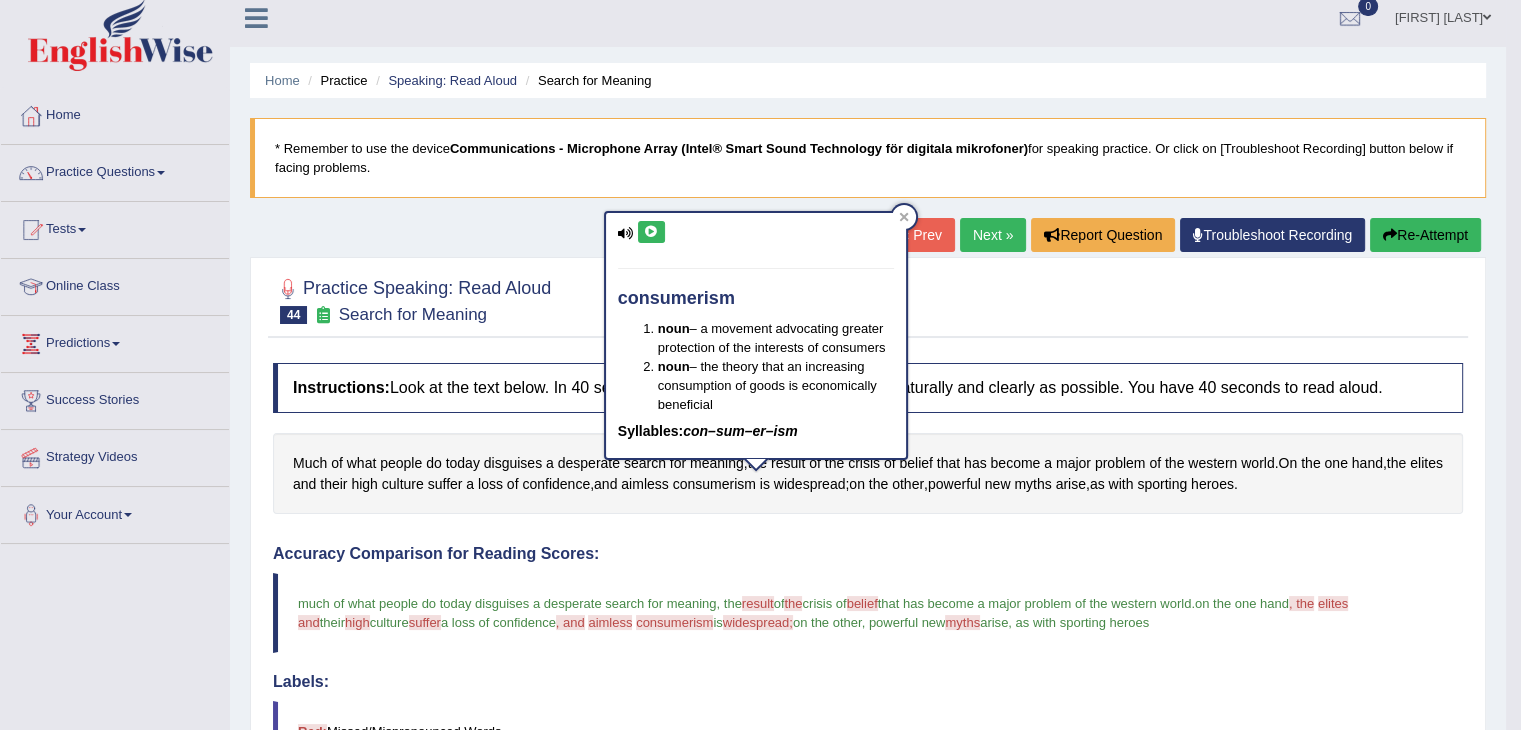 click at bounding box center (651, 232) 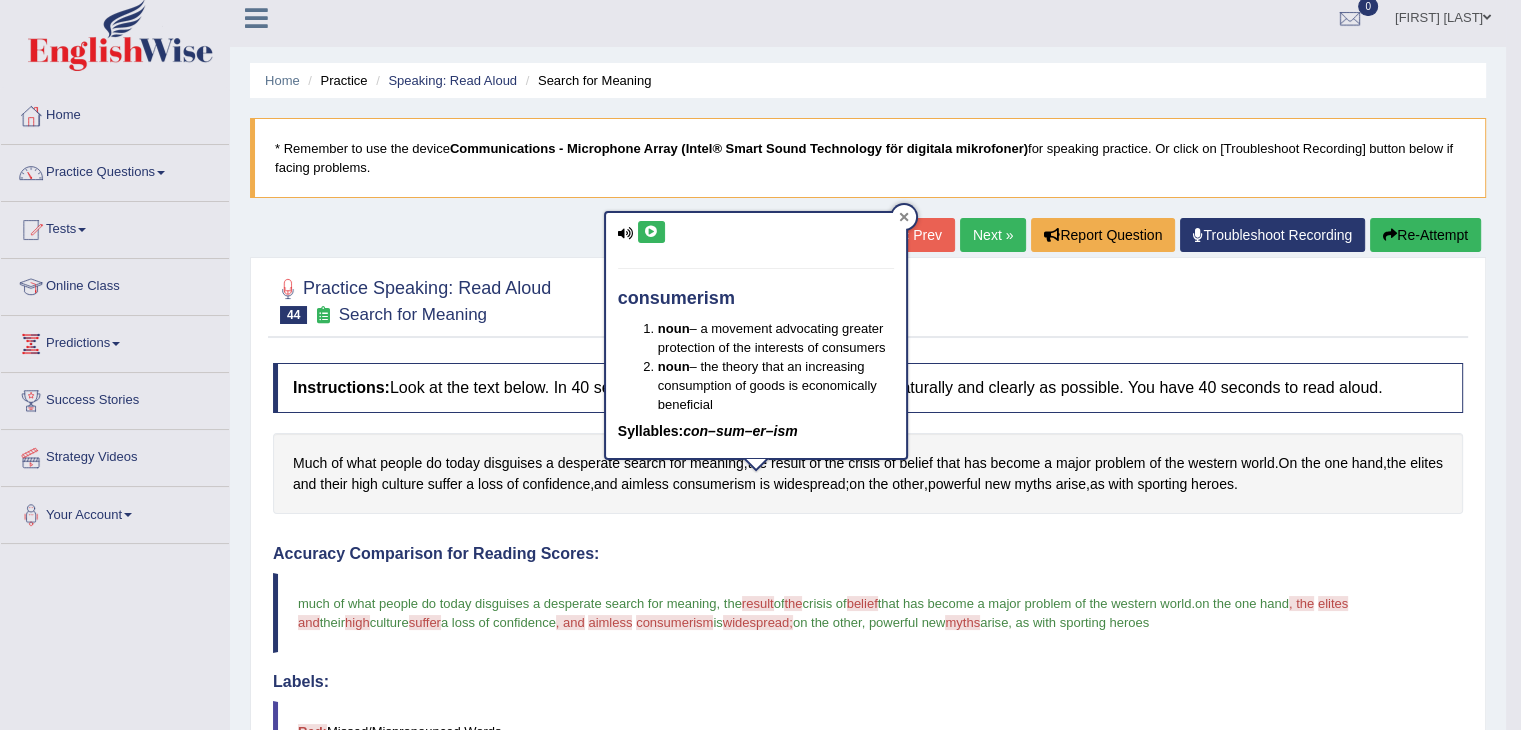 click 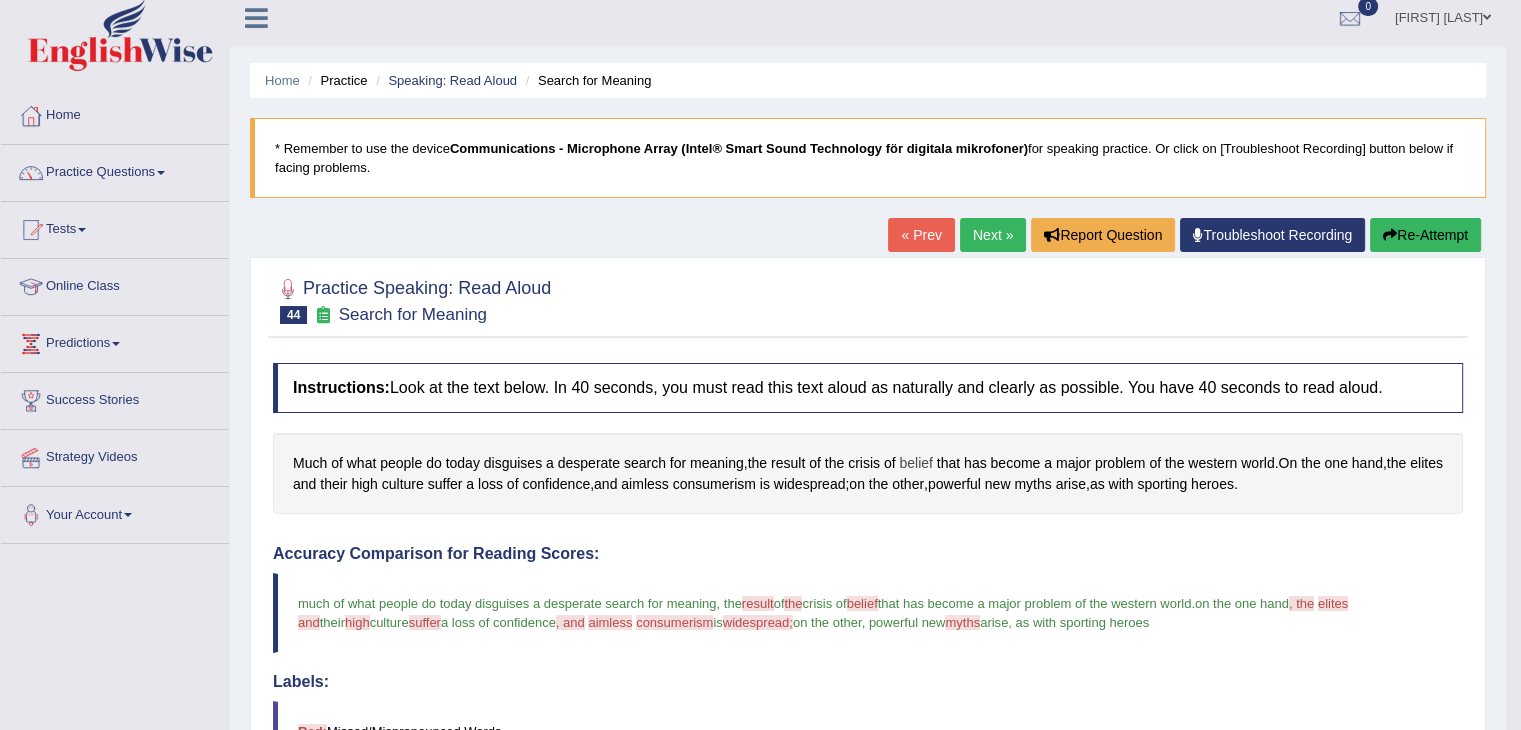 click on "belief" at bounding box center [915, 463] 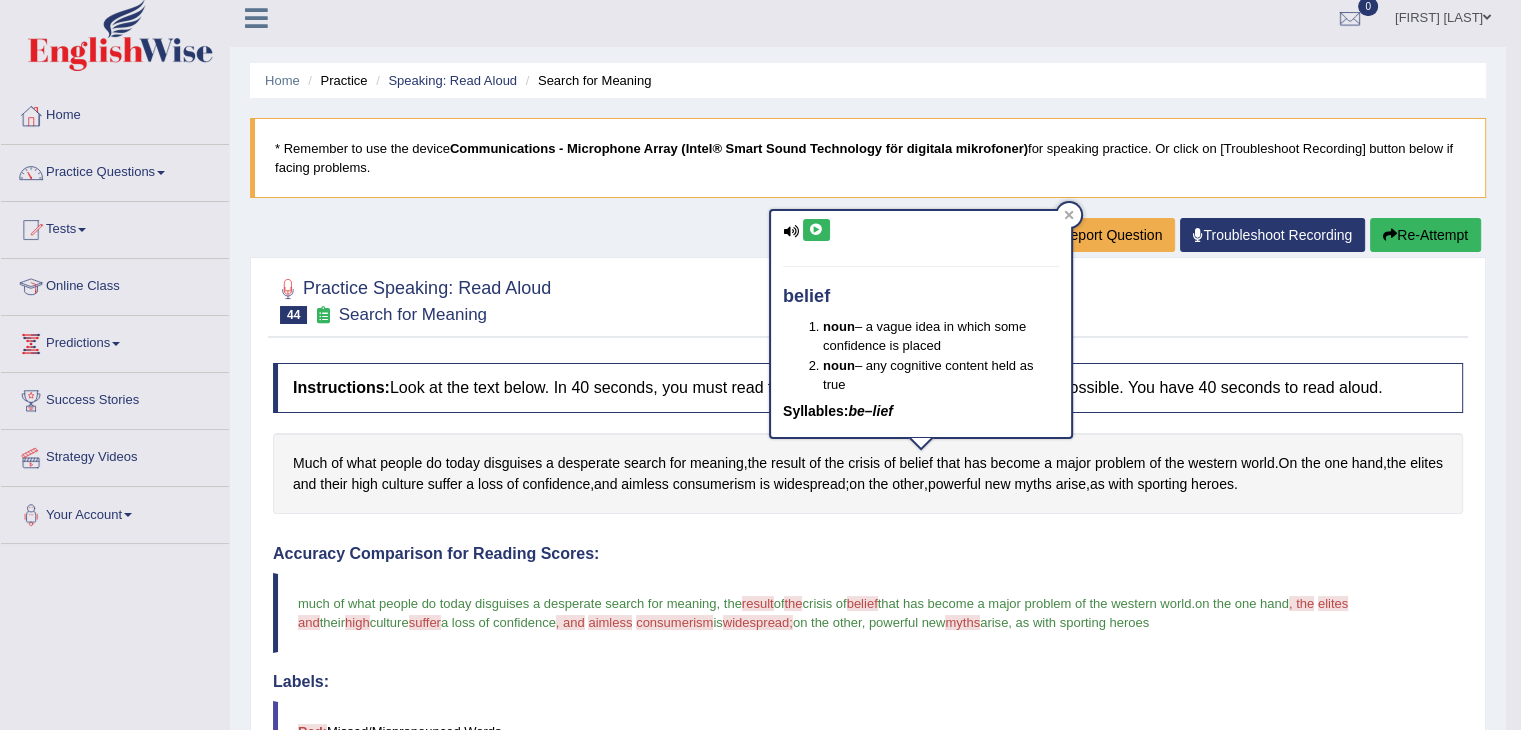 click at bounding box center [816, 230] 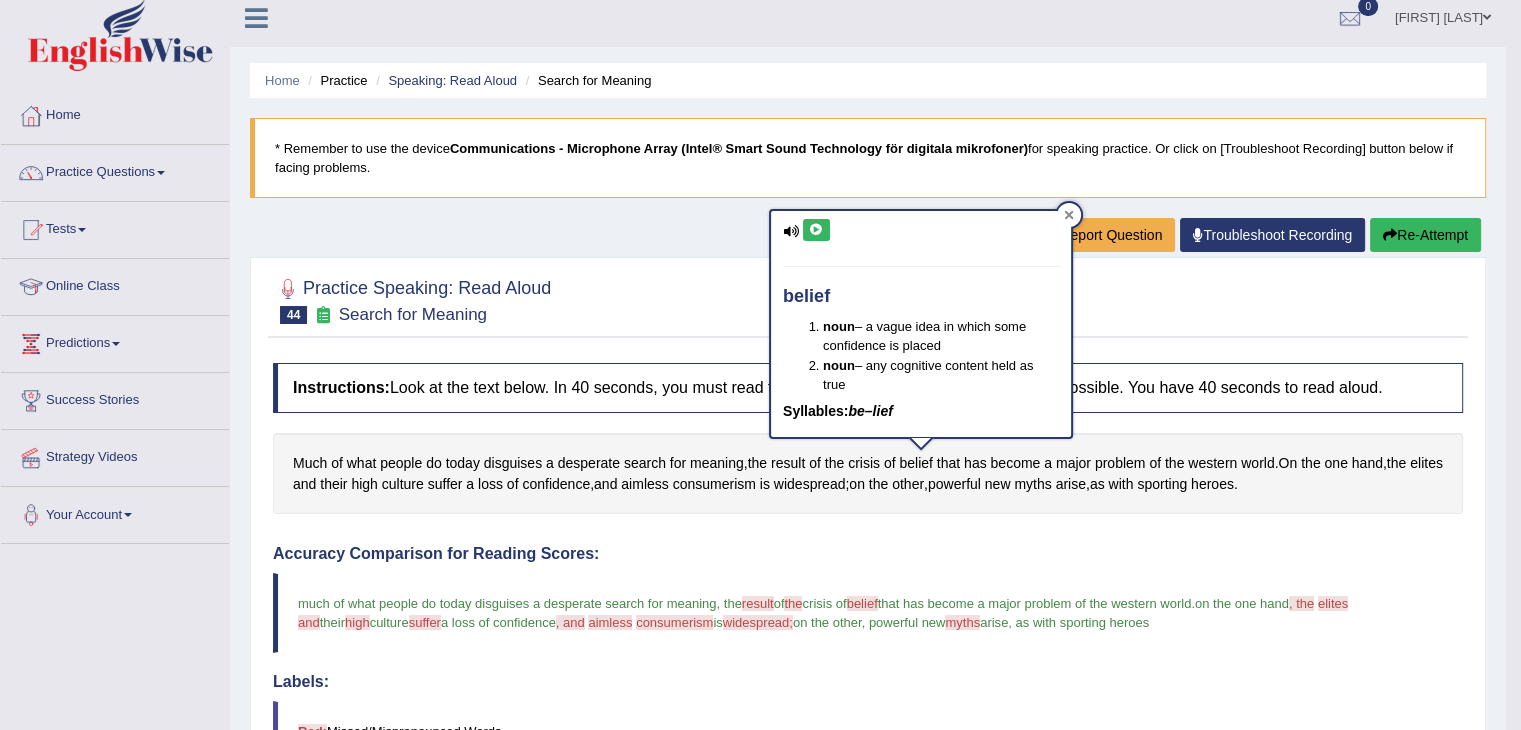 click 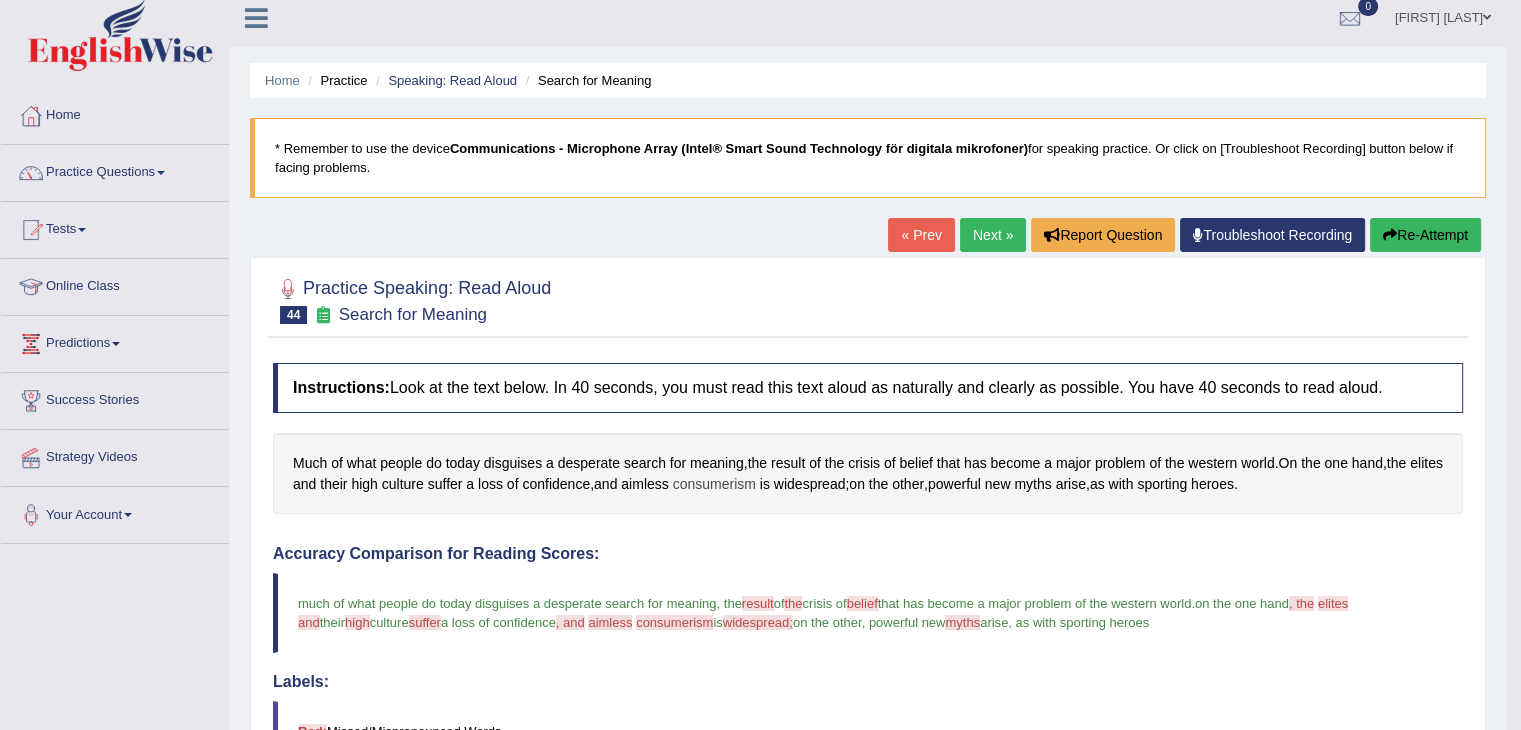 click on "consumerism" at bounding box center [714, 484] 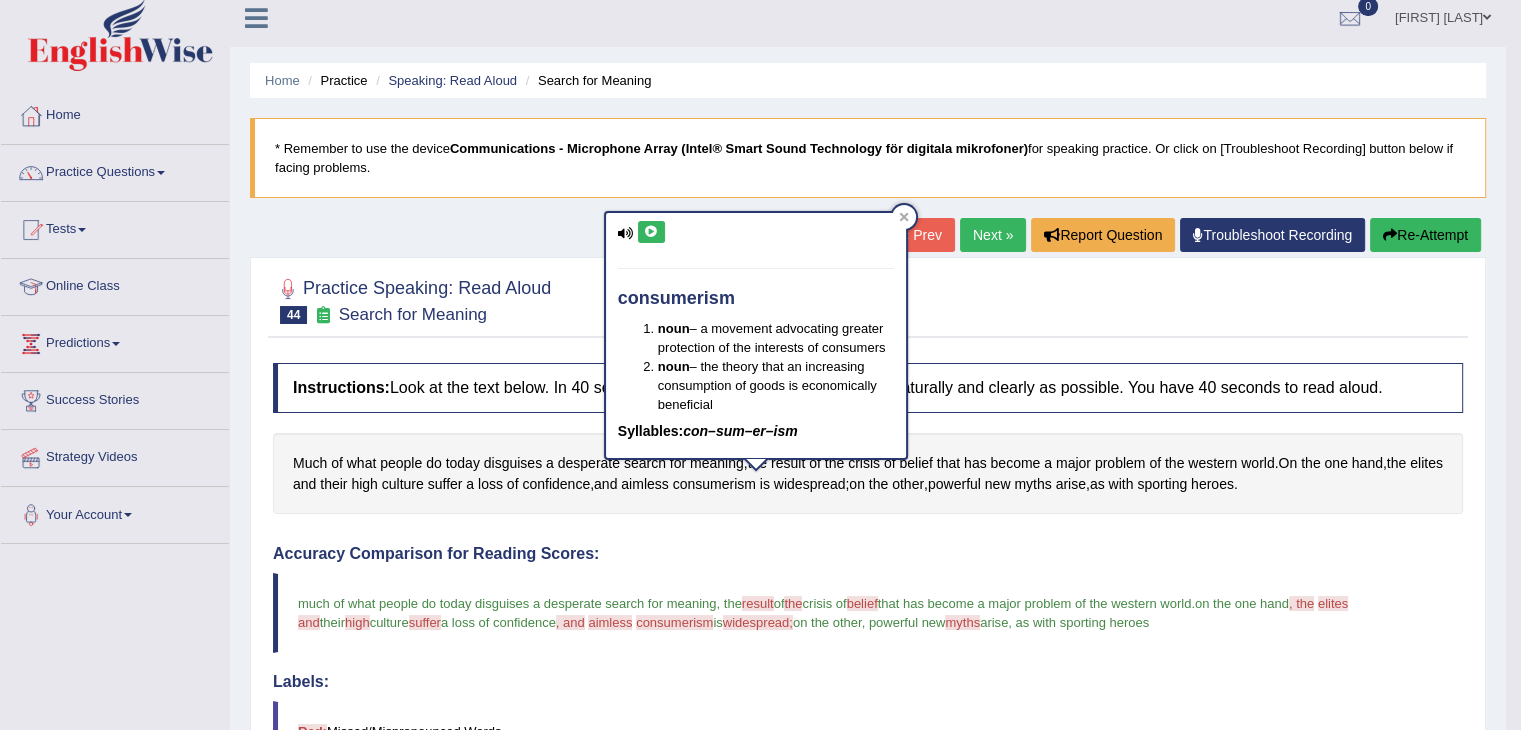 click at bounding box center (651, 232) 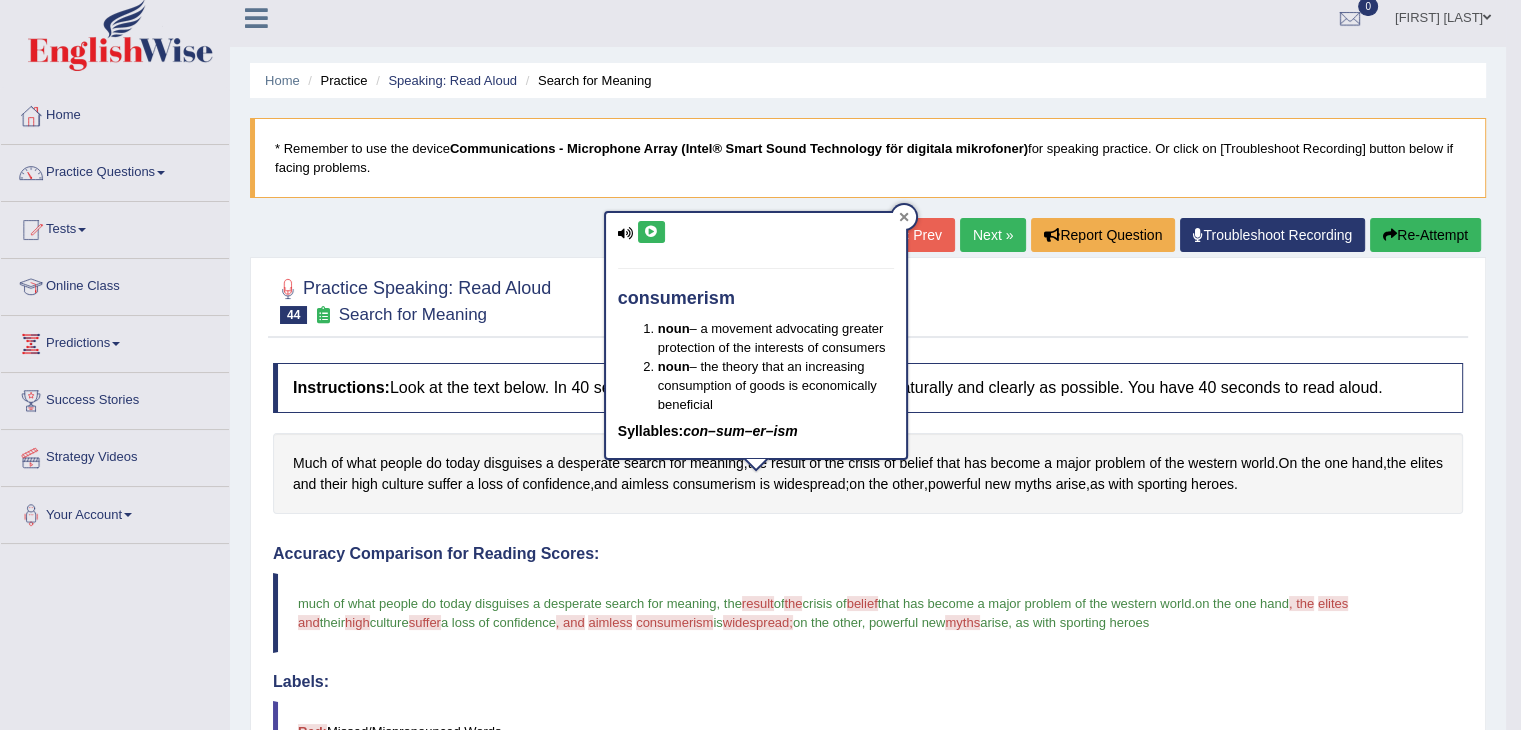 click 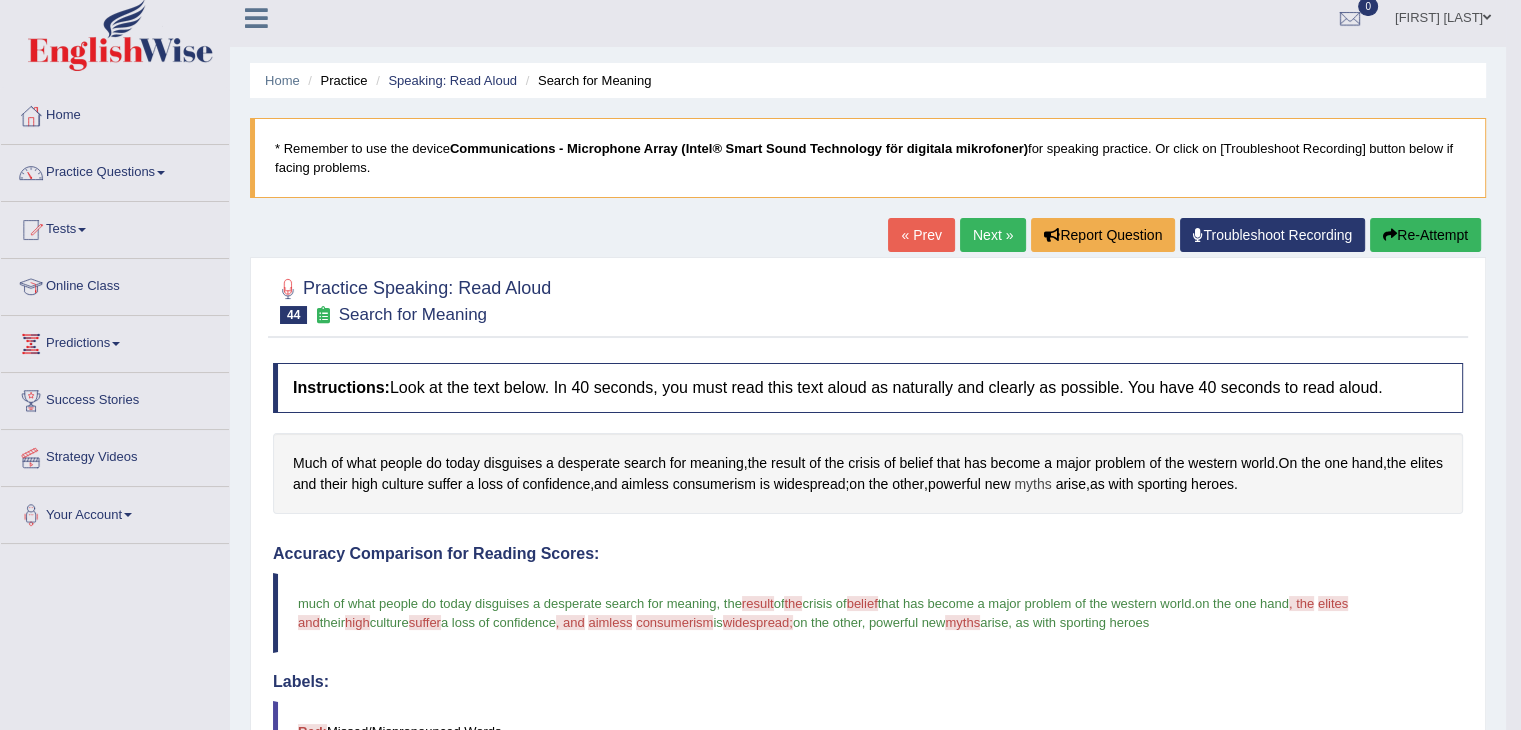 click on "myths" at bounding box center [1032, 484] 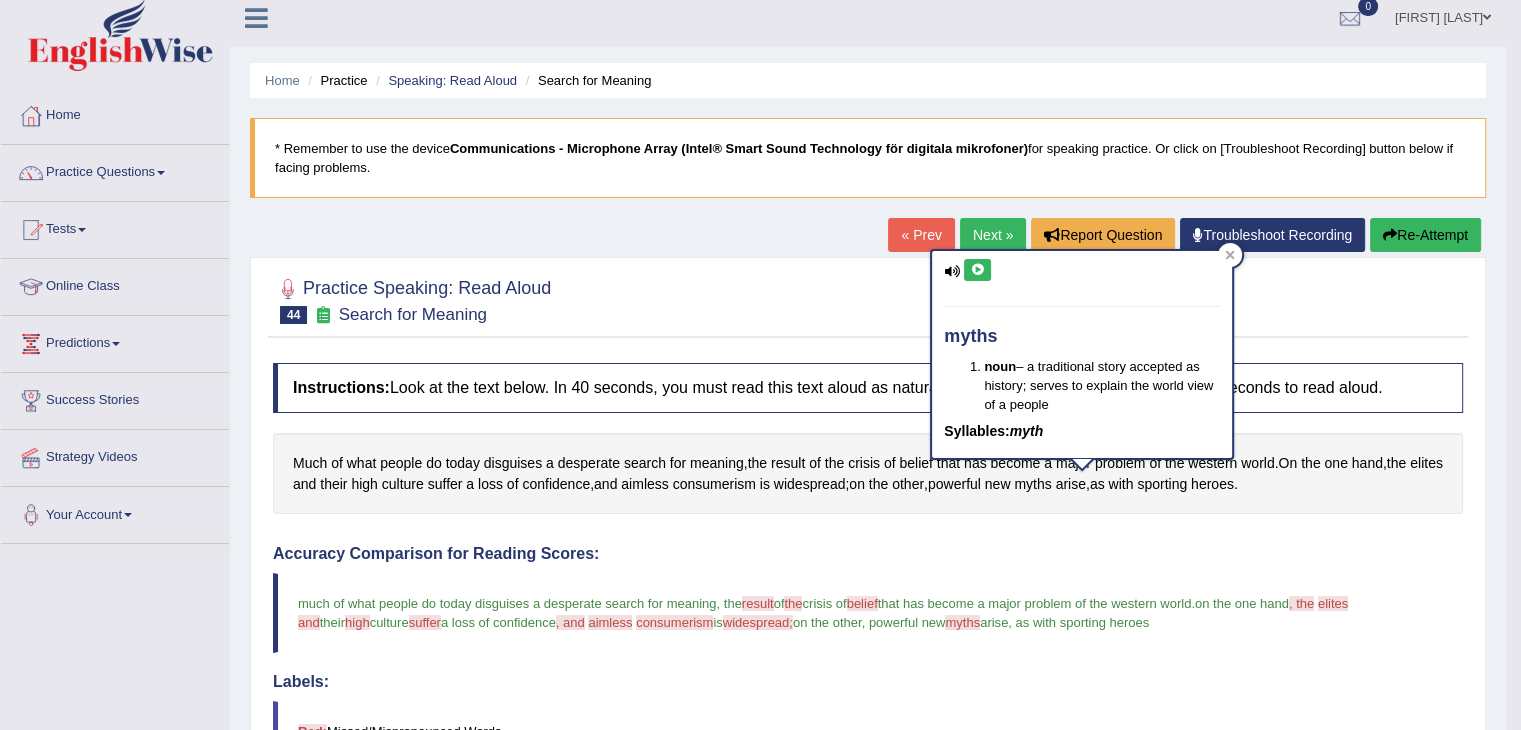 click at bounding box center [977, 270] 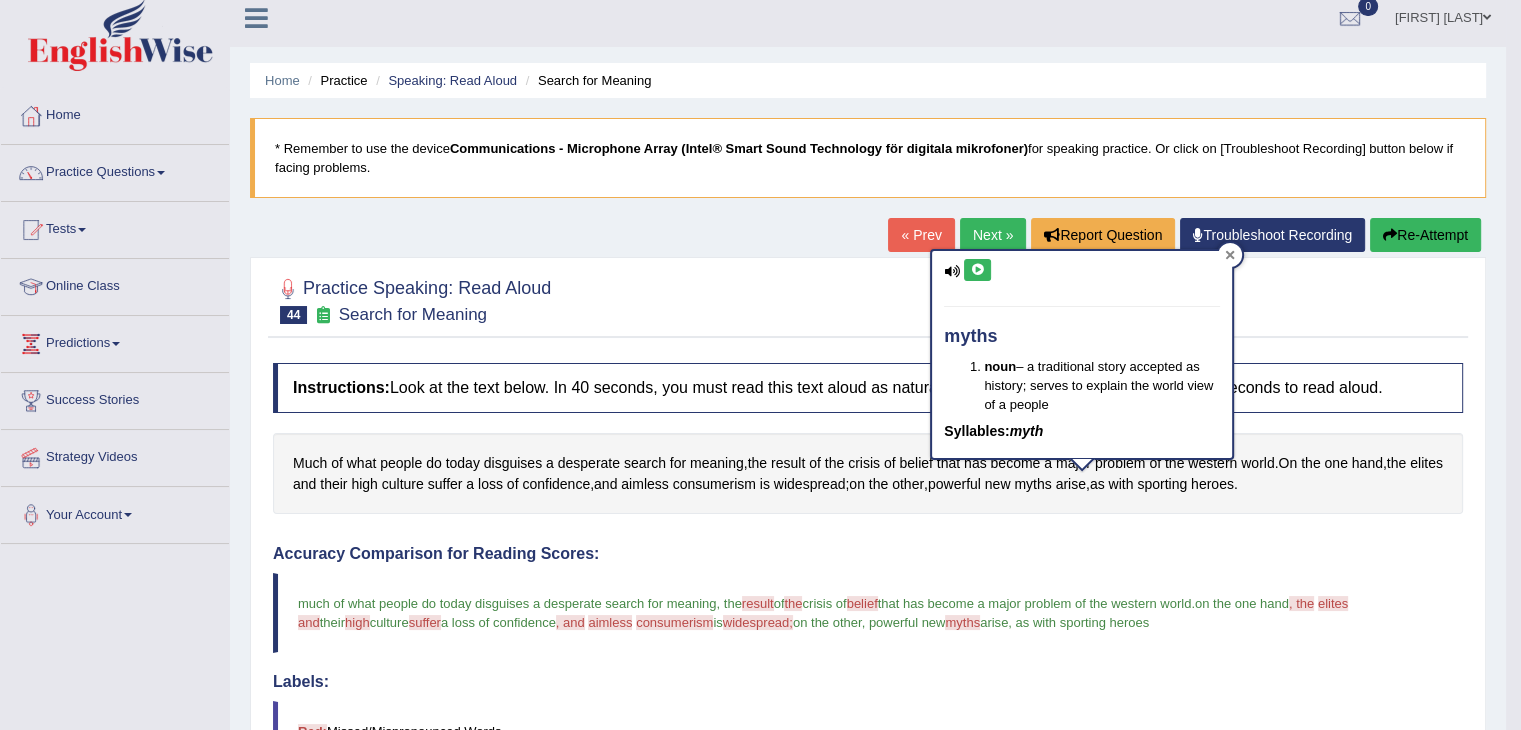 click 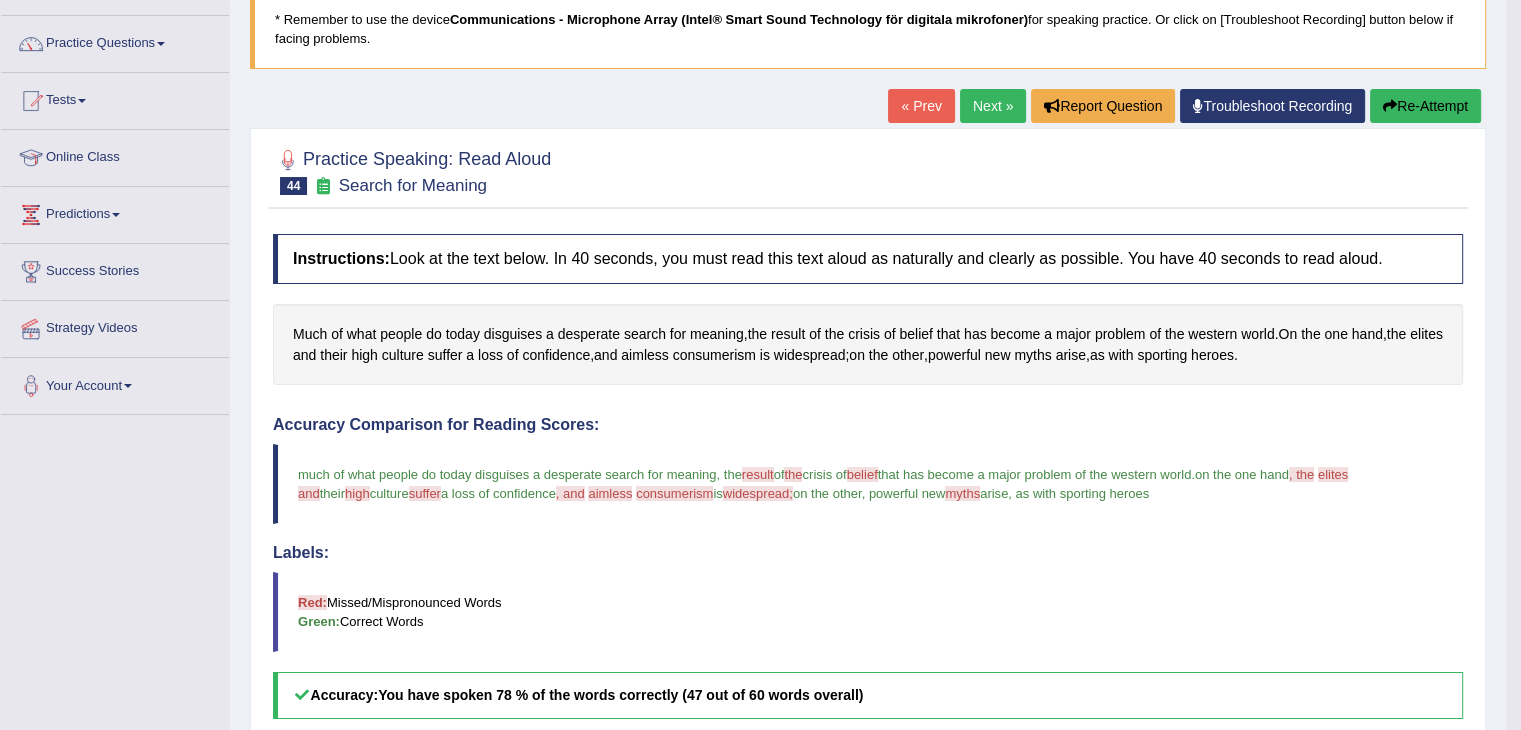 scroll, scrollTop: 50, scrollLeft: 0, axis: vertical 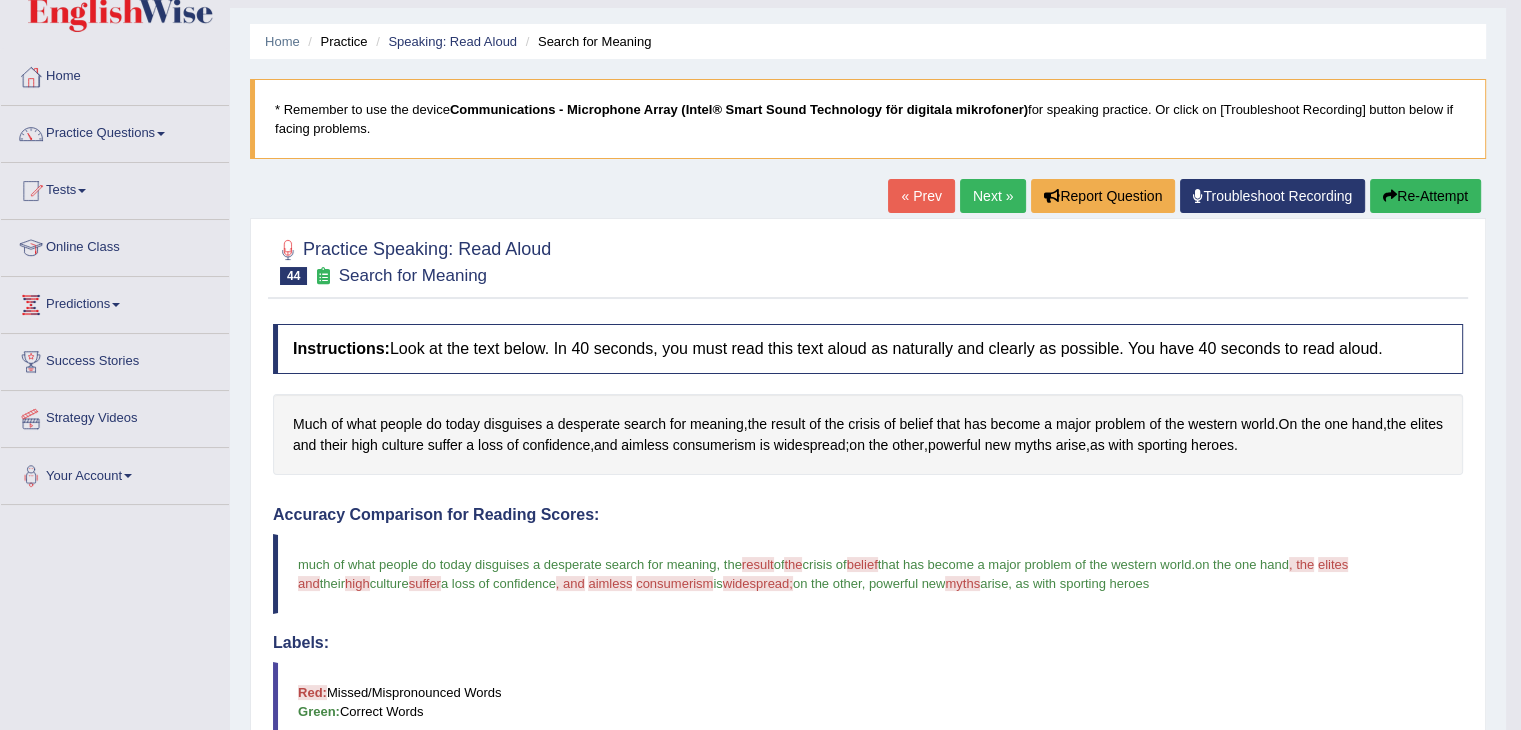 click on "Re-Attempt" at bounding box center (1425, 196) 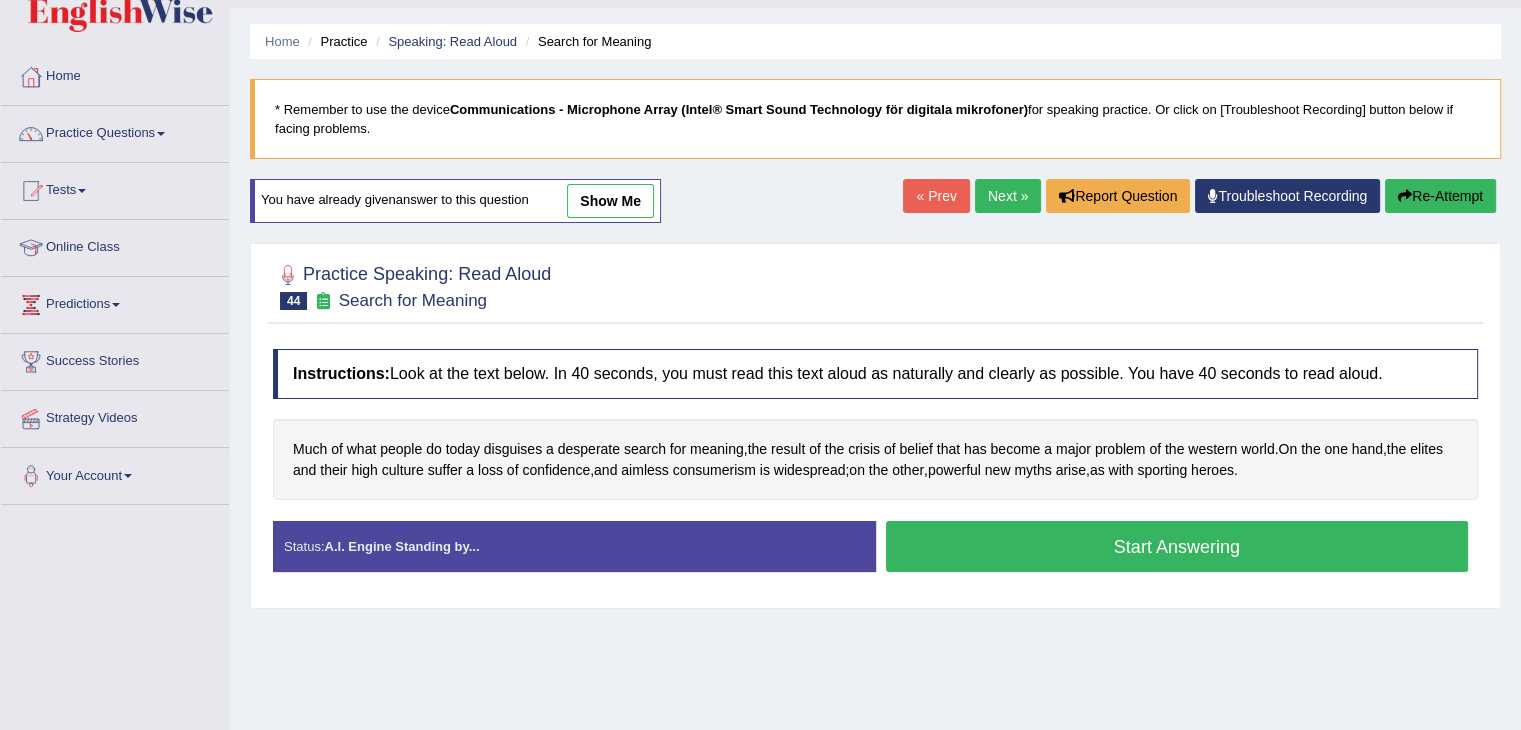 scroll, scrollTop: 50, scrollLeft: 0, axis: vertical 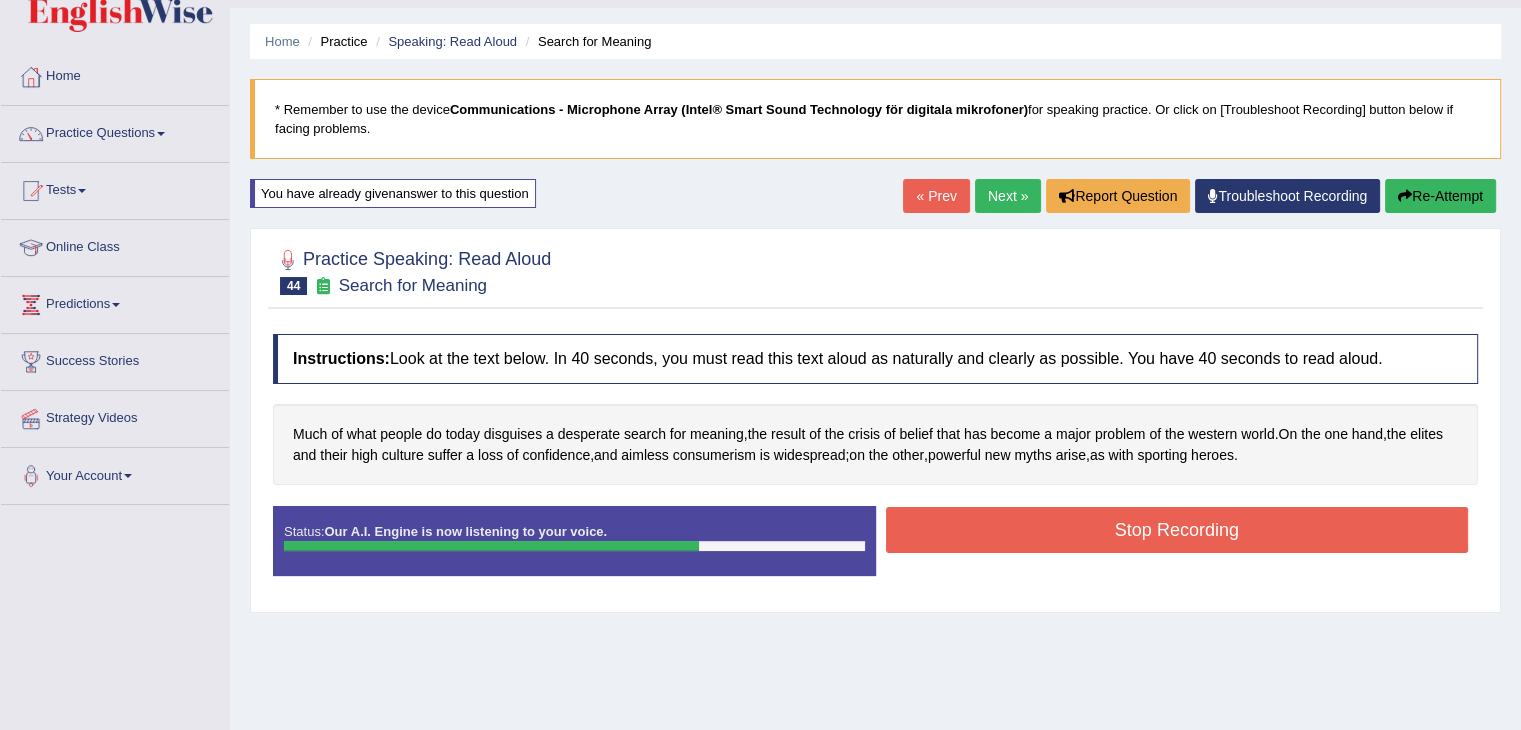 click on "Stop Recording" at bounding box center [1177, 530] 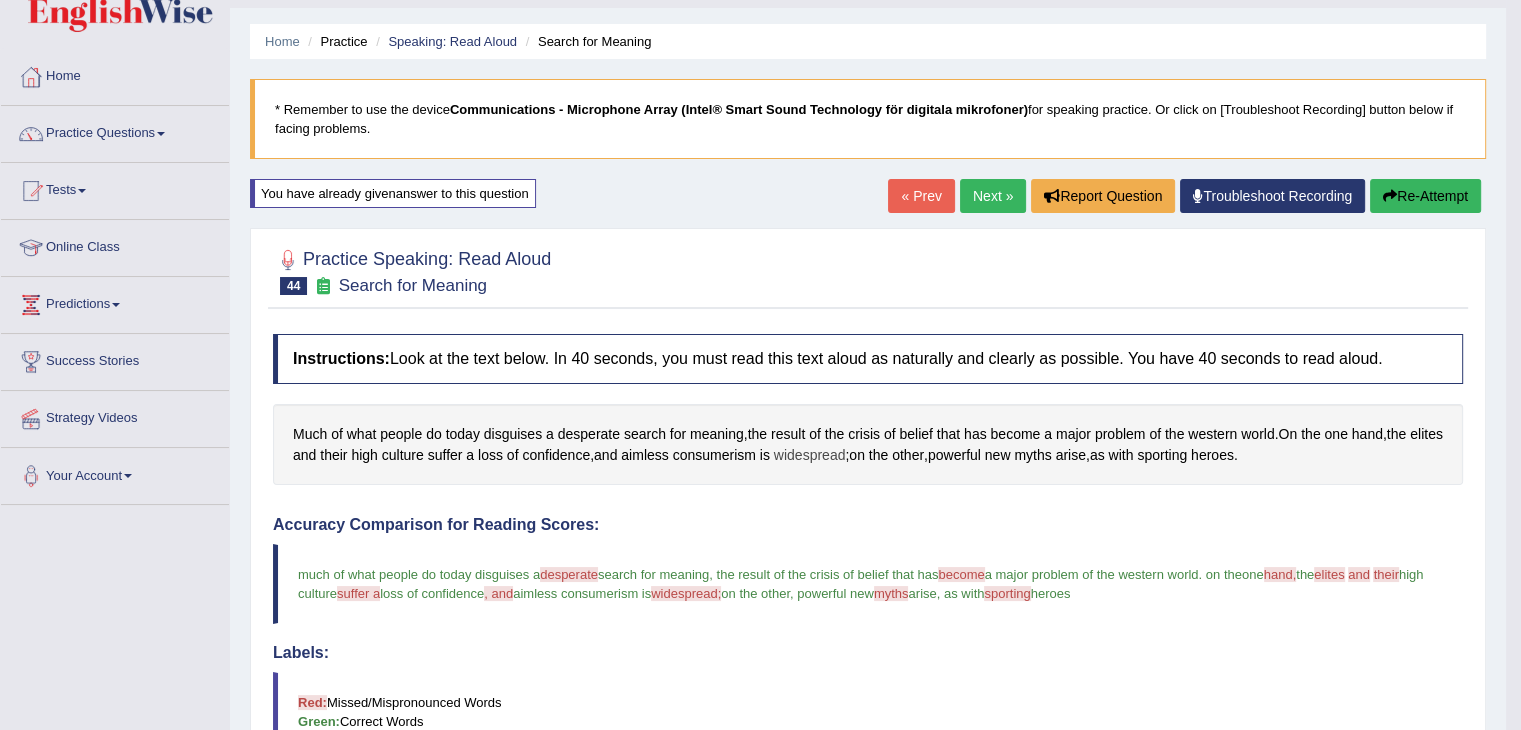 click on "widespread" at bounding box center [810, 455] 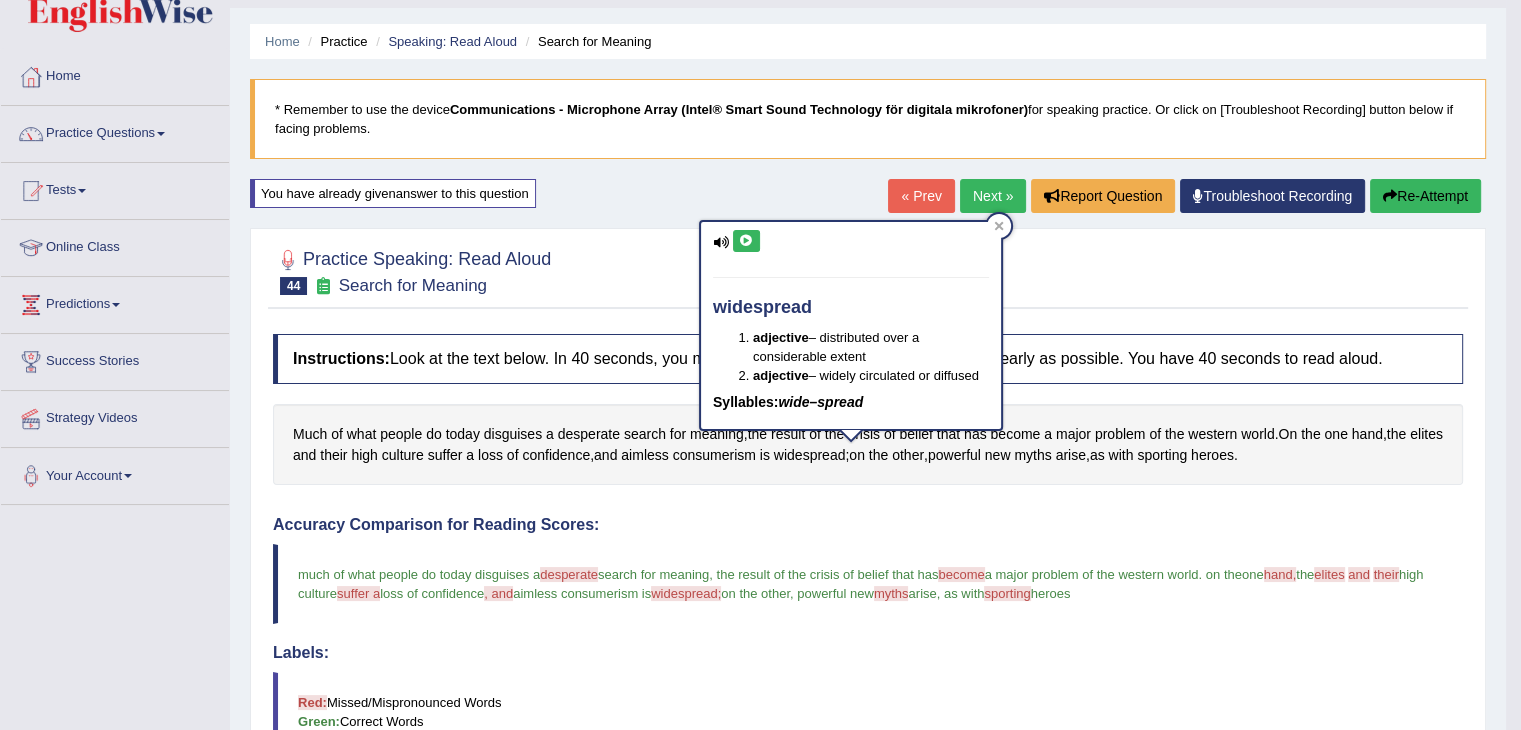 click at bounding box center [746, 241] 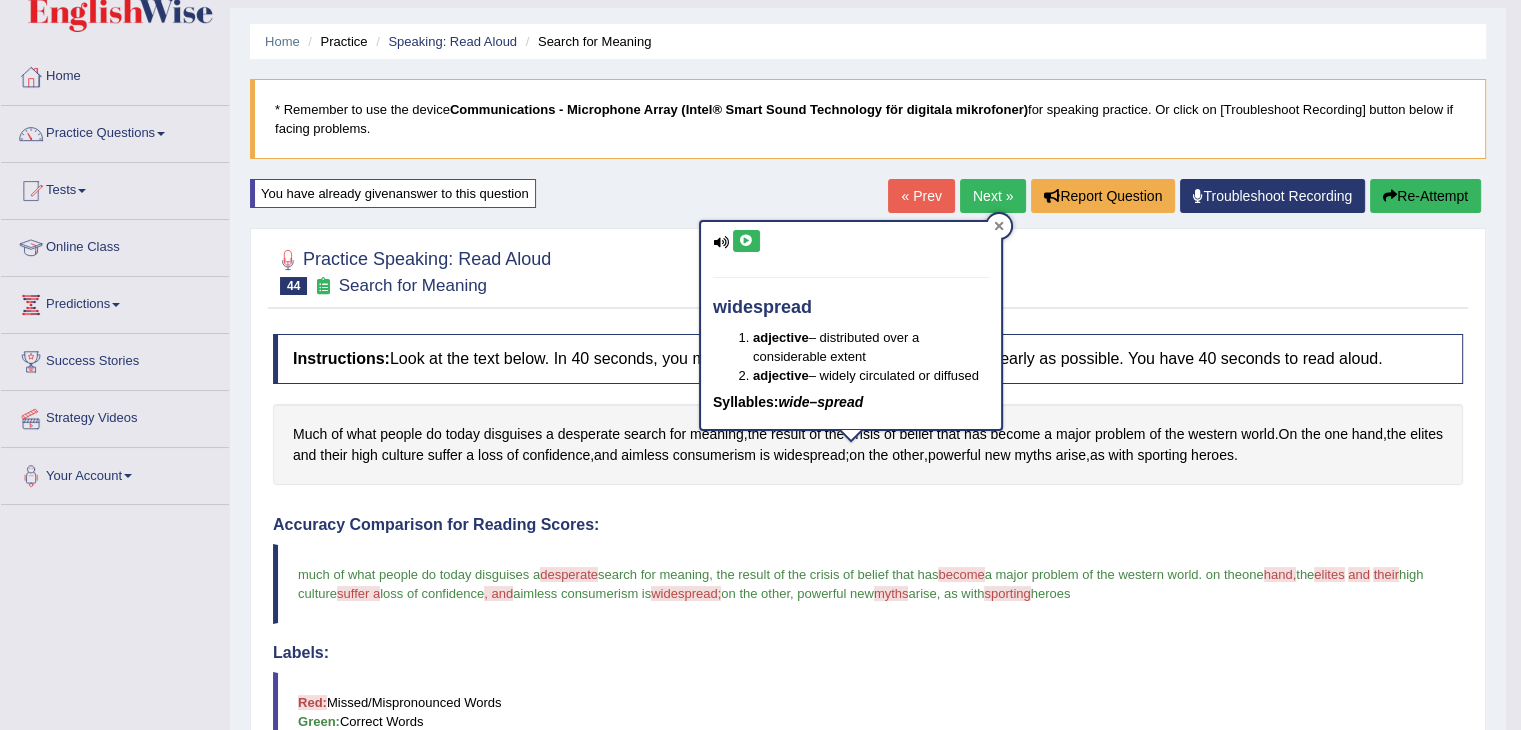 click 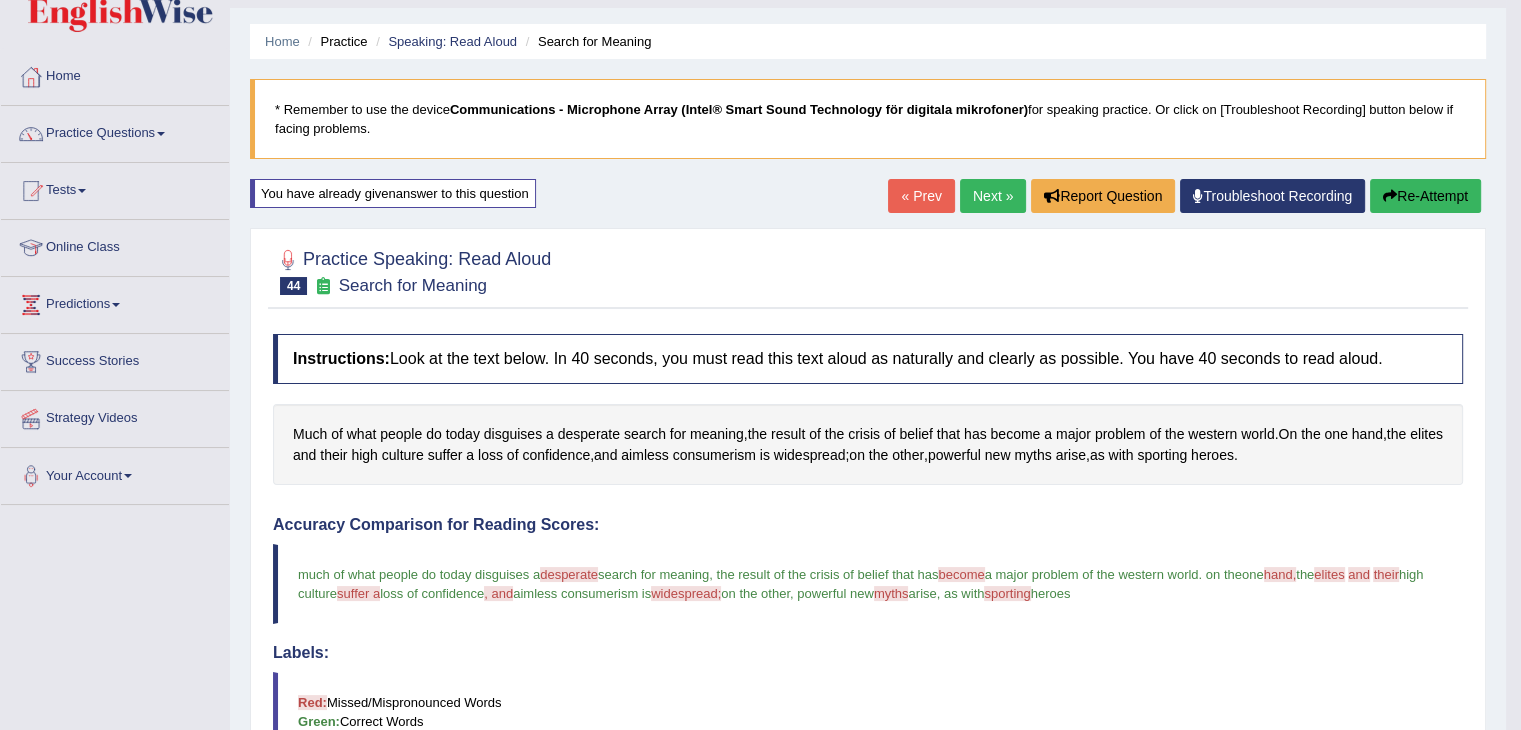 scroll, scrollTop: 688, scrollLeft: 0, axis: vertical 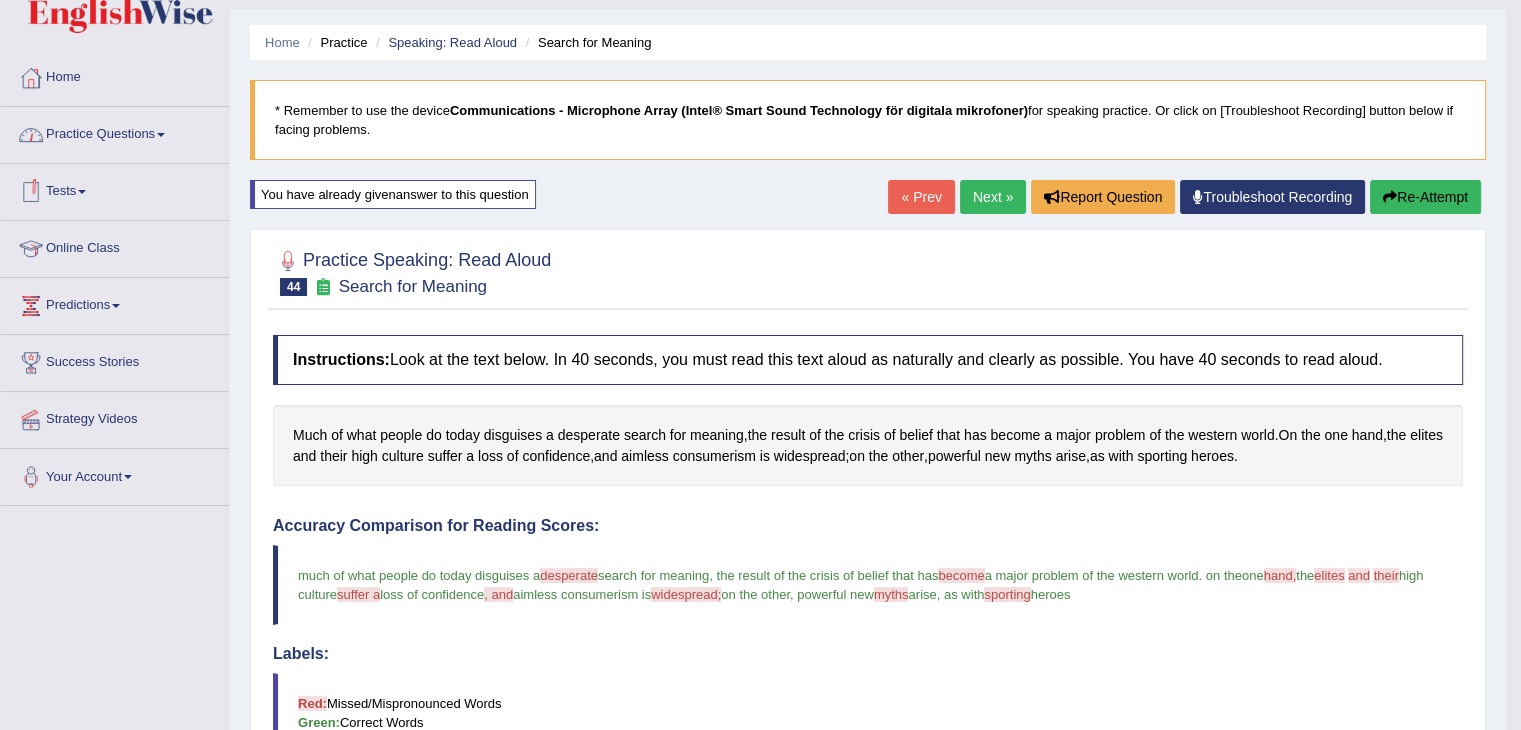 click on "Practice Questions" at bounding box center [115, 132] 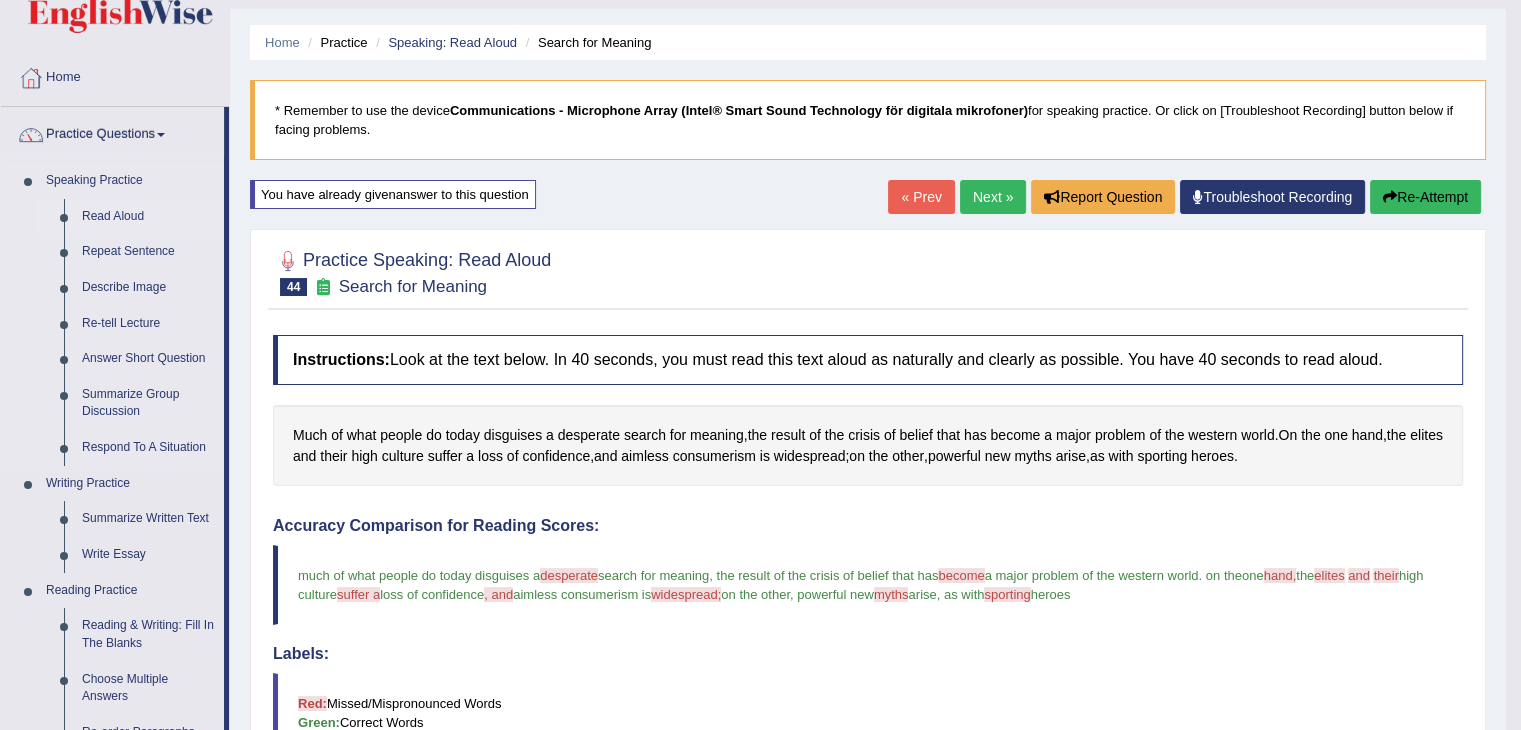 click on "Read Aloud" at bounding box center (148, 217) 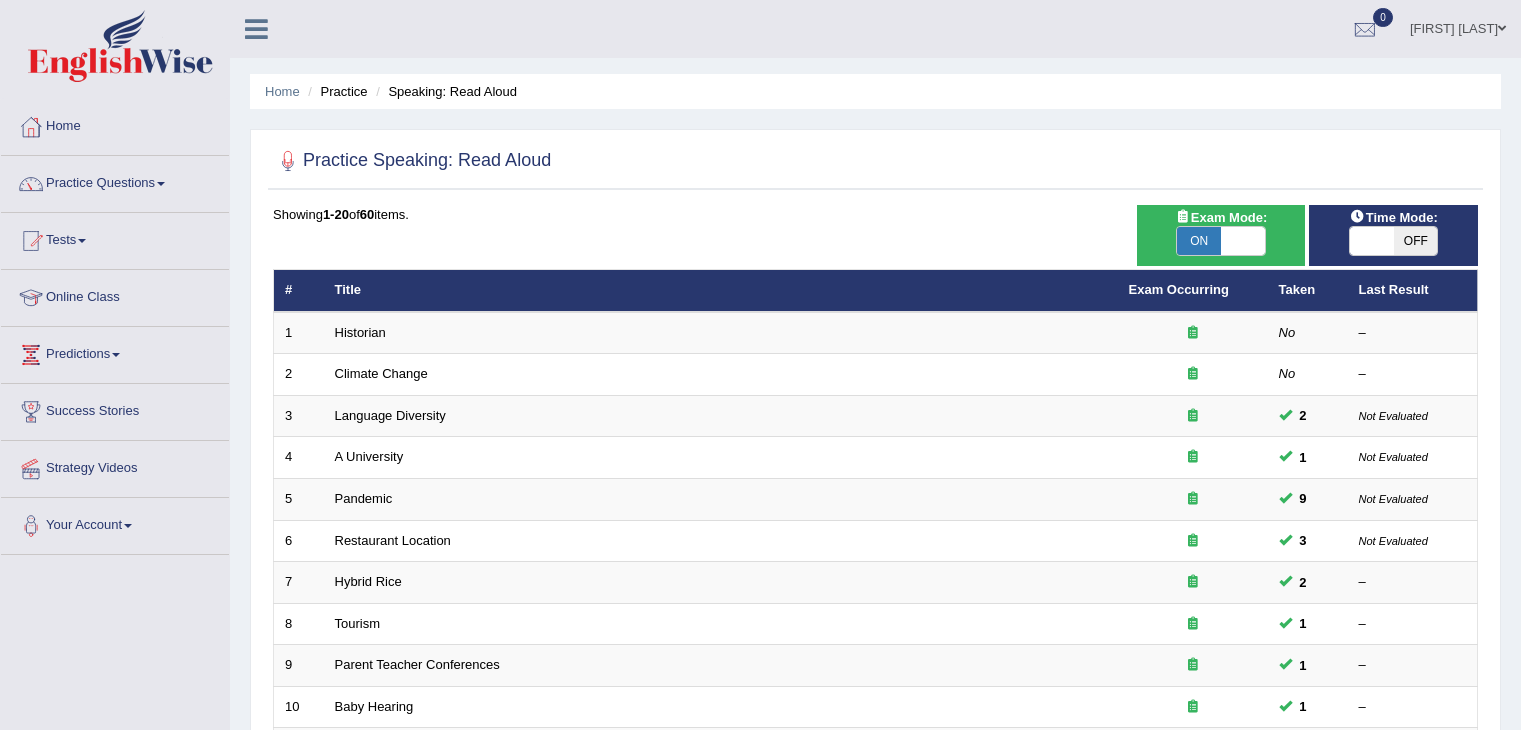 scroll, scrollTop: 0, scrollLeft: 0, axis: both 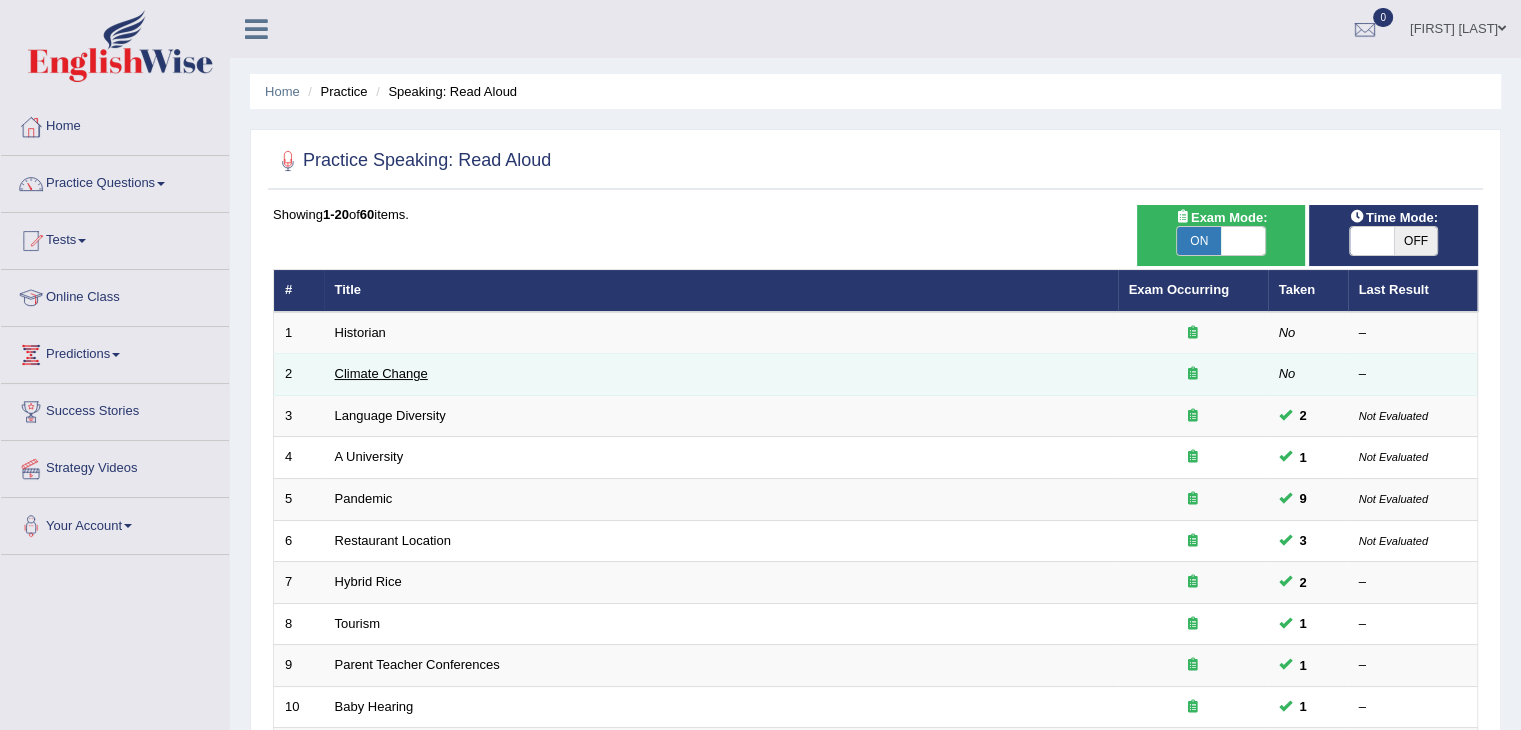 click on "Climate Change" at bounding box center [381, 373] 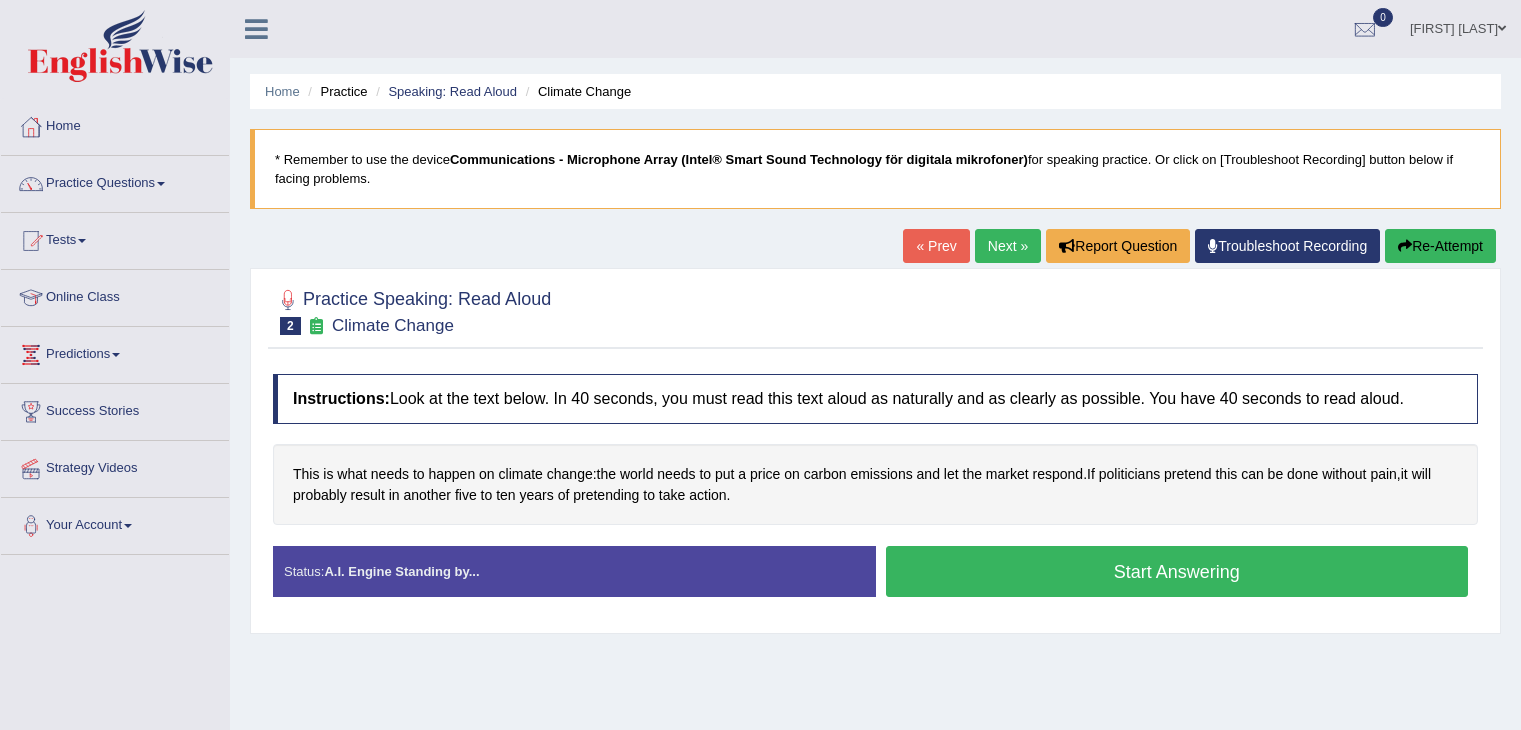 scroll, scrollTop: 0, scrollLeft: 0, axis: both 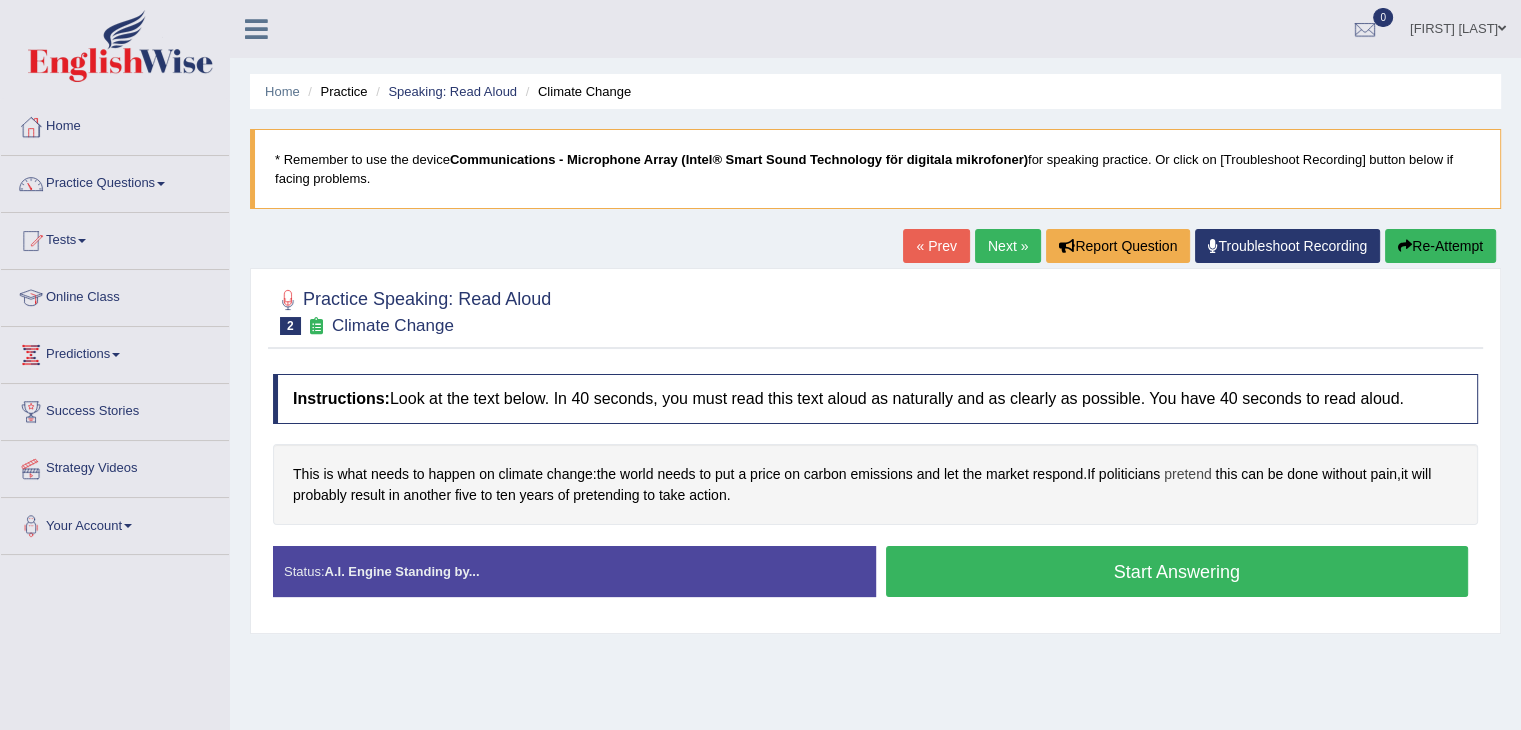 click on "pretend" at bounding box center [1187, 474] 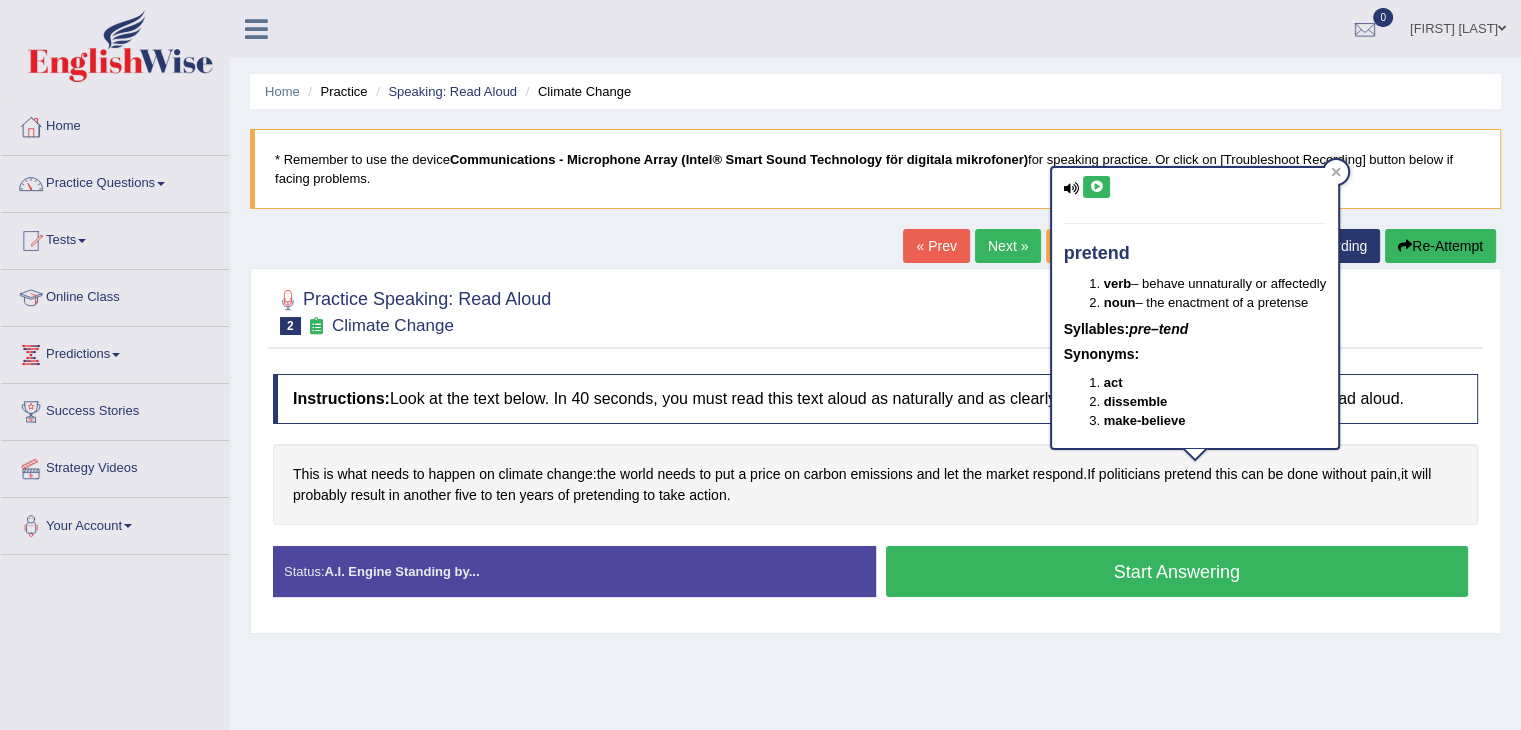 click at bounding box center (1096, 187) 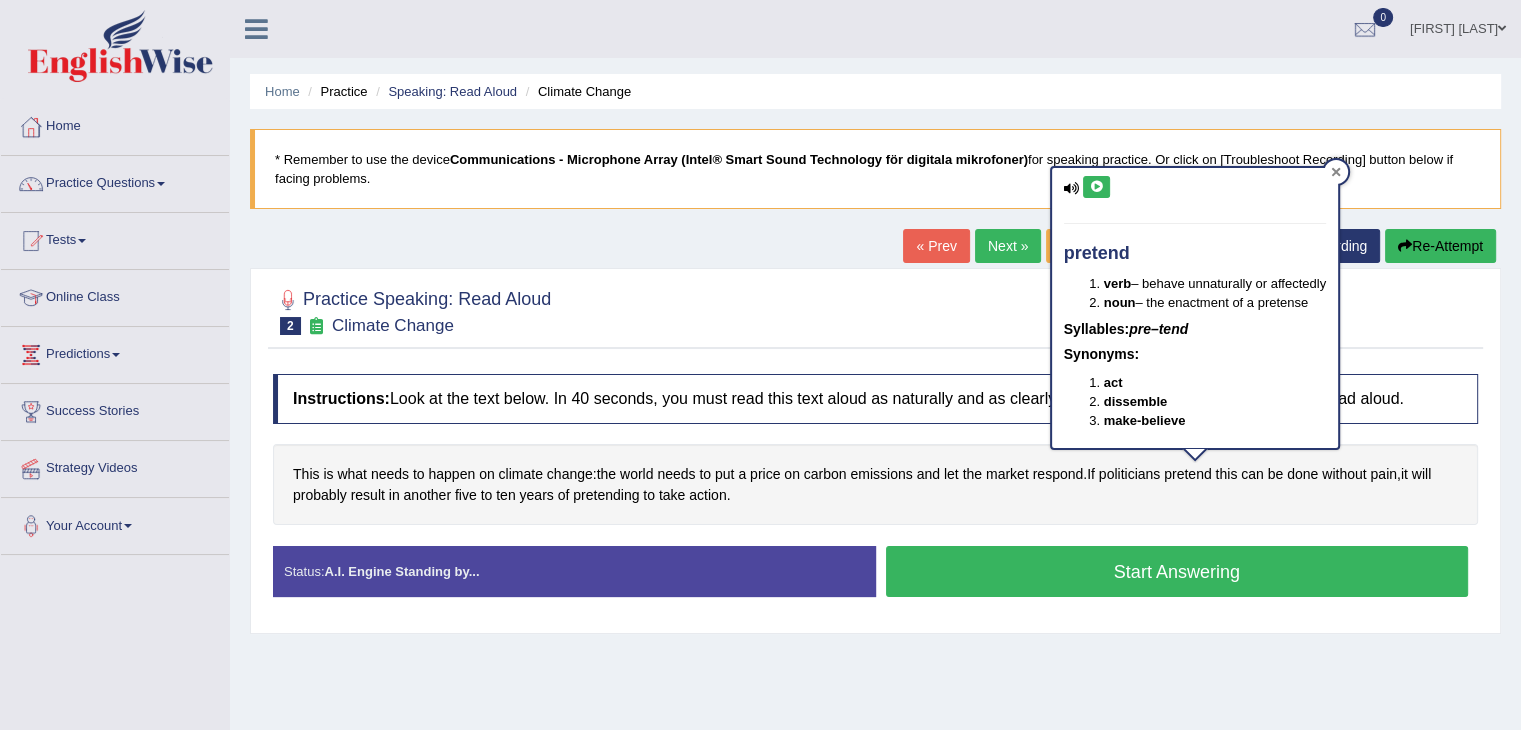 click at bounding box center (1336, 172) 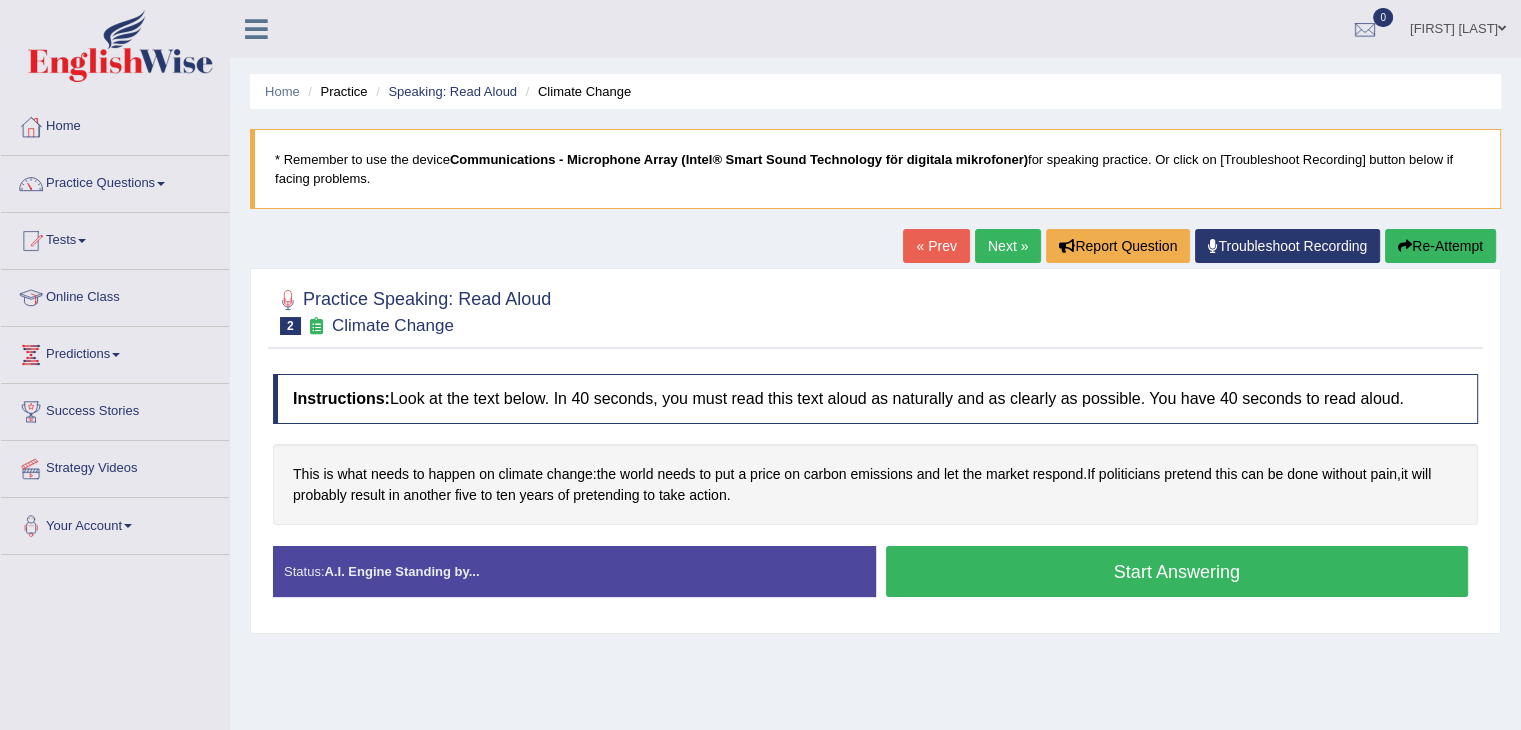 click on "Start Answering" at bounding box center [1177, 571] 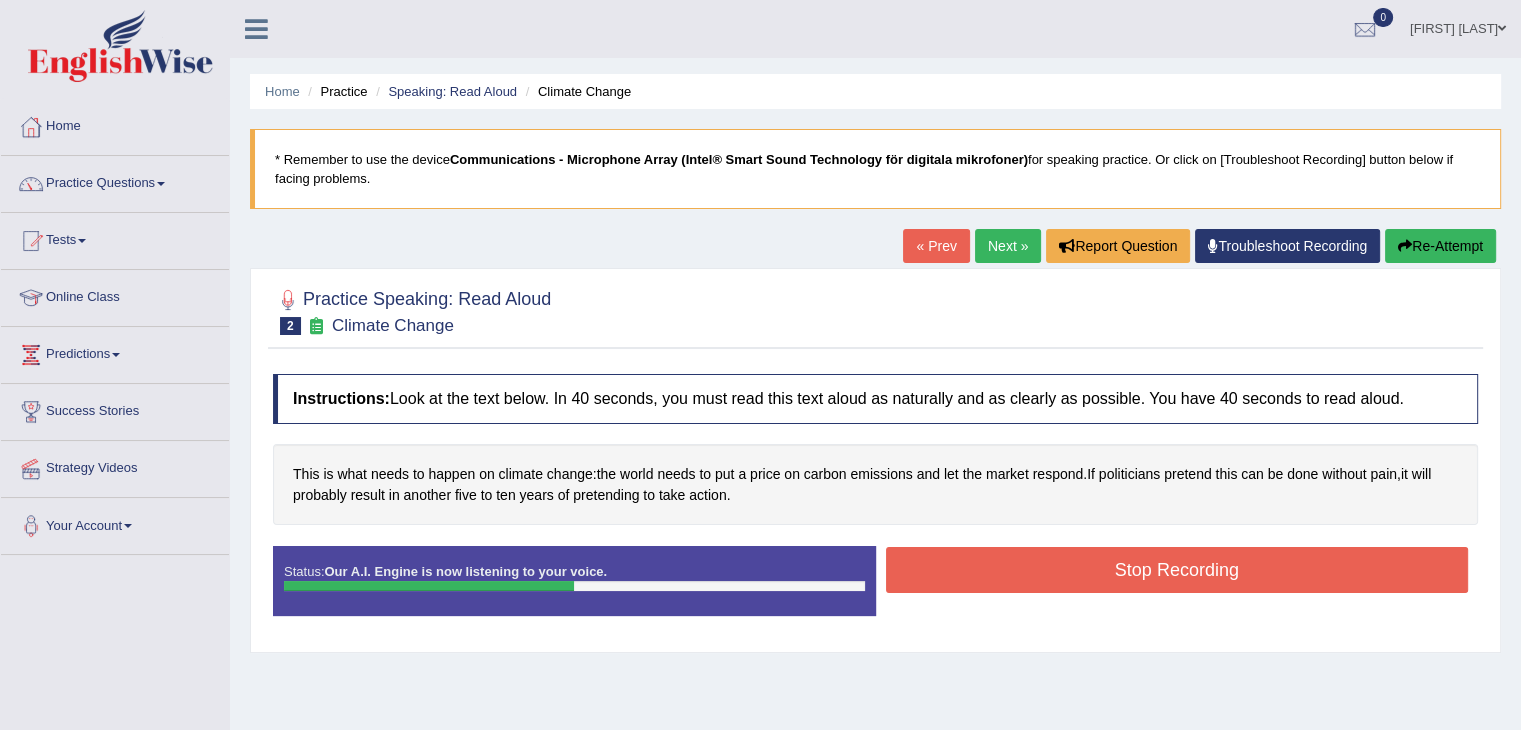 click on "Stop Recording" at bounding box center [1177, 570] 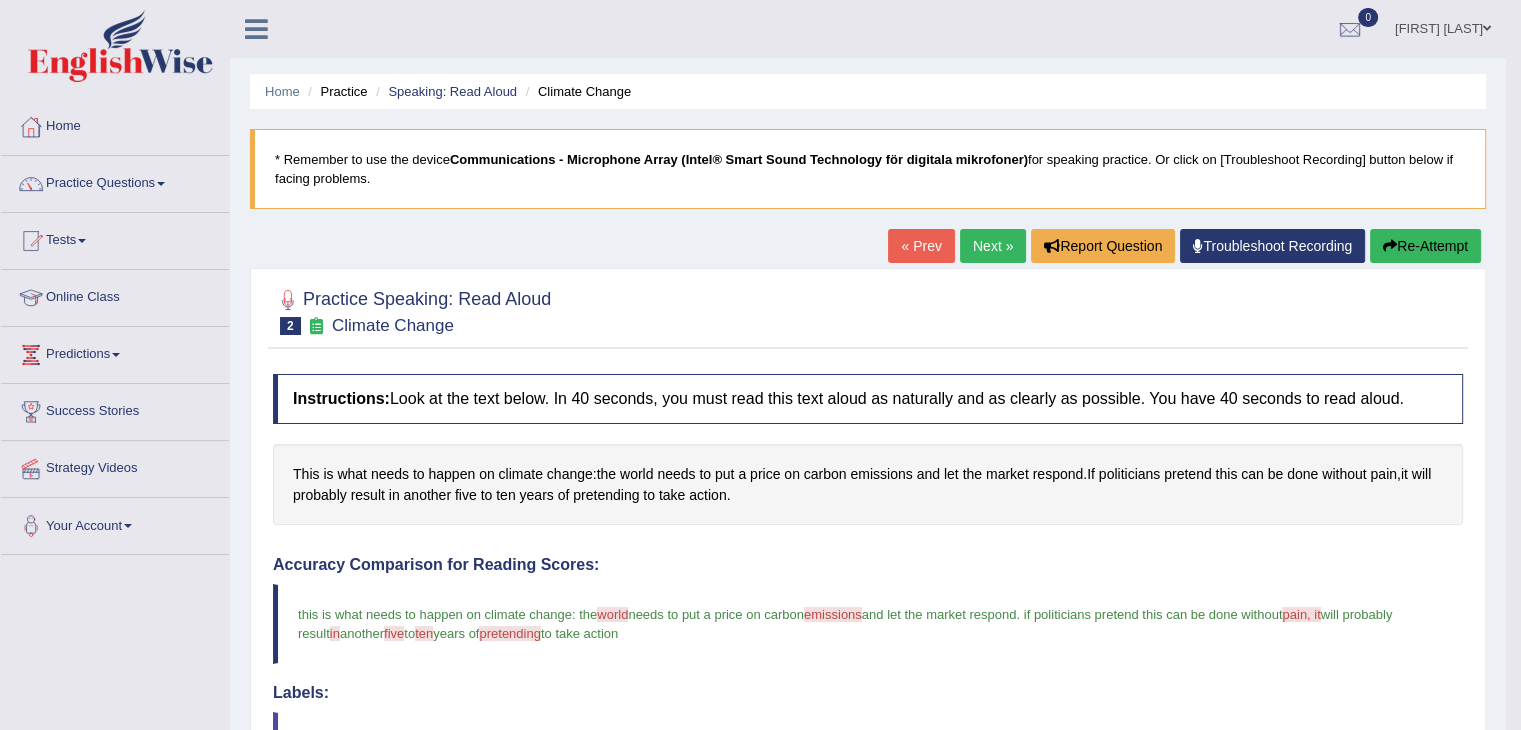 scroll, scrollTop: 594, scrollLeft: 0, axis: vertical 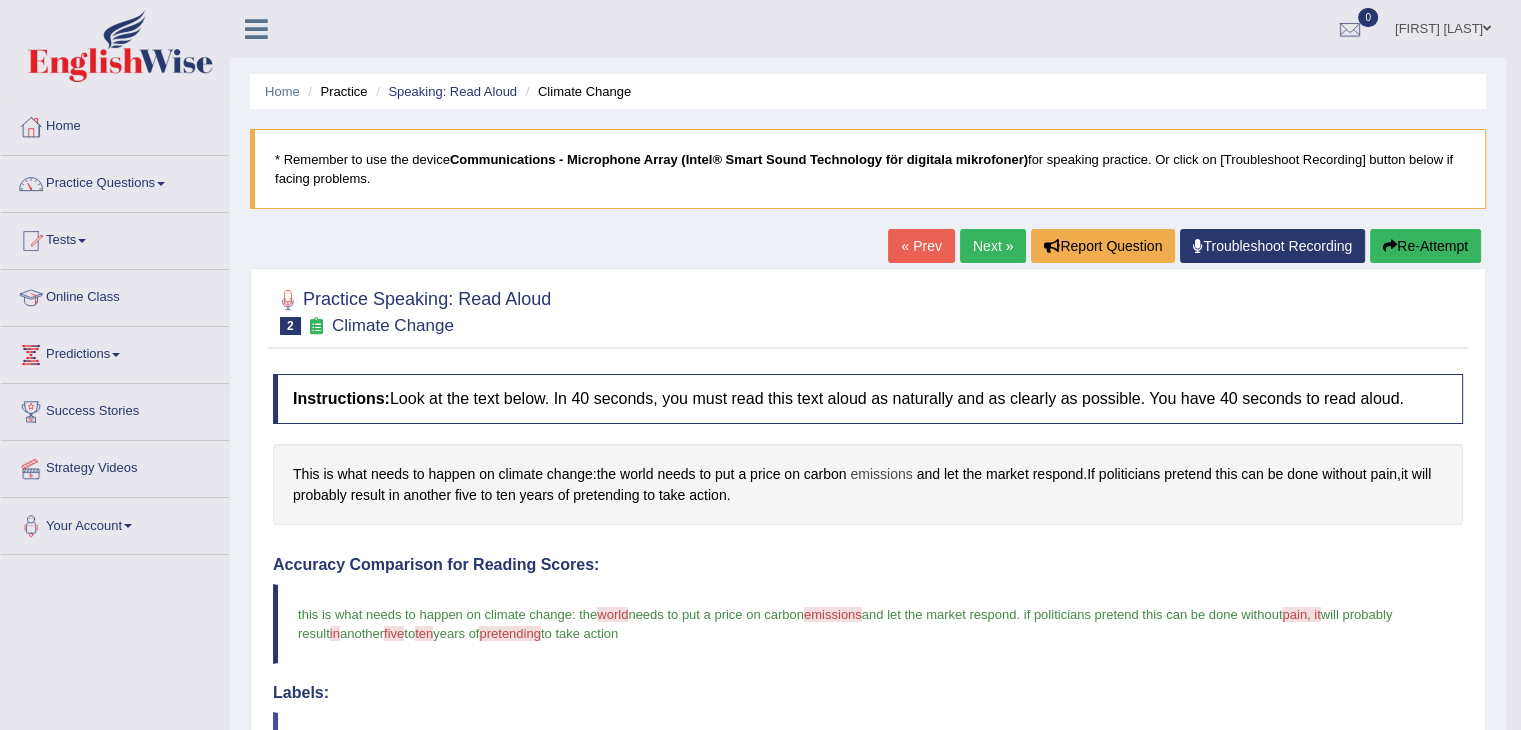 click on "emissions" at bounding box center (881, 474) 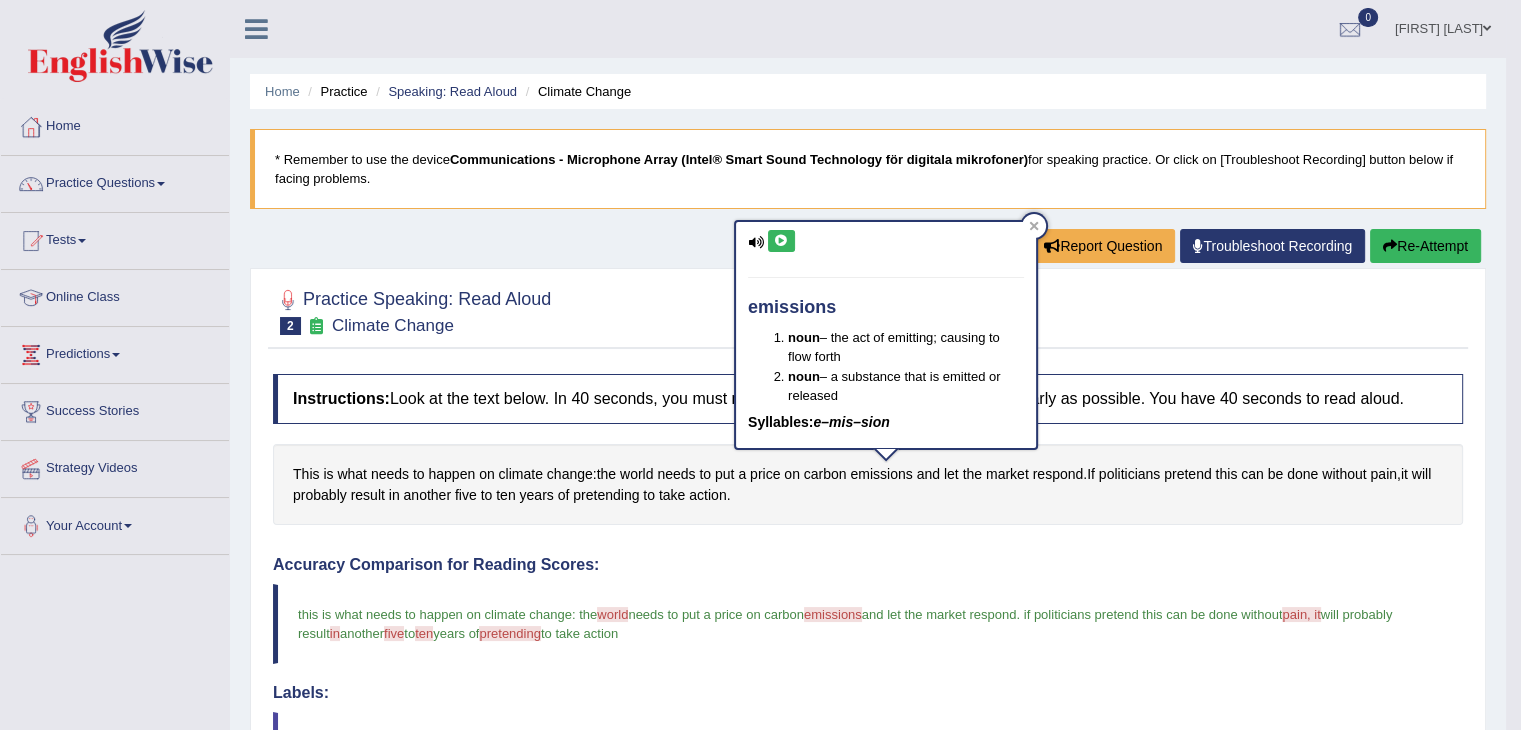 click at bounding box center [781, 241] 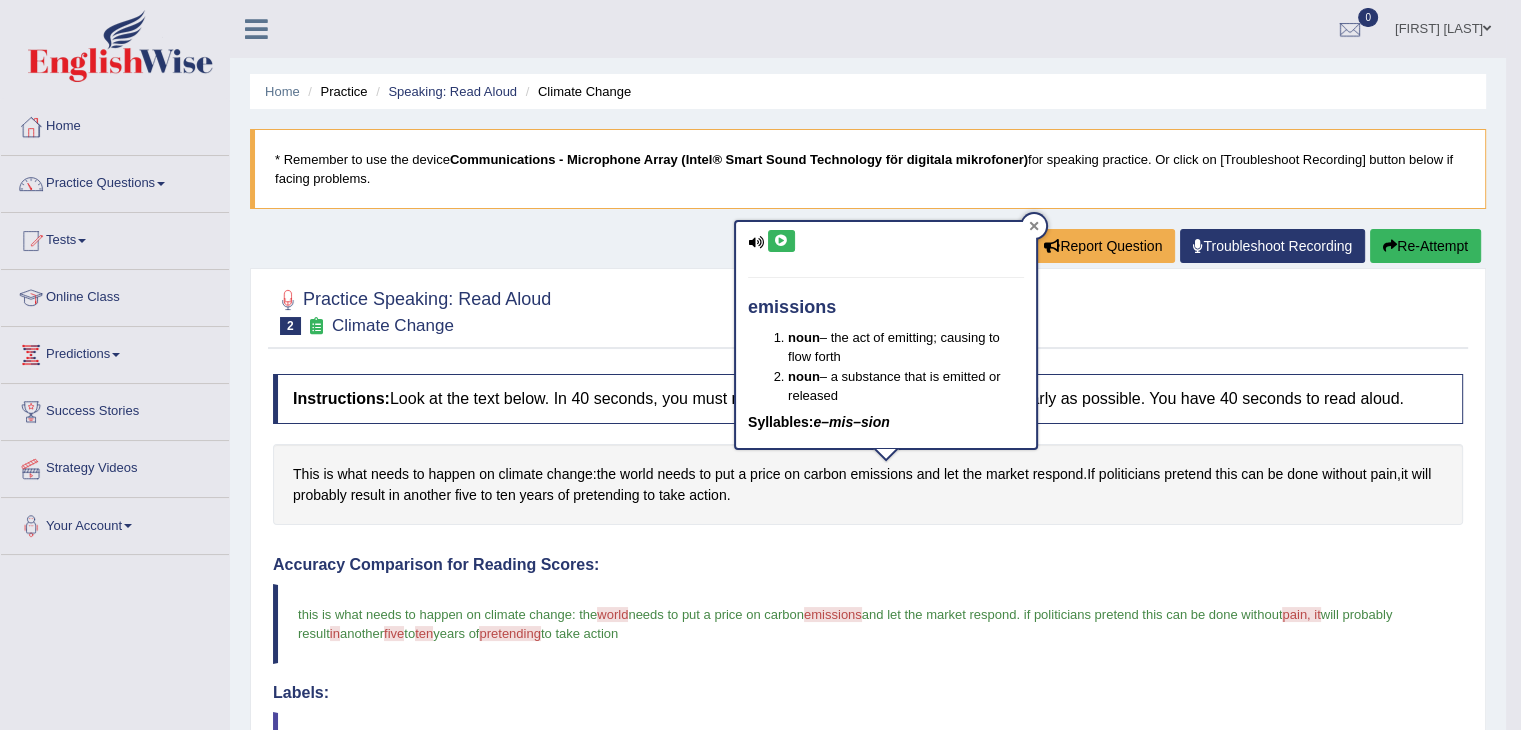 click 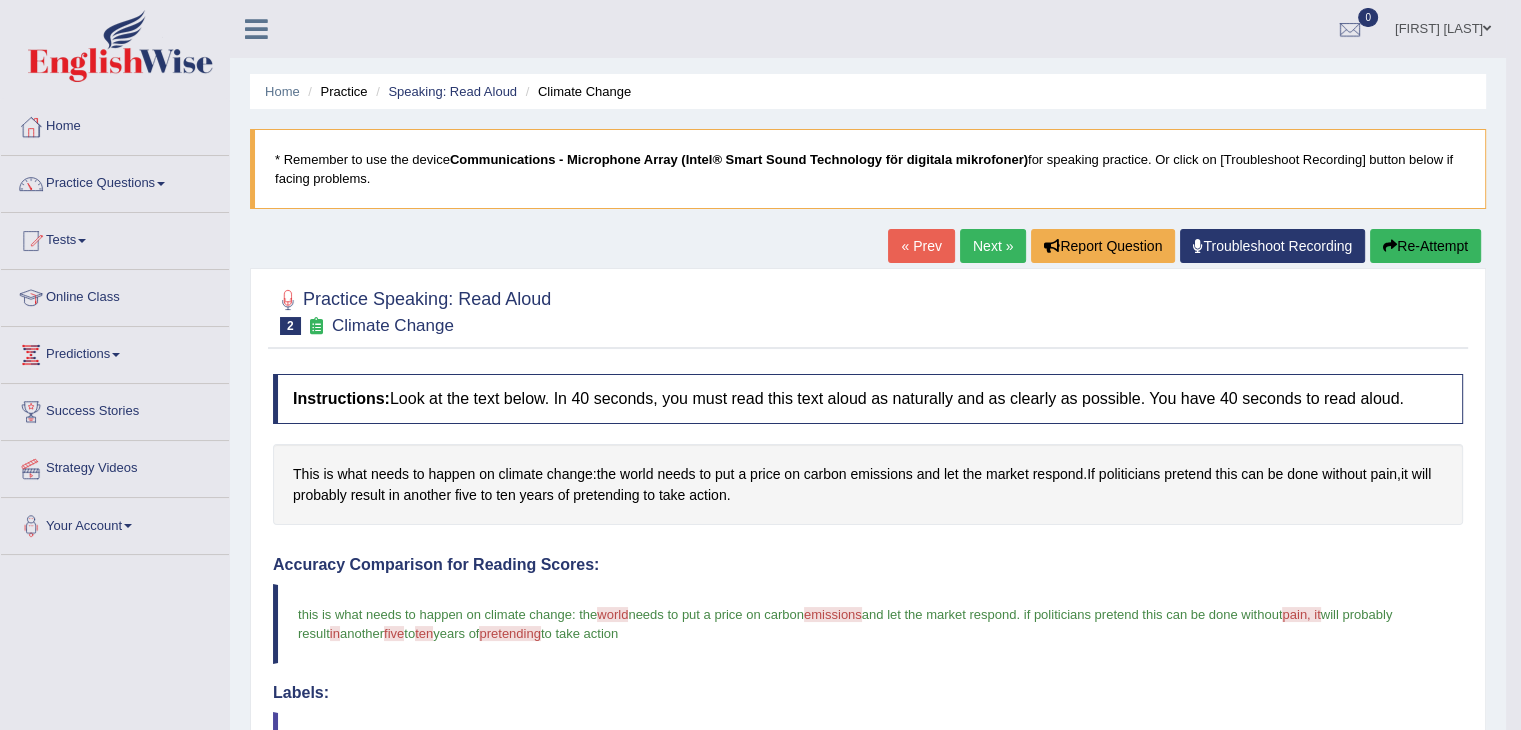 click on "Re-Attempt" at bounding box center [1425, 246] 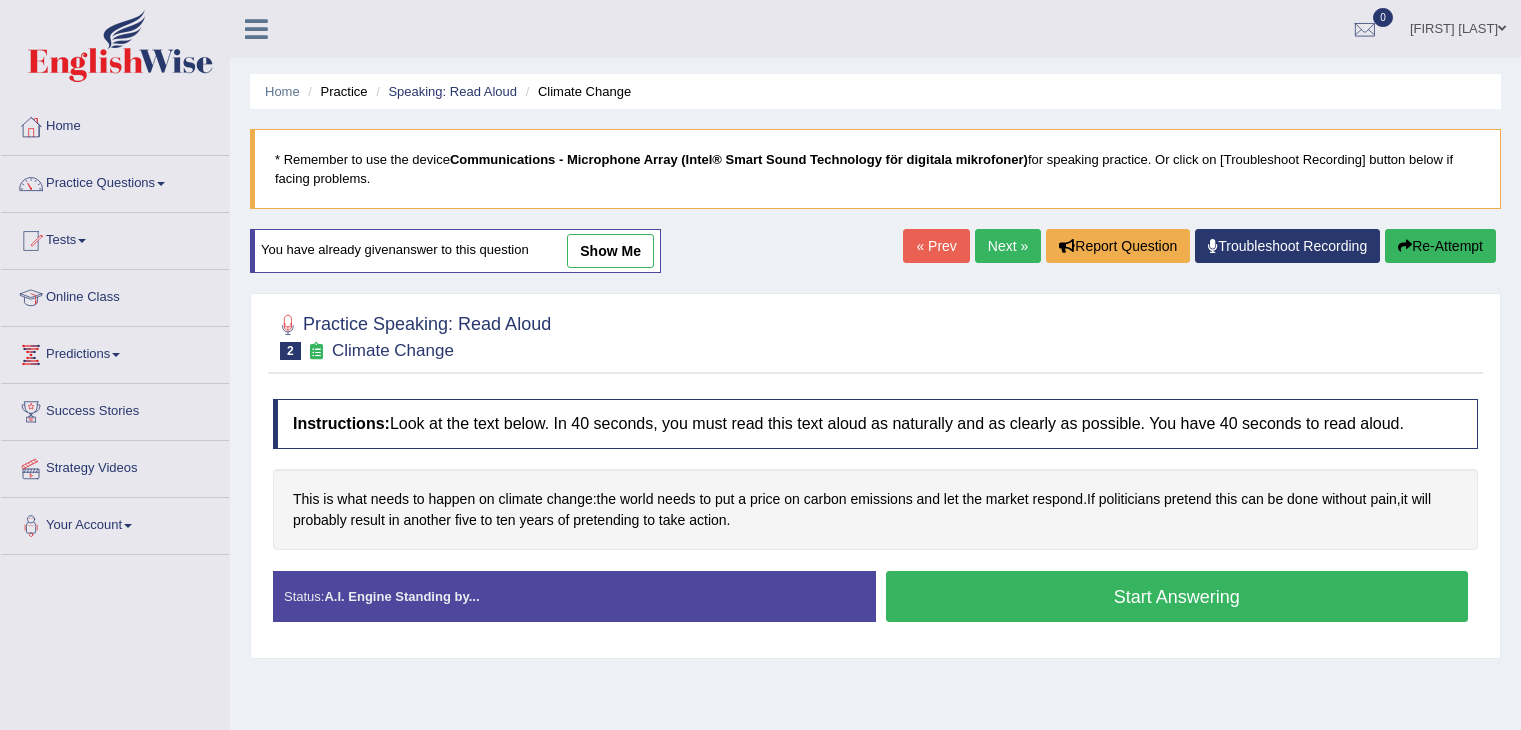 scroll, scrollTop: 0, scrollLeft: 0, axis: both 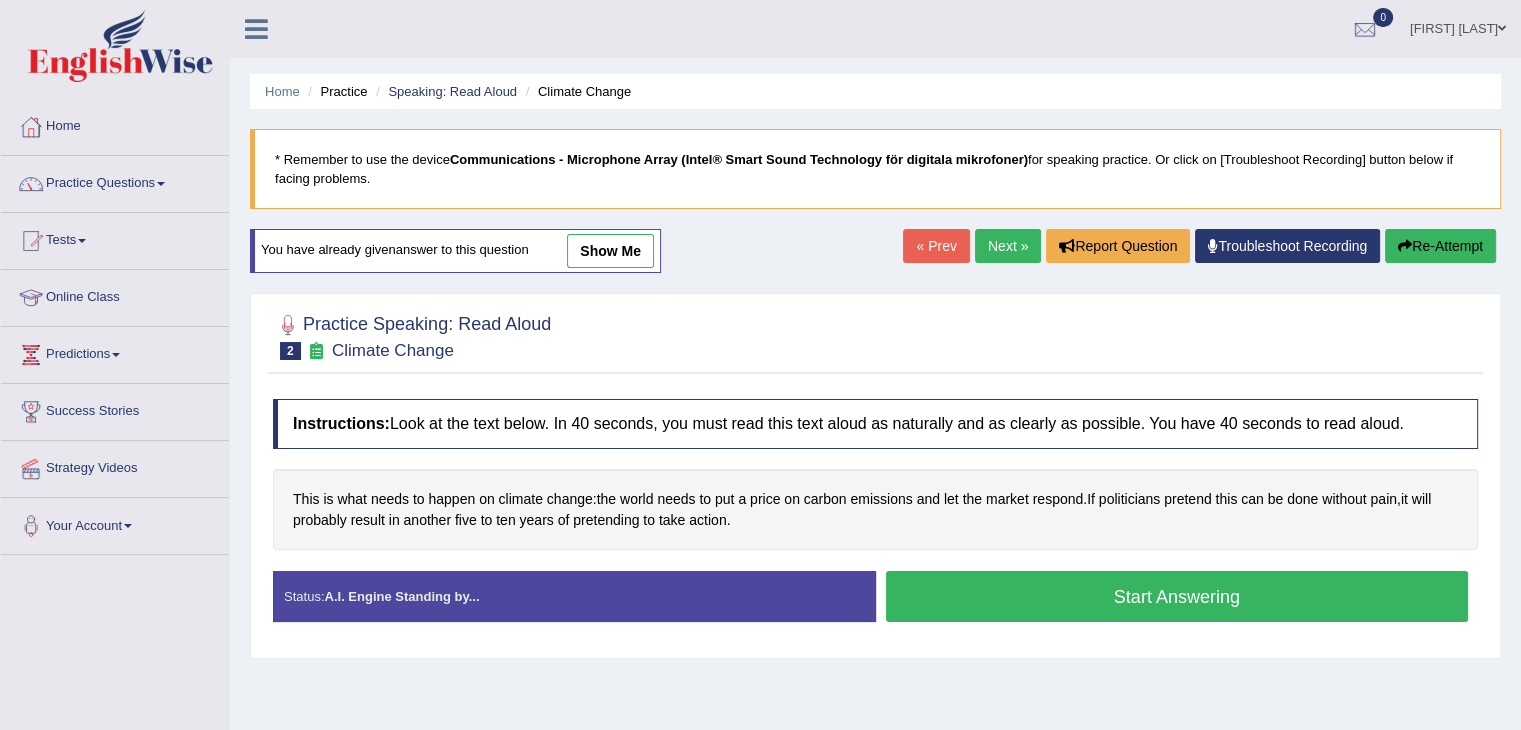 click on "Start Answering" at bounding box center [1177, 596] 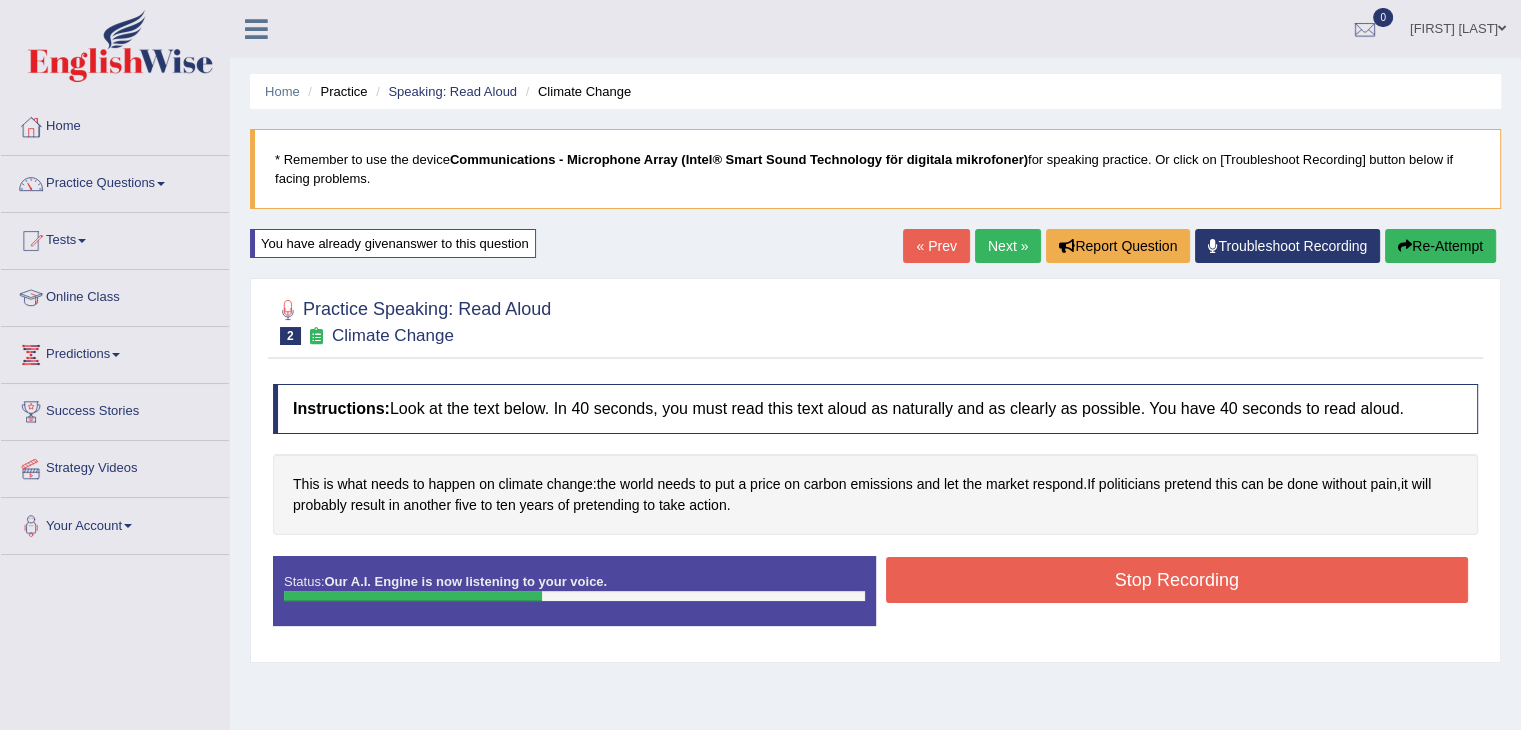 click on "Stop Recording" at bounding box center (1177, 580) 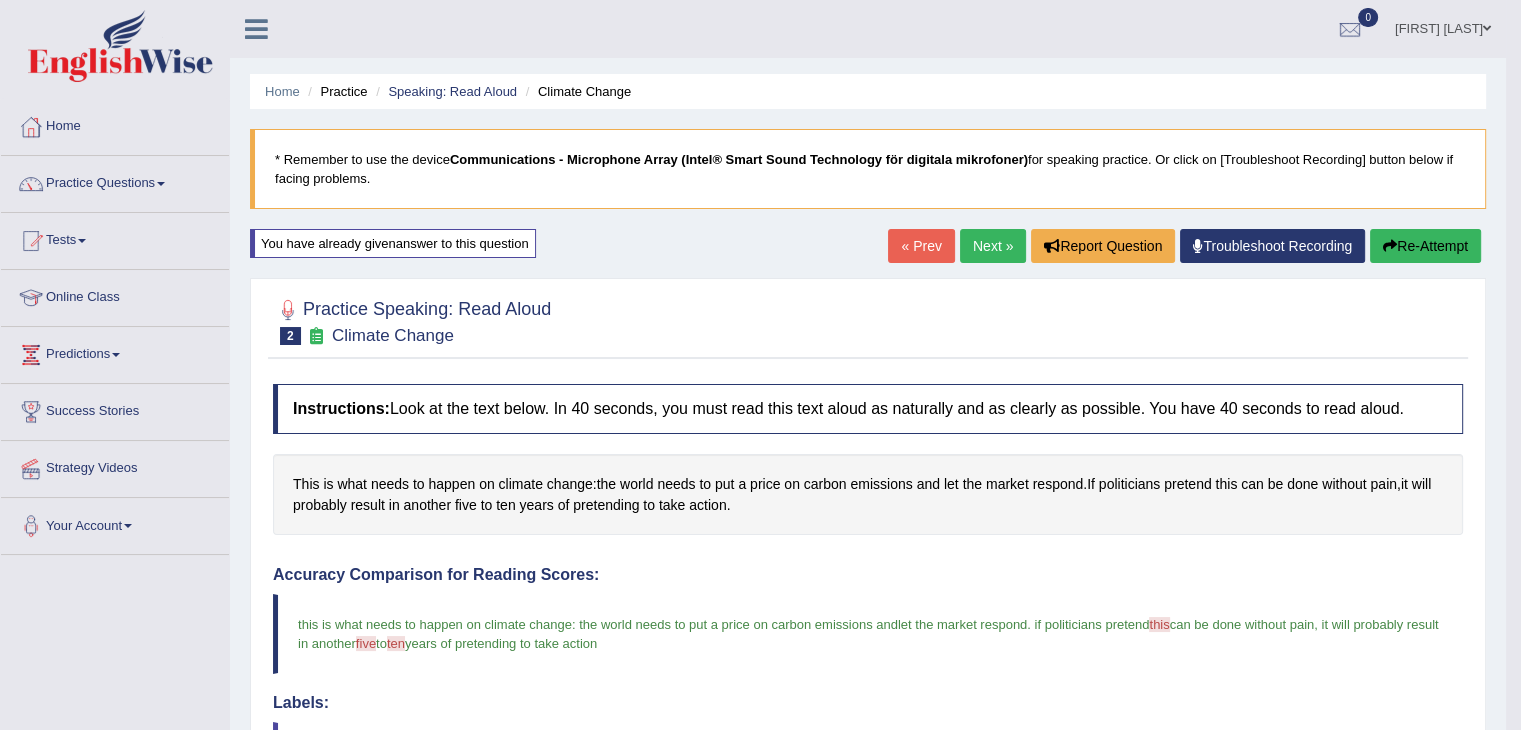 scroll, scrollTop: 604, scrollLeft: 0, axis: vertical 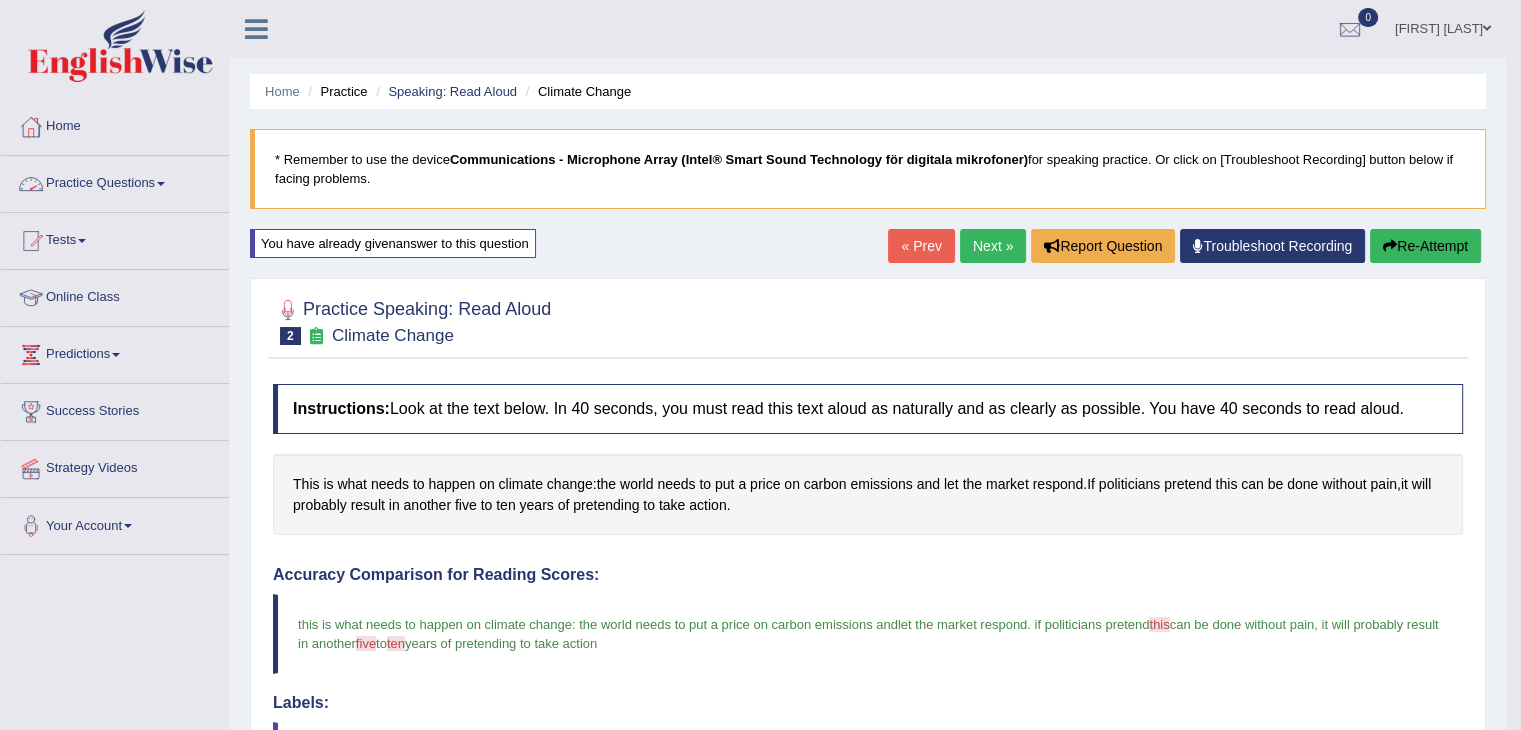 click on "Practice Questions" at bounding box center [115, 181] 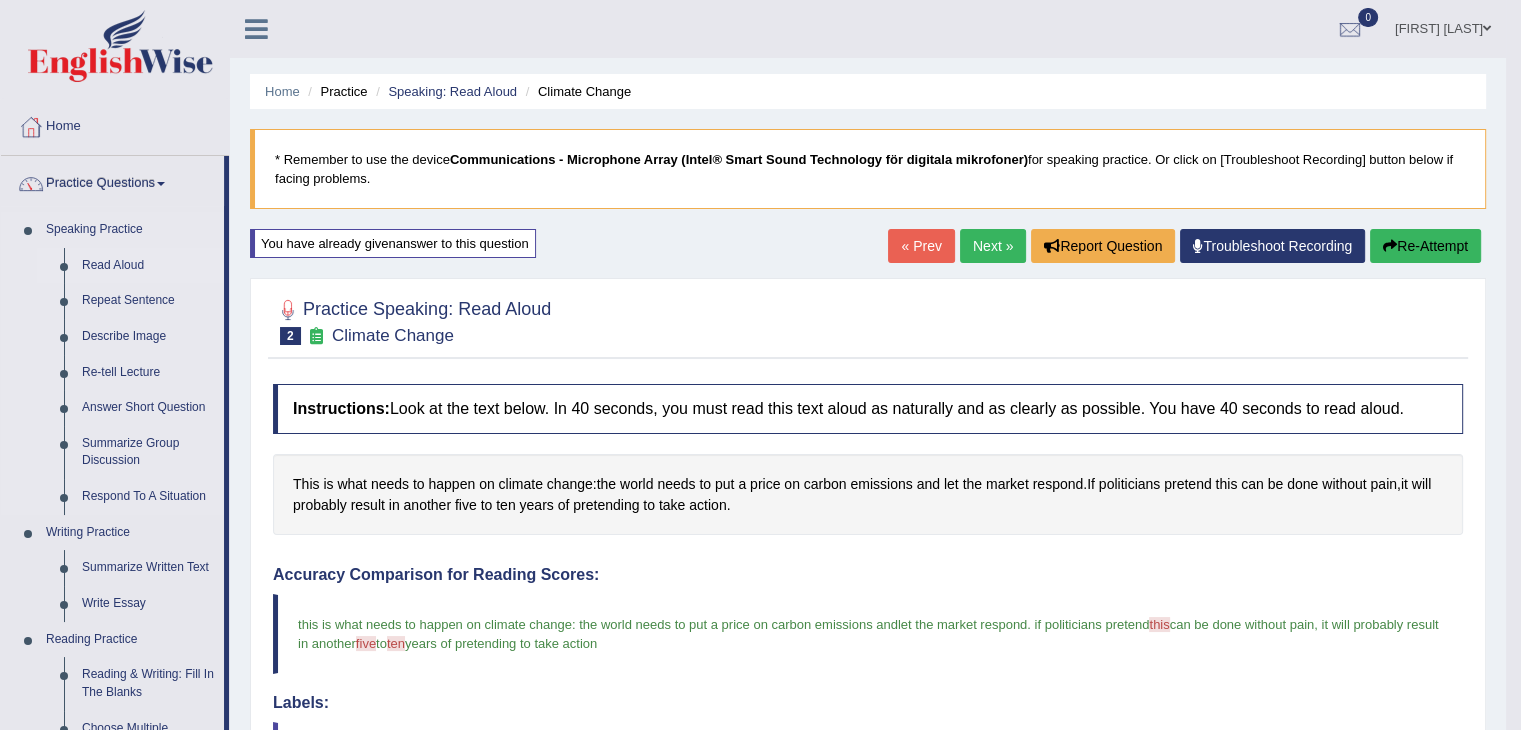 click on "Read Aloud" at bounding box center (148, 266) 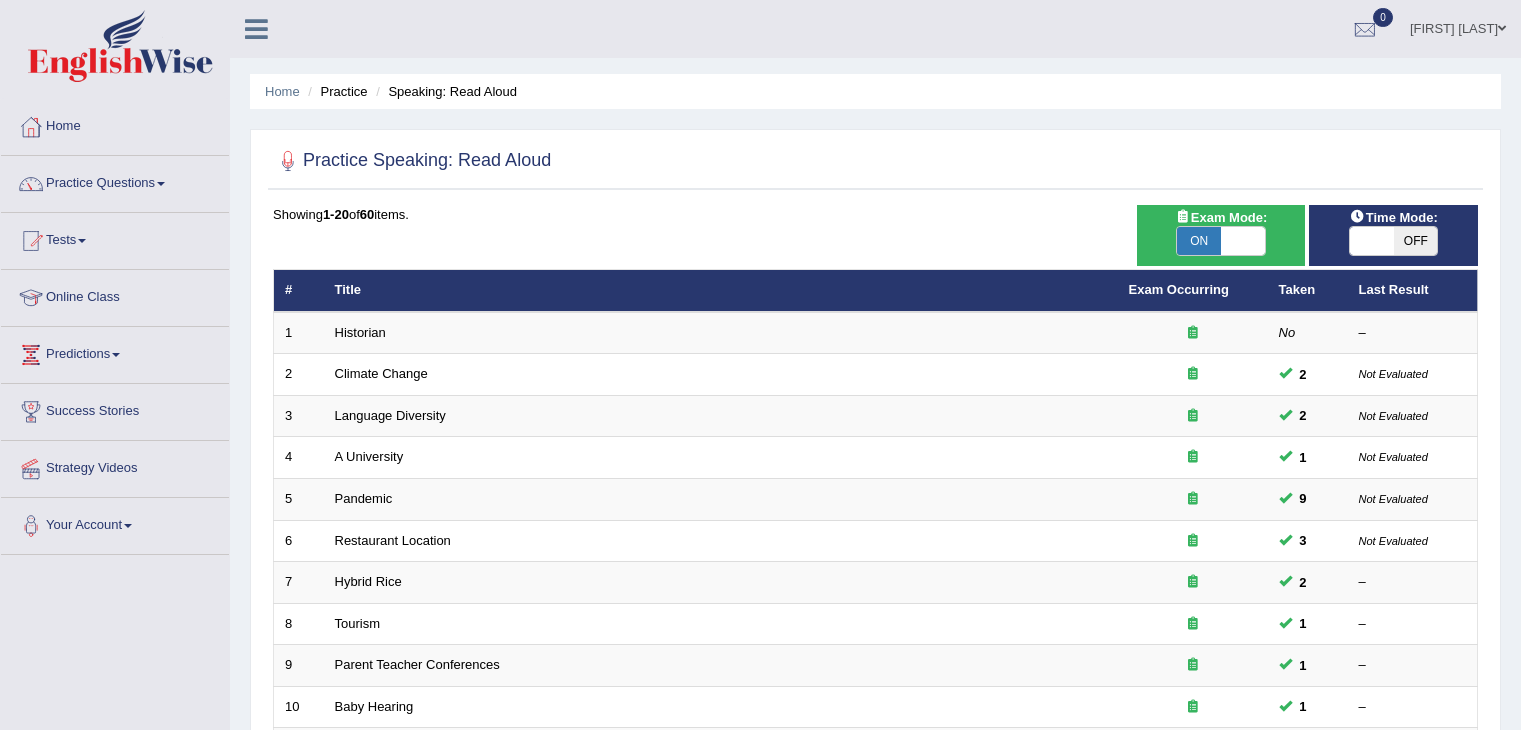 scroll, scrollTop: 0, scrollLeft: 0, axis: both 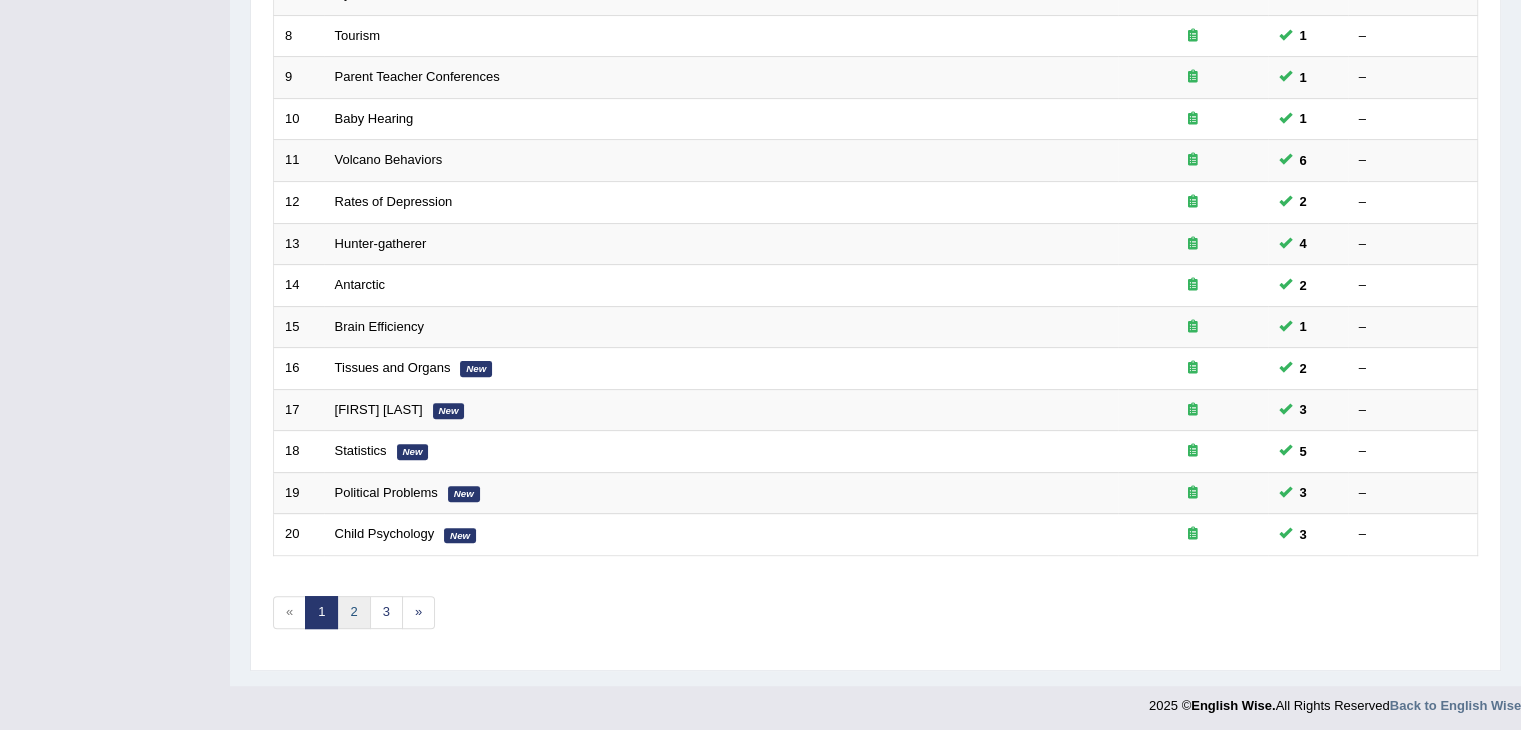 click on "2" at bounding box center [353, 612] 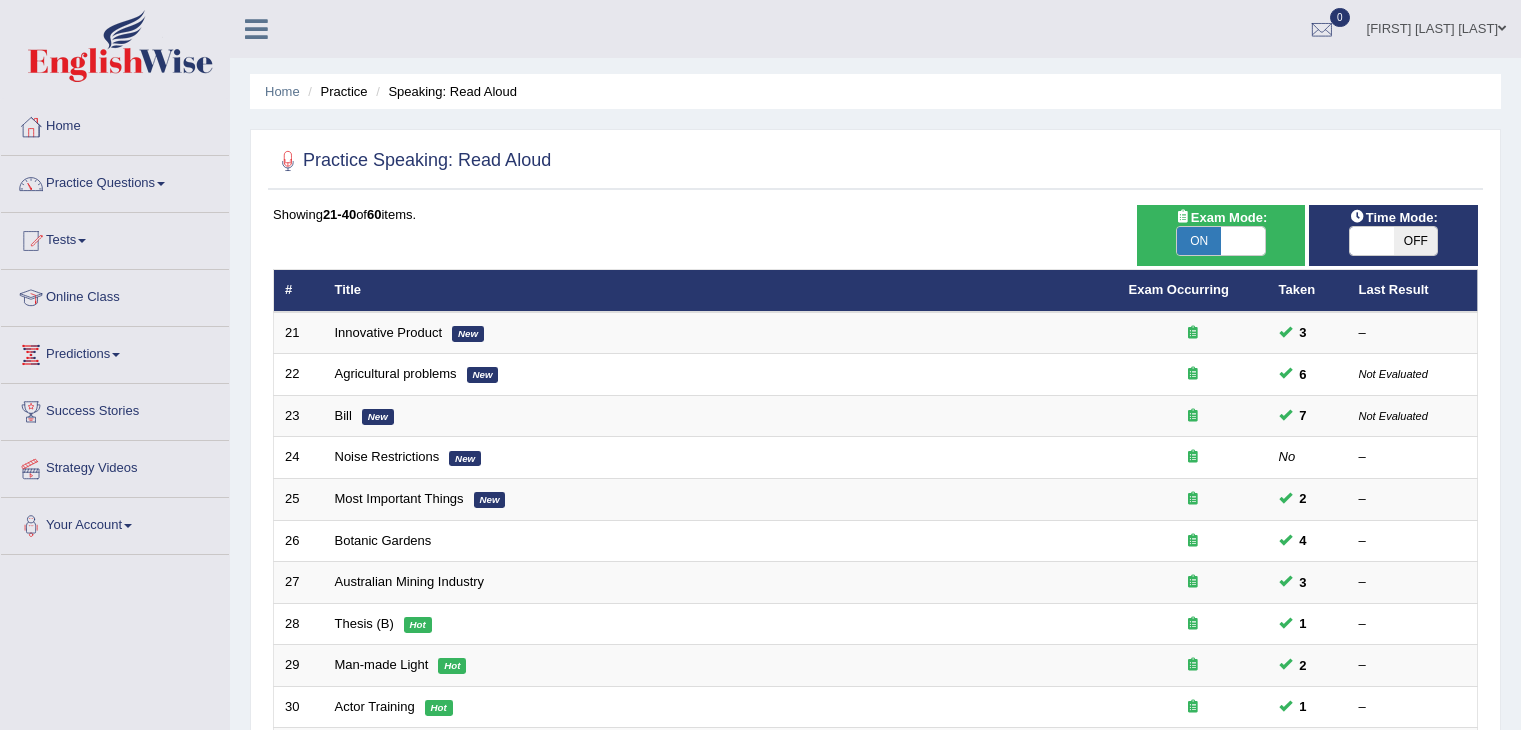 scroll, scrollTop: 0, scrollLeft: 0, axis: both 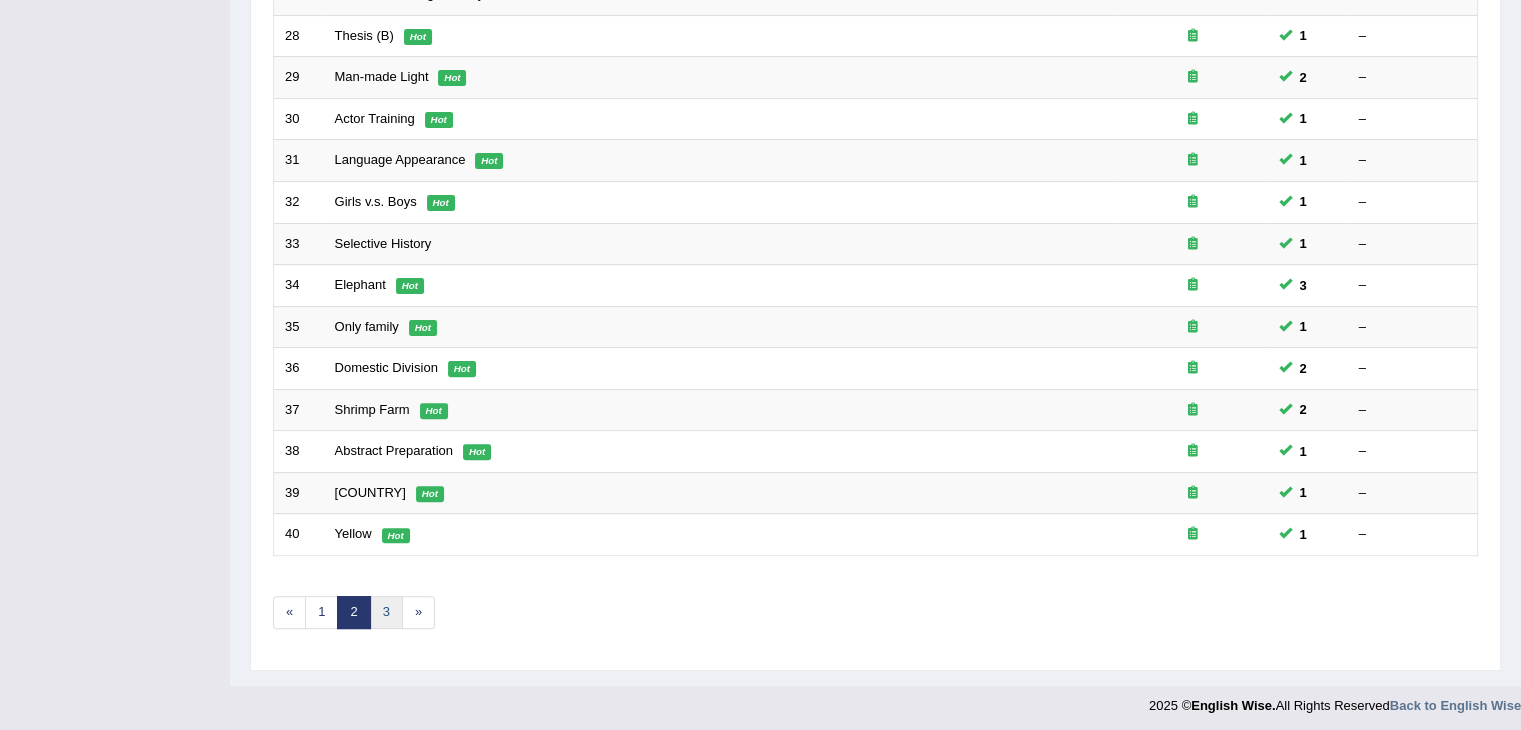 click on "3" at bounding box center [386, 612] 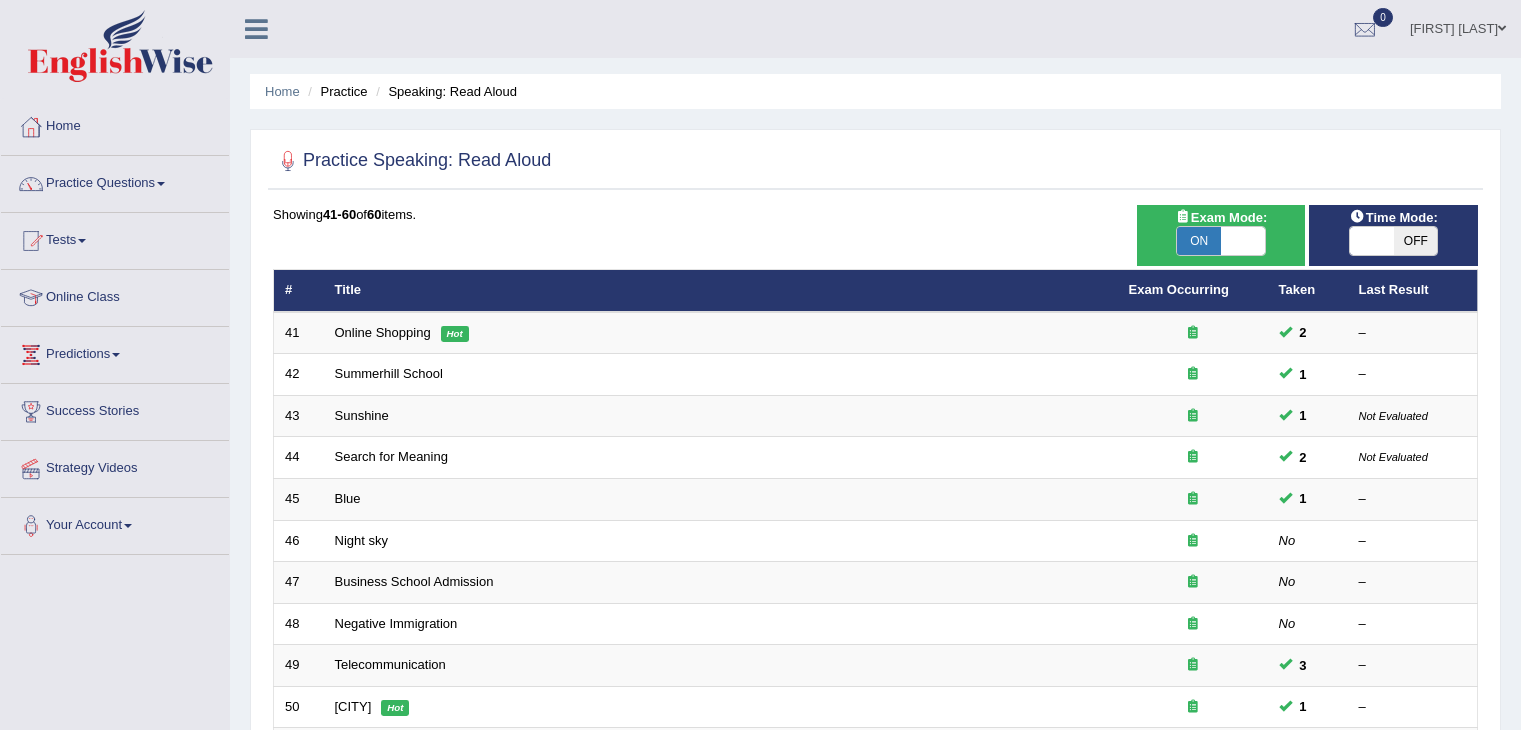 scroll, scrollTop: 384, scrollLeft: 0, axis: vertical 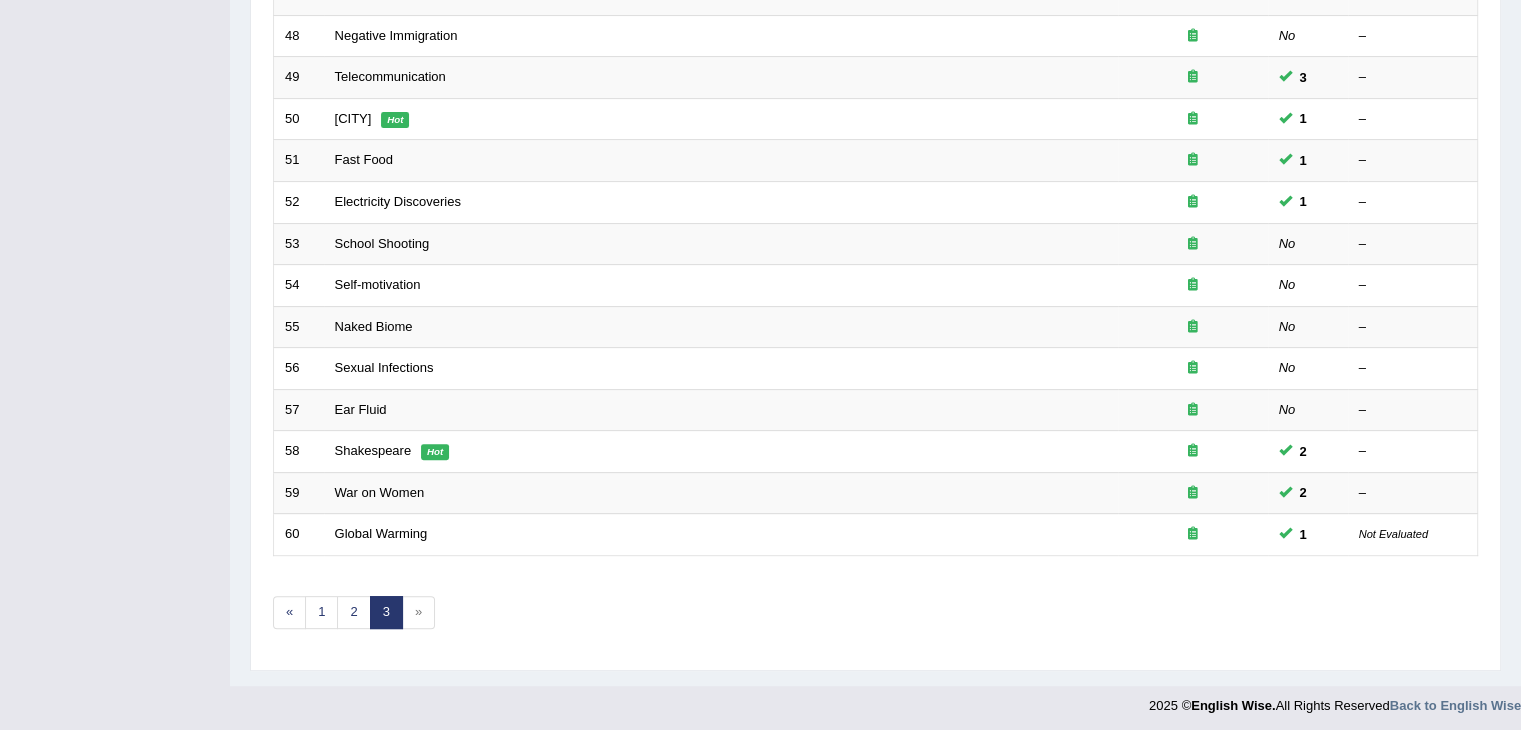 drag, startPoint x: 1535, startPoint y: 398, endPoint x: 1502, endPoint y: 776, distance: 379.43774 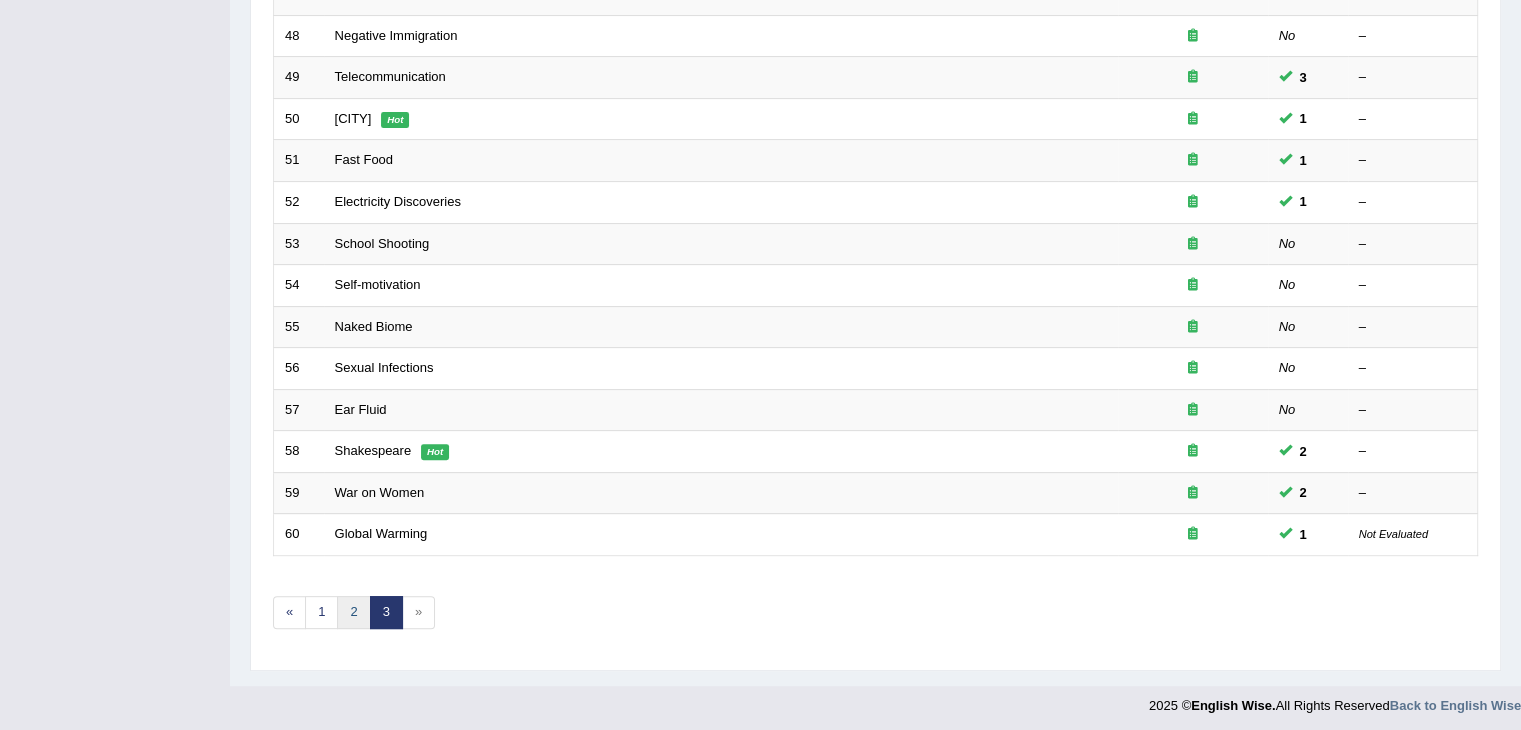 click on "2" at bounding box center [353, 612] 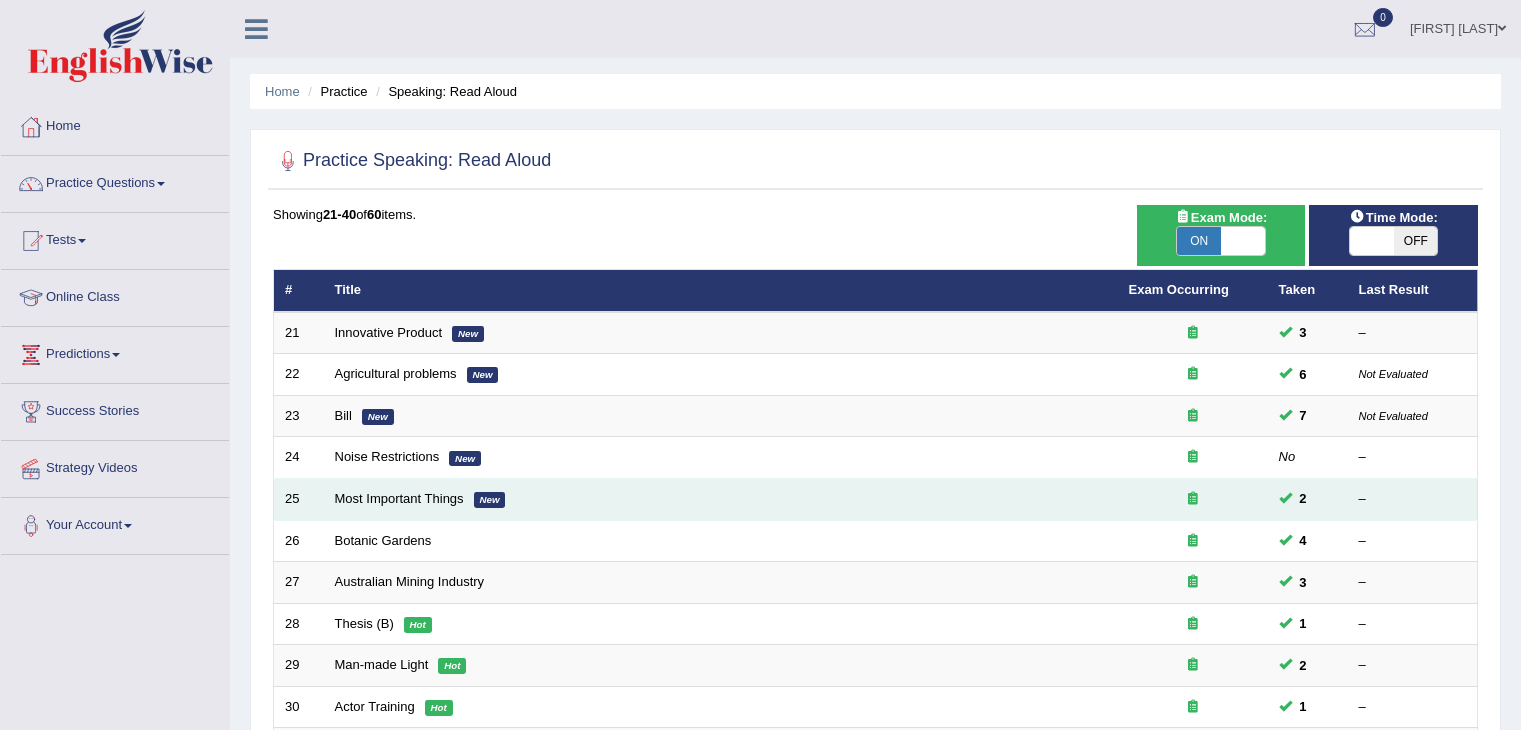 scroll, scrollTop: 0, scrollLeft: 0, axis: both 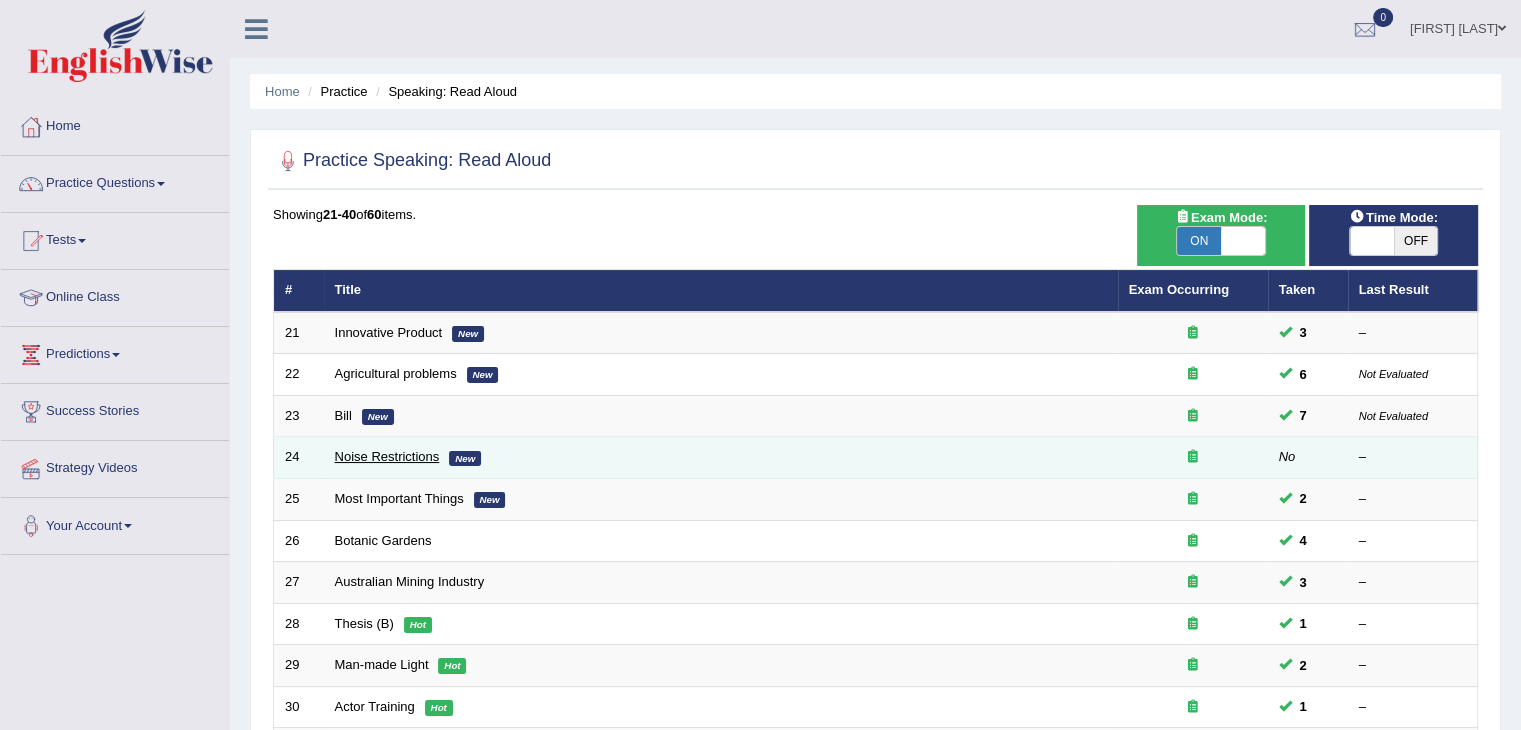 click on "Noise Restrictions" at bounding box center (387, 456) 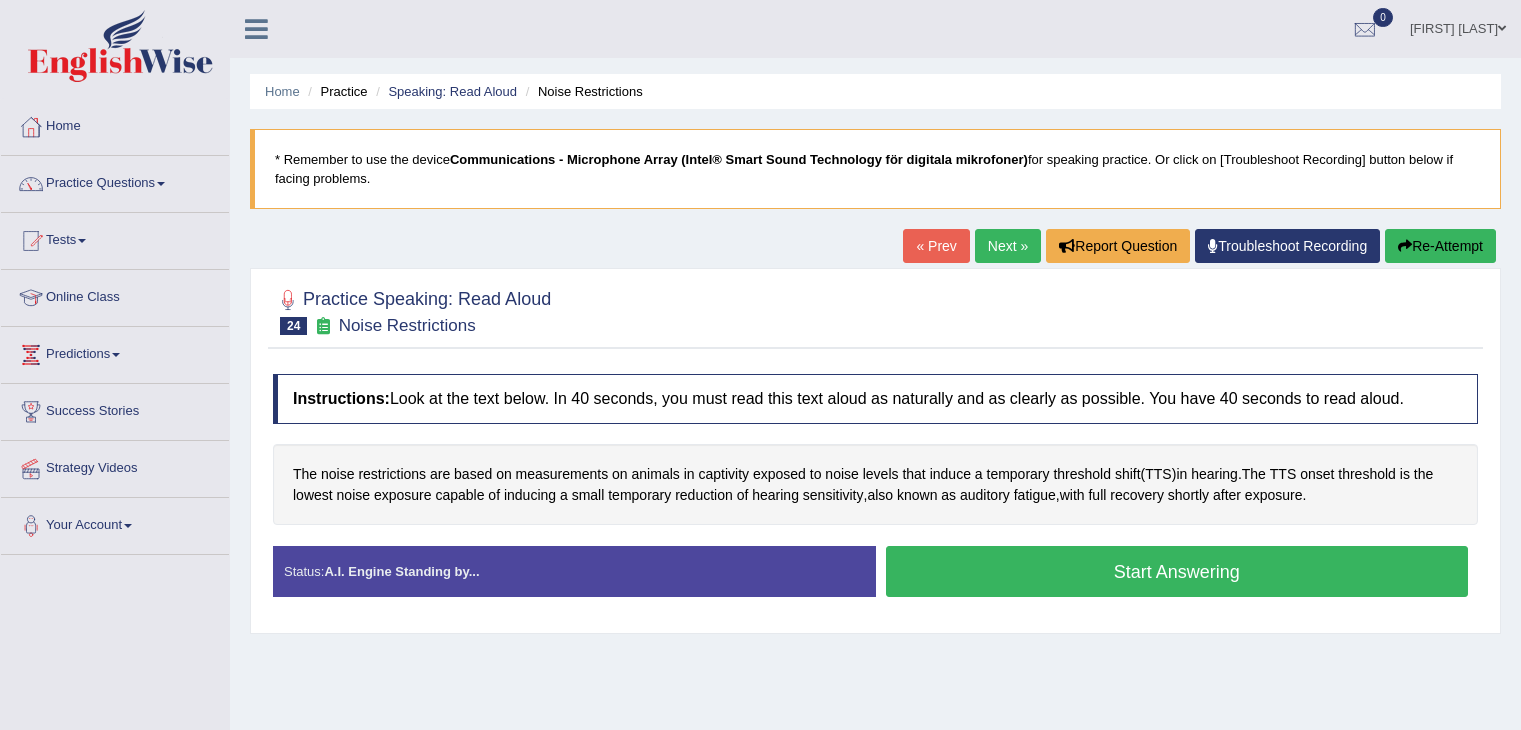 scroll, scrollTop: 0, scrollLeft: 0, axis: both 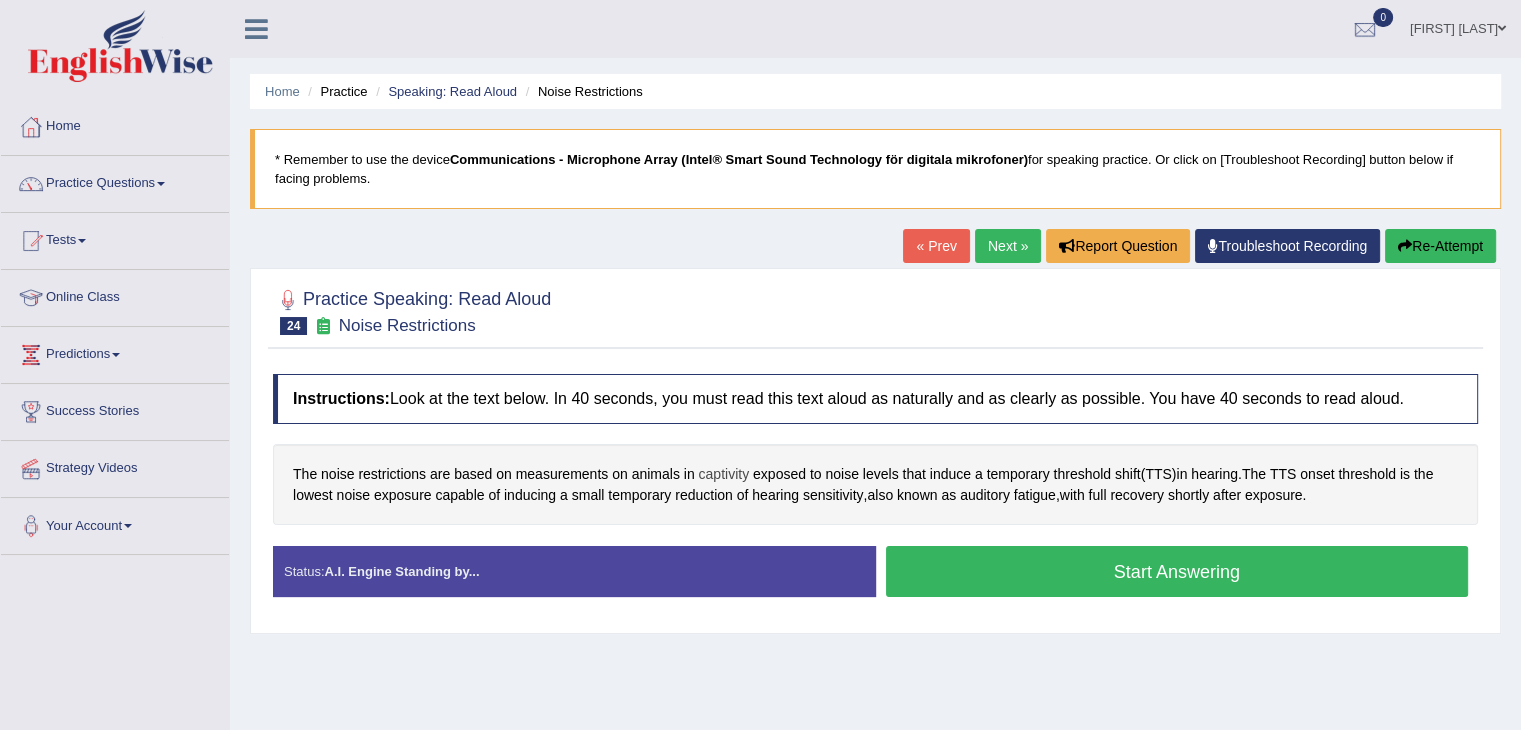 click on "captivity" at bounding box center (723, 474) 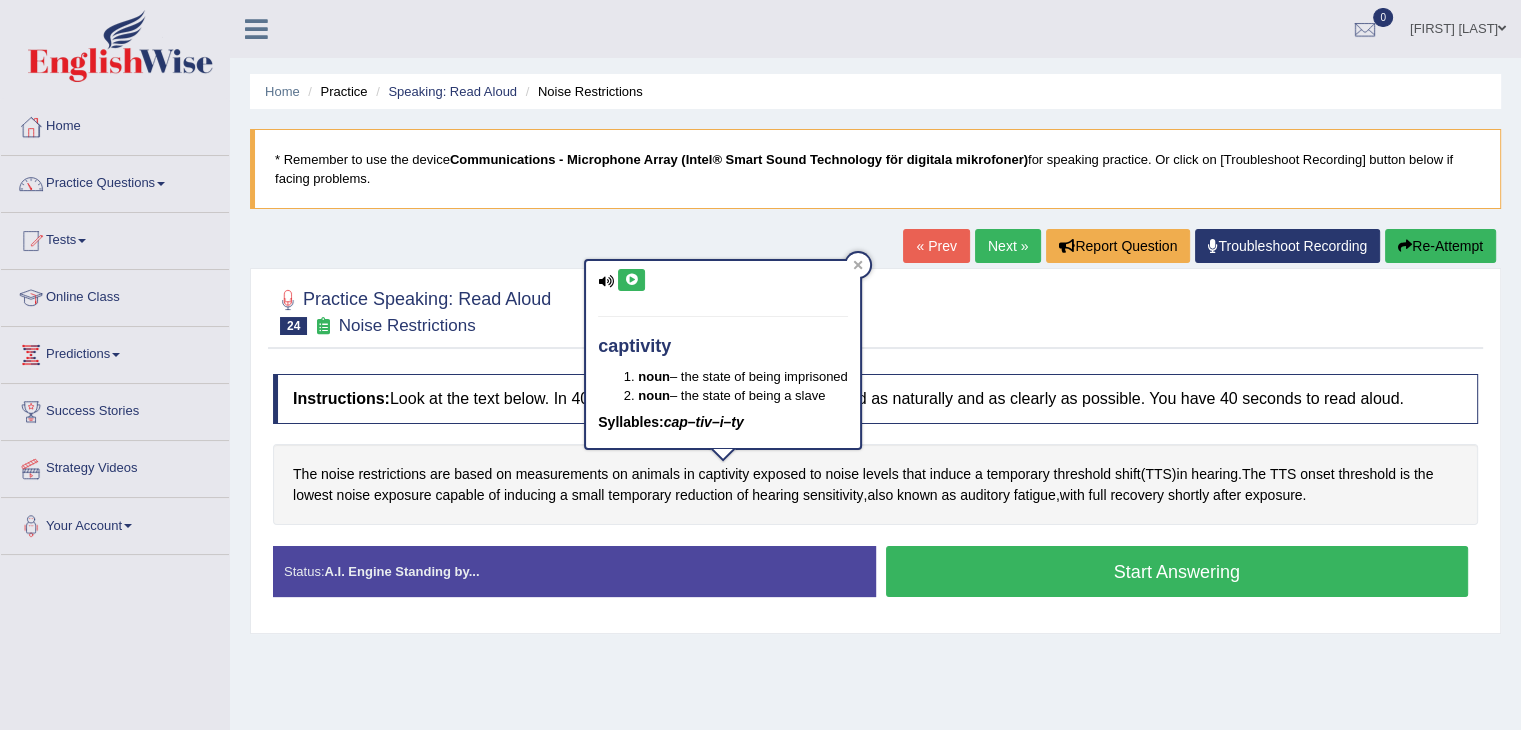 click on "captivity noun  – the state of being imprisoned noun  – the state of being a slave Syllables:  cap–tiv–i–ty" at bounding box center (723, 354) 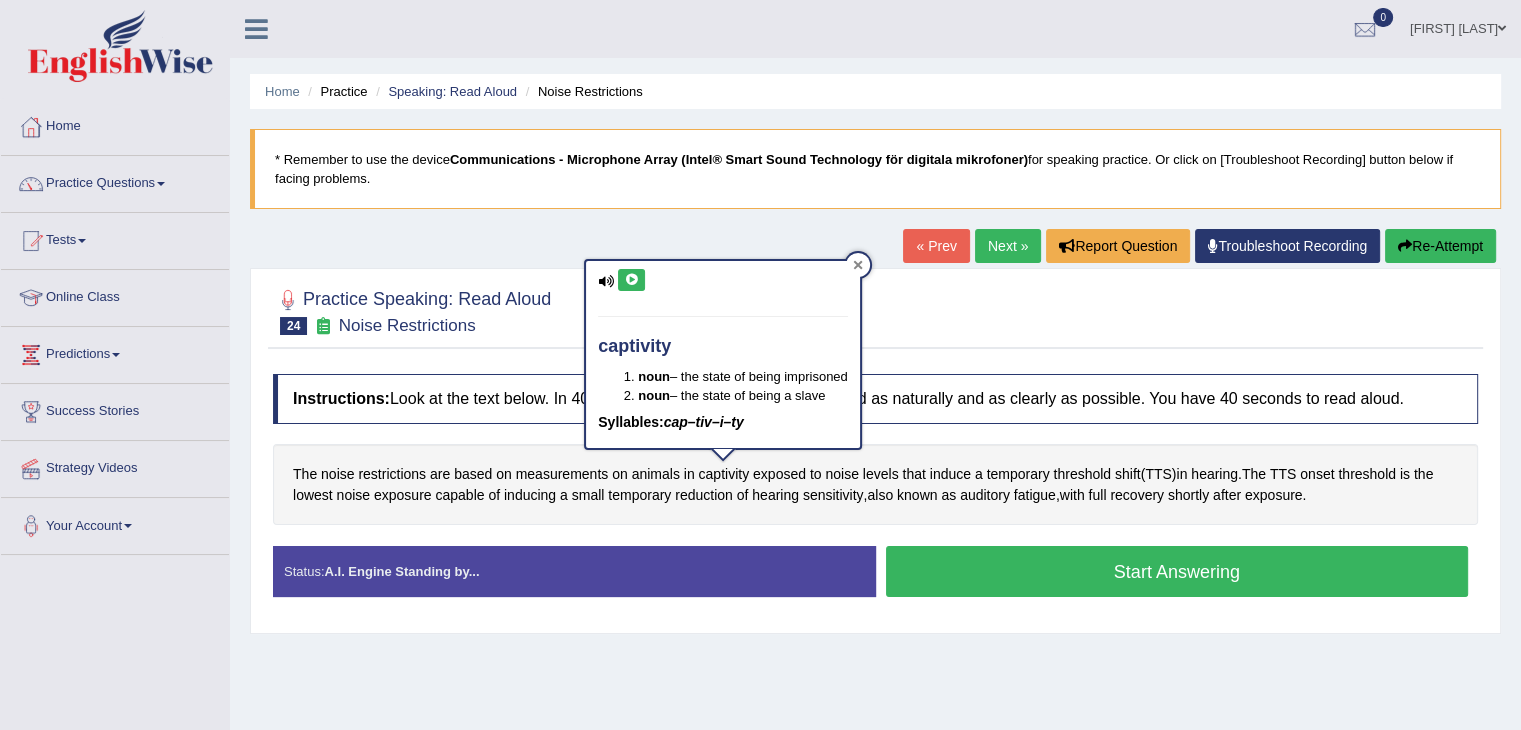 click 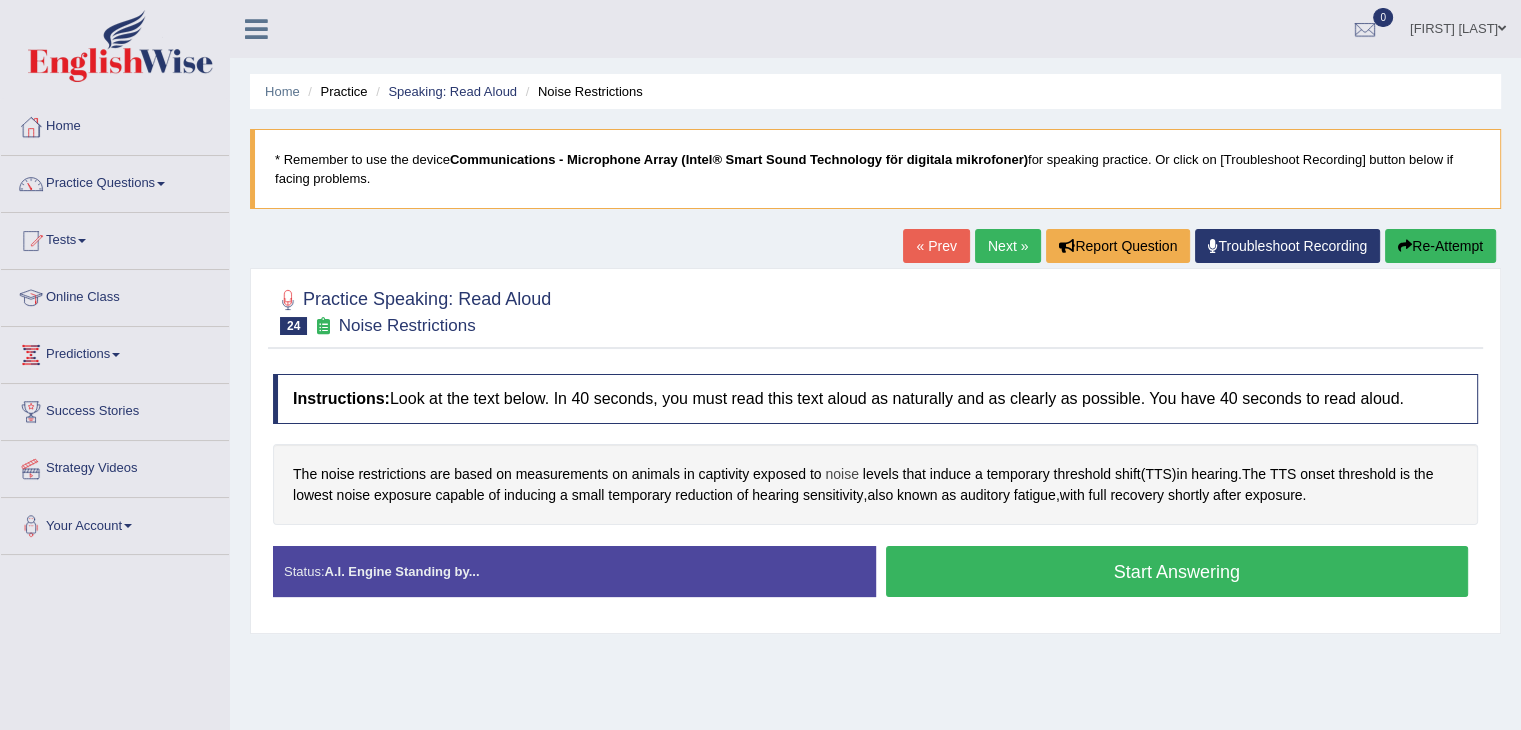 click on "noise" at bounding box center (841, 474) 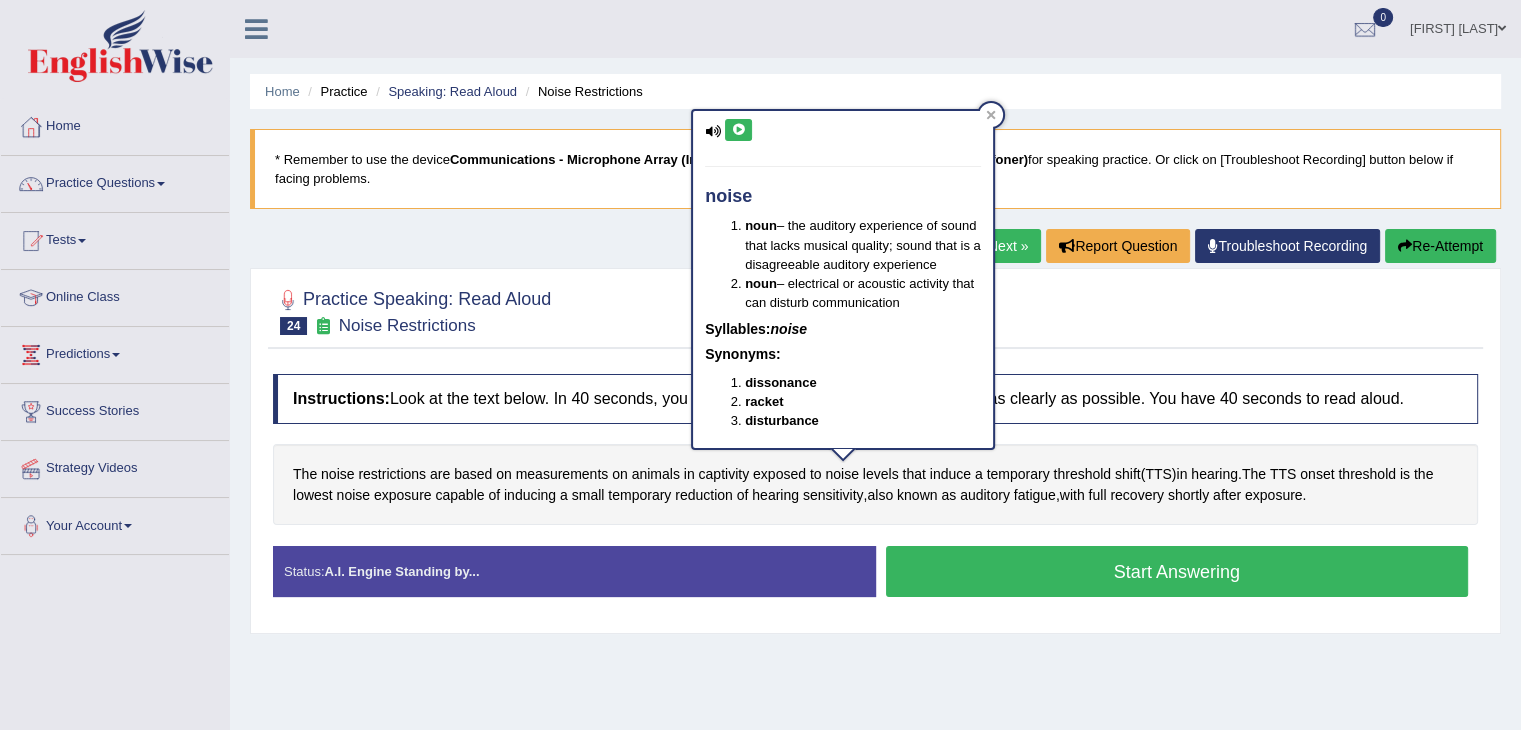 click at bounding box center (738, 130) 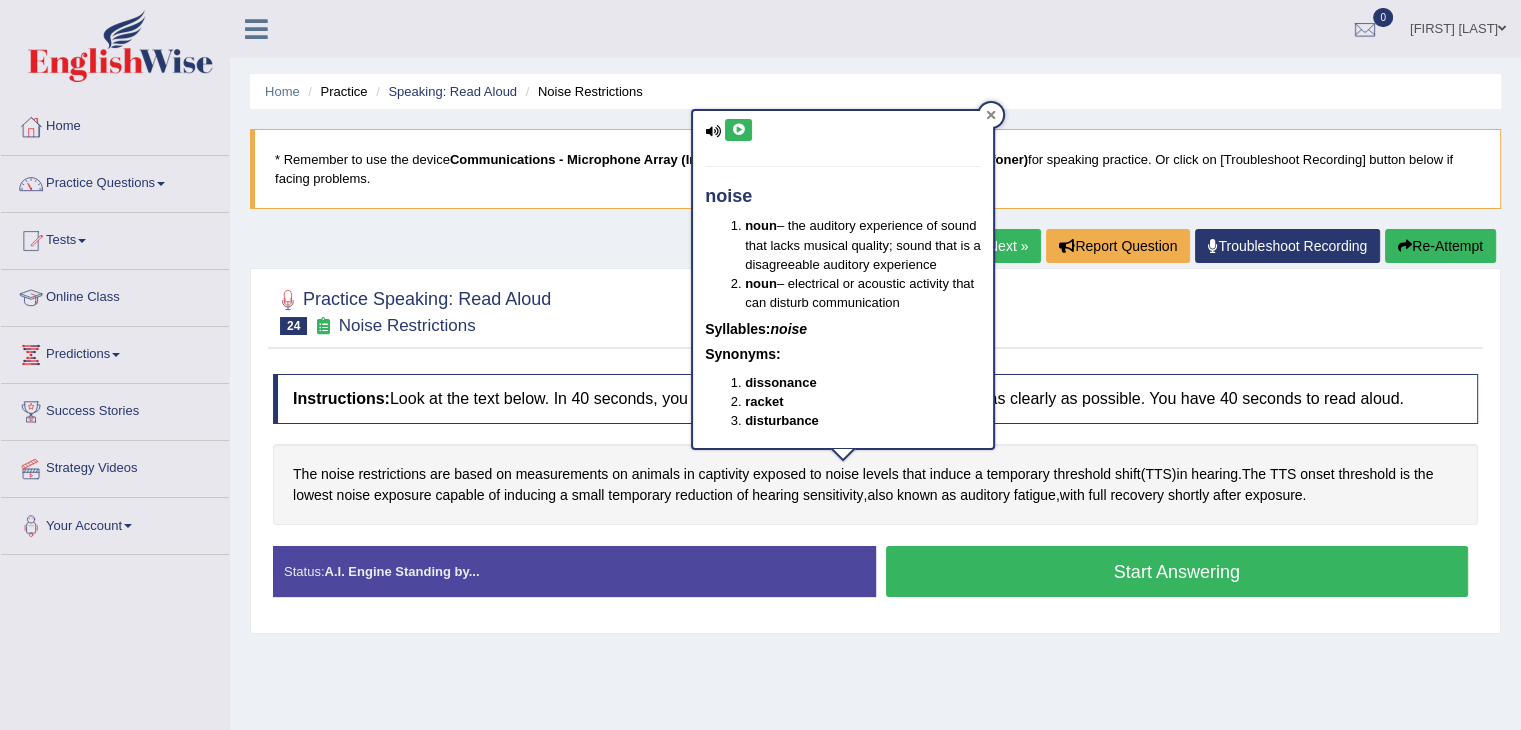 click 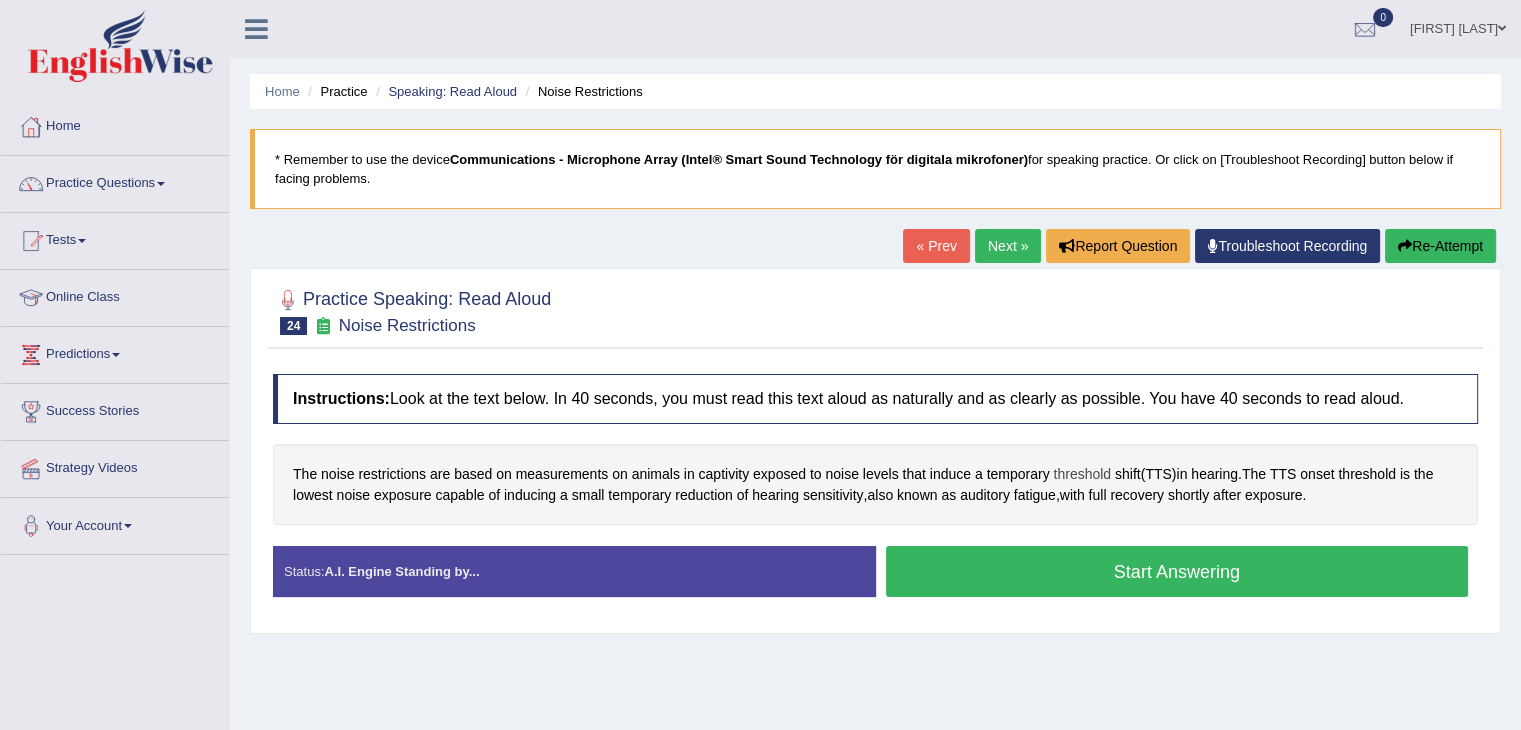 click on "threshold" at bounding box center (1082, 474) 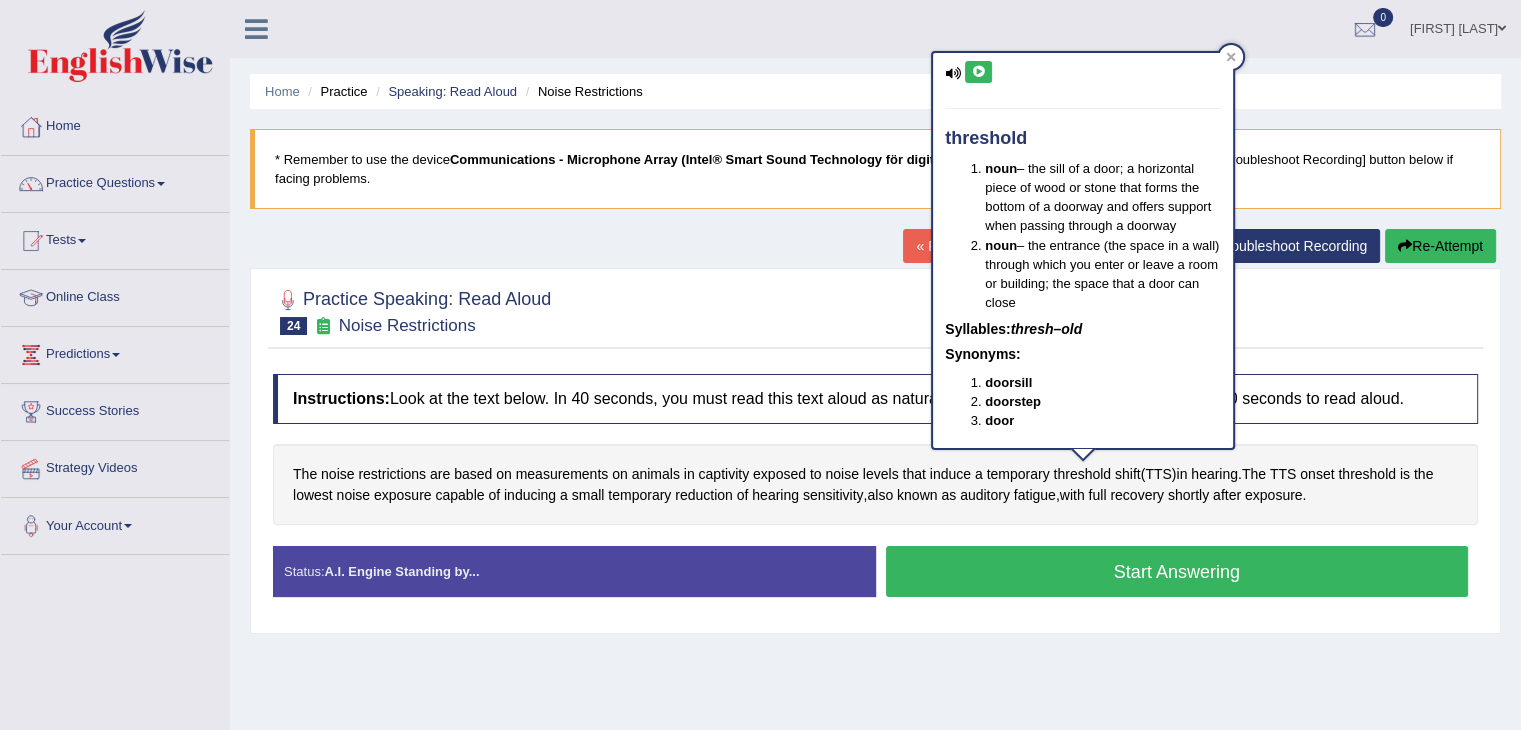 click at bounding box center (978, 72) 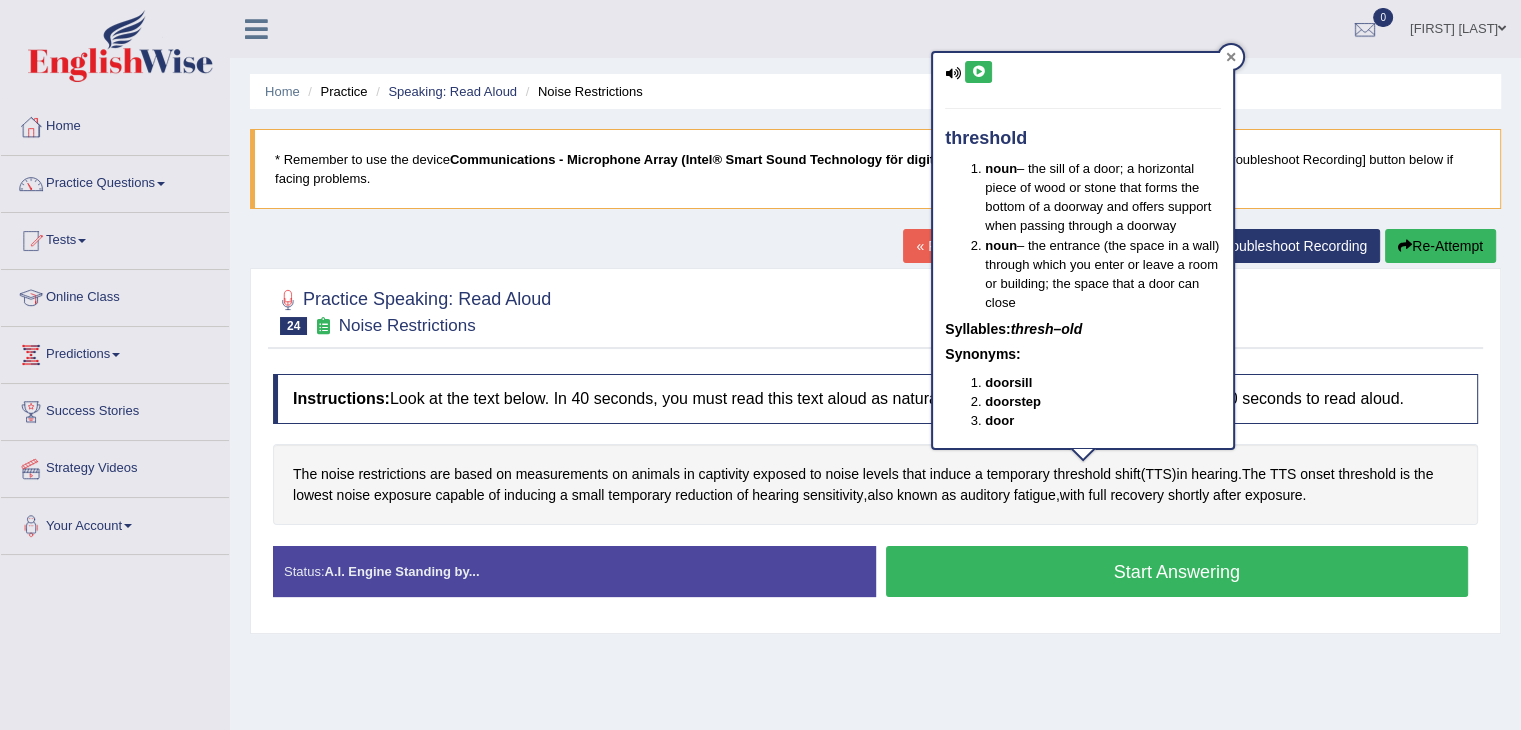 click 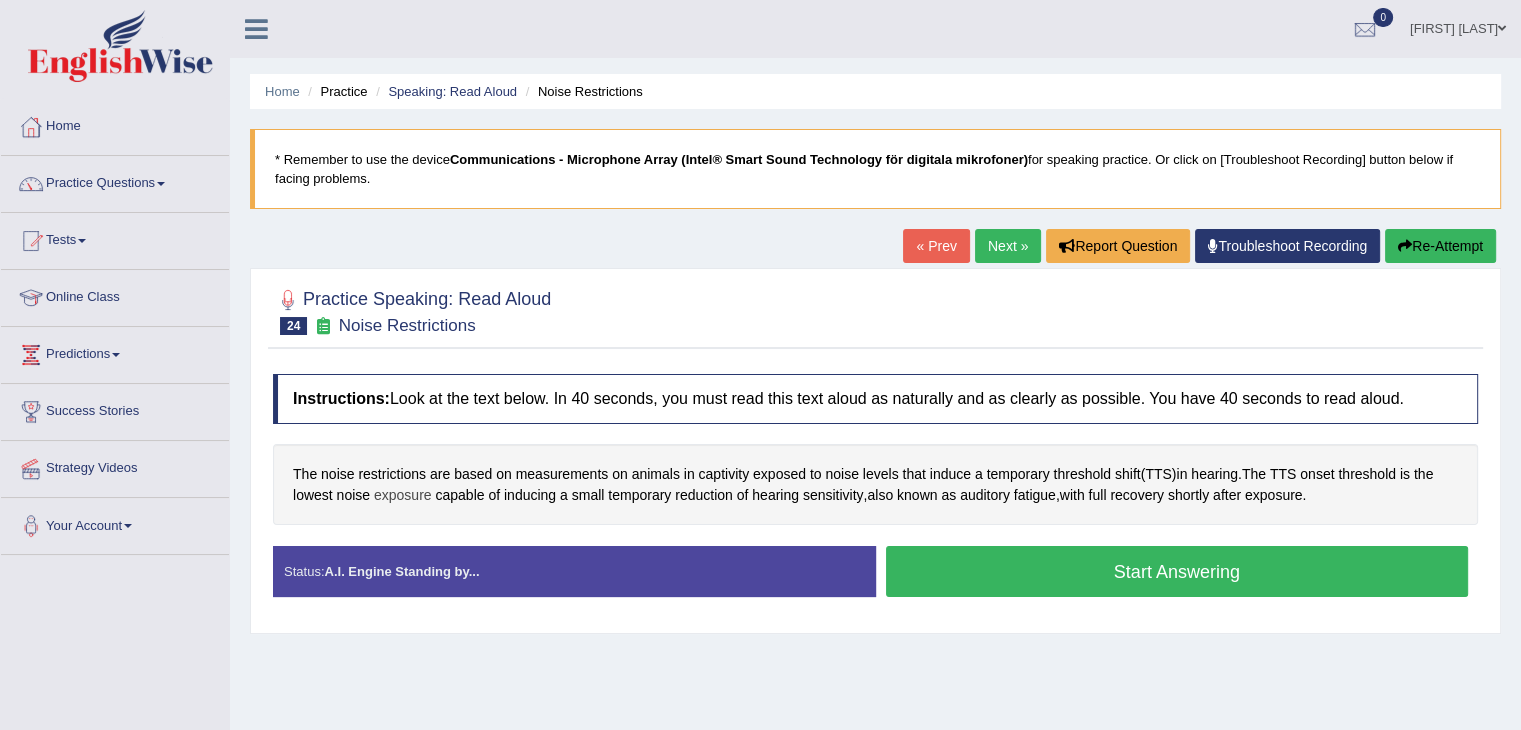 click on "exposure" at bounding box center (403, 495) 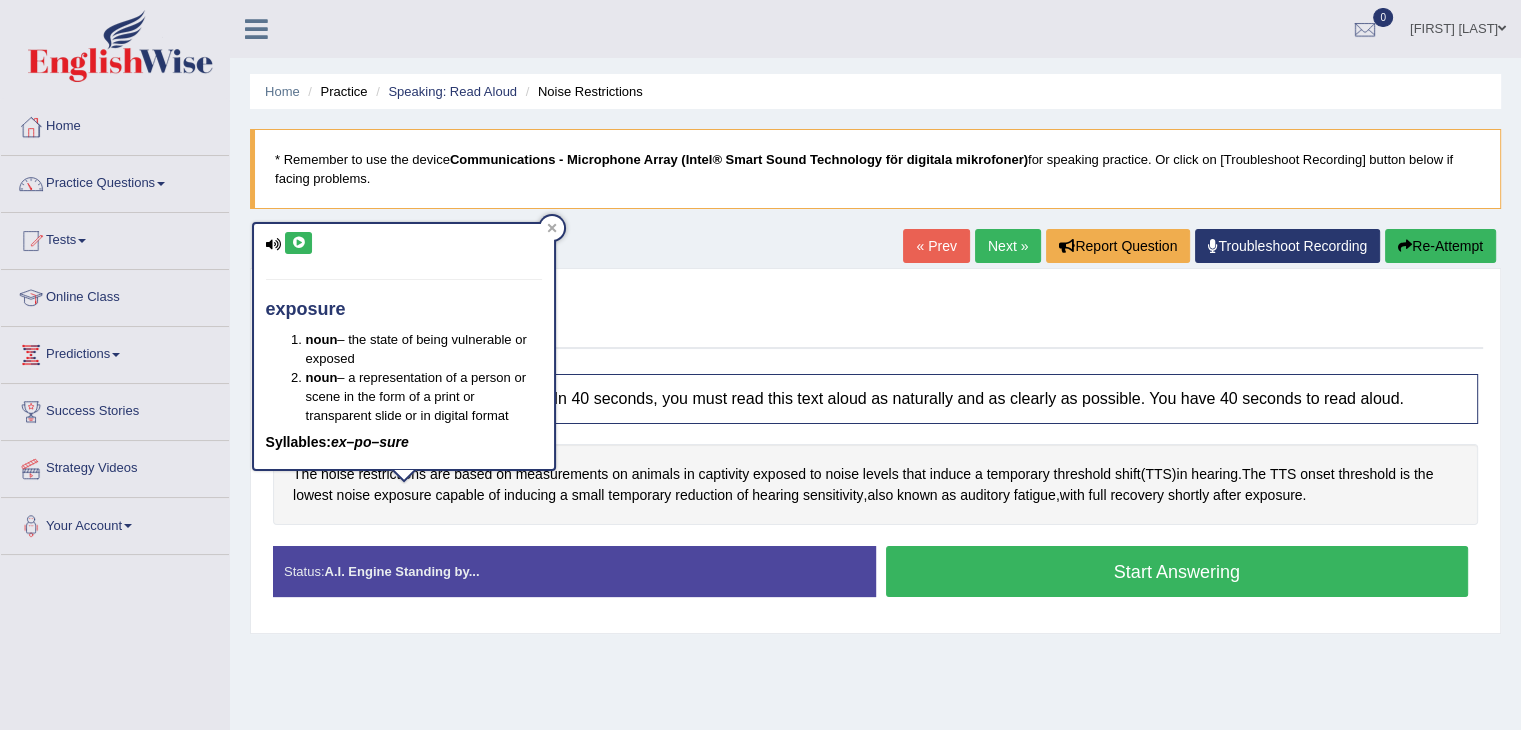 click at bounding box center [298, 243] 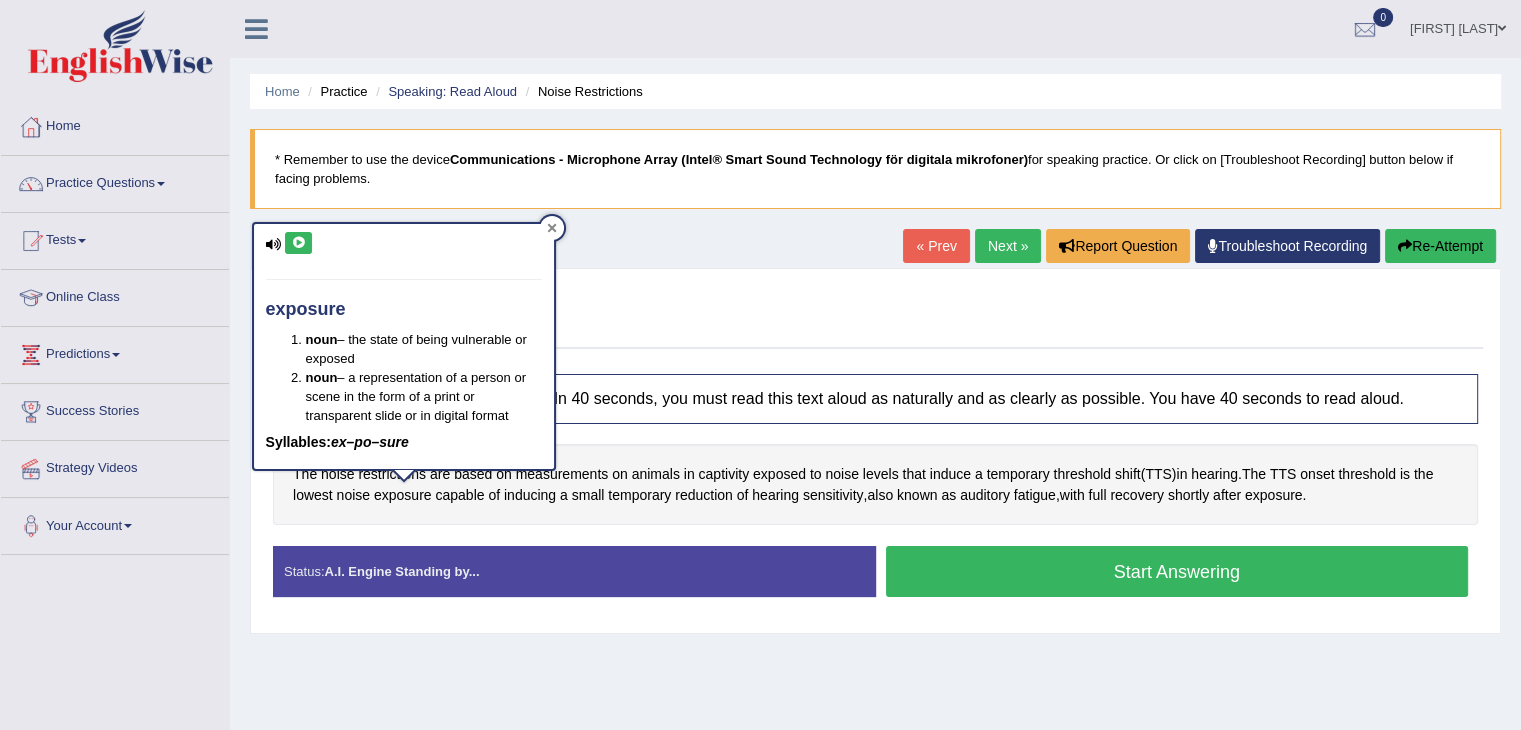 click 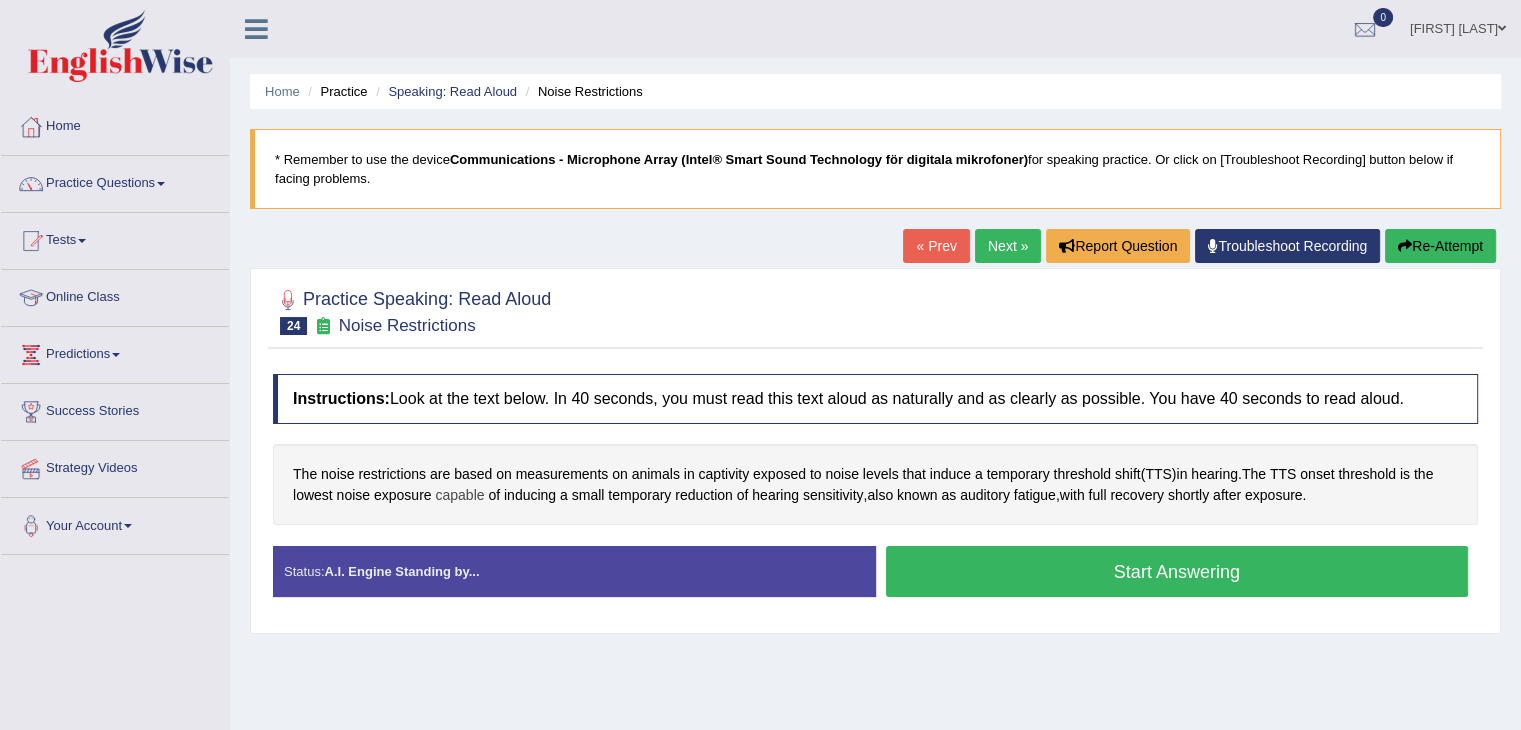 click on "capable" at bounding box center (459, 495) 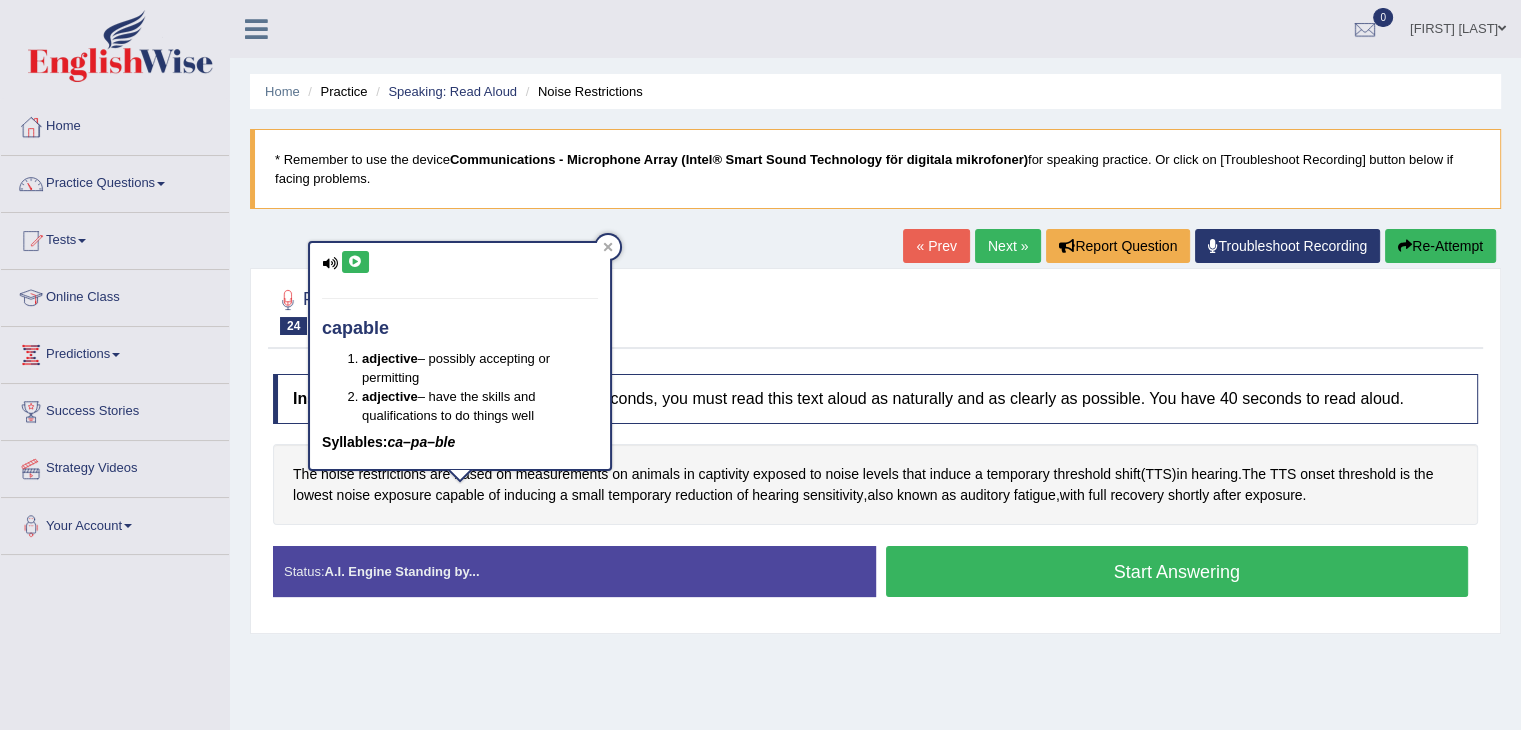 click at bounding box center [355, 262] 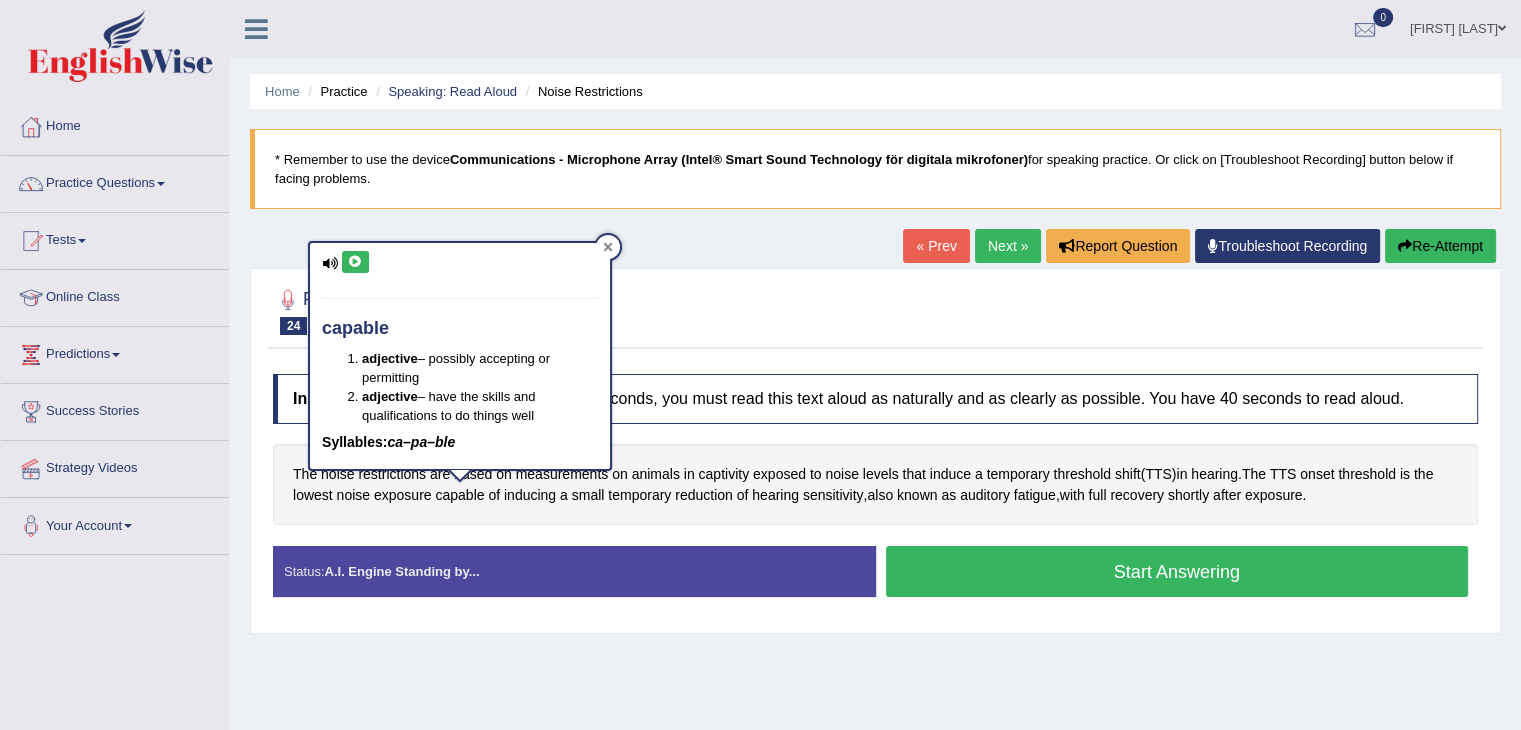 click 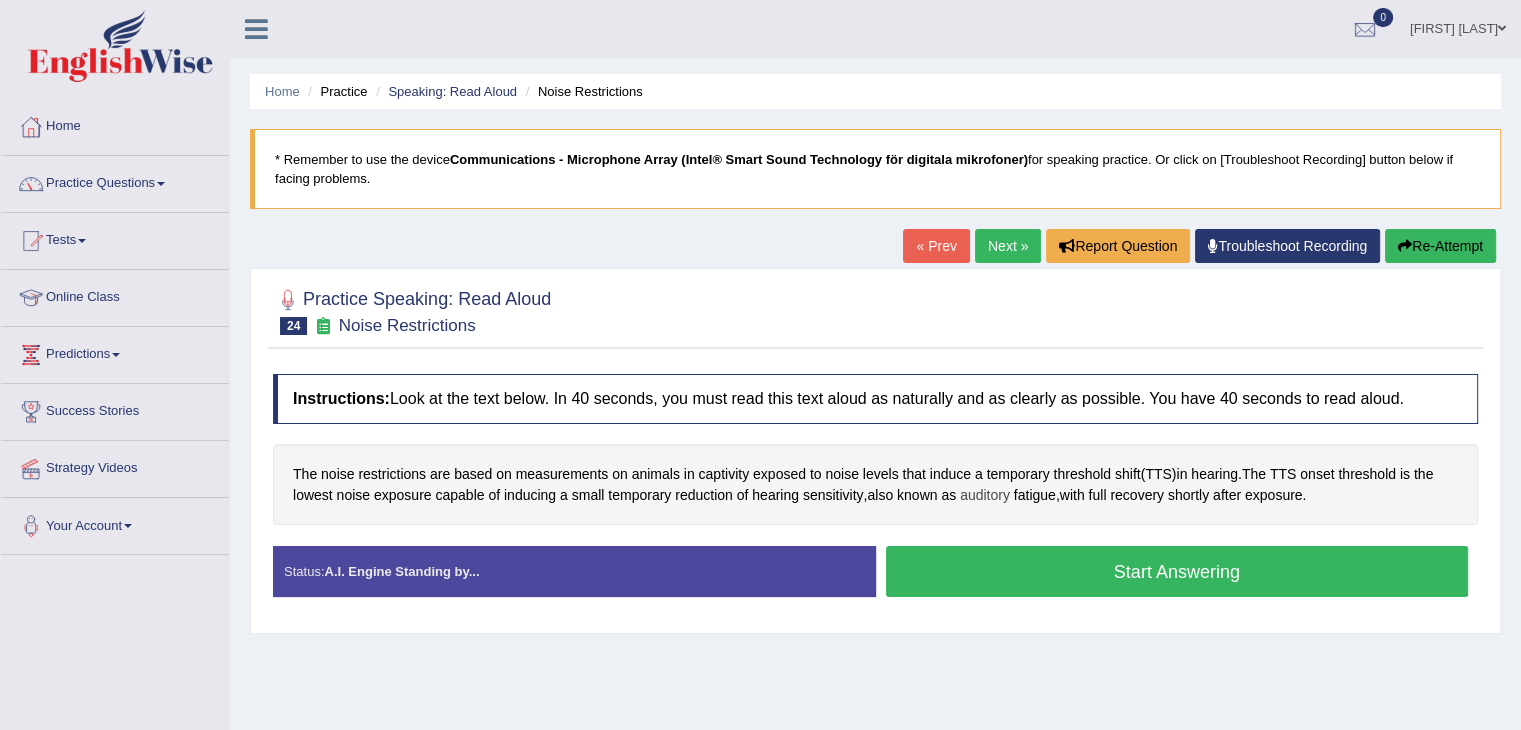 click on "auditory" at bounding box center (985, 495) 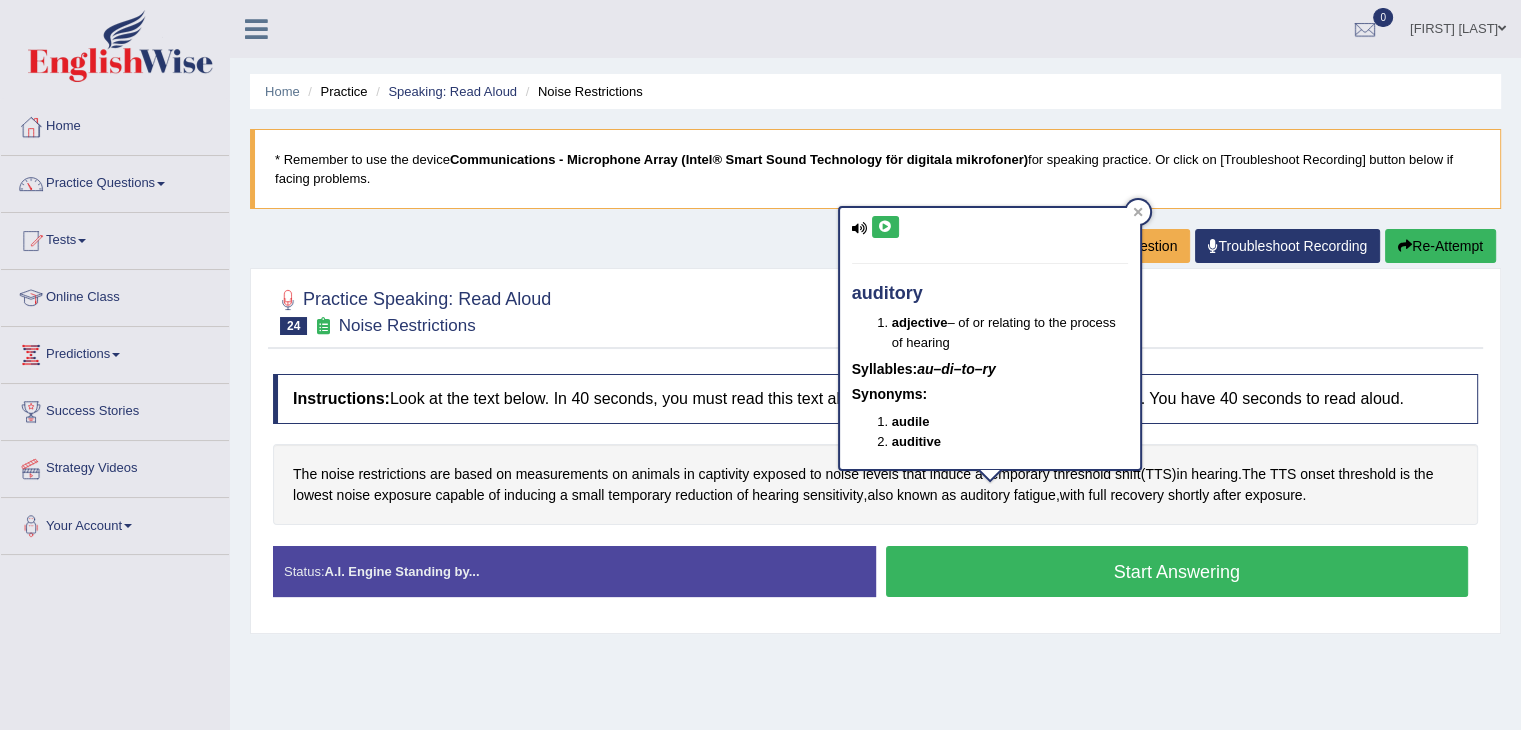 click at bounding box center [885, 227] 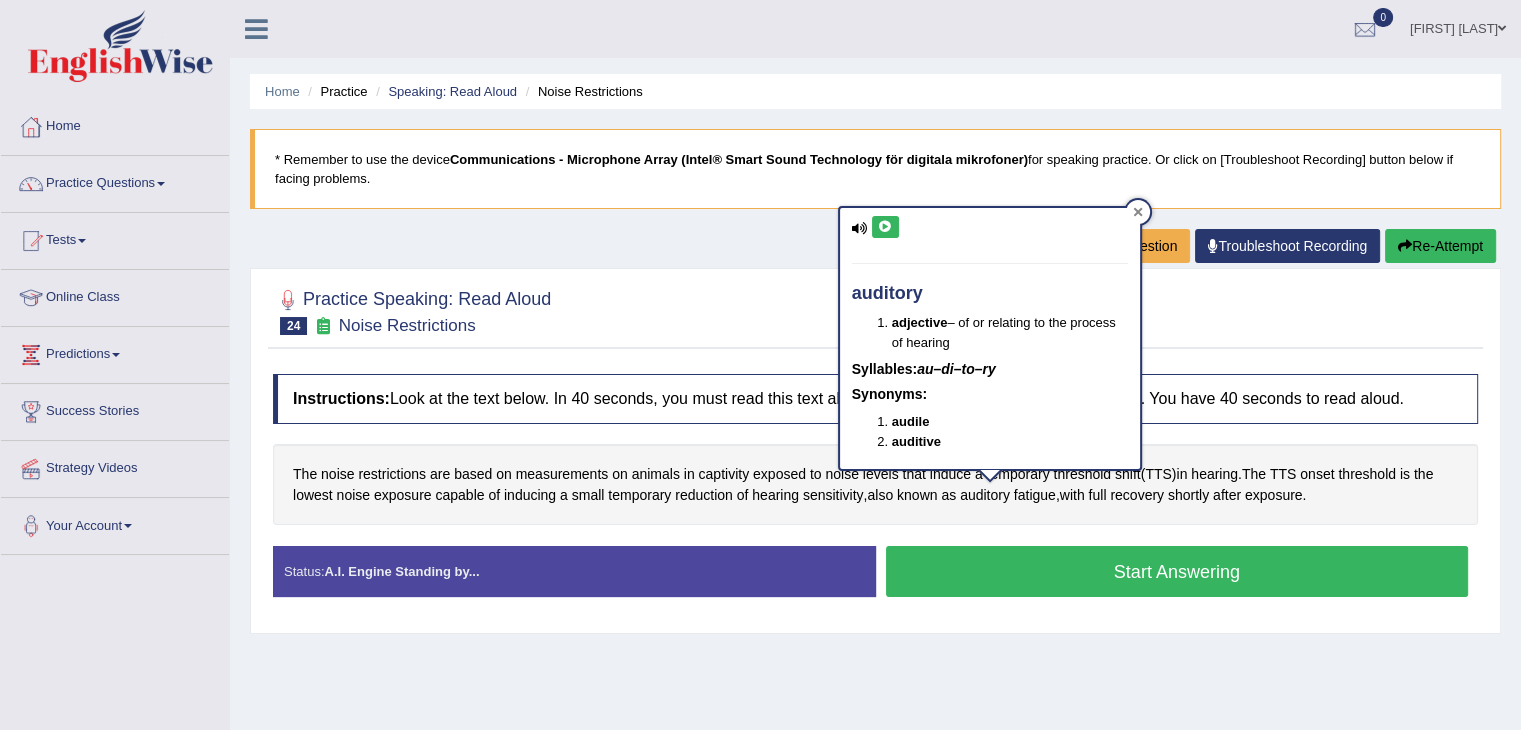 click 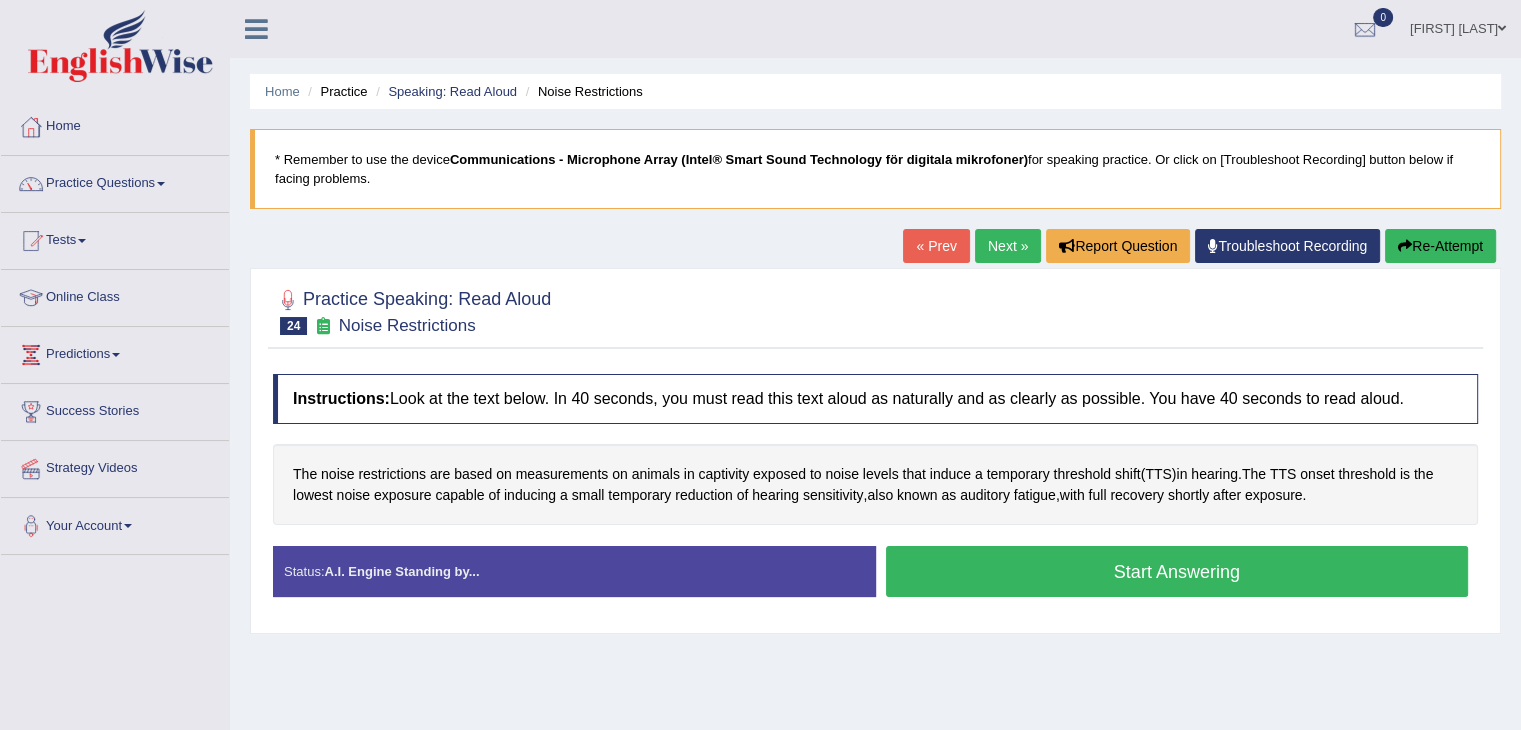 click on "Start Answering" at bounding box center [1177, 571] 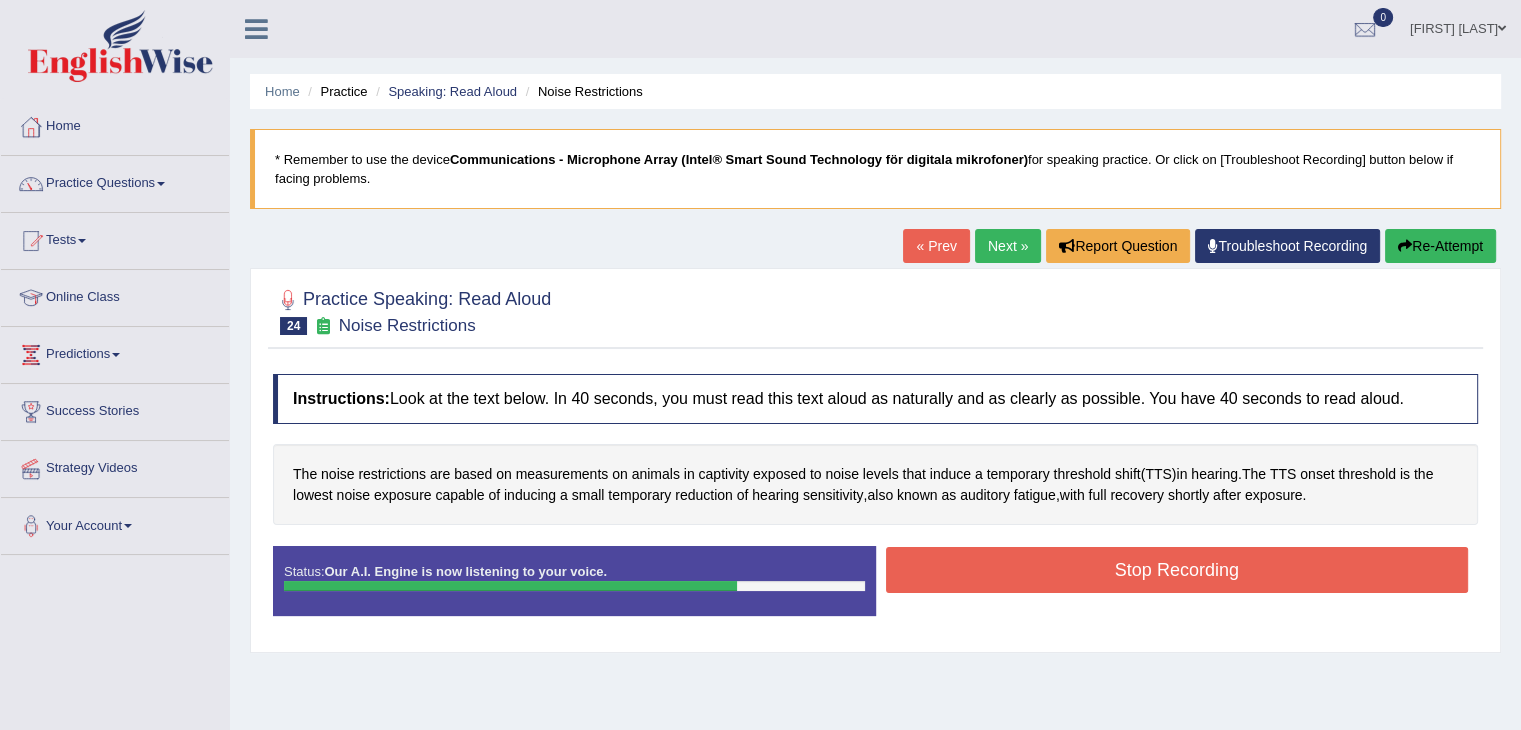 click on "Stop Recording" at bounding box center (1177, 570) 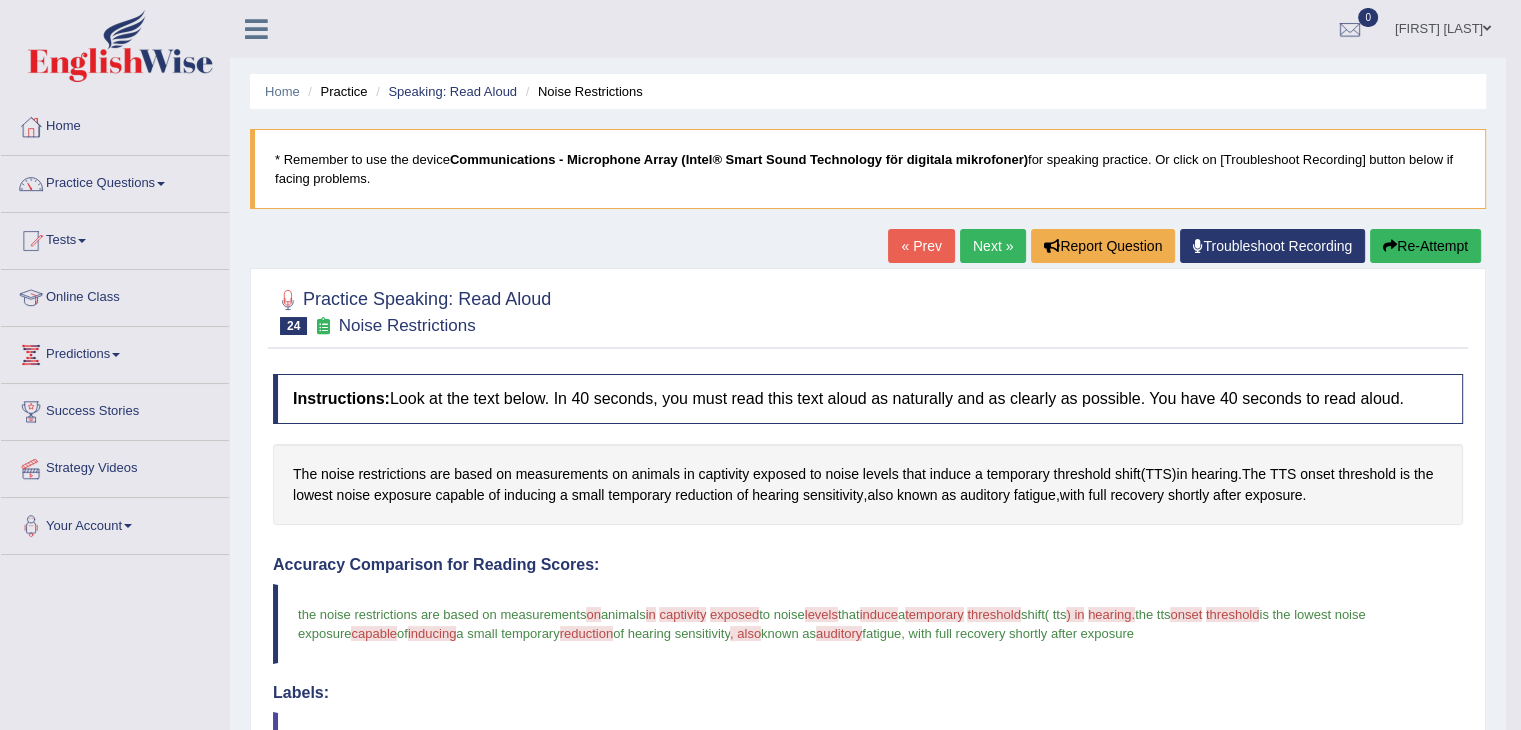 scroll, scrollTop: 594, scrollLeft: 0, axis: vertical 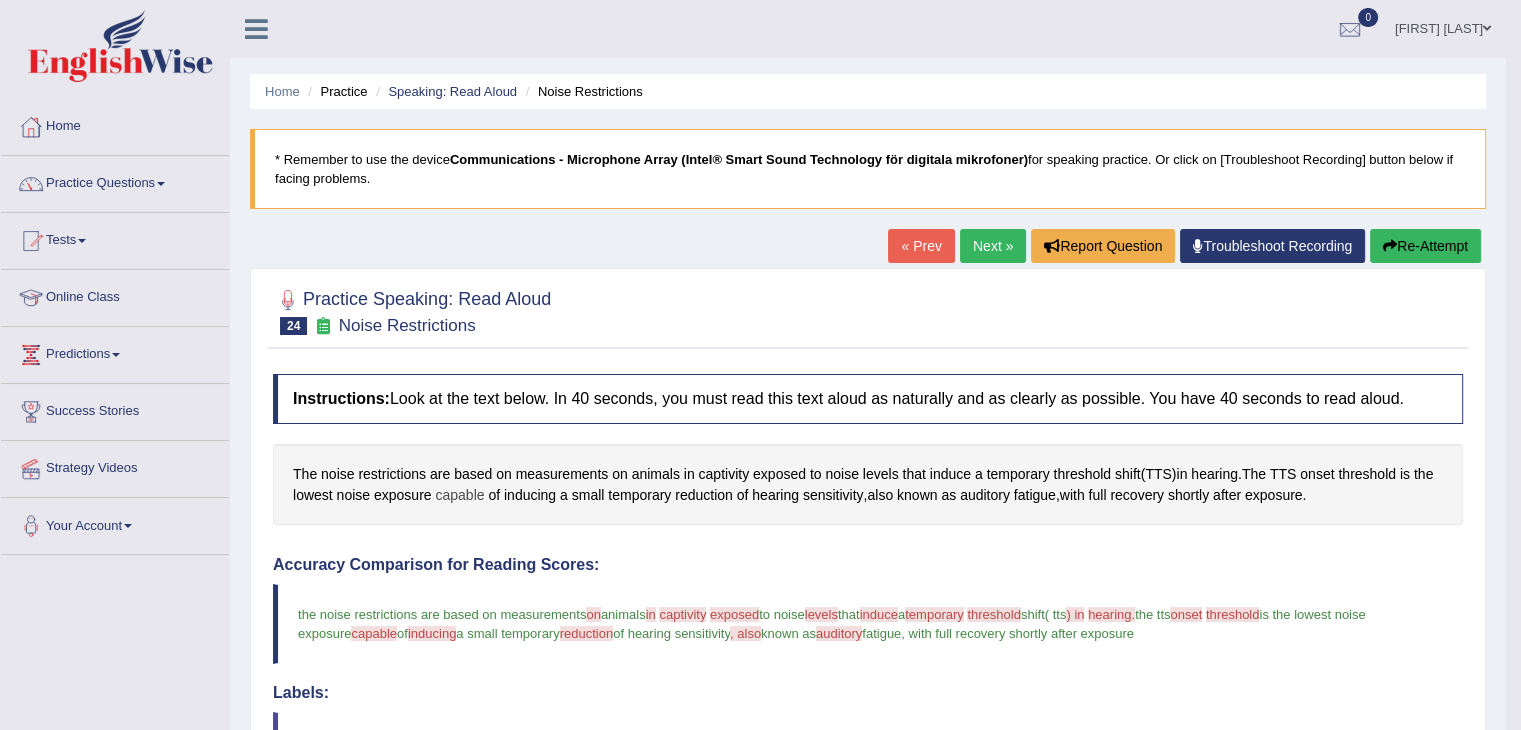 click on "capable" at bounding box center (459, 495) 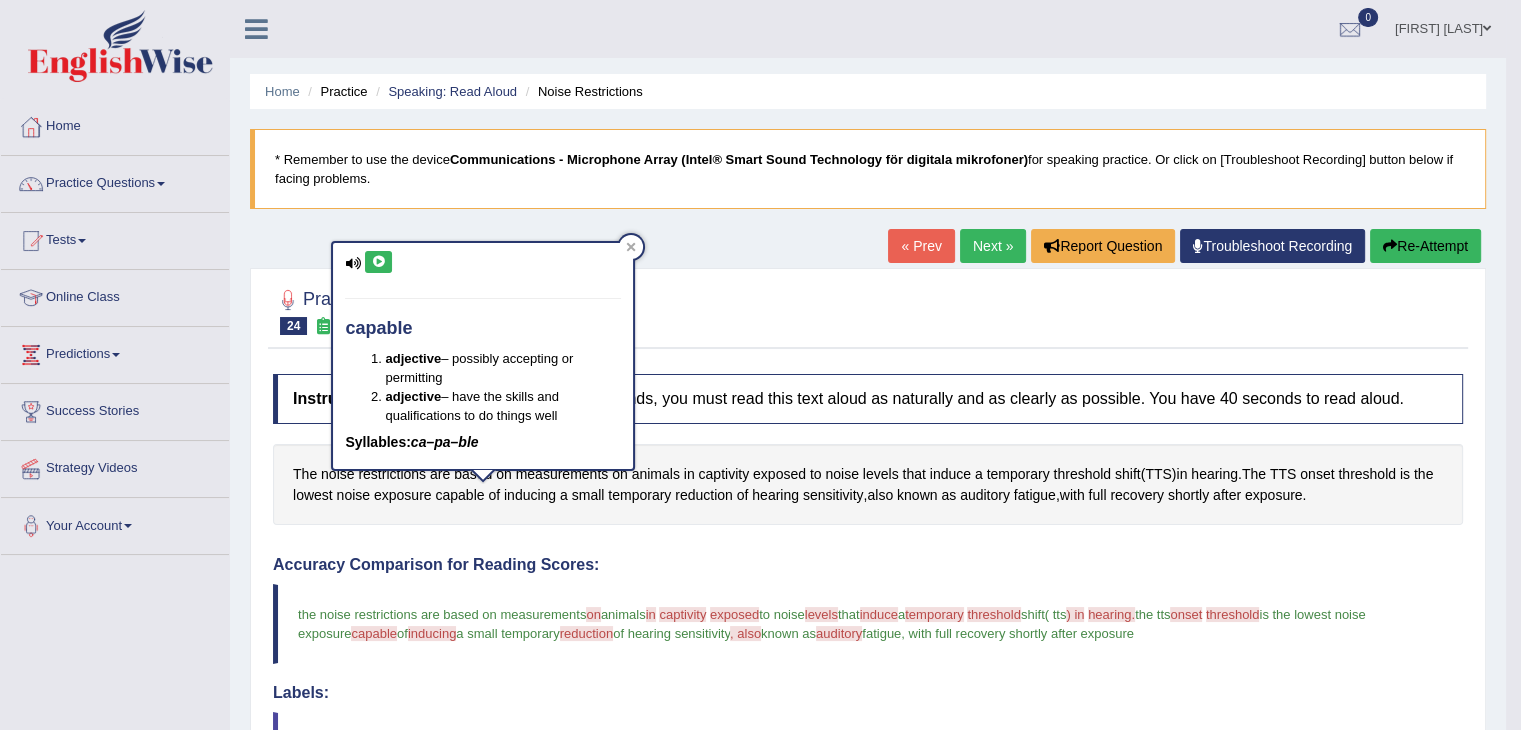 click at bounding box center (378, 262) 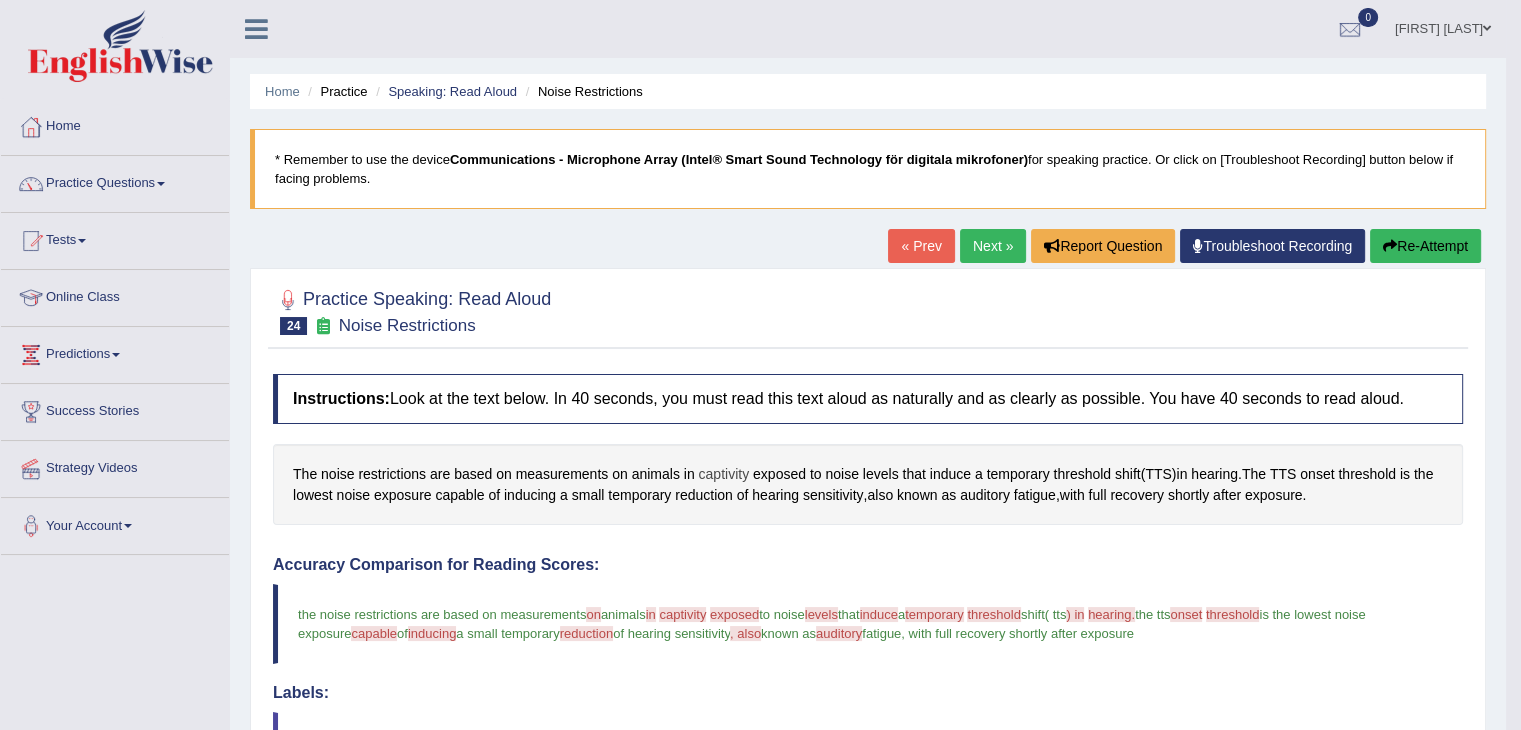 click on "captivity" at bounding box center (723, 474) 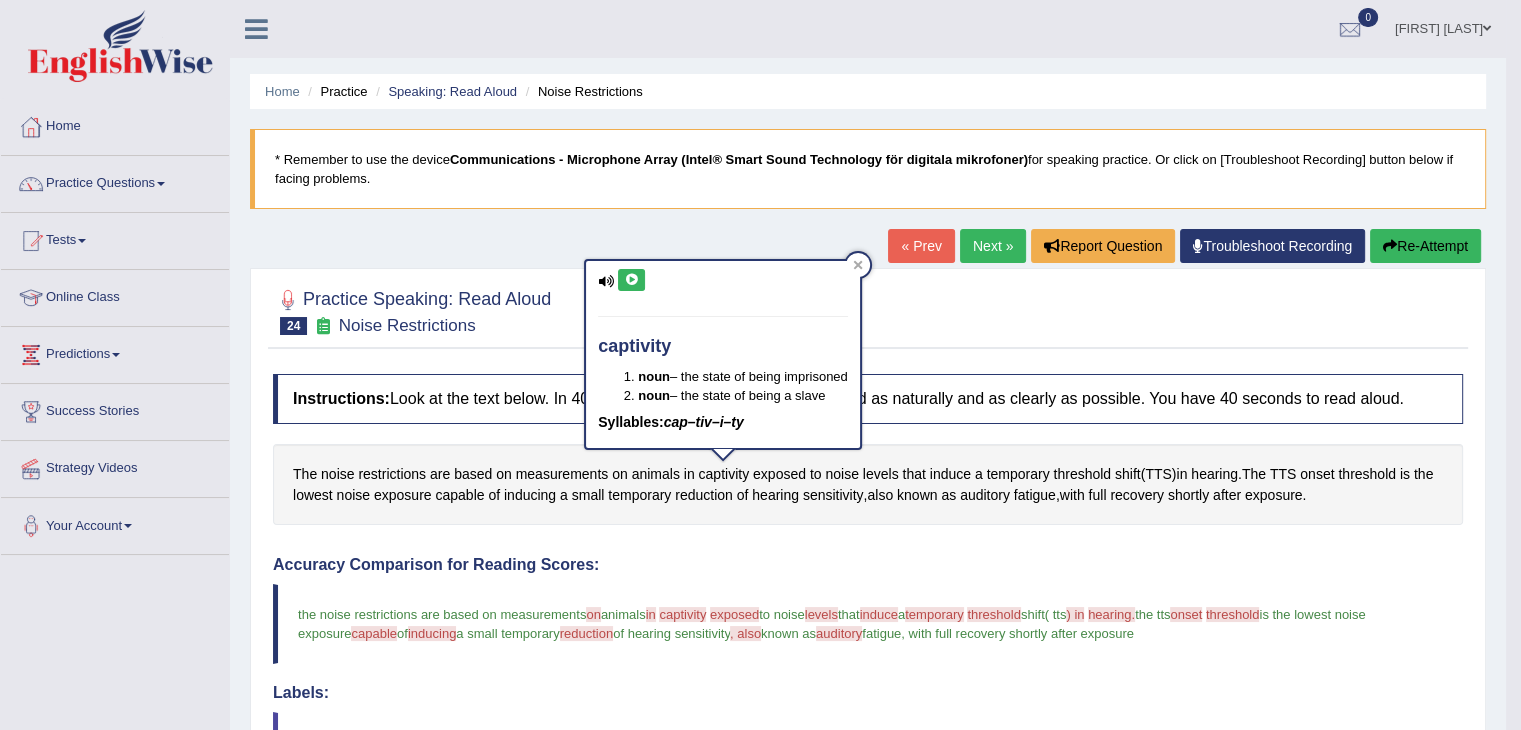 click at bounding box center (631, 280) 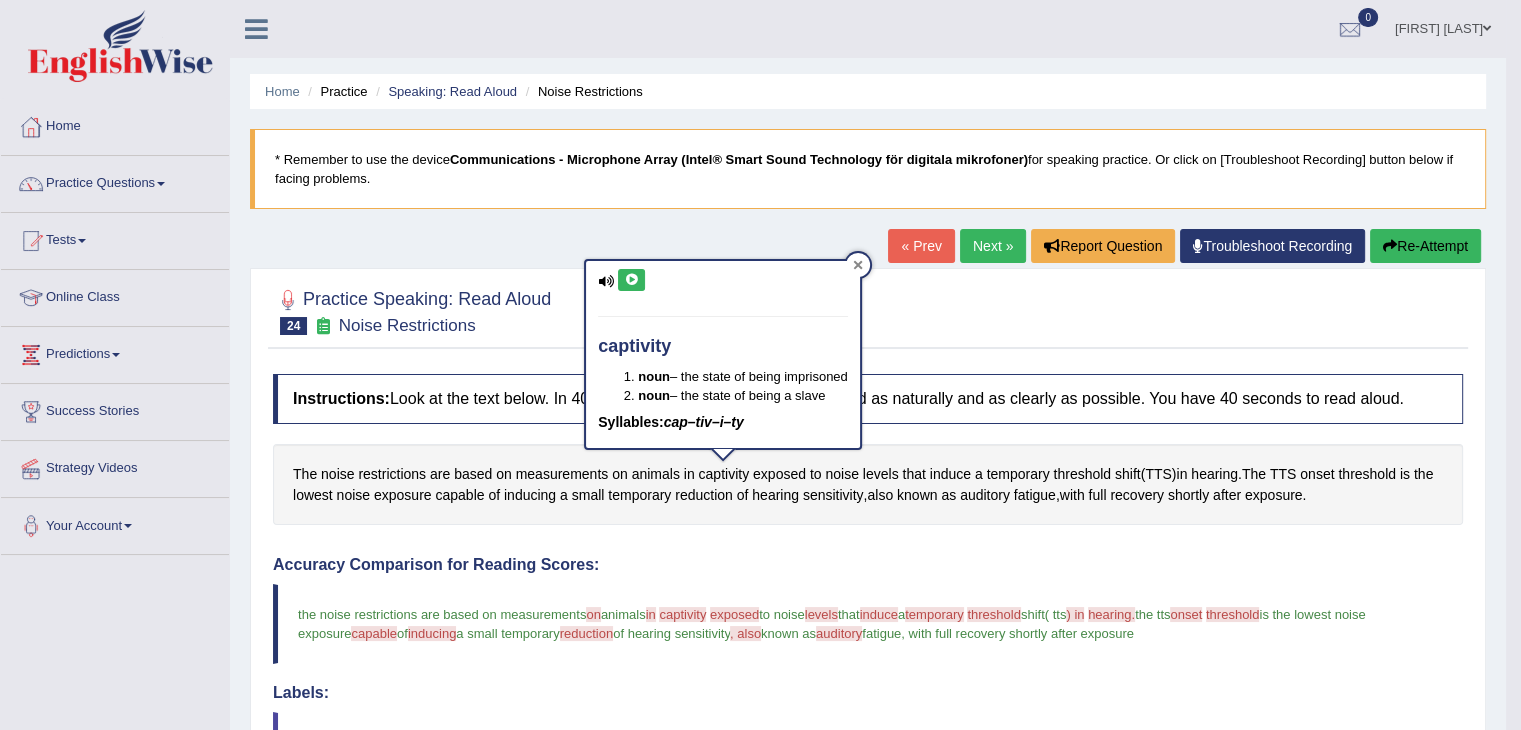 click at bounding box center (858, 265) 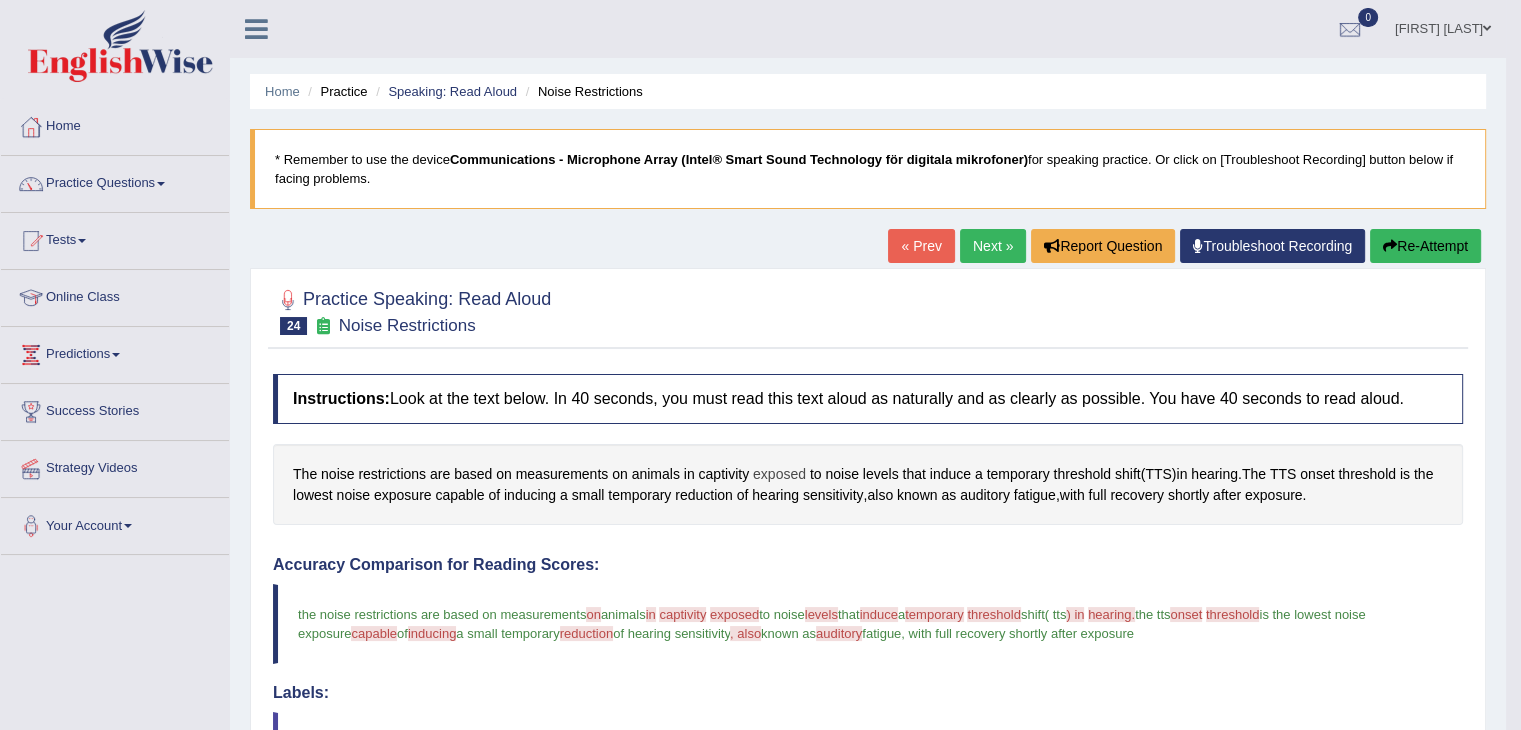 click on "exposed" at bounding box center (779, 474) 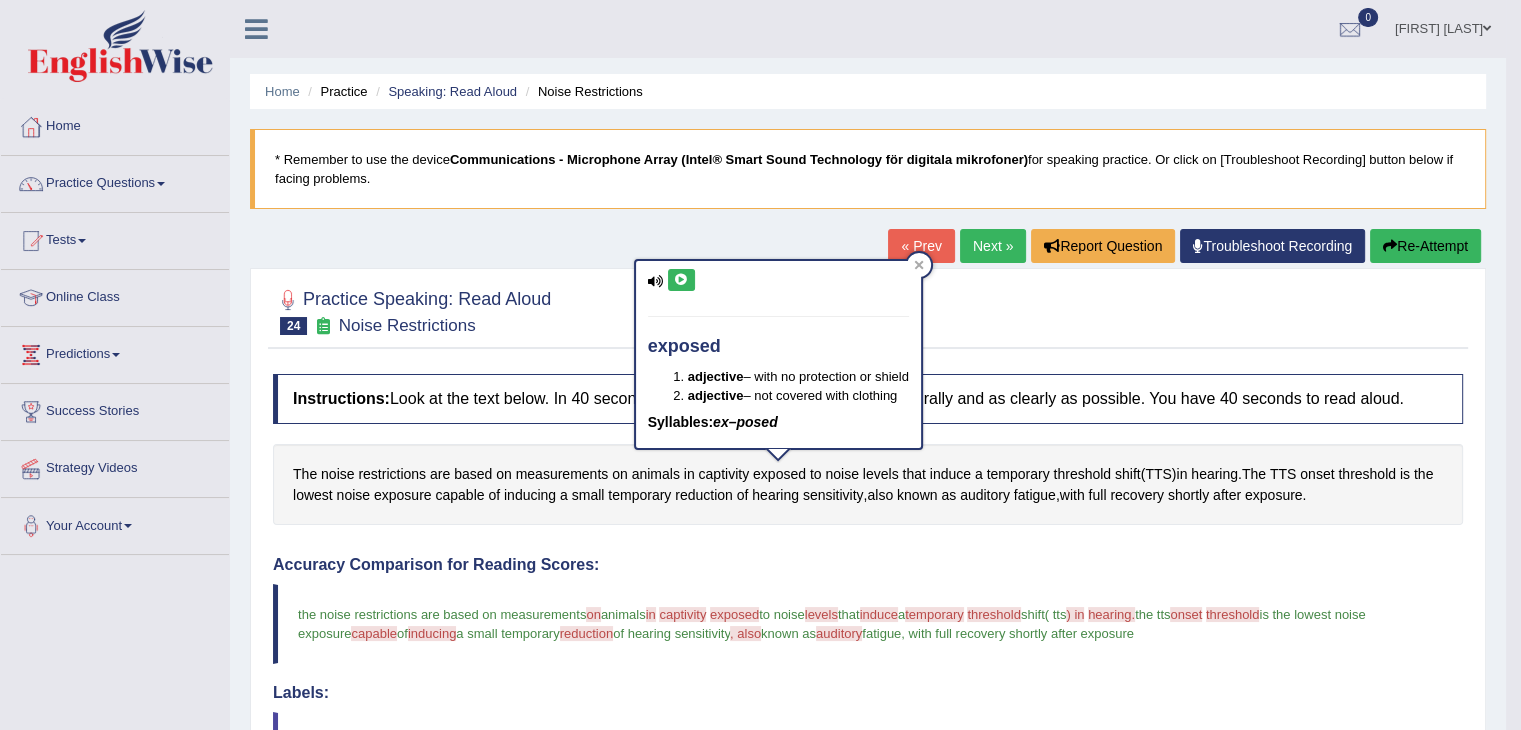 click at bounding box center (681, 280) 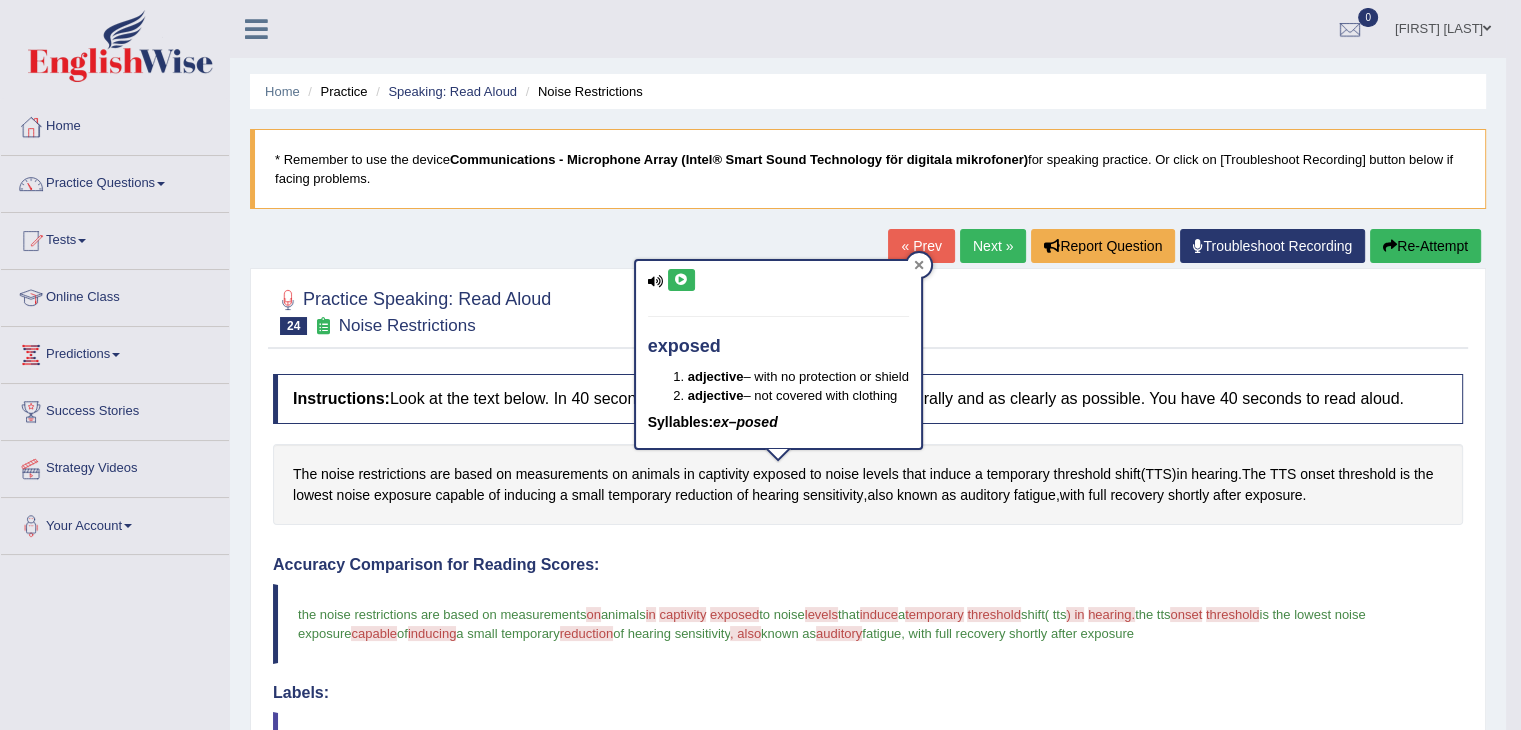 click 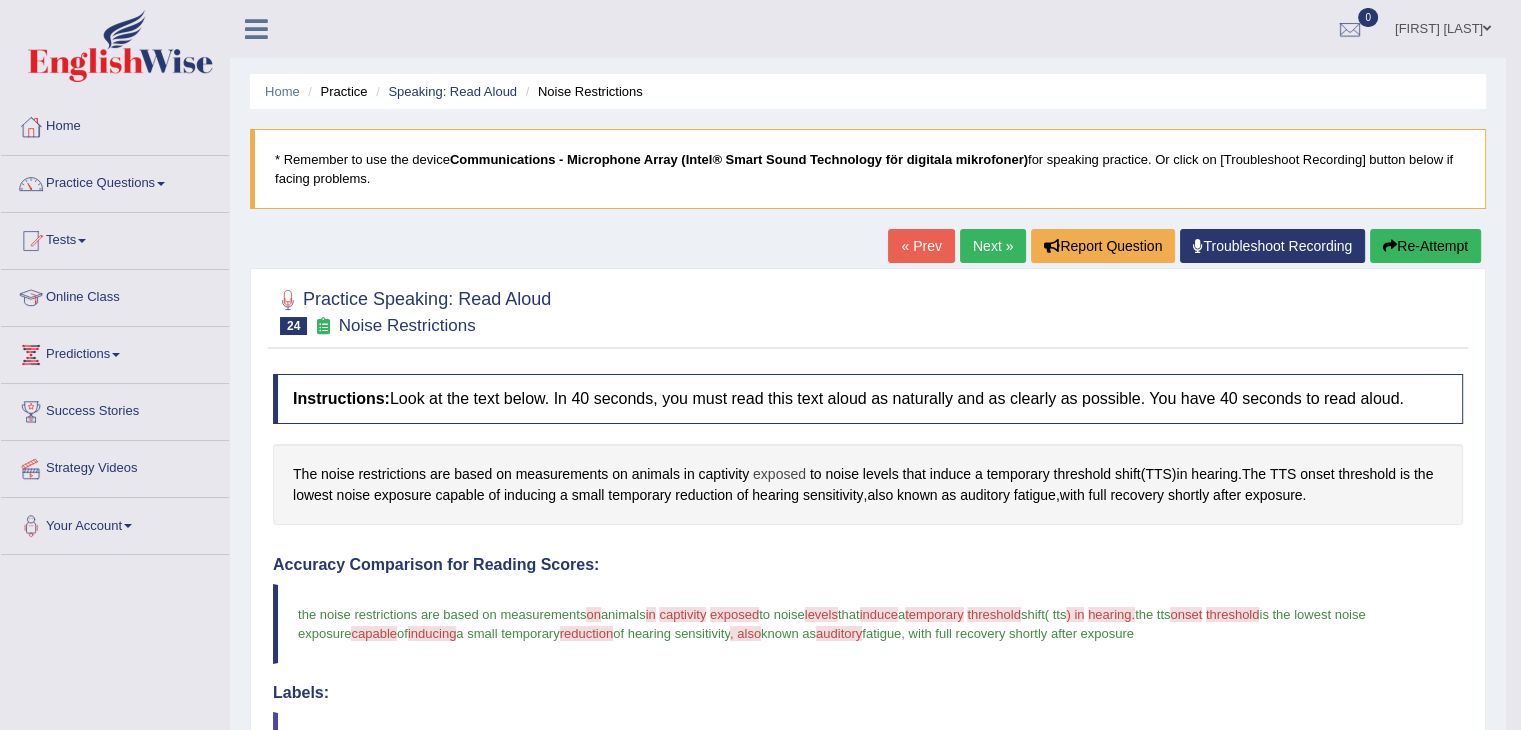 click on "exposed" at bounding box center [779, 474] 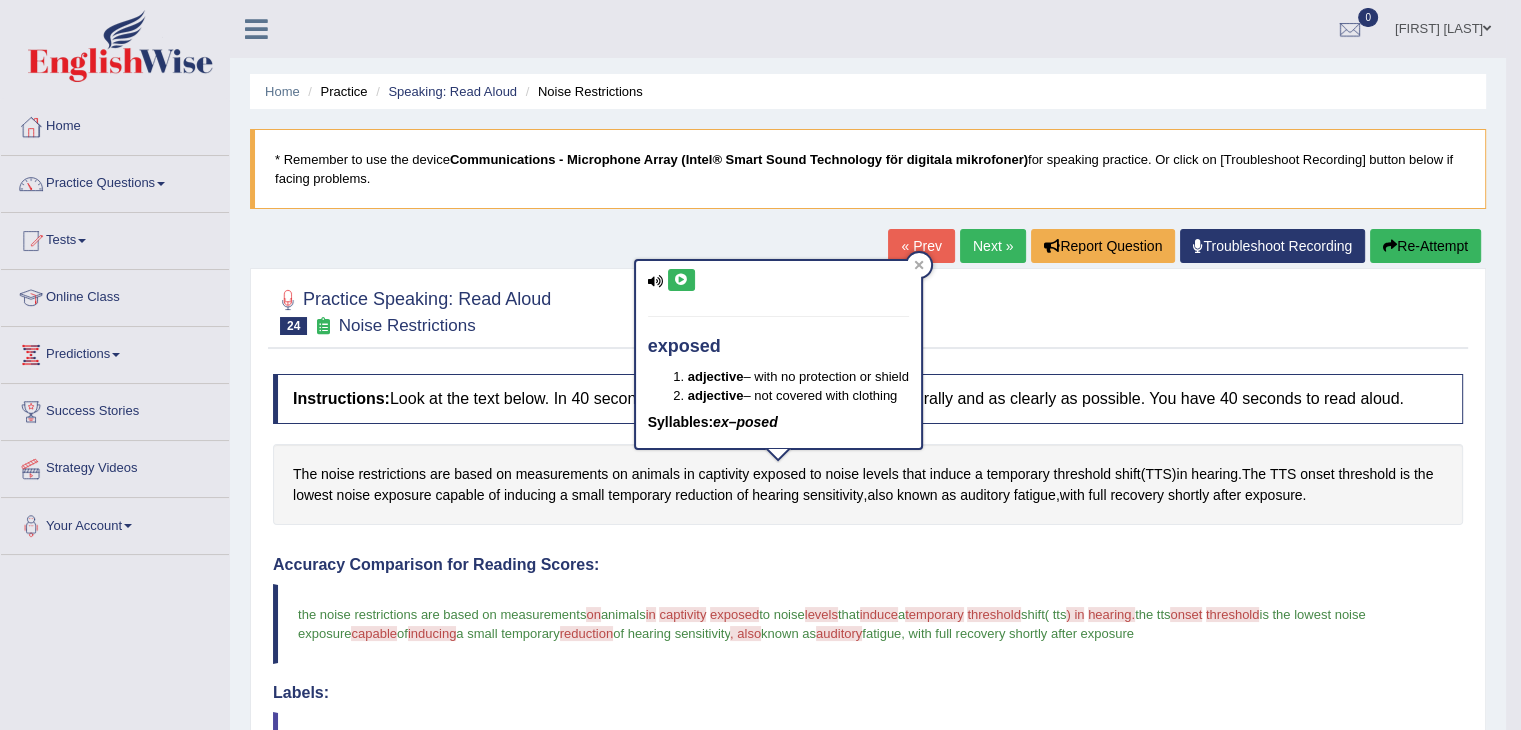 click at bounding box center [681, 280] 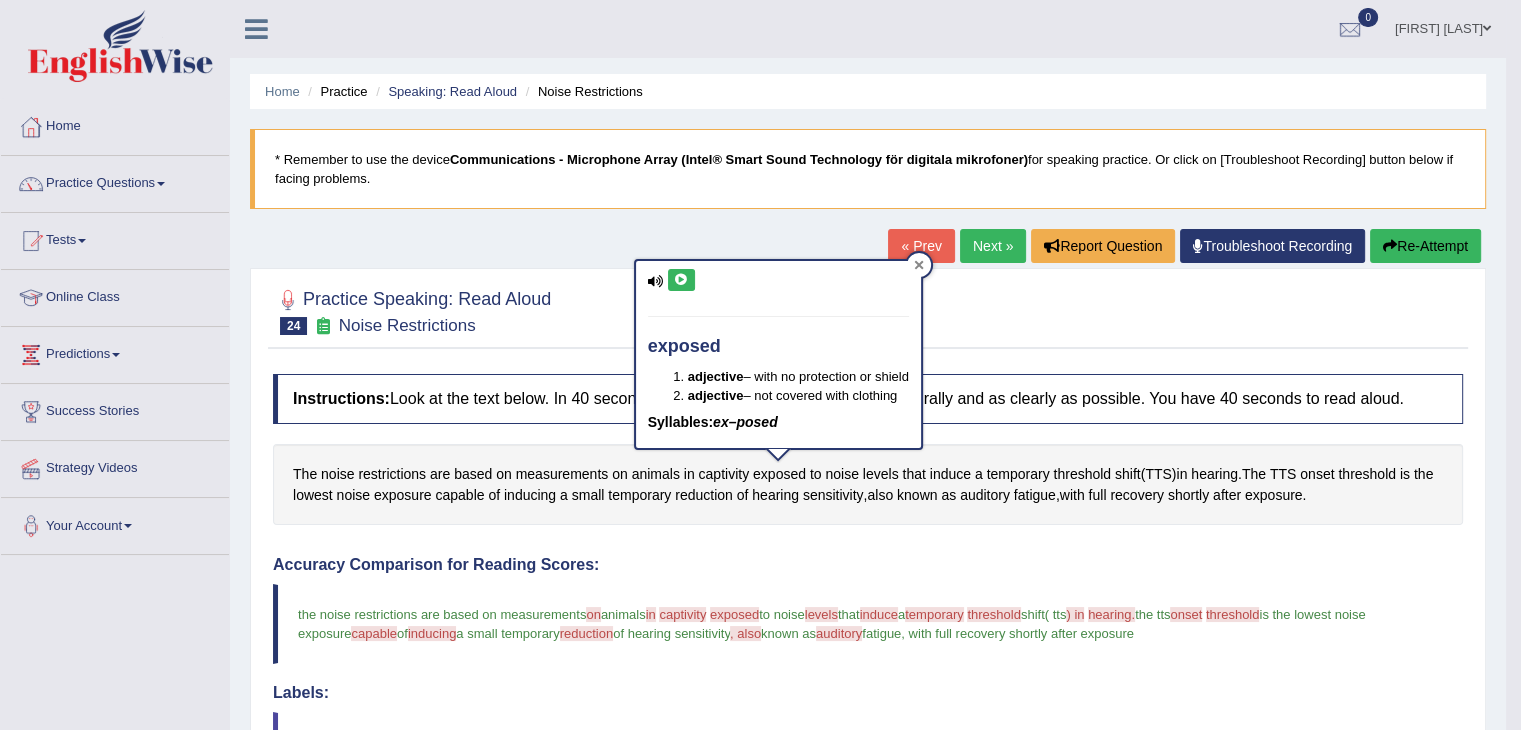 click at bounding box center [919, 265] 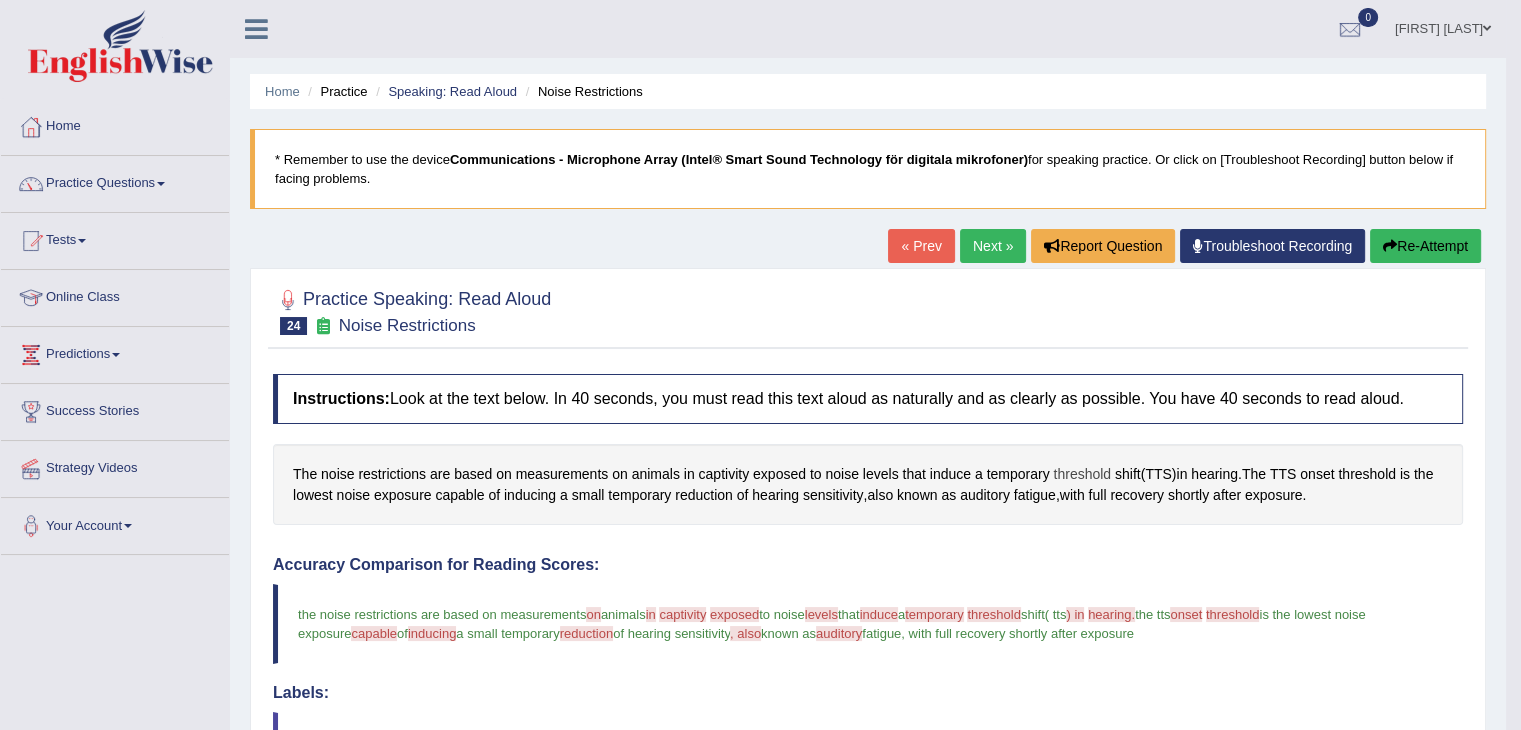 click on "threshold" at bounding box center (1082, 474) 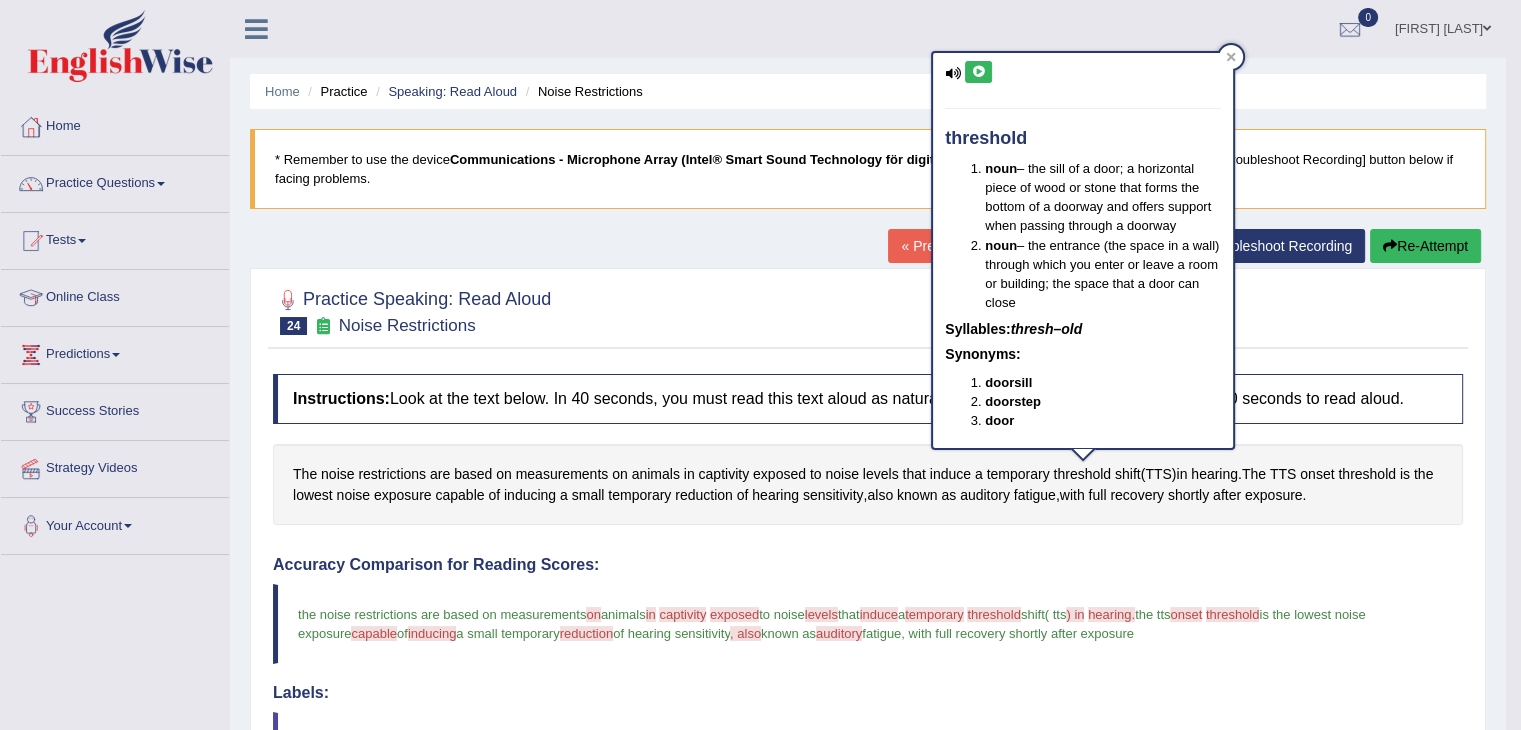 click at bounding box center [978, 72] 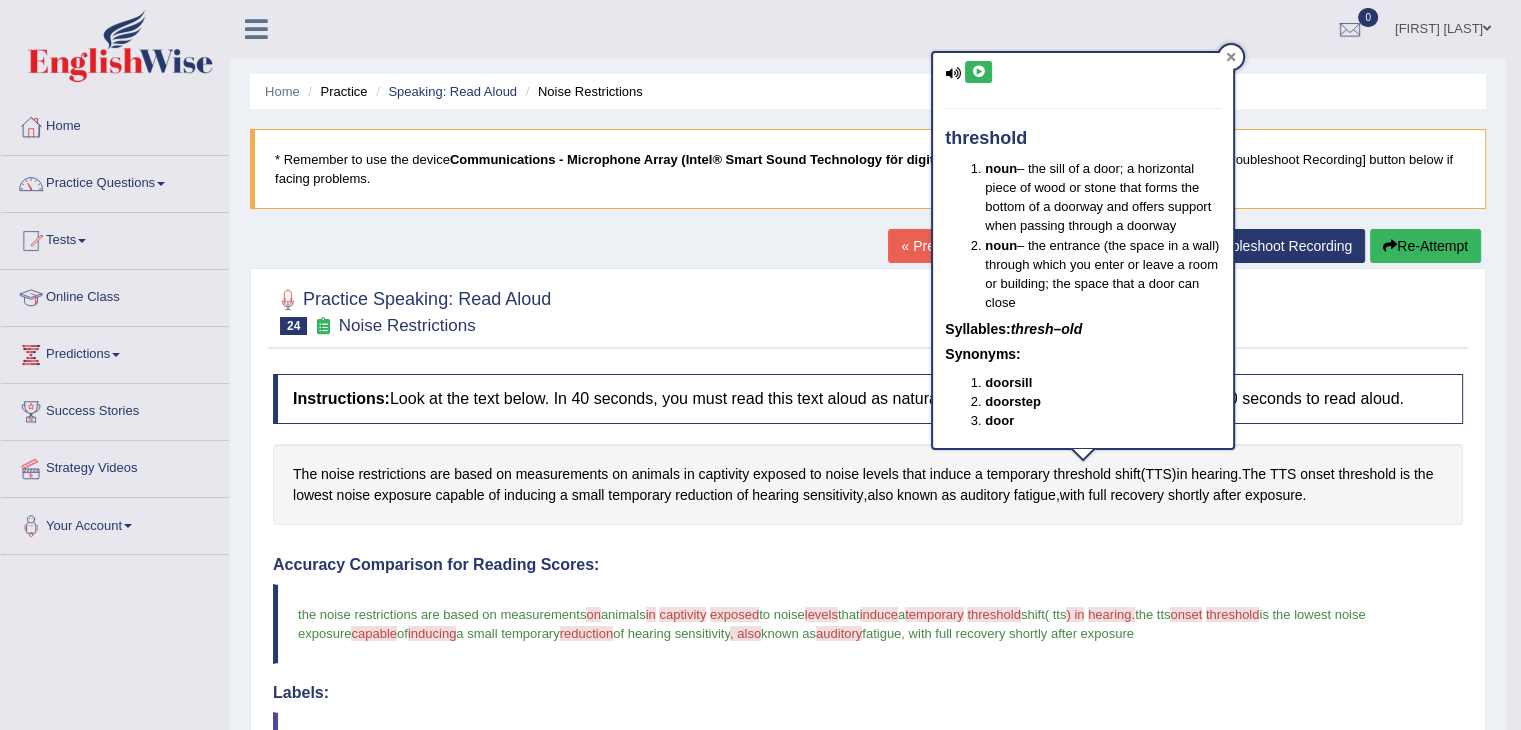 click 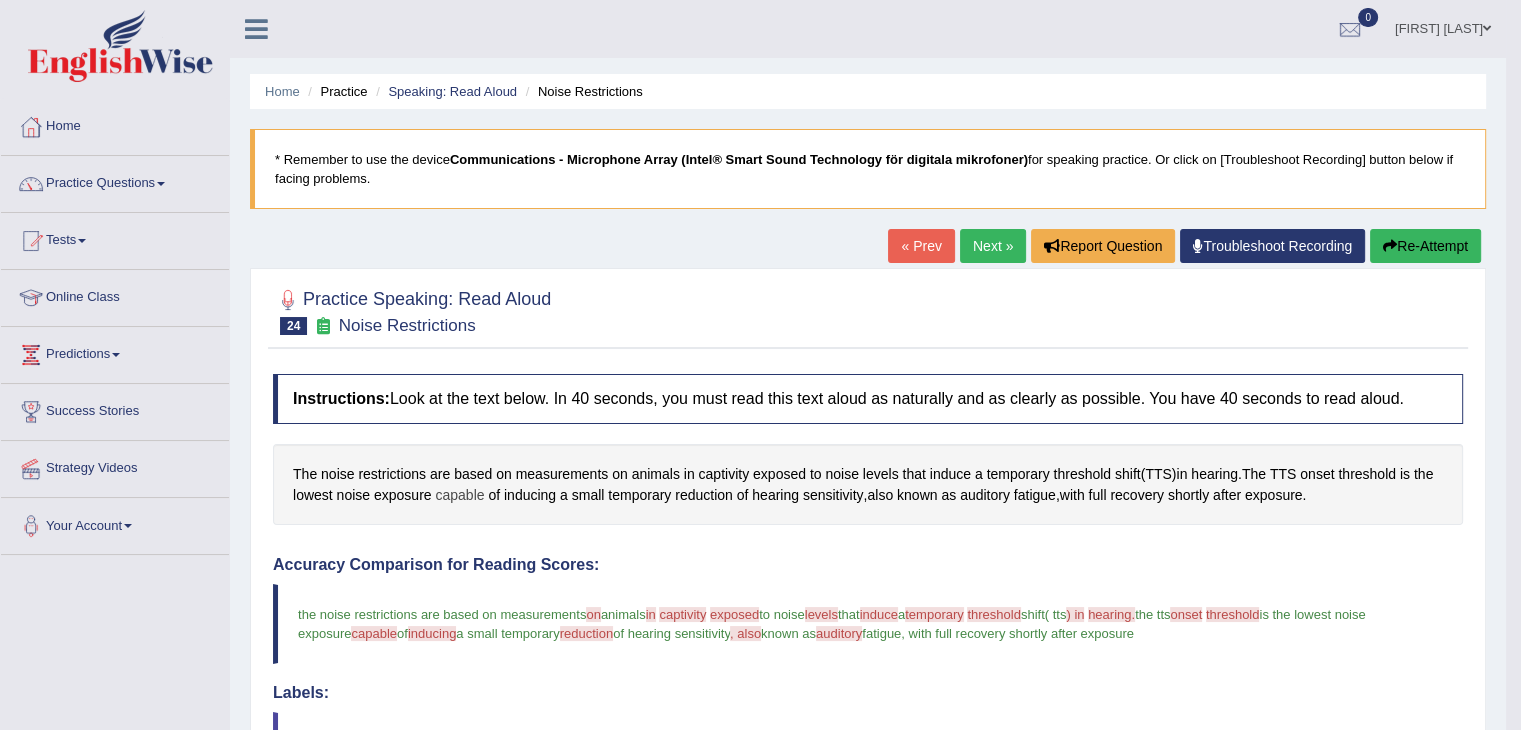 click on "capable" at bounding box center (459, 495) 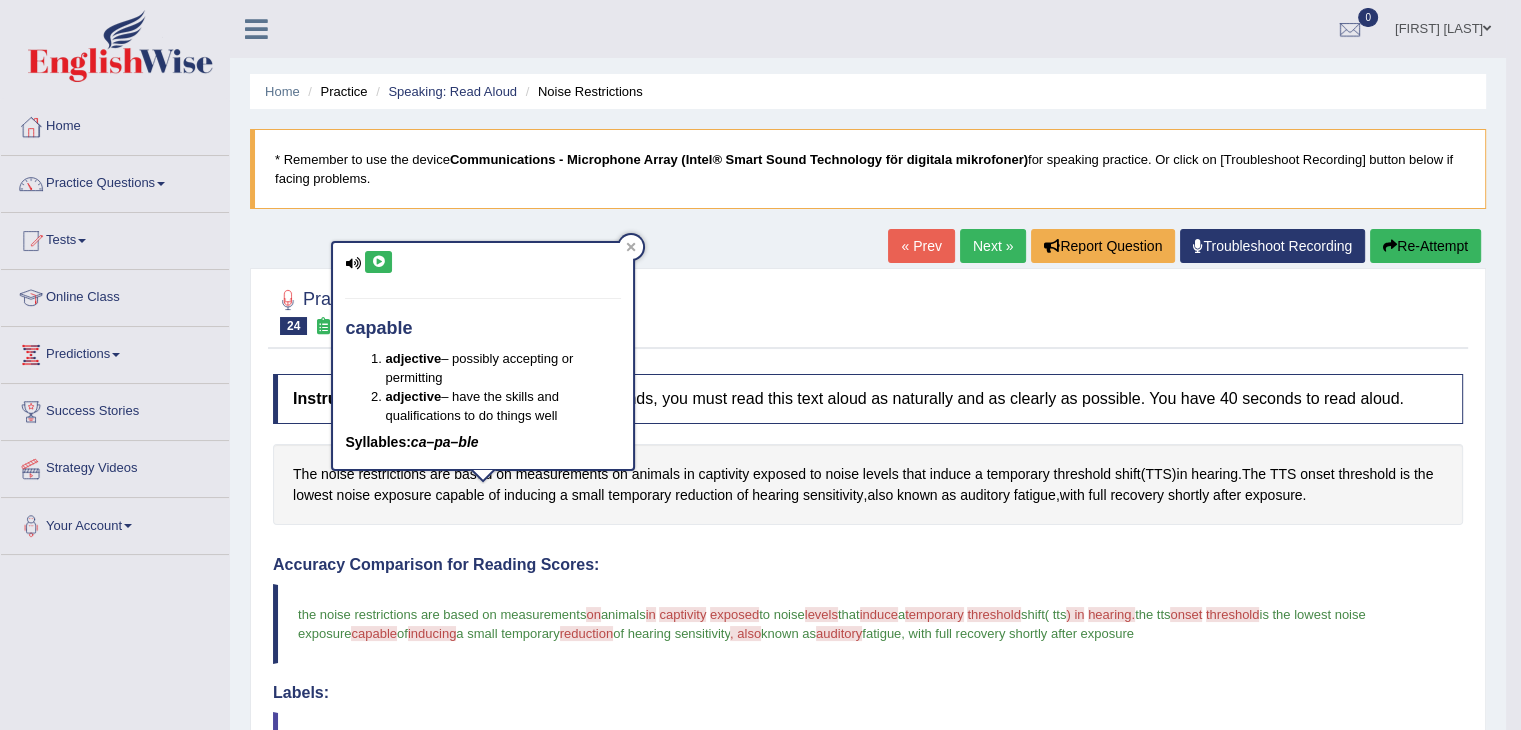 click at bounding box center [378, 262] 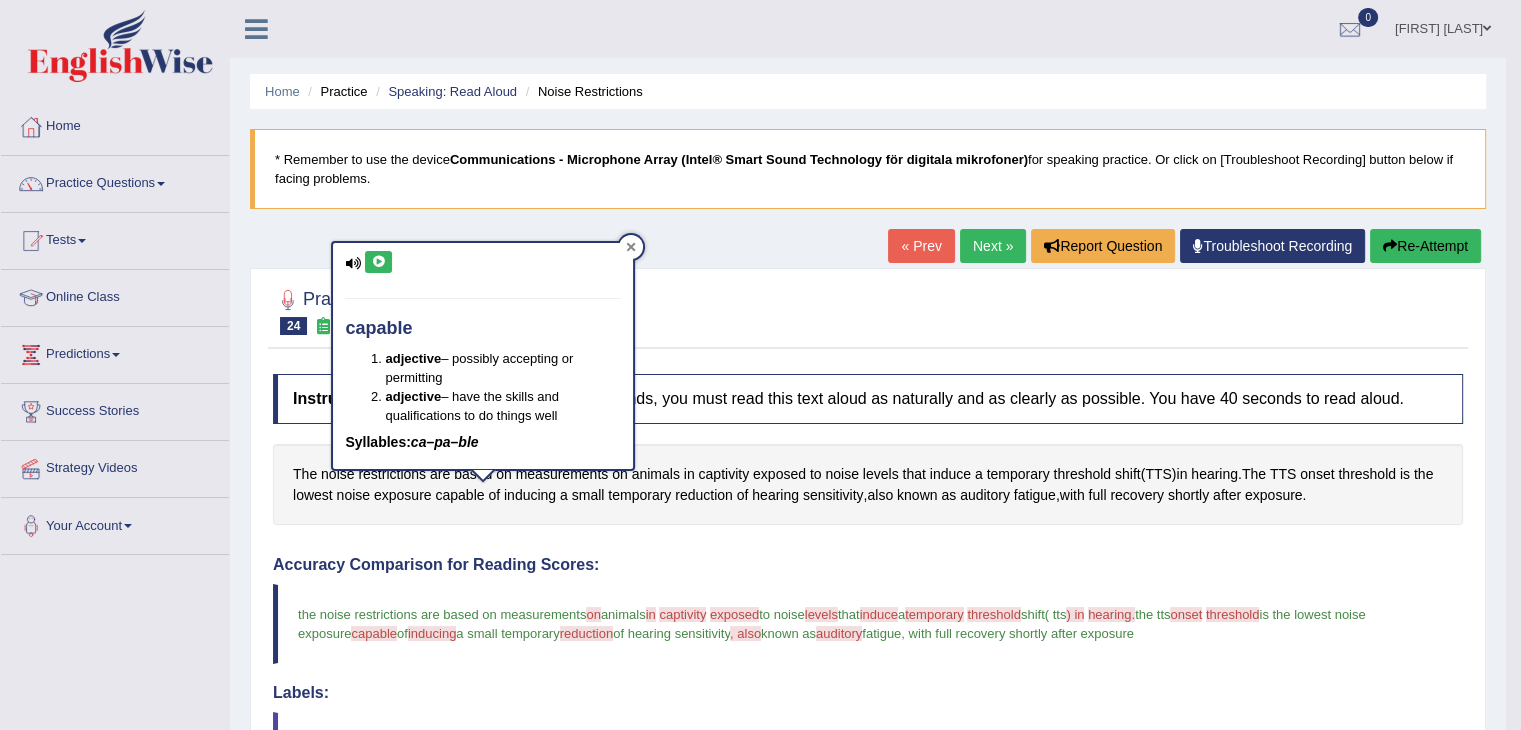 click 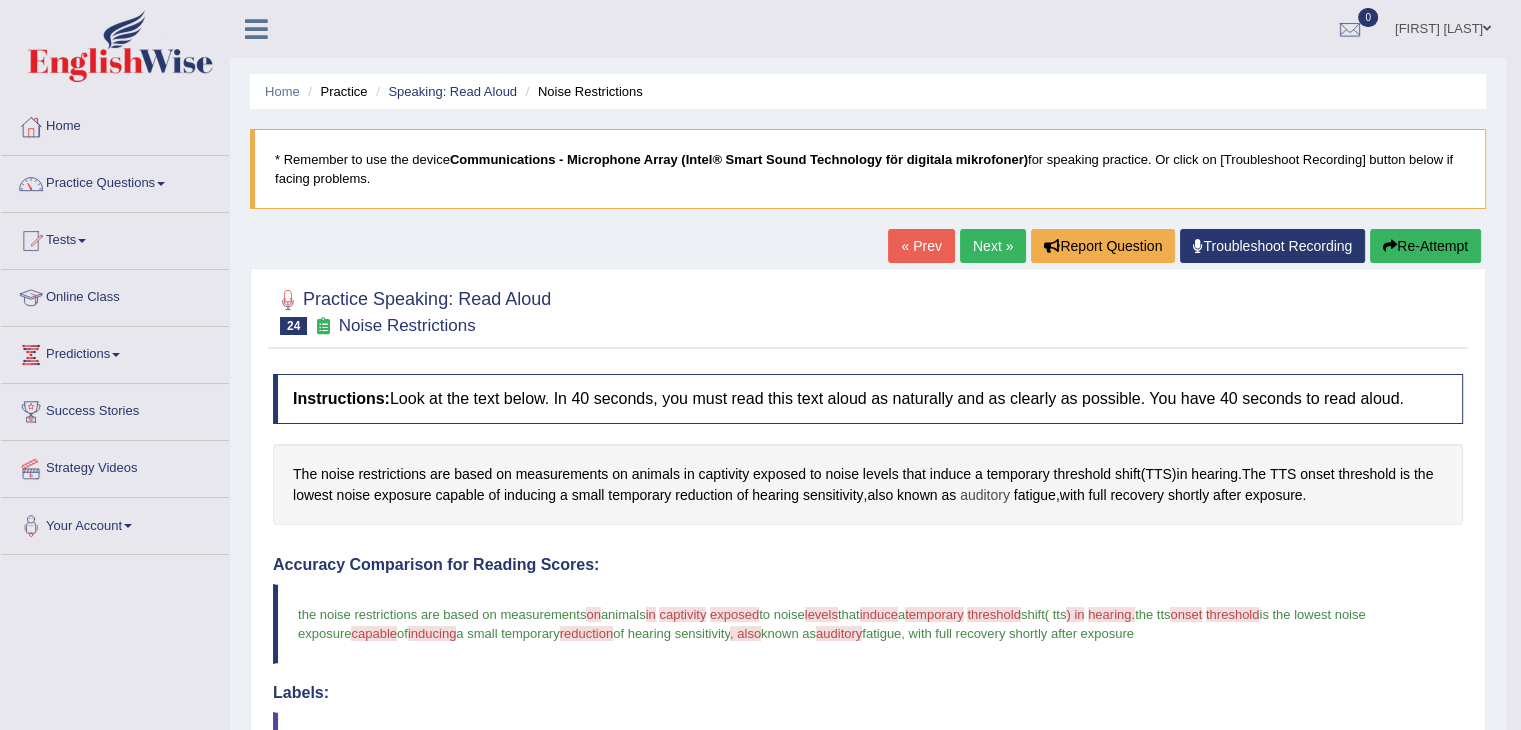 click on "auditory" at bounding box center [985, 495] 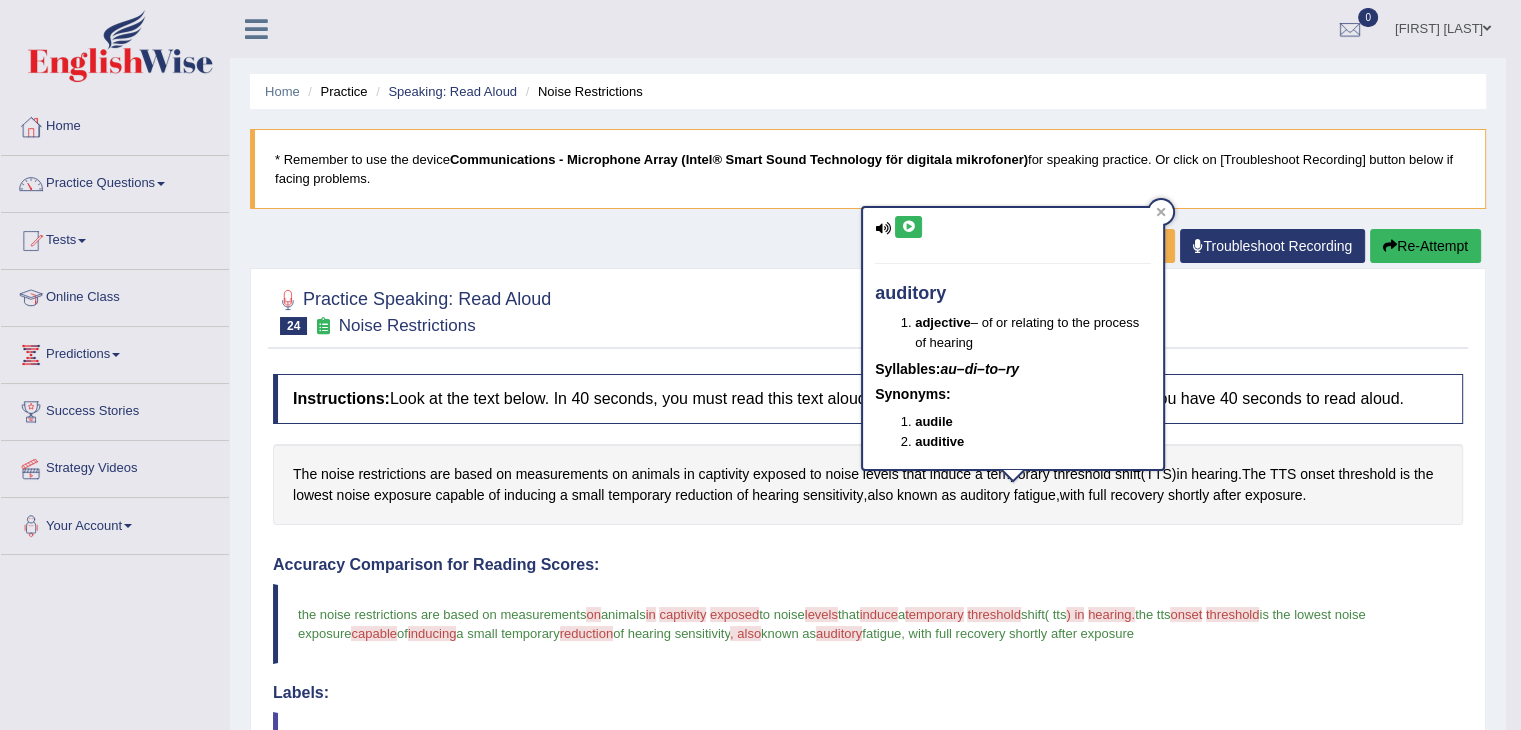 click at bounding box center (908, 227) 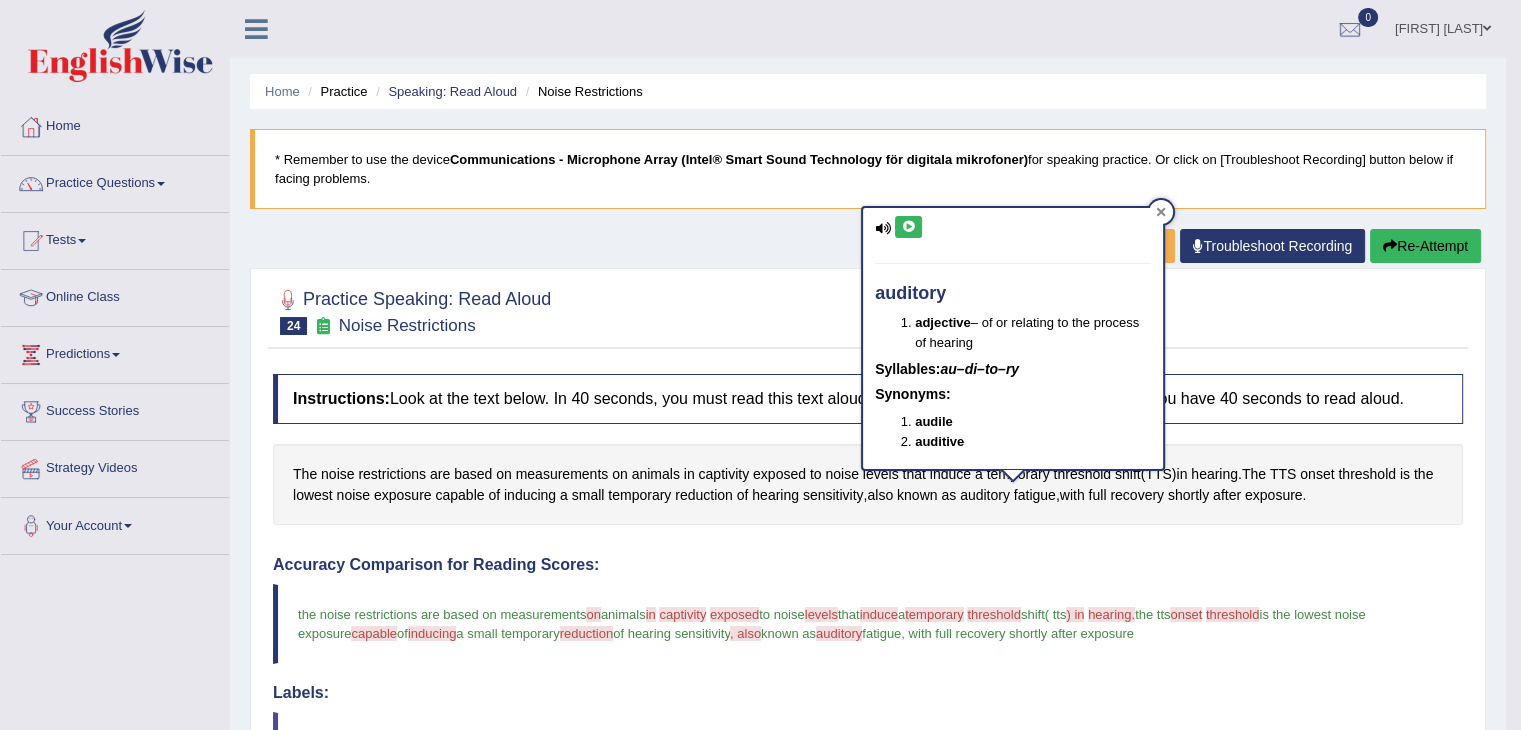 click 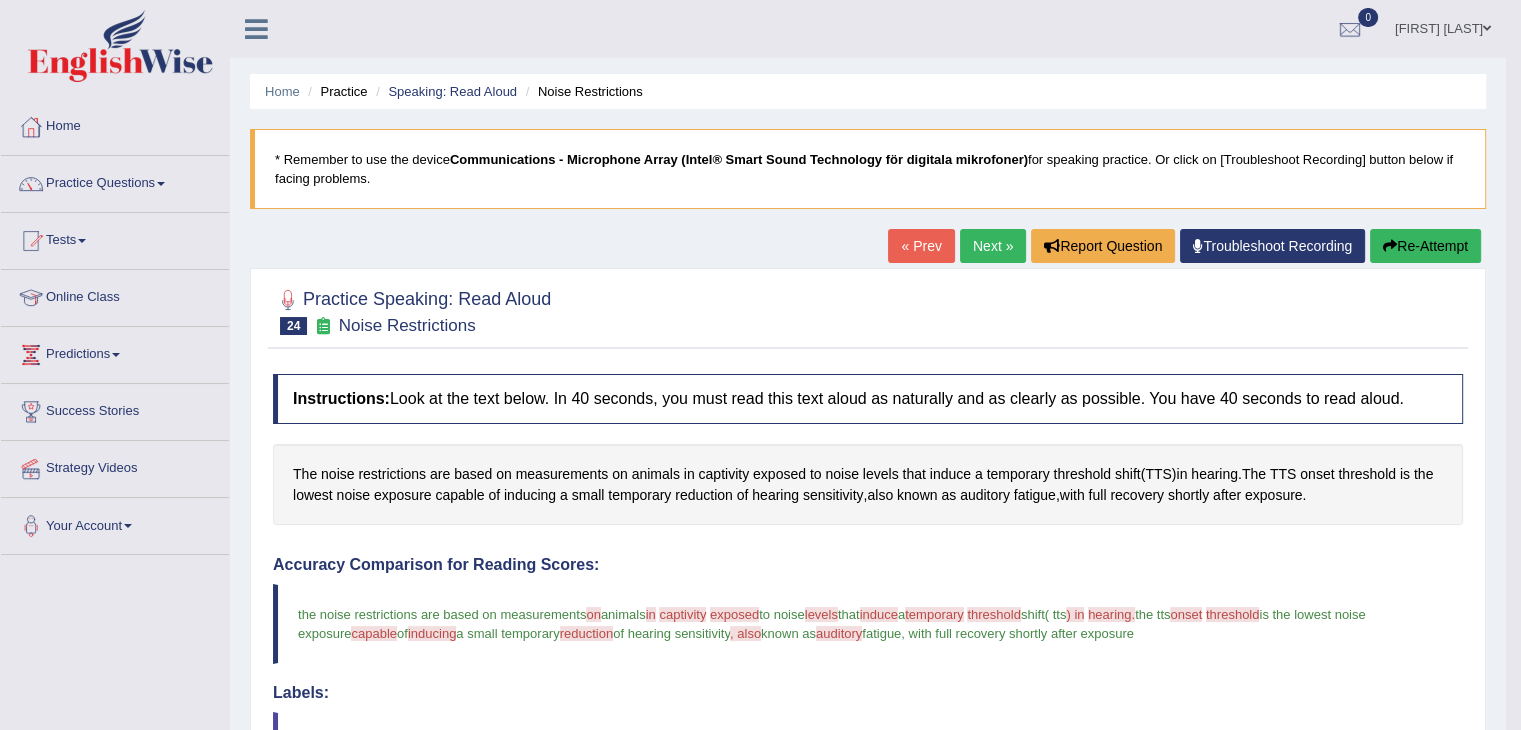 click on "Re-Attempt" at bounding box center (1425, 246) 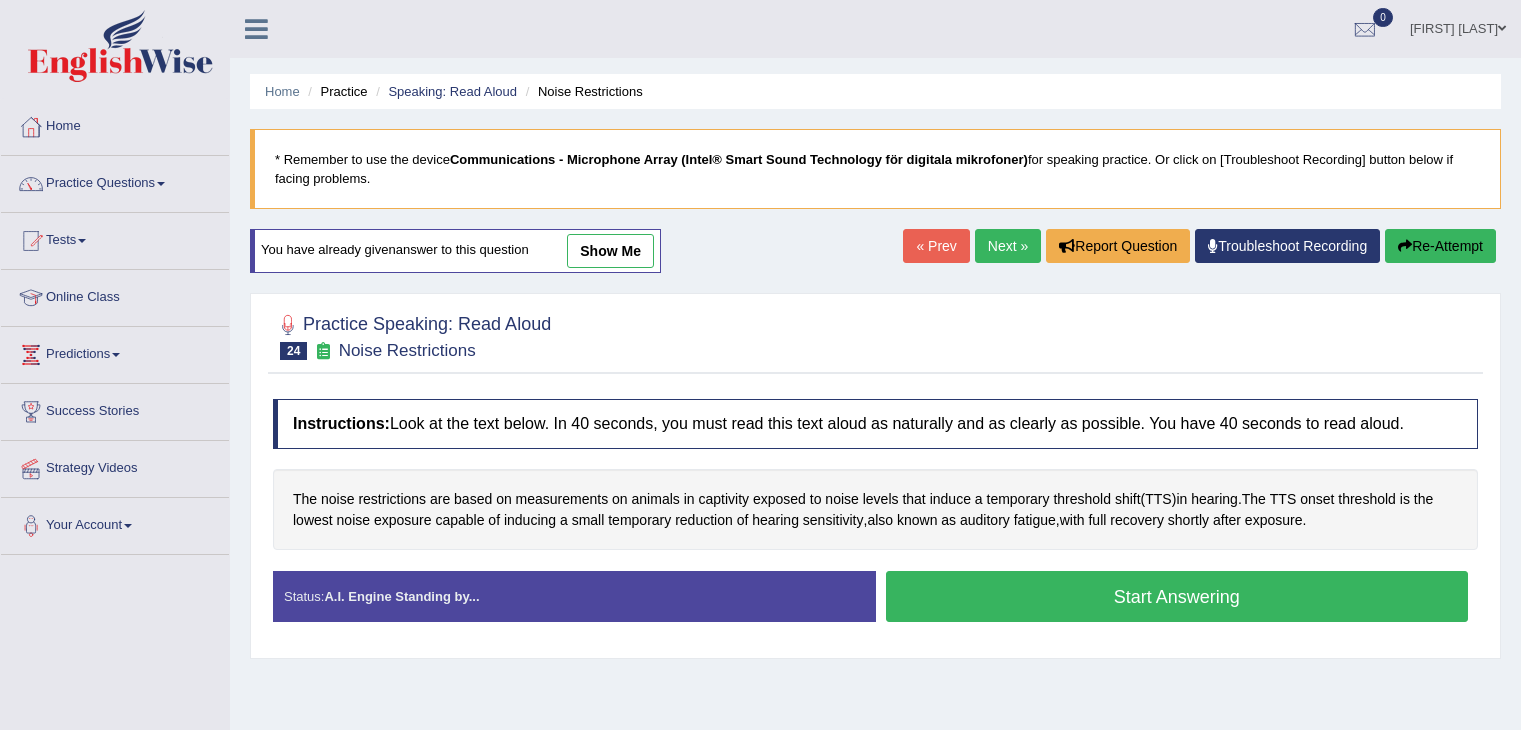 scroll, scrollTop: 0, scrollLeft: 0, axis: both 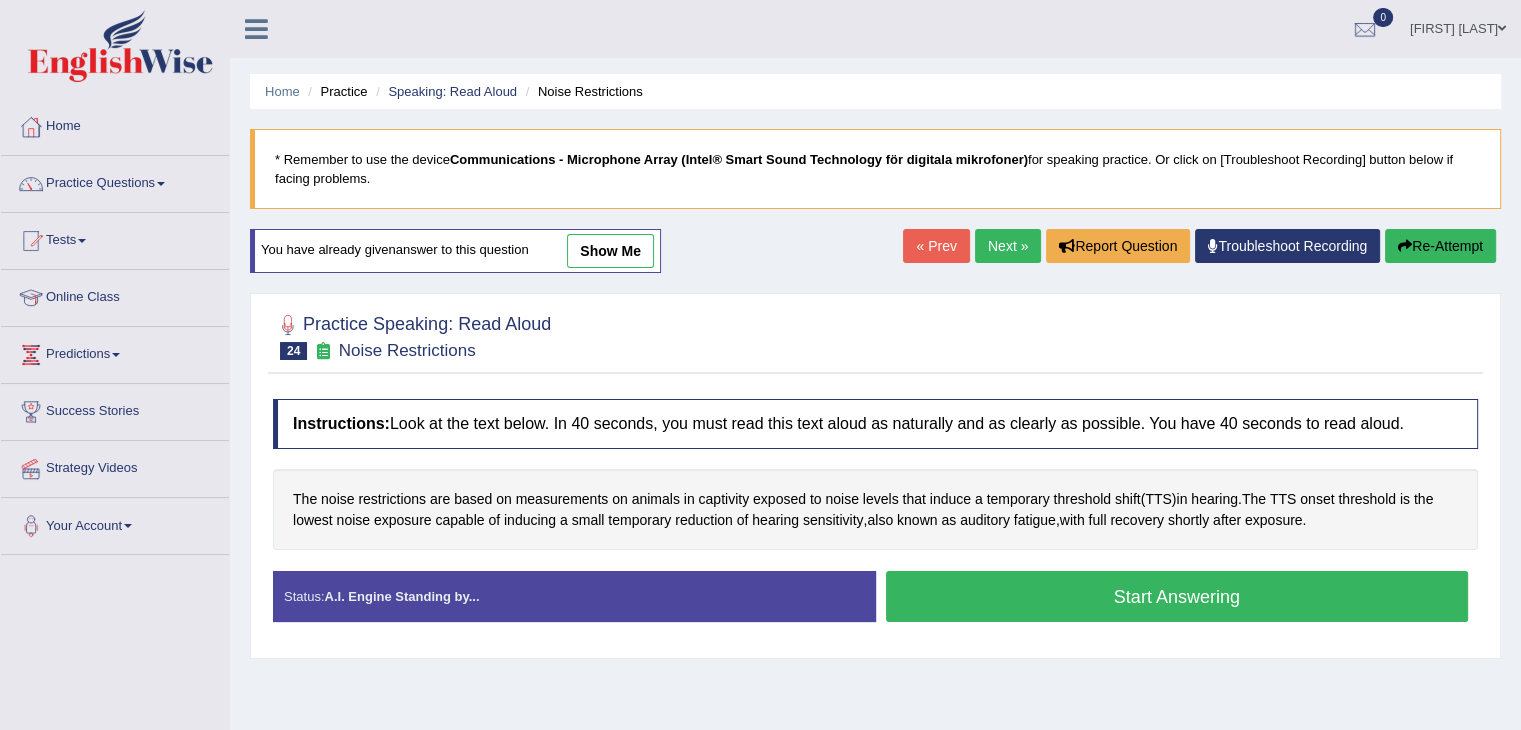 click on "Start Answering" at bounding box center [1177, 596] 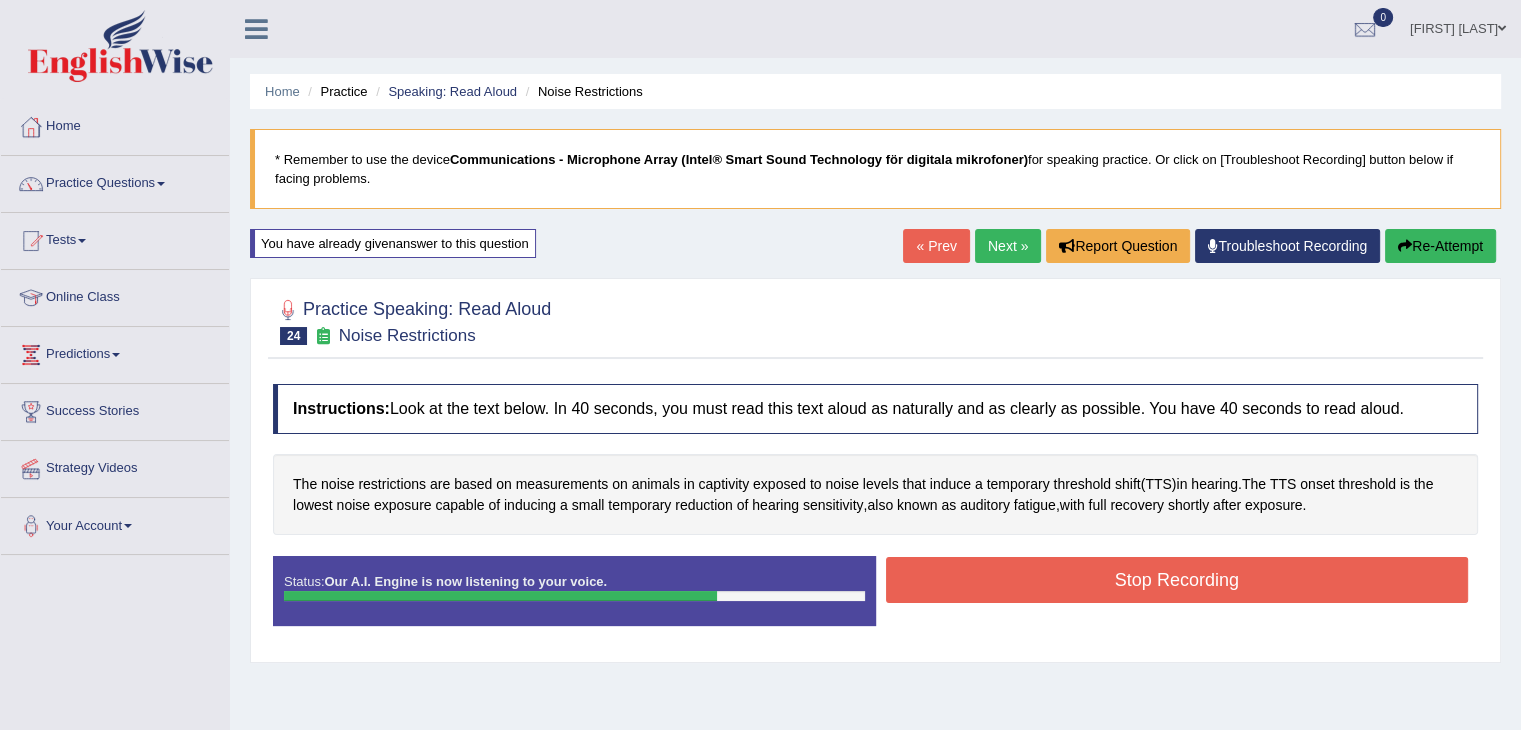 click on "Stop Recording" at bounding box center [1177, 580] 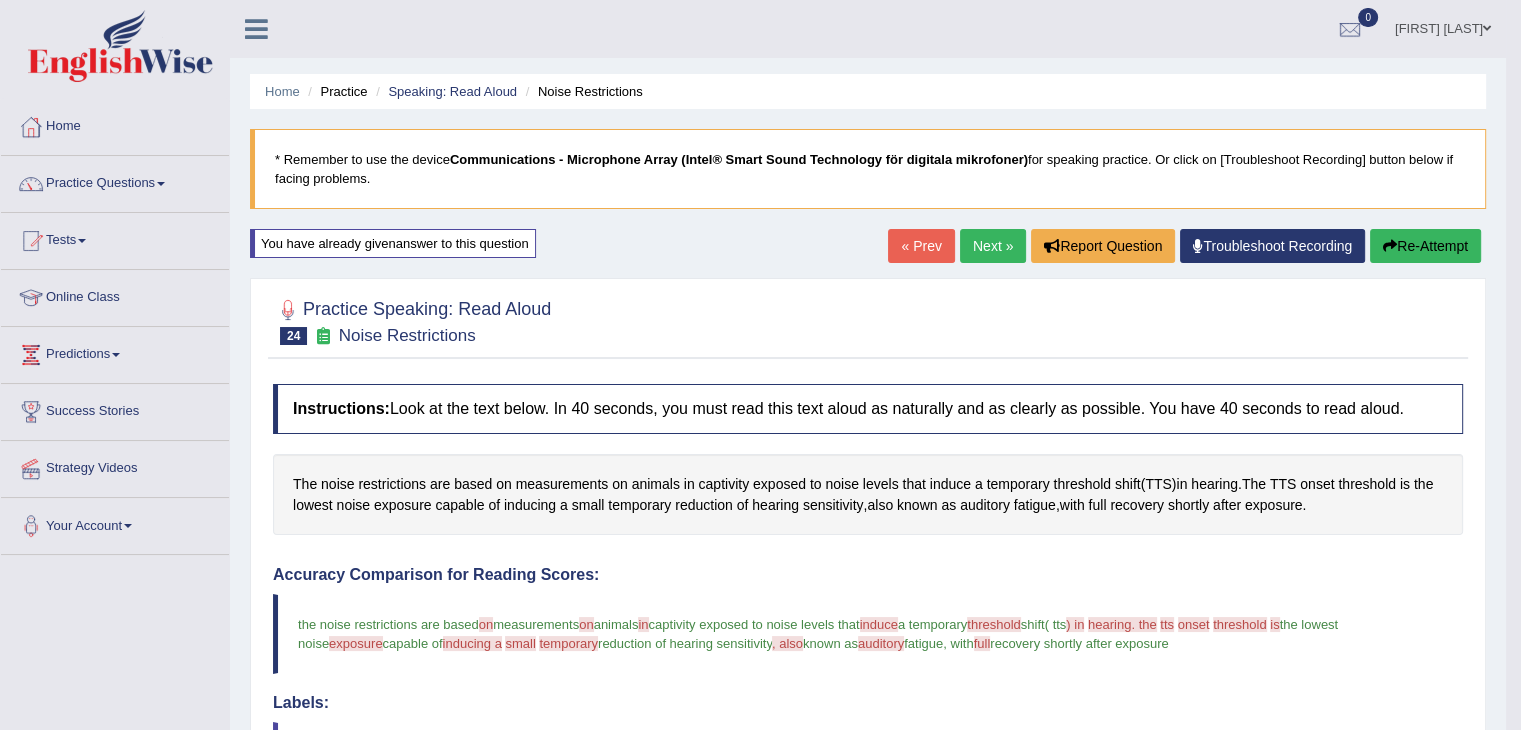 scroll, scrollTop: 604, scrollLeft: 0, axis: vertical 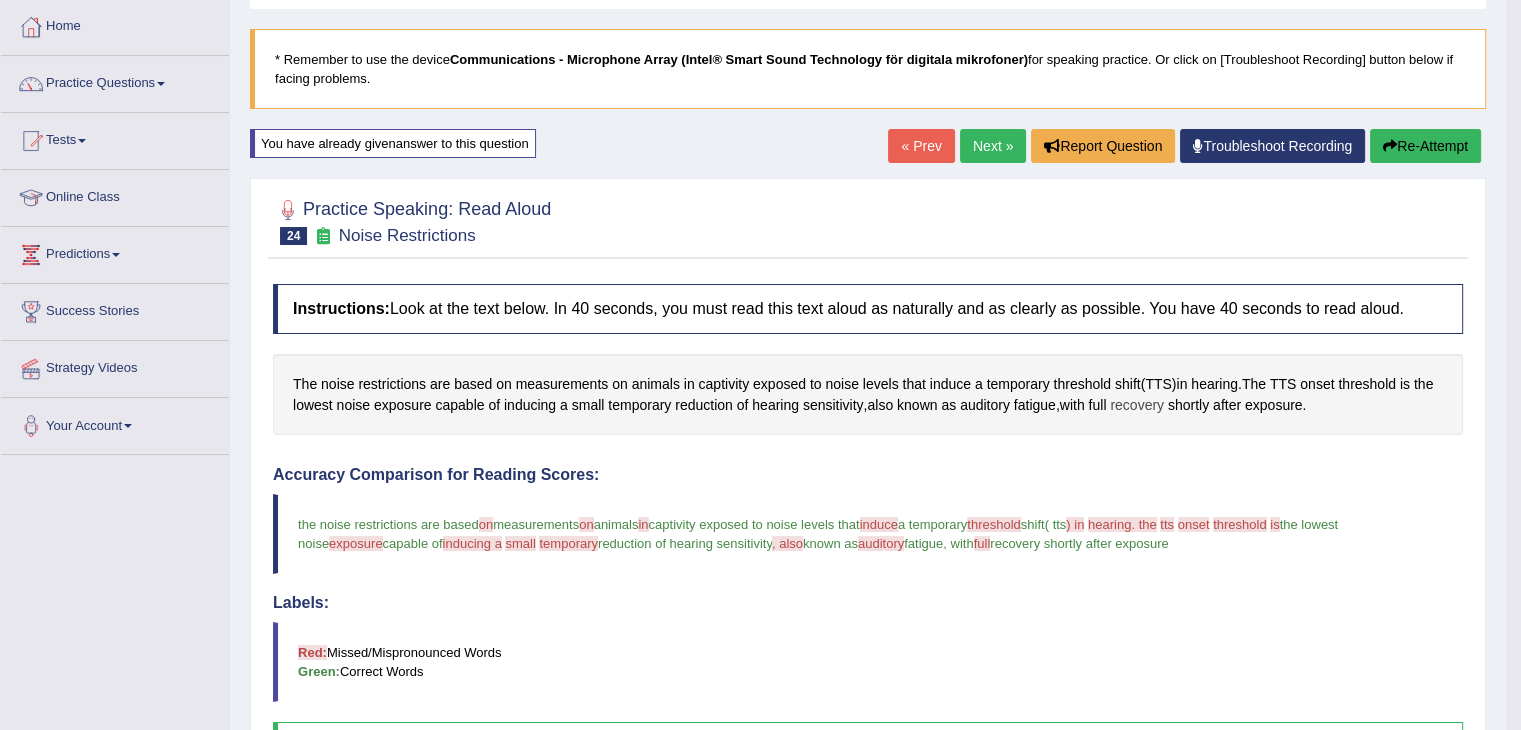 click on "recovery" at bounding box center [1137, 405] 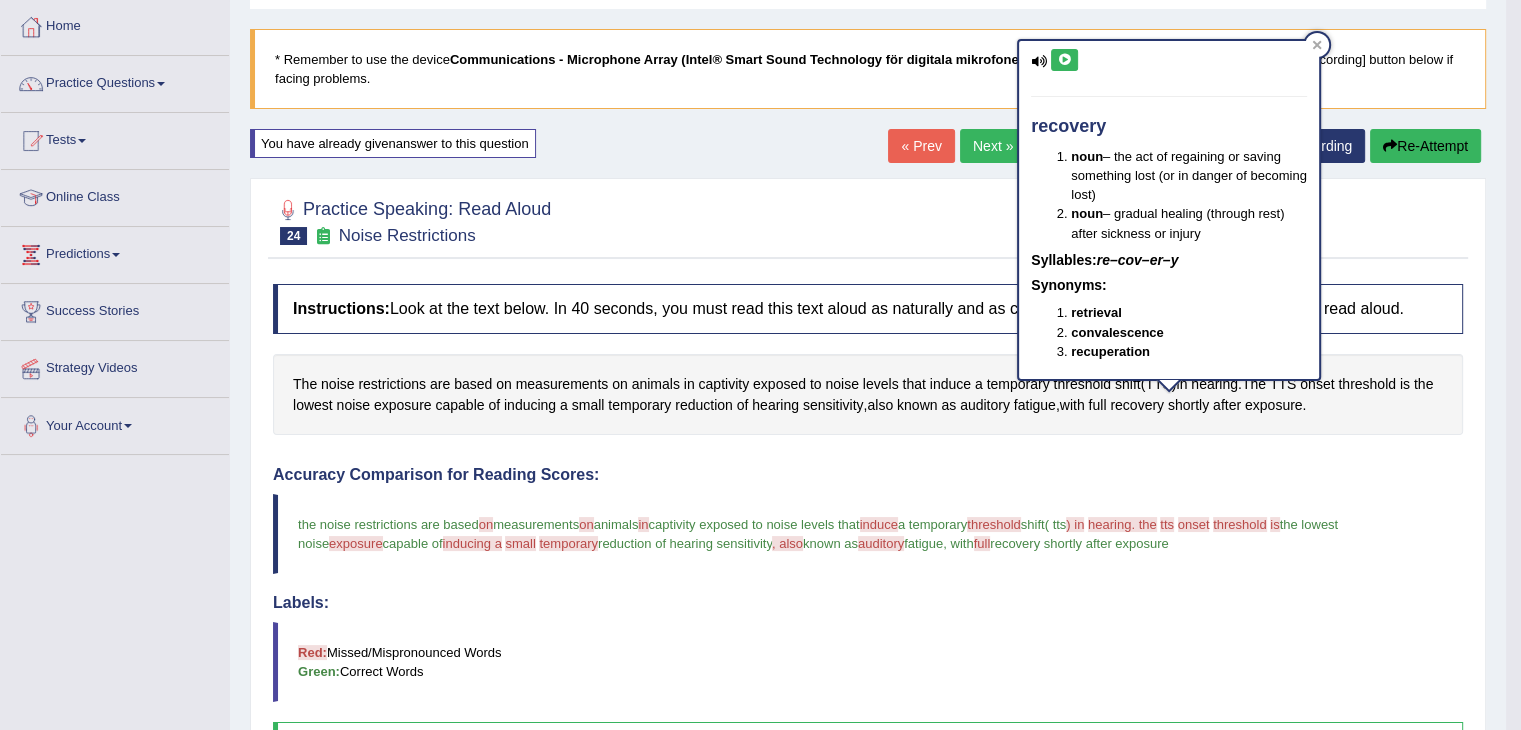 click at bounding box center [1064, 60] 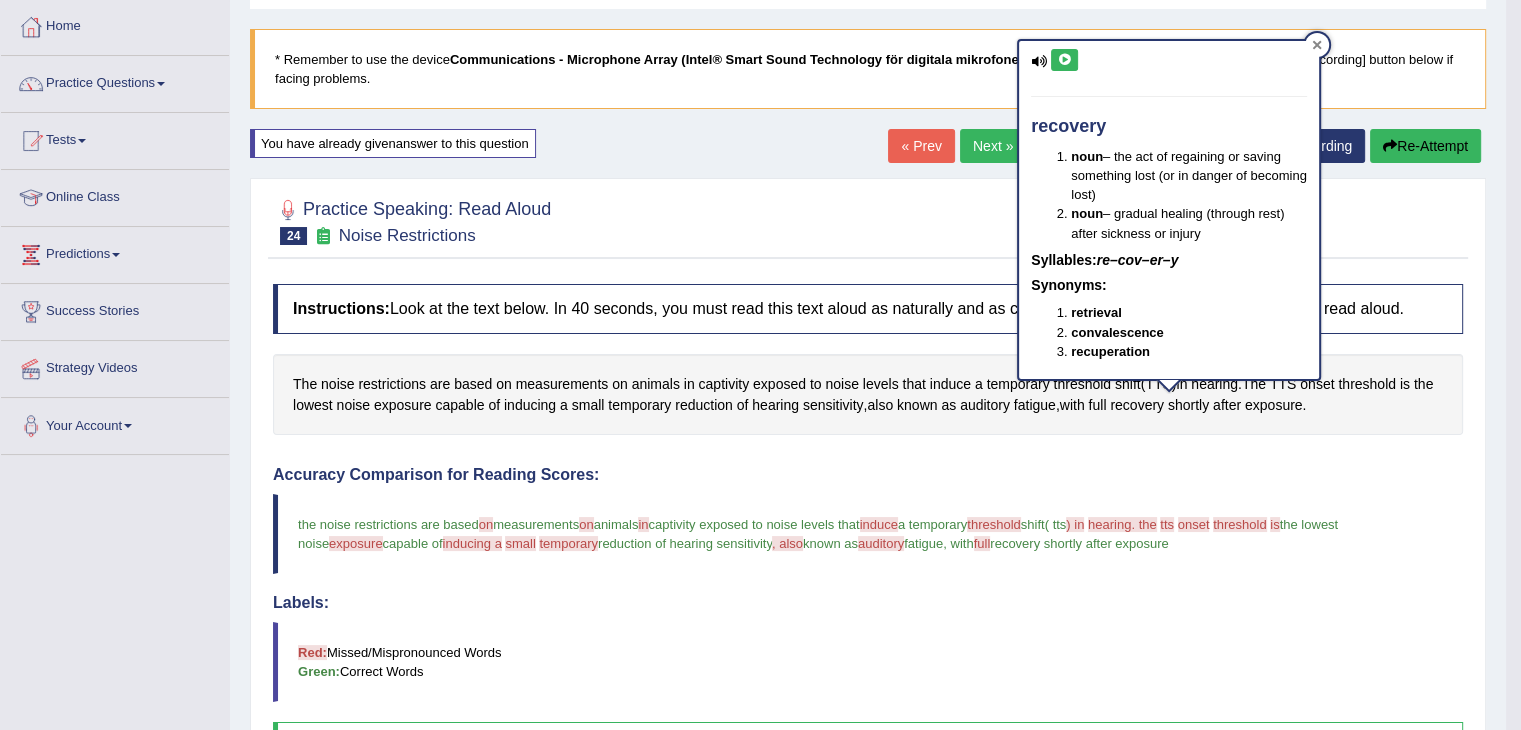 click 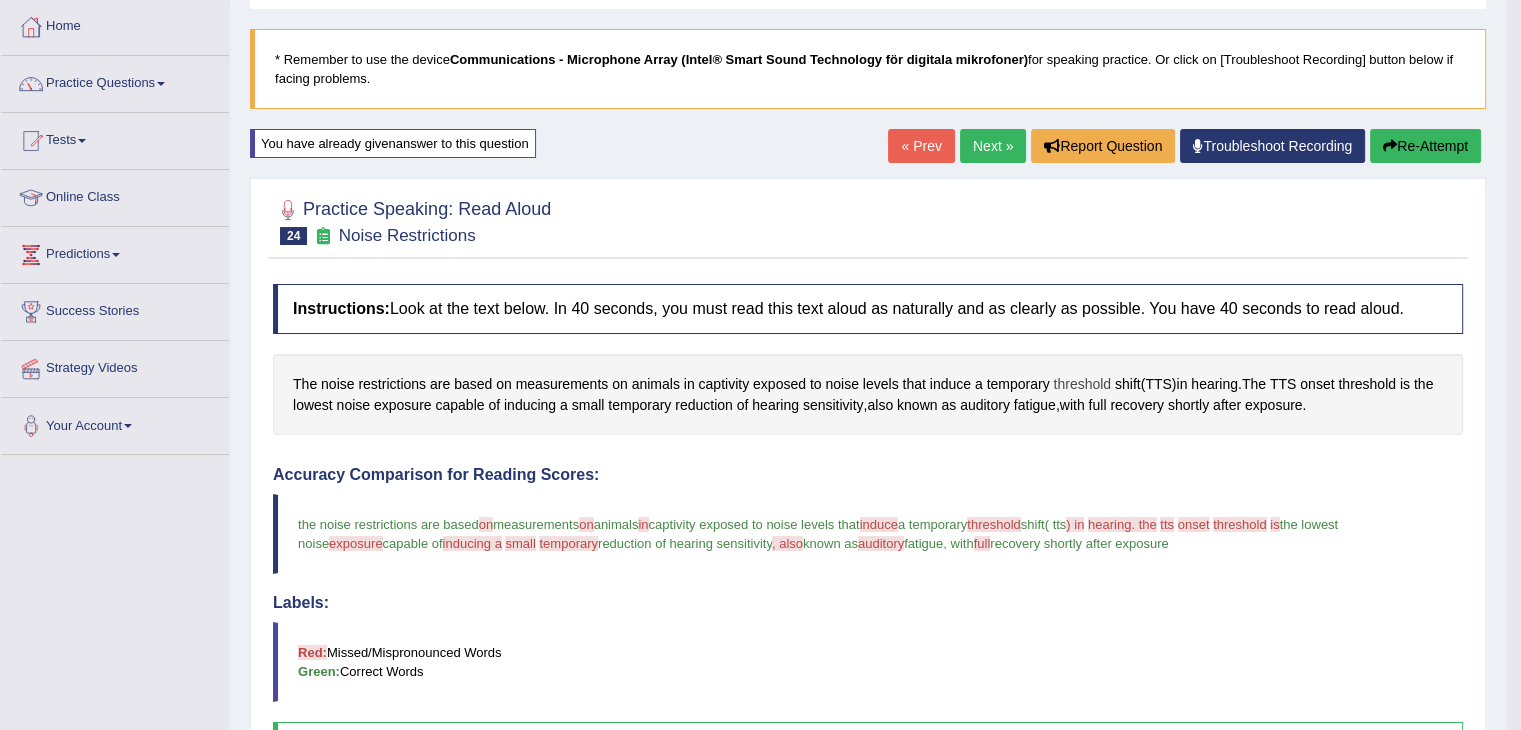 click on "threshold" at bounding box center [1082, 384] 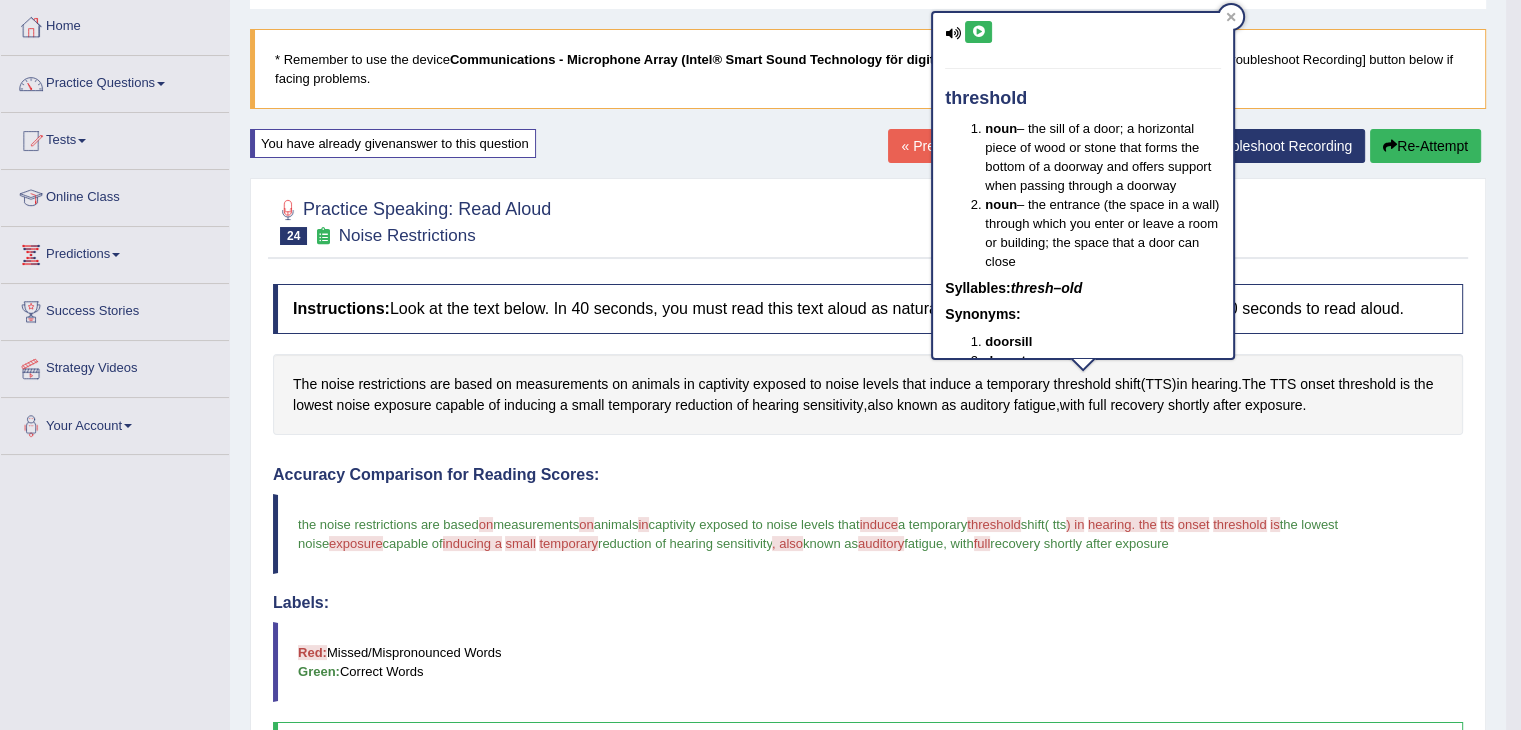 click at bounding box center [978, 32] 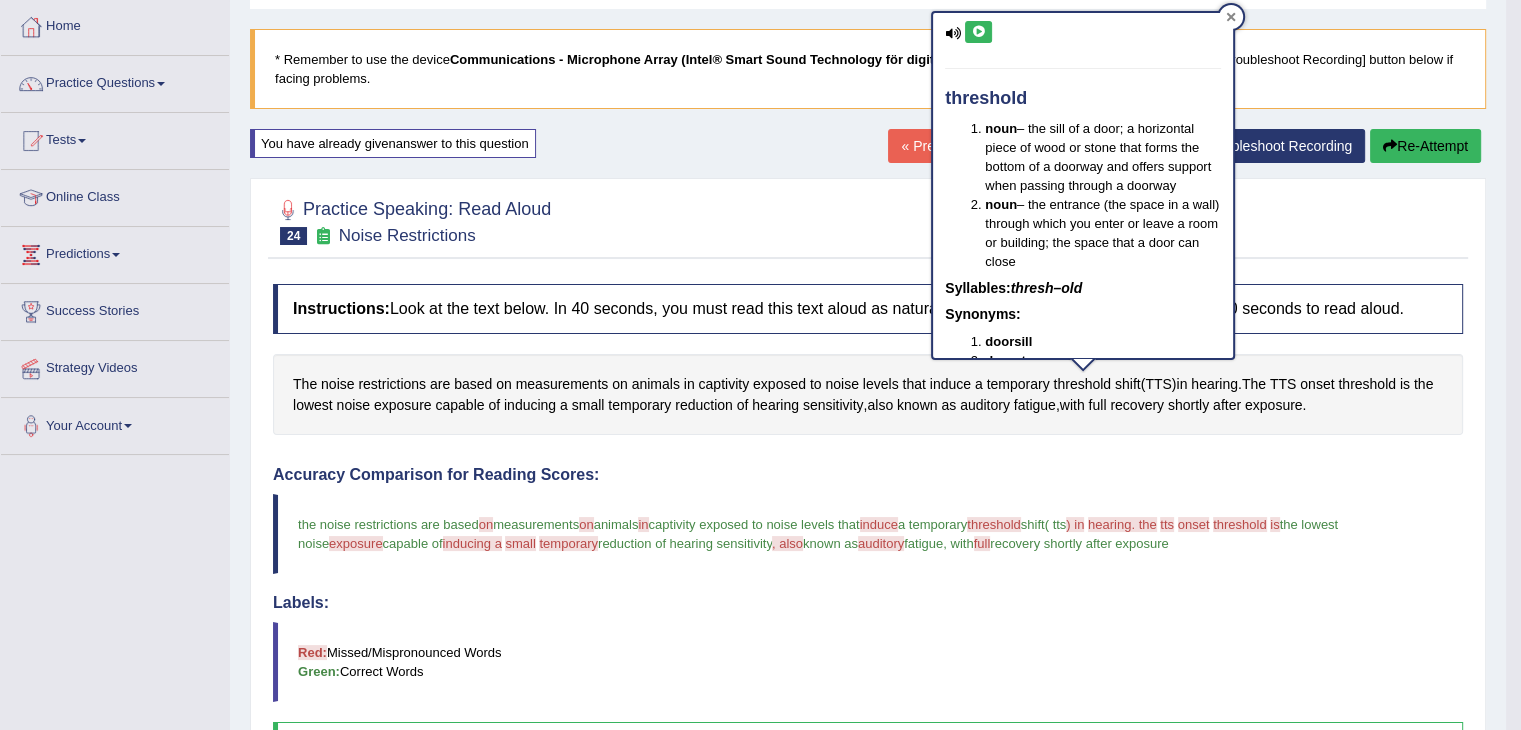 click 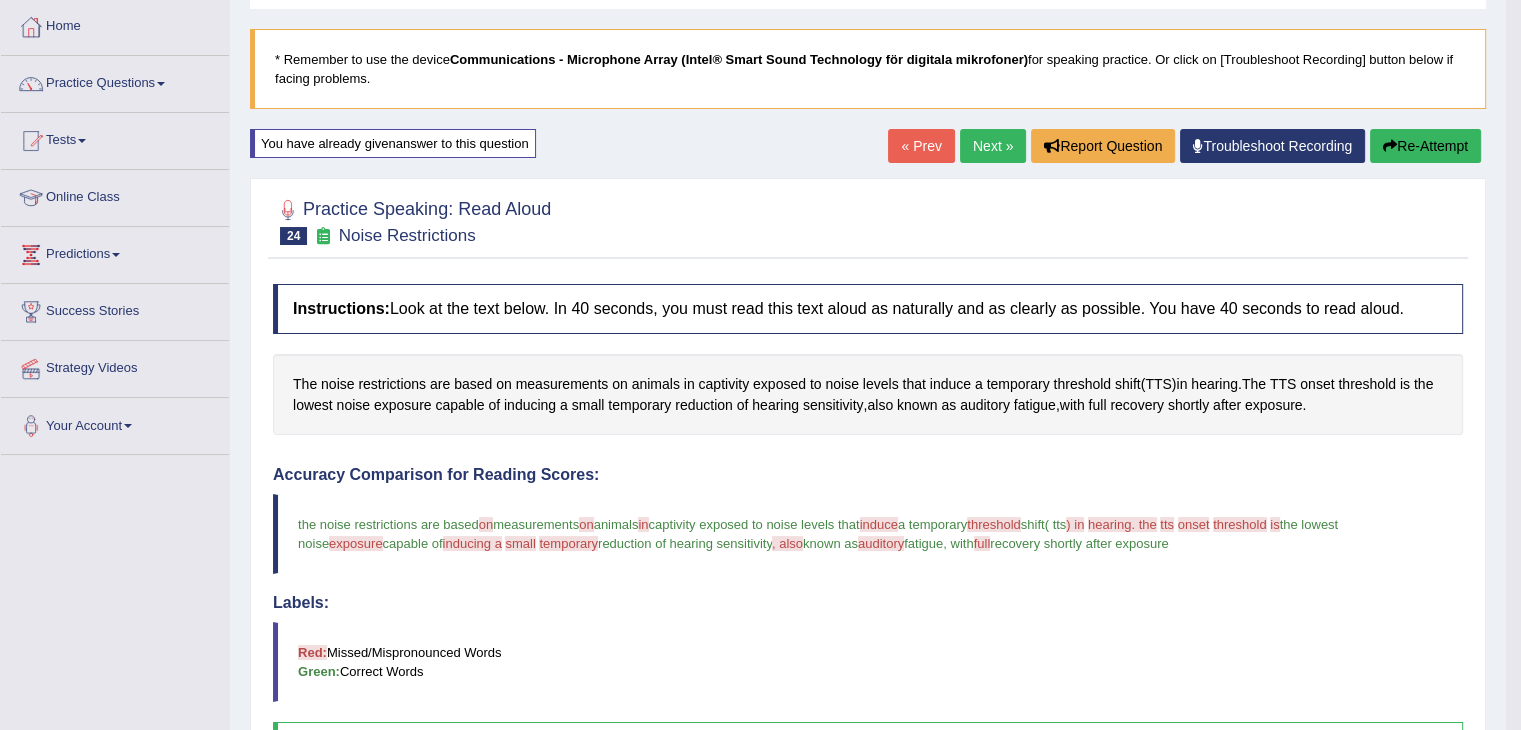 click on "Re-Attempt" at bounding box center (1425, 146) 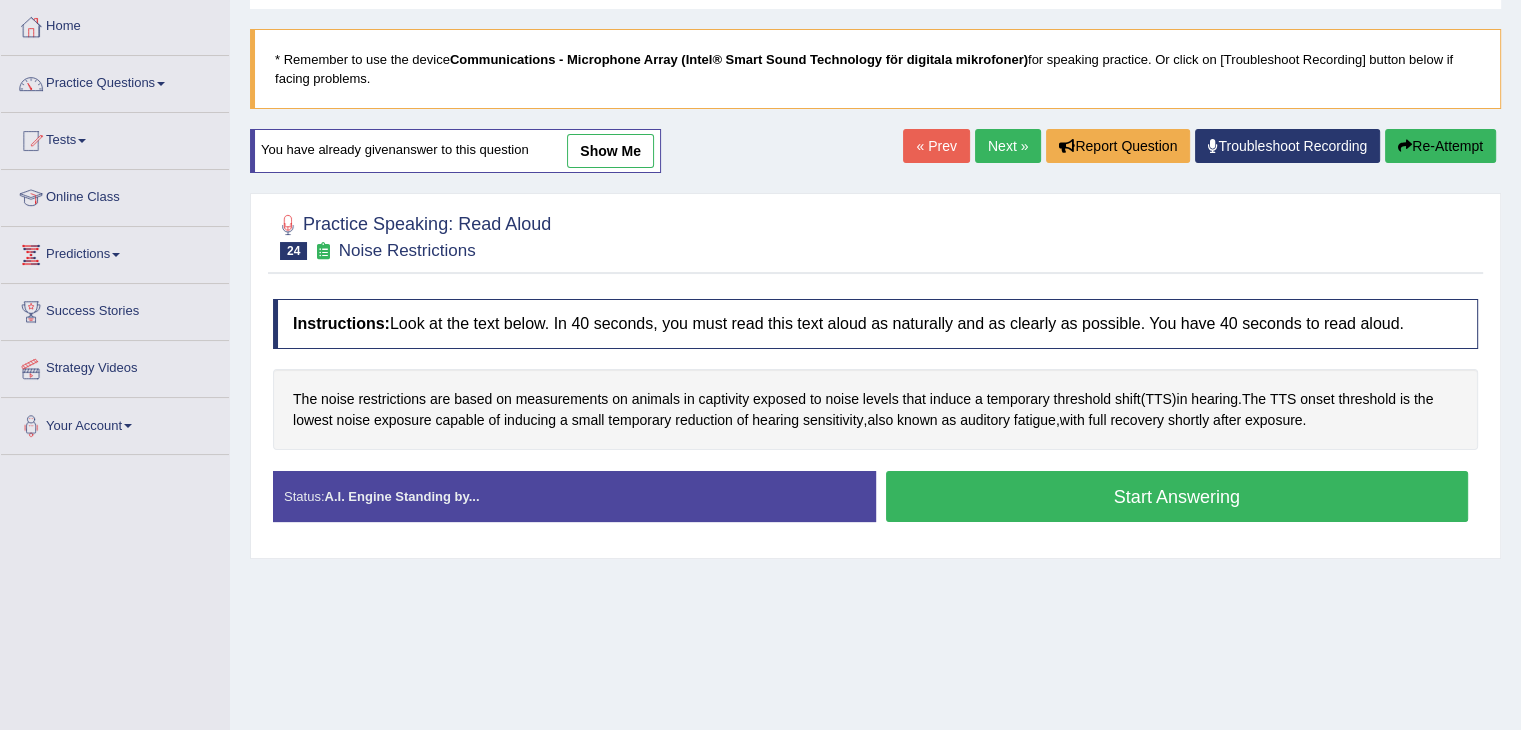 scroll, scrollTop: 100, scrollLeft: 0, axis: vertical 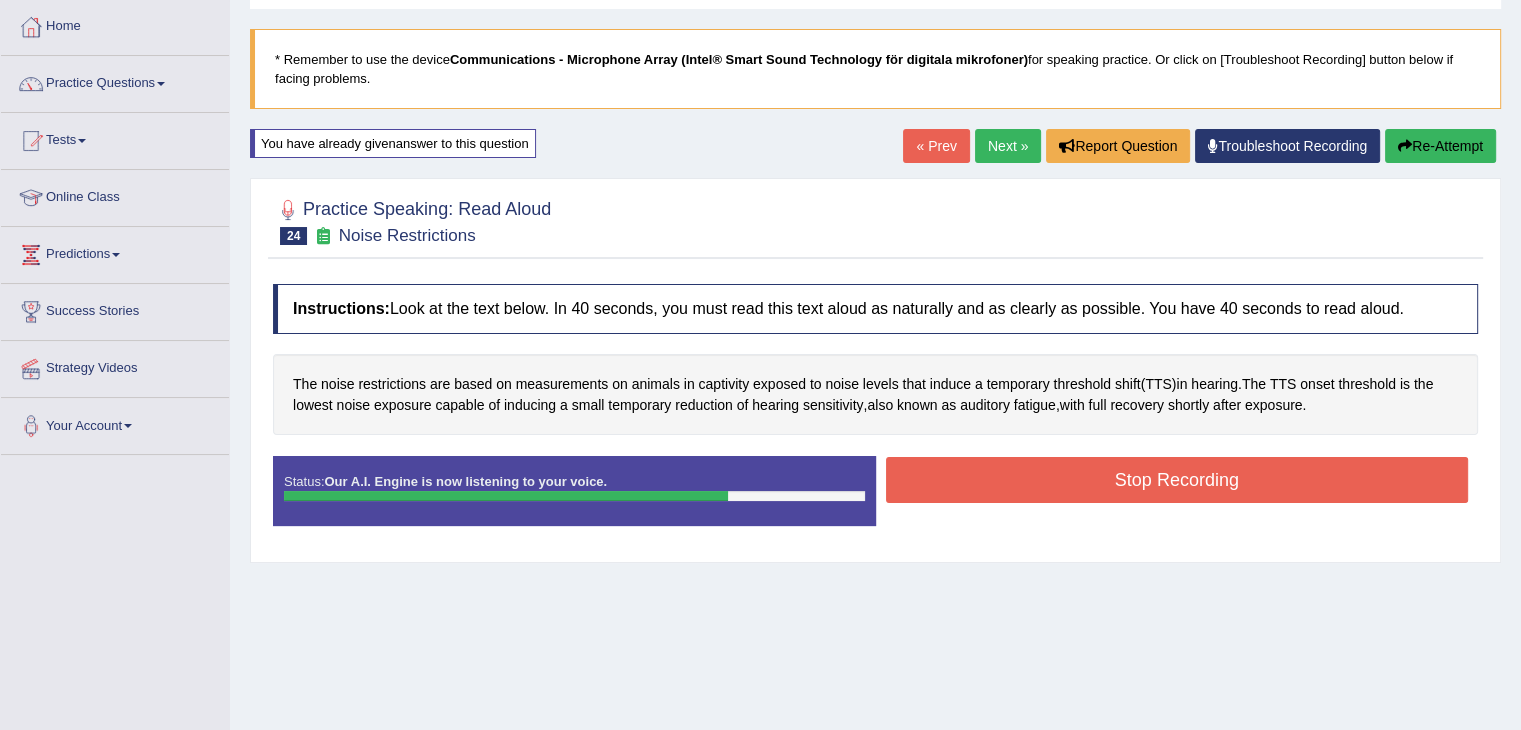 click on "Stop Recording" at bounding box center (1177, 480) 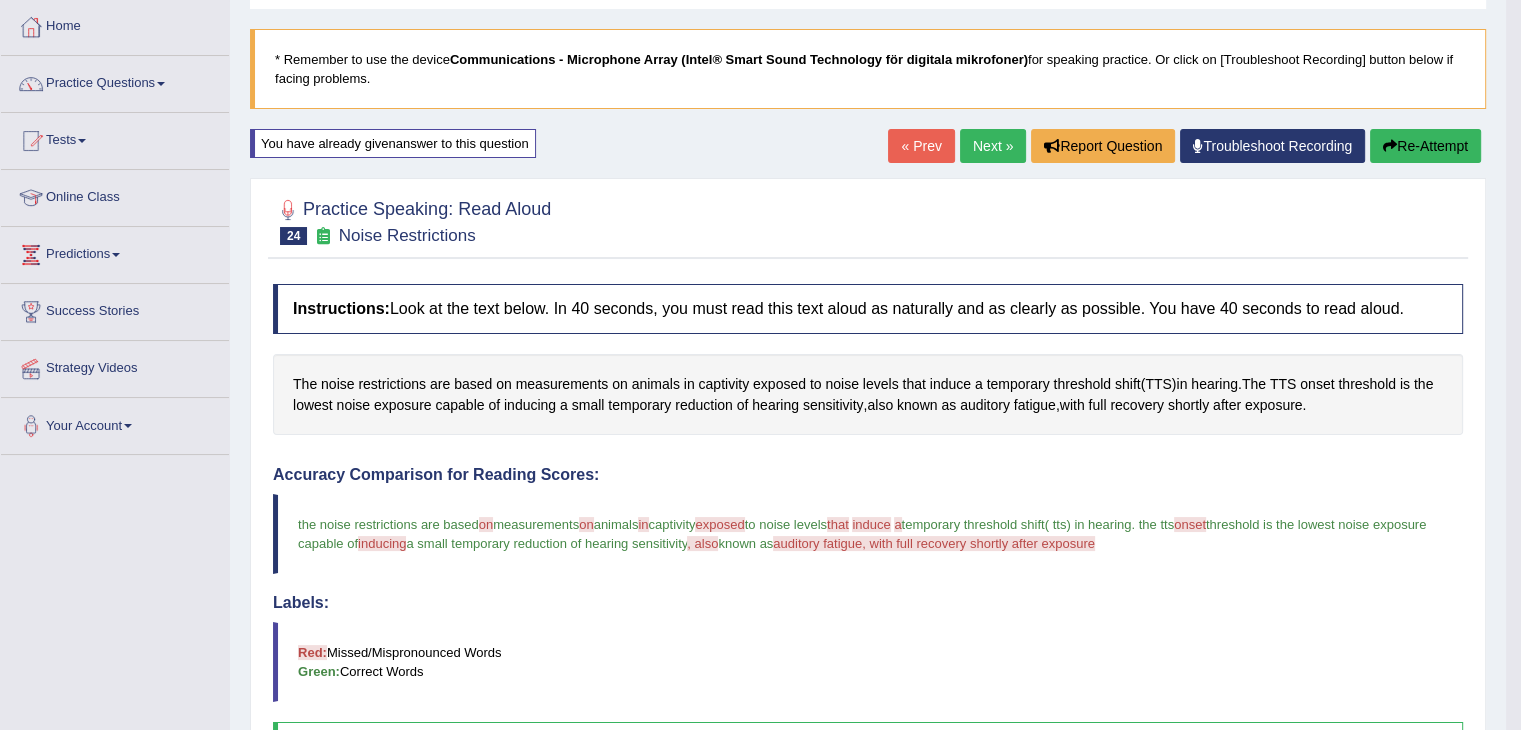 scroll, scrollTop: 604, scrollLeft: 0, axis: vertical 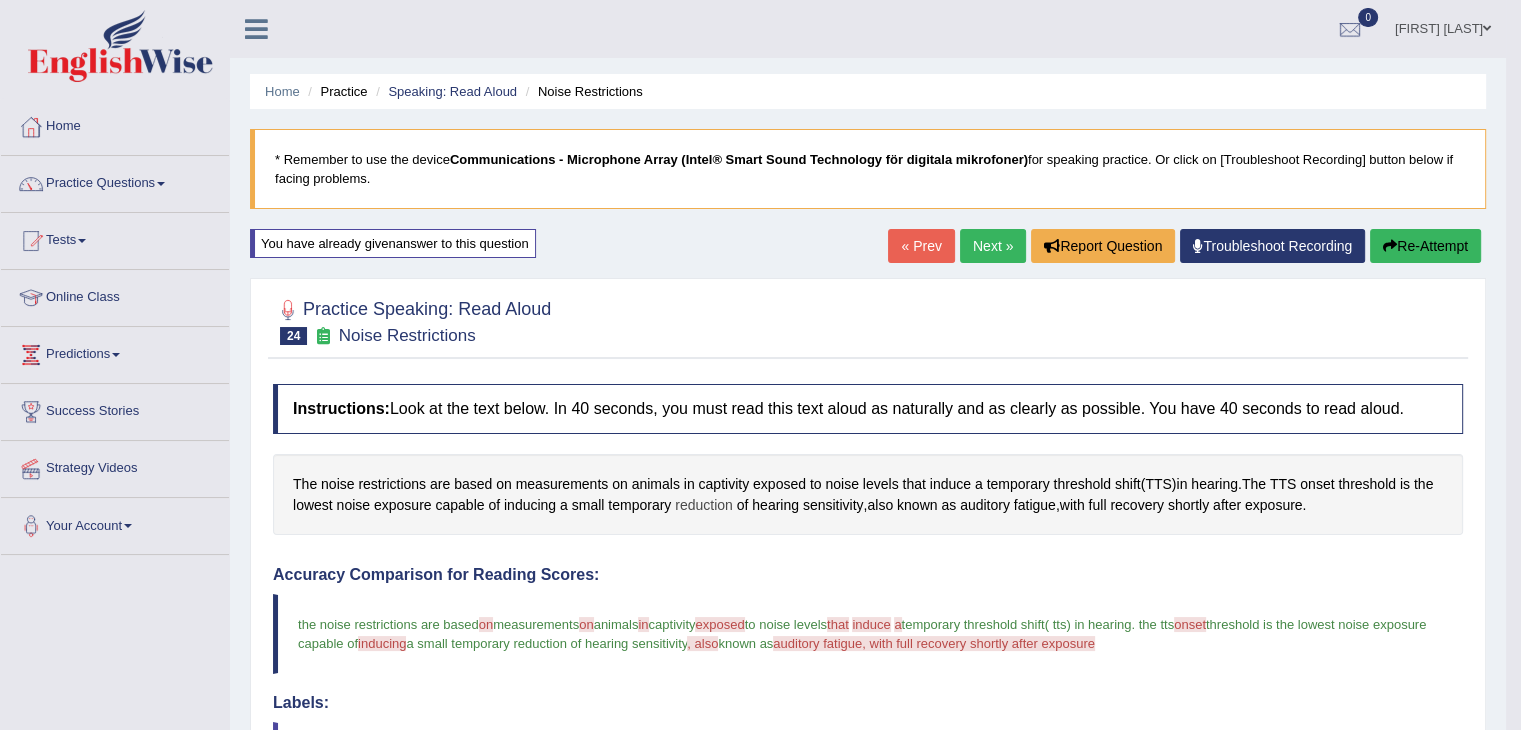 click on "reduction" at bounding box center [704, 505] 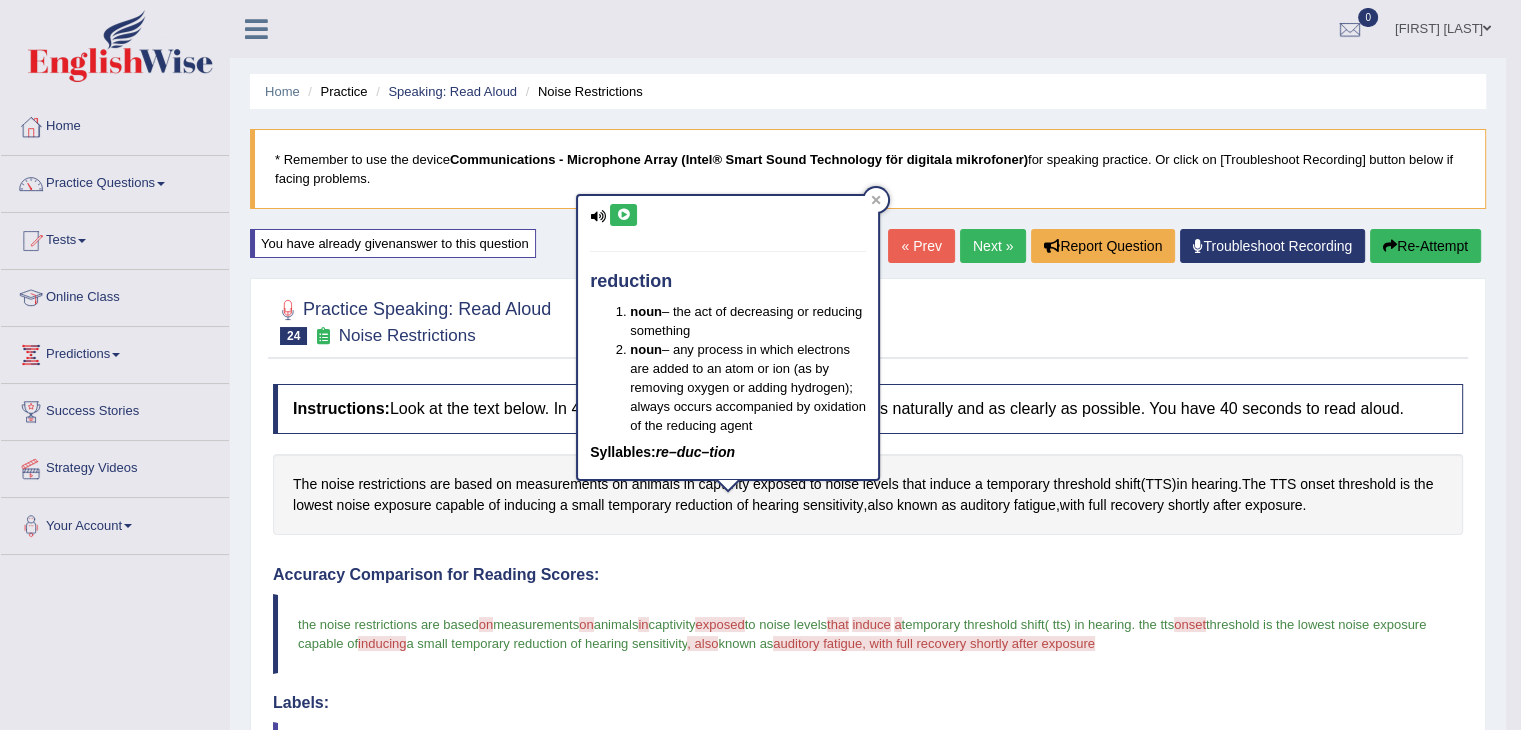 click at bounding box center (623, 215) 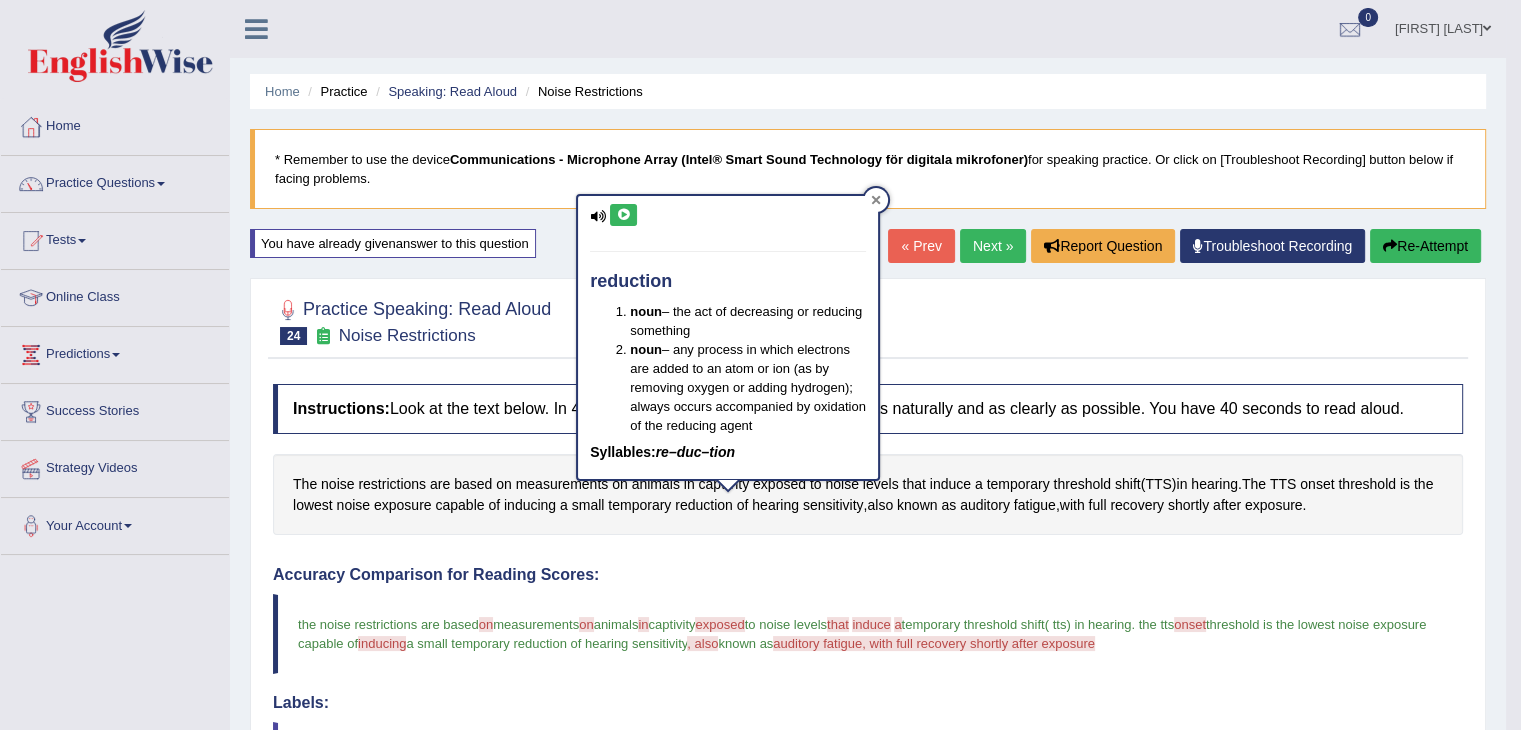 click 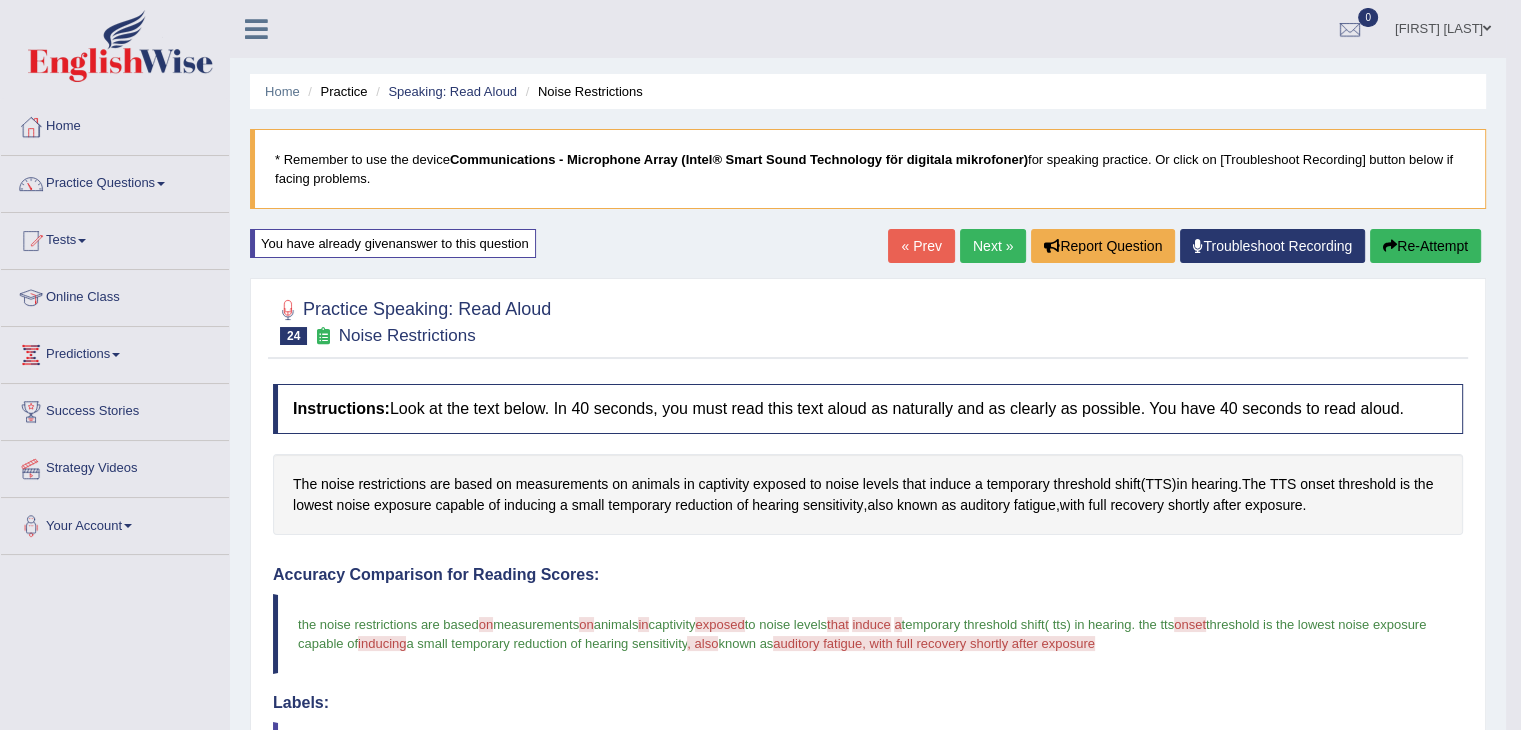 click on "Re-Attempt" at bounding box center [1425, 246] 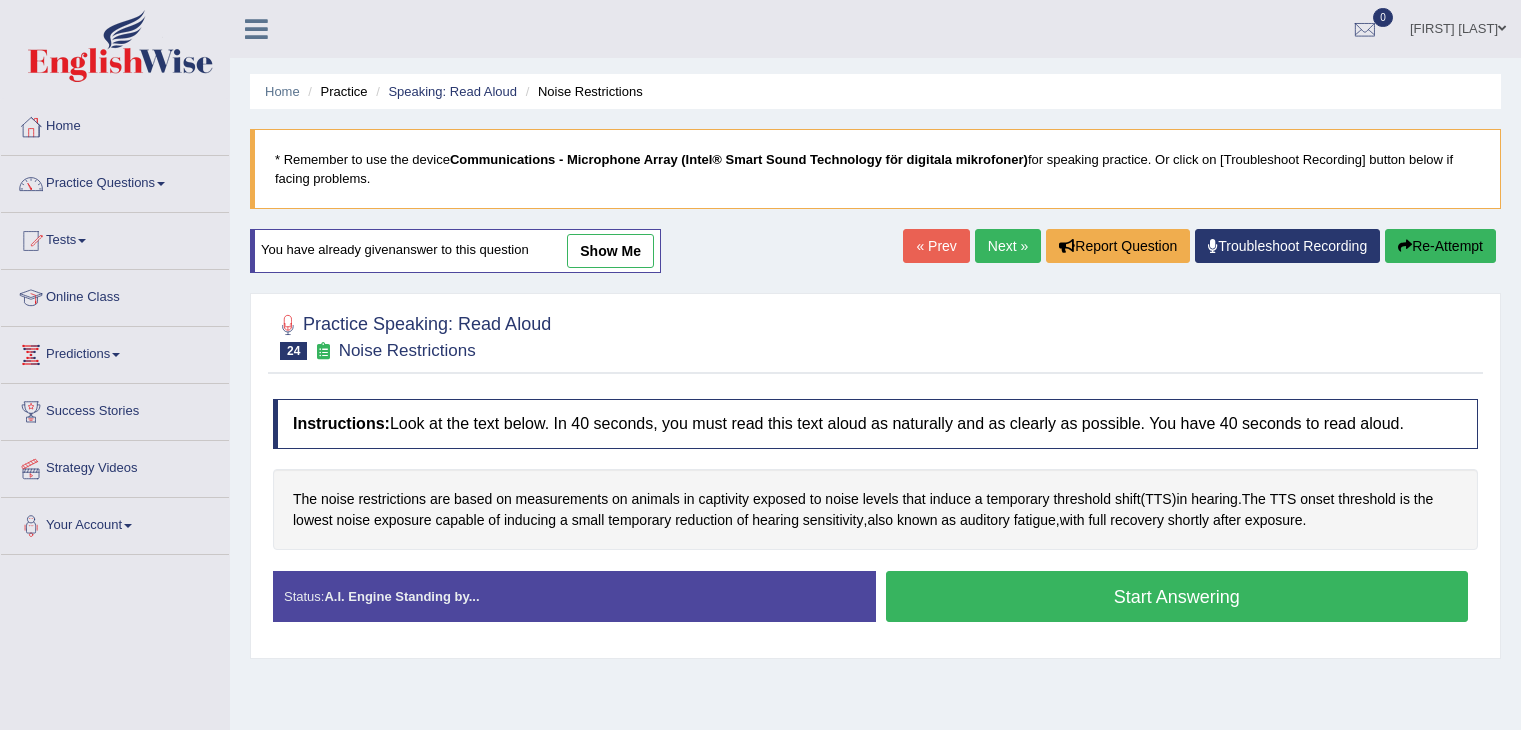 scroll, scrollTop: 0, scrollLeft: 0, axis: both 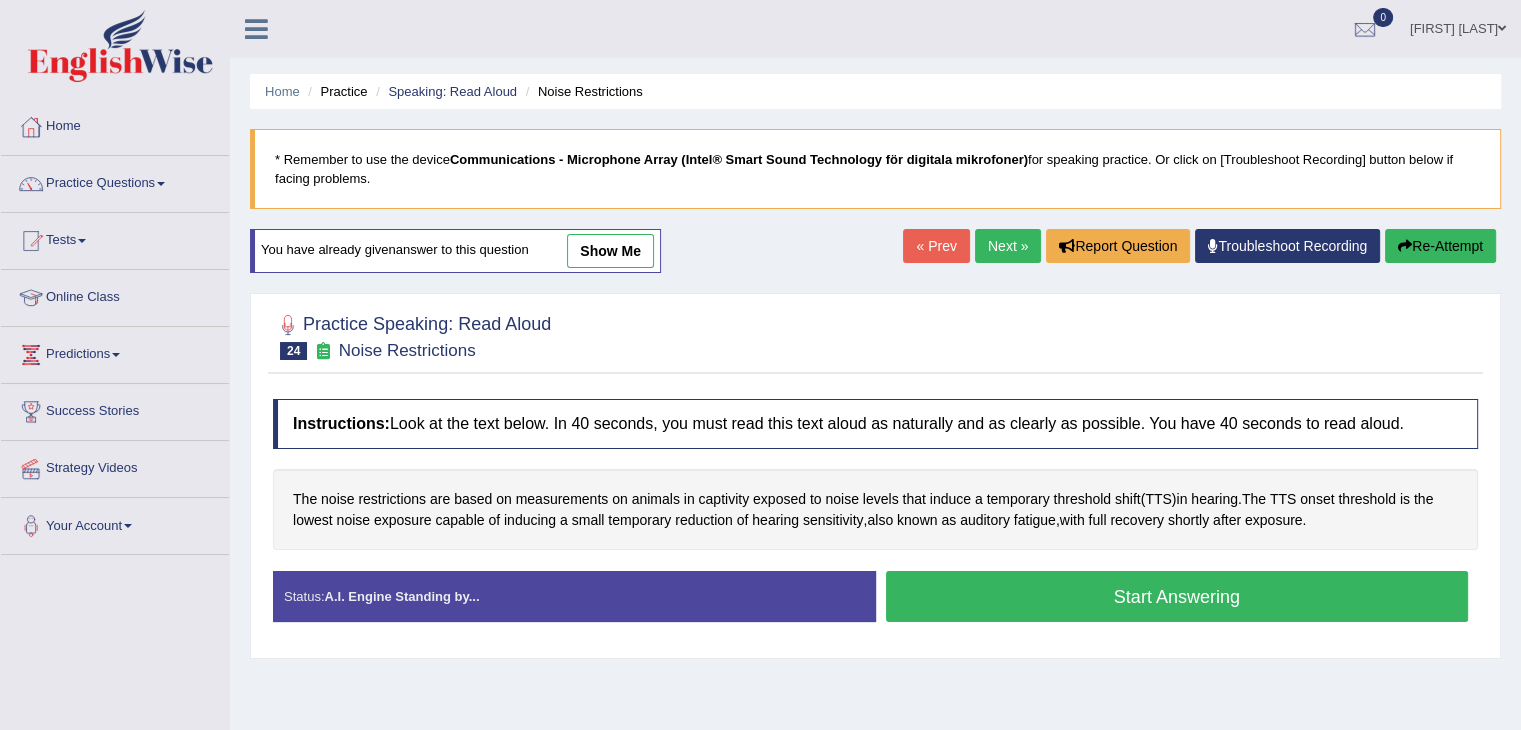 click on "Start Answering" at bounding box center (1177, 596) 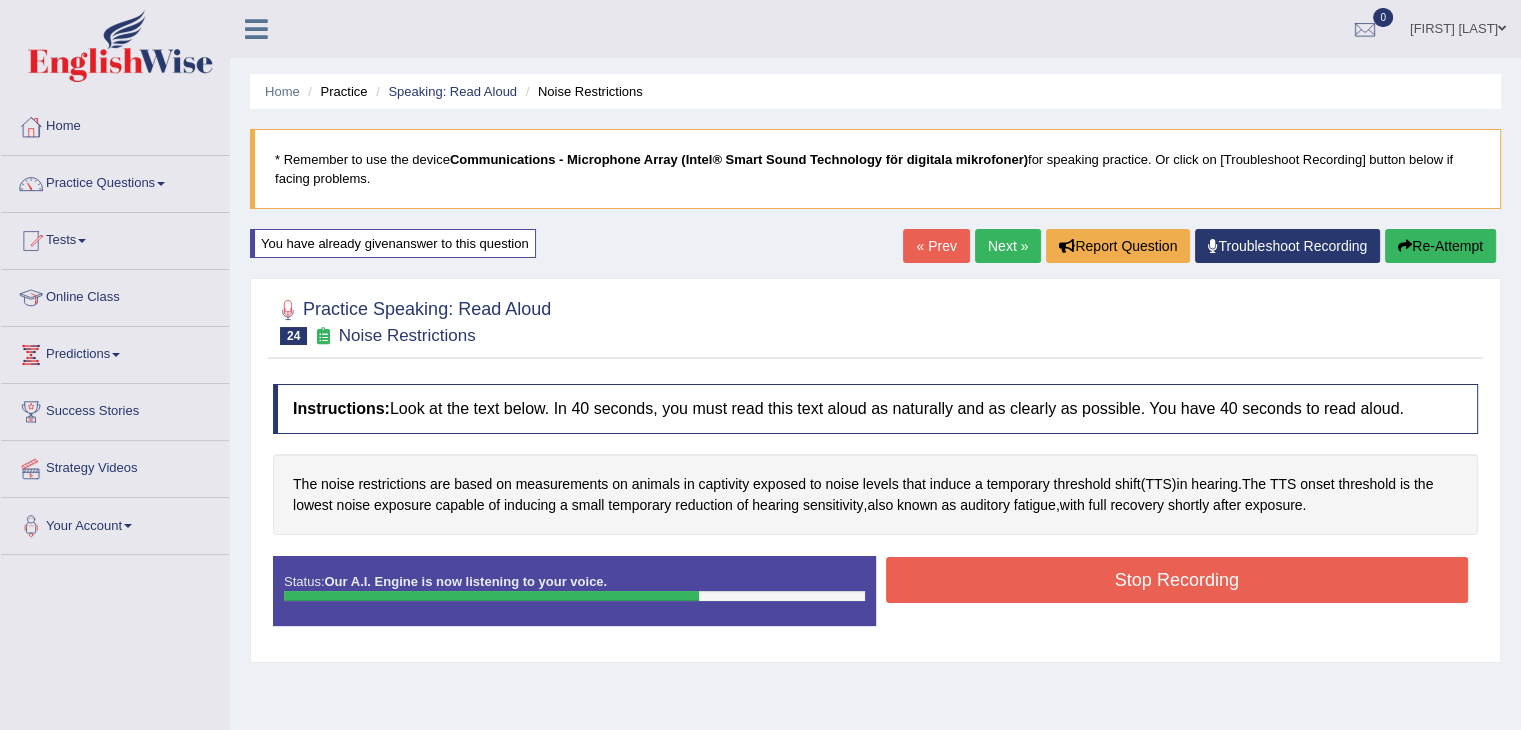 click on "Stop Recording" at bounding box center [1177, 580] 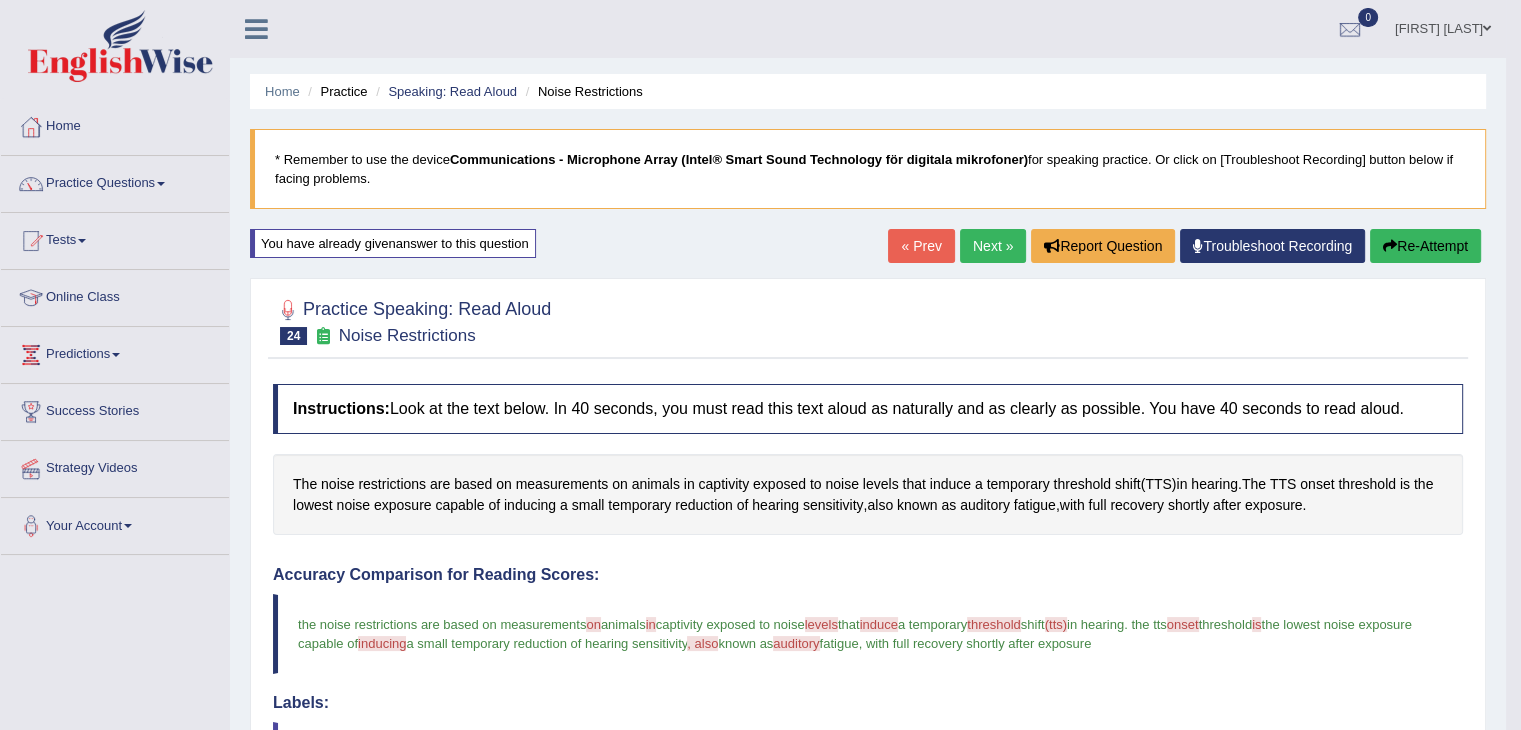 scroll, scrollTop: 604, scrollLeft: 0, axis: vertical 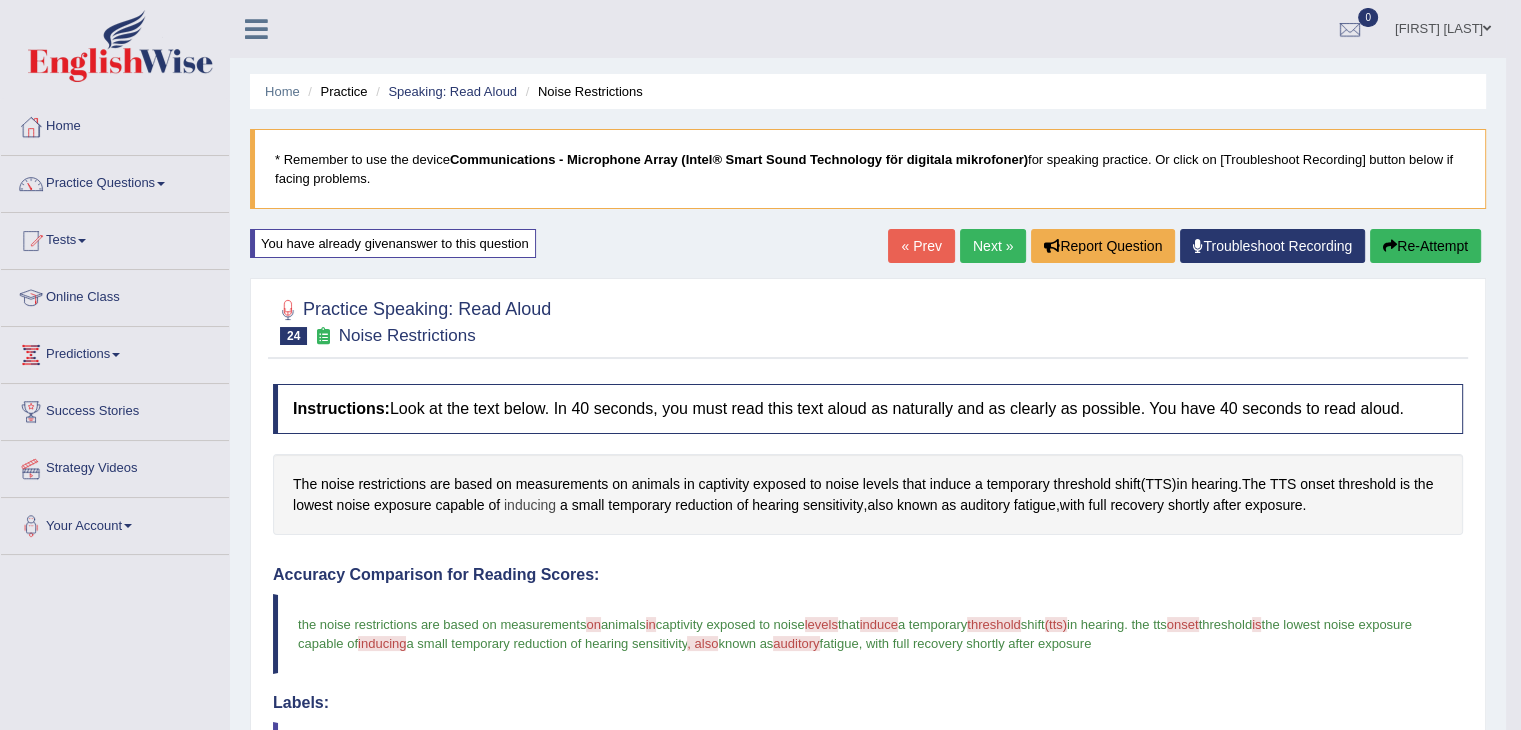click on "inducing" at bounding box center [530, 505] 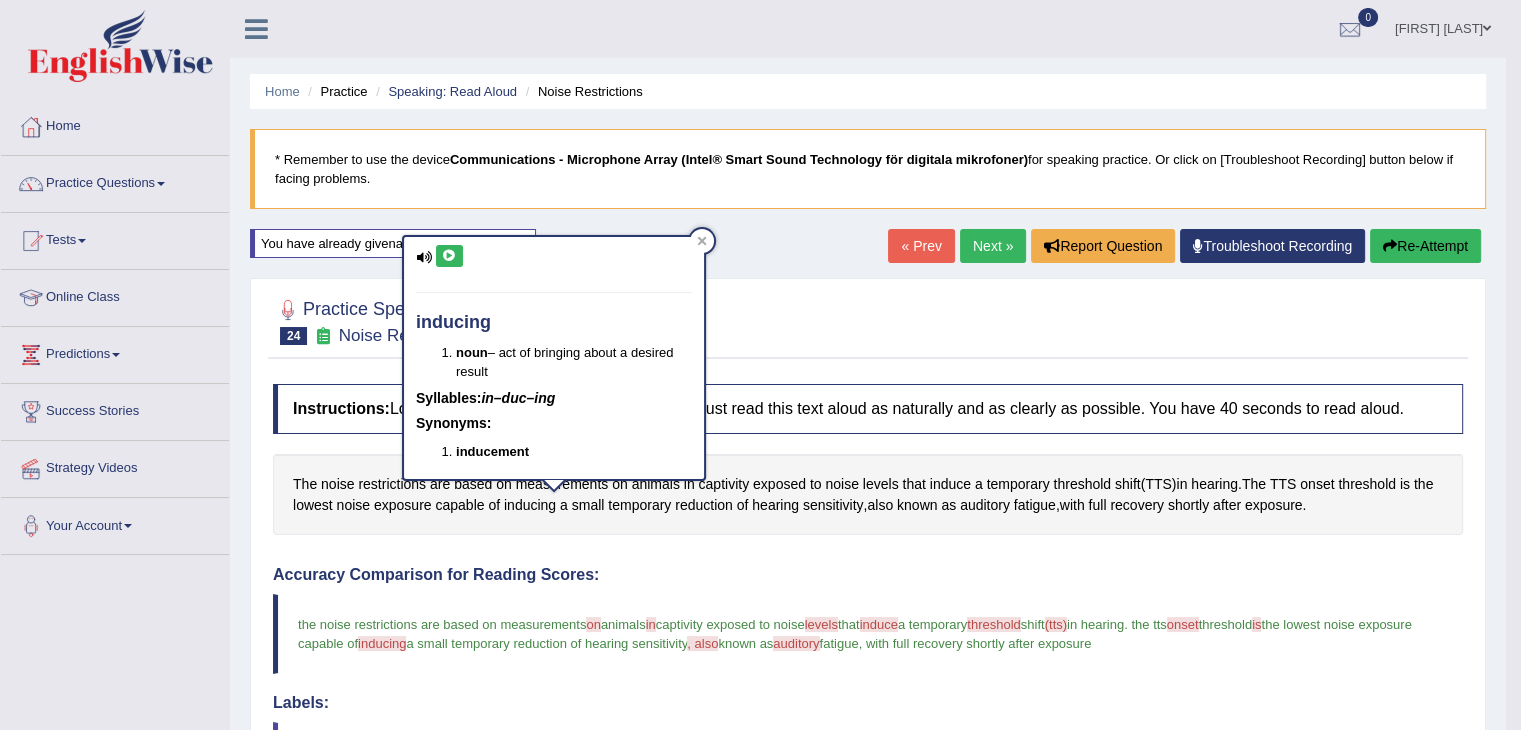 click at bounding box center (449, 256) 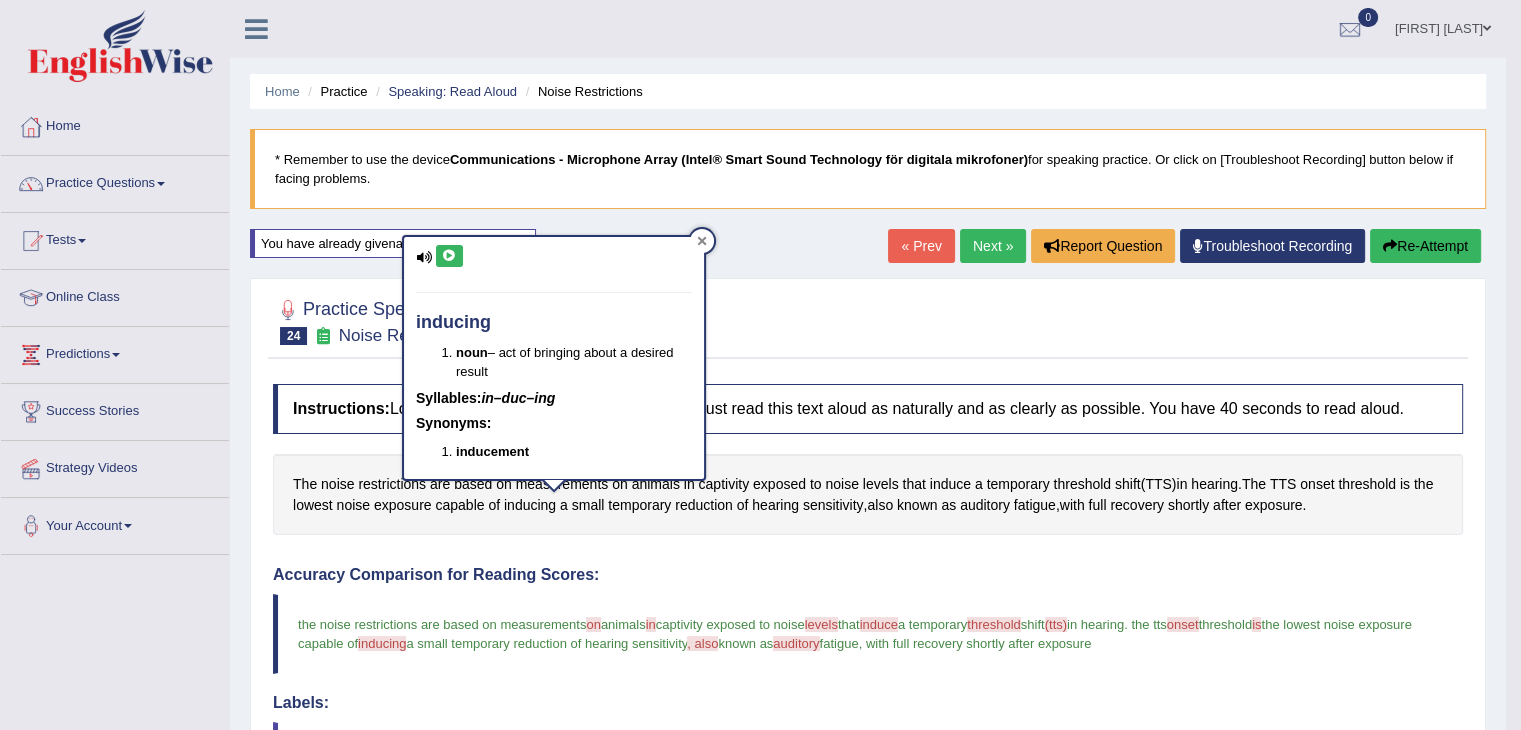 click 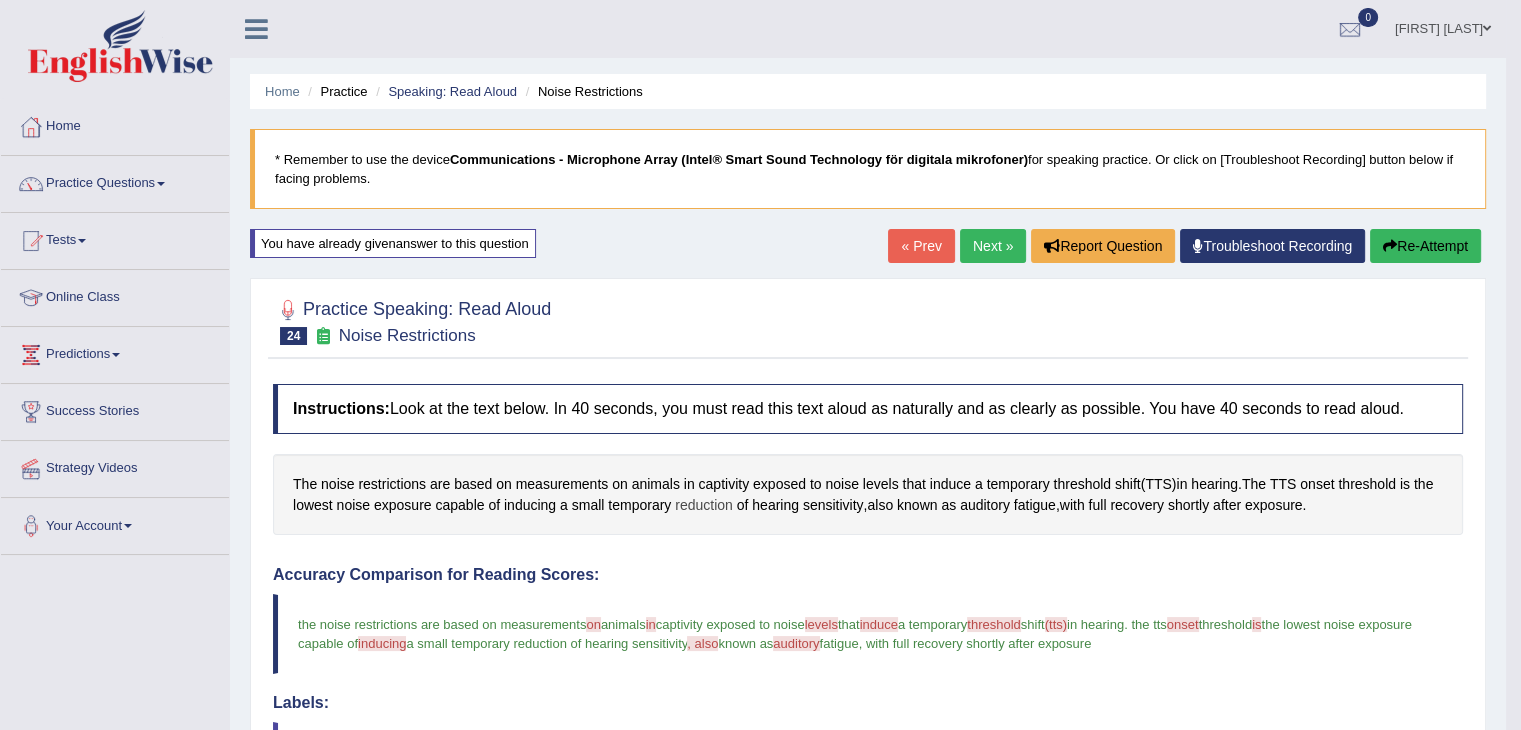 click on "reduction" at bounding box center [704, 505] 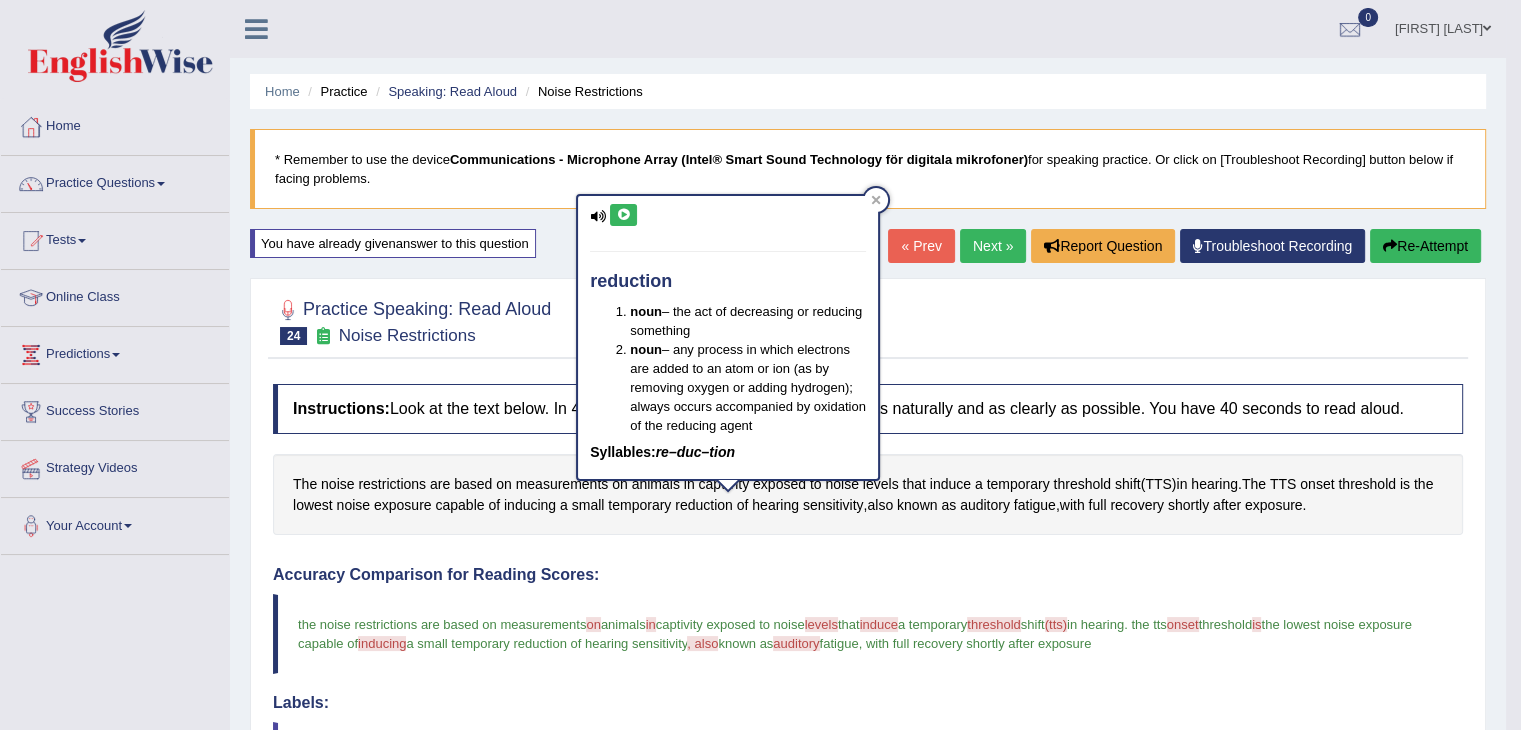click at bounding box center (623, 215) 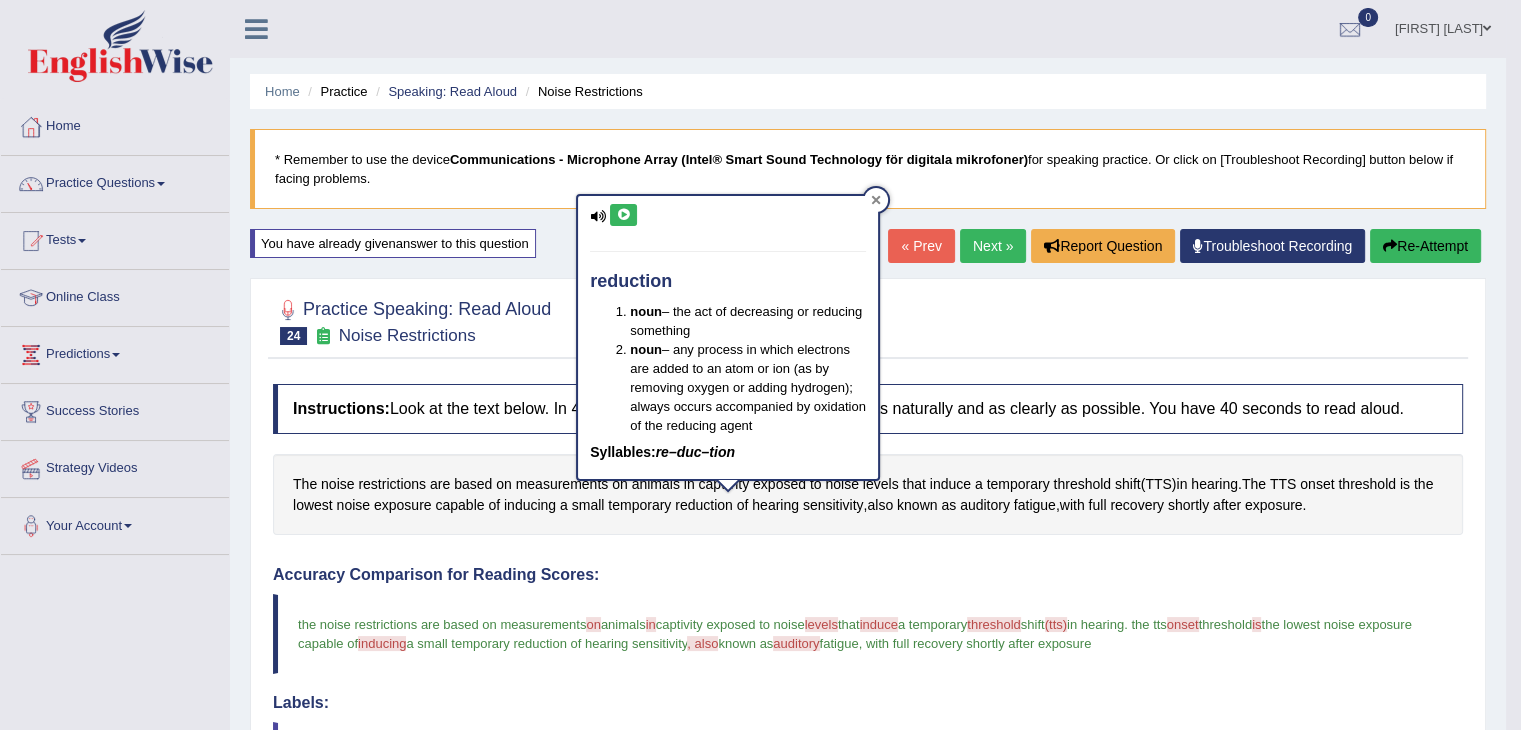 click 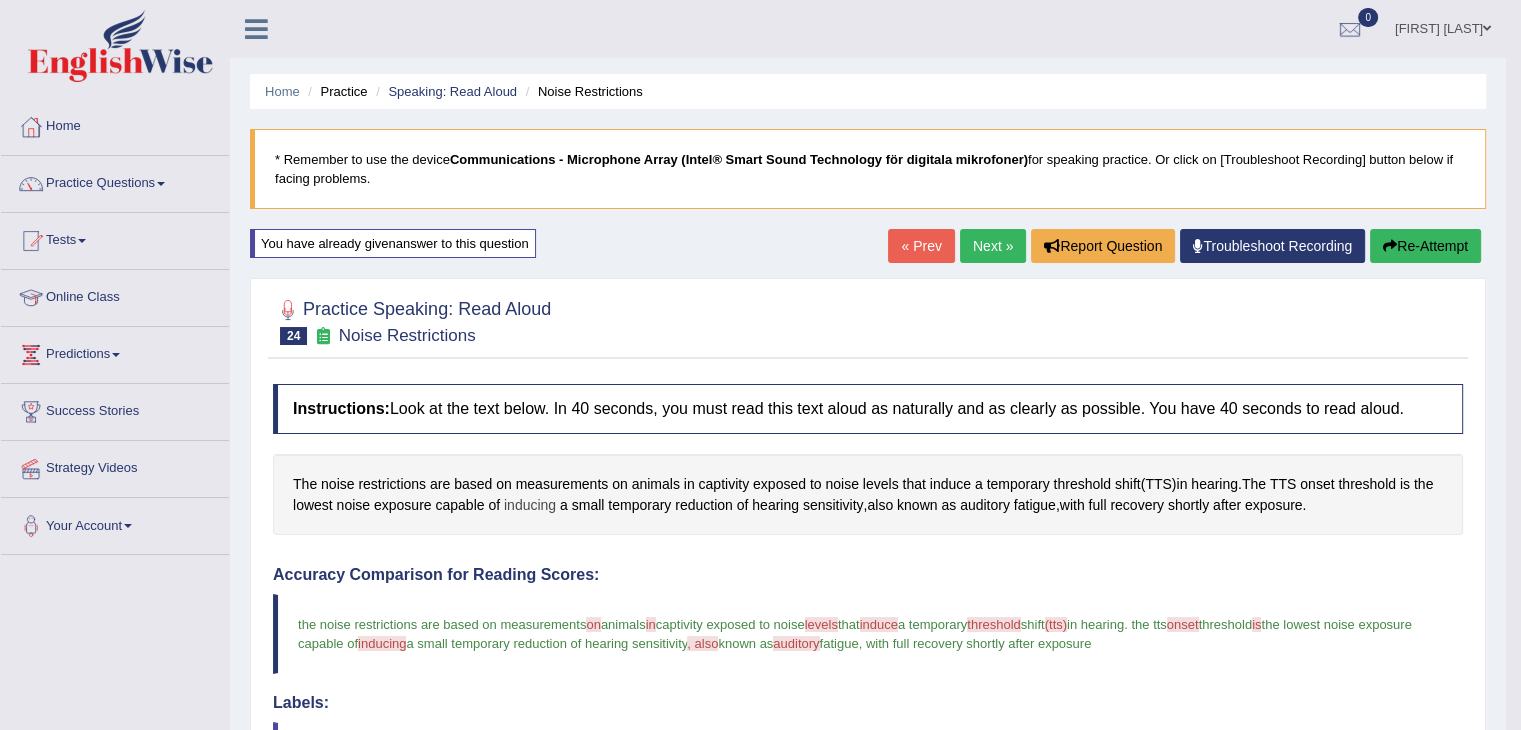 click on "inducing" at bounding box center (530, 505) 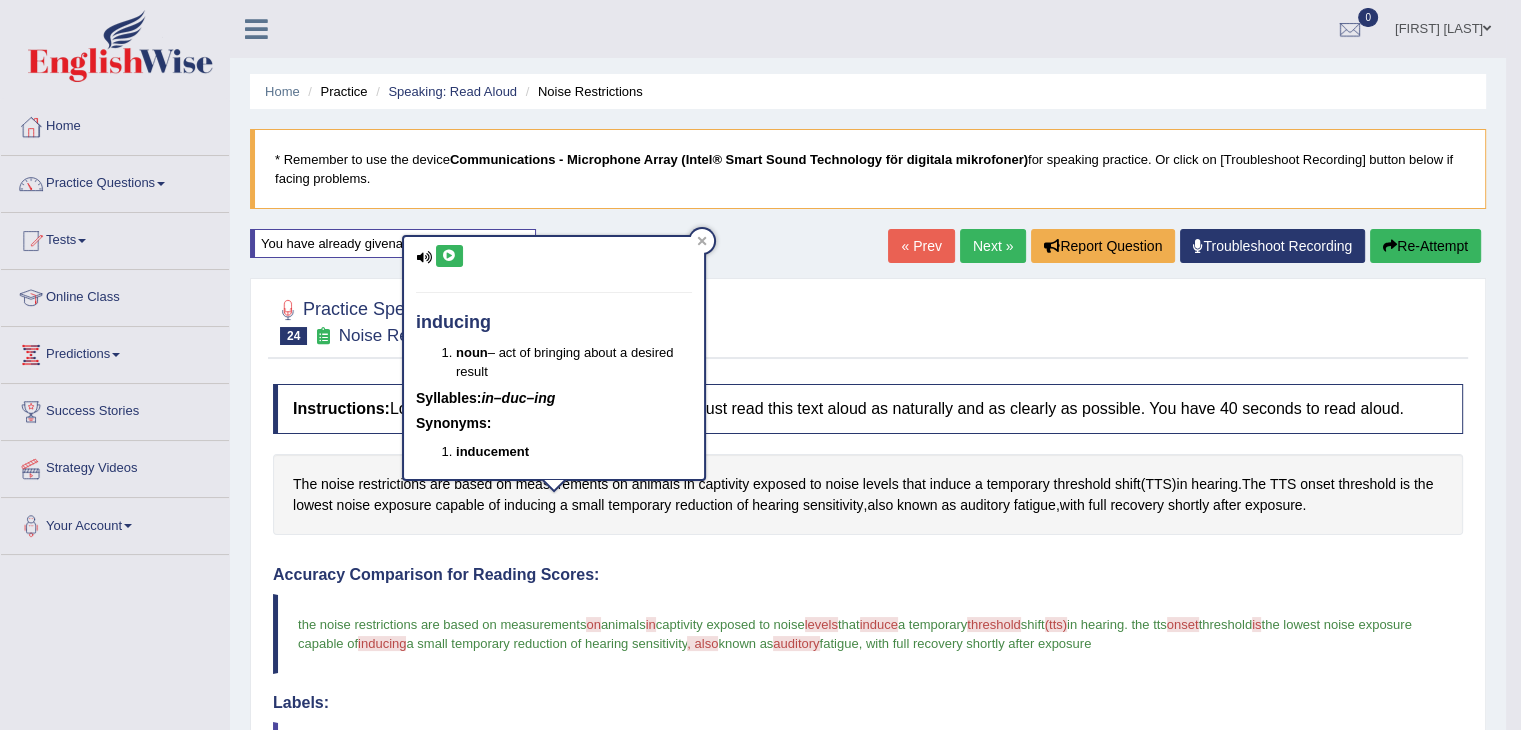 click at bounding box center [449, 256] 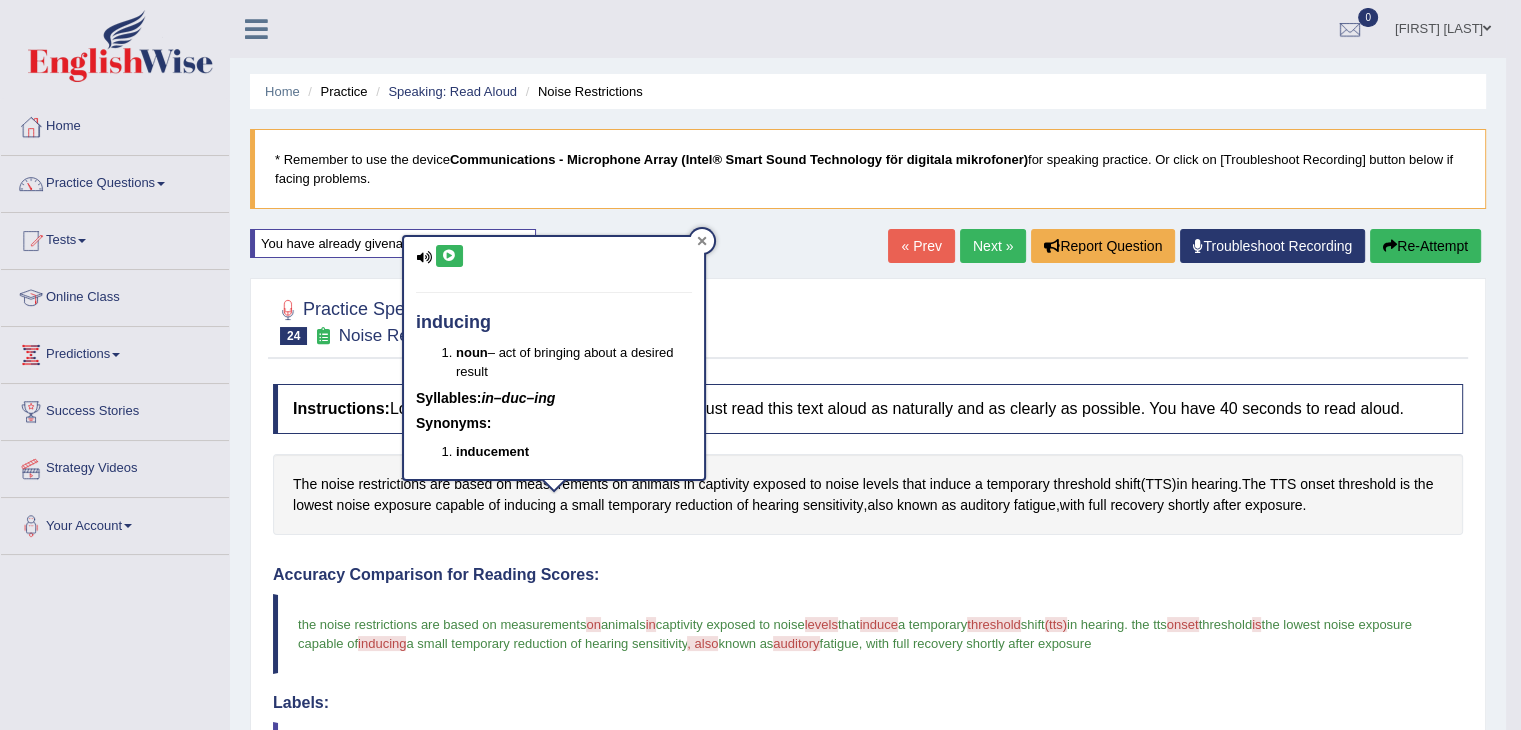 click 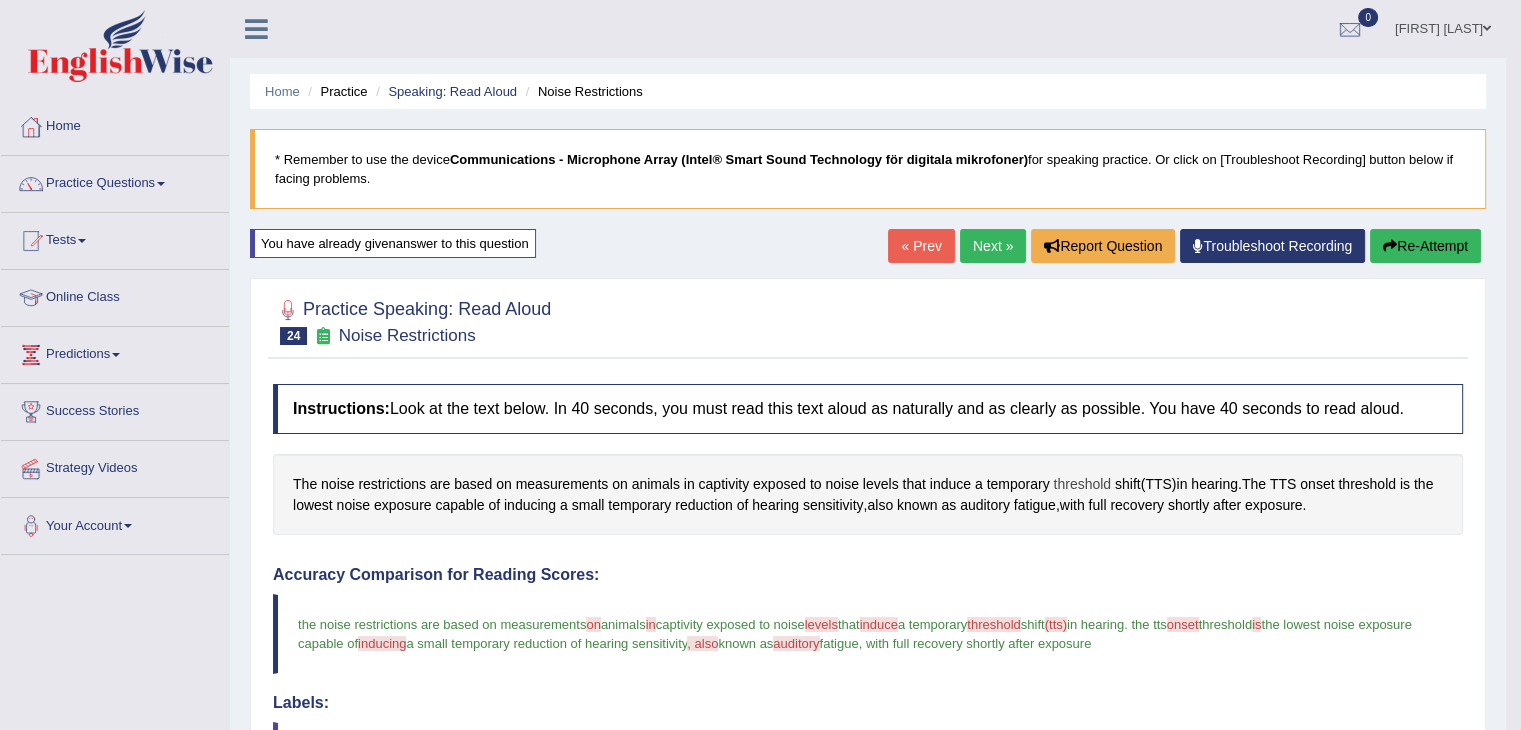 click on "threshold" at bounding box center [1082, 484] 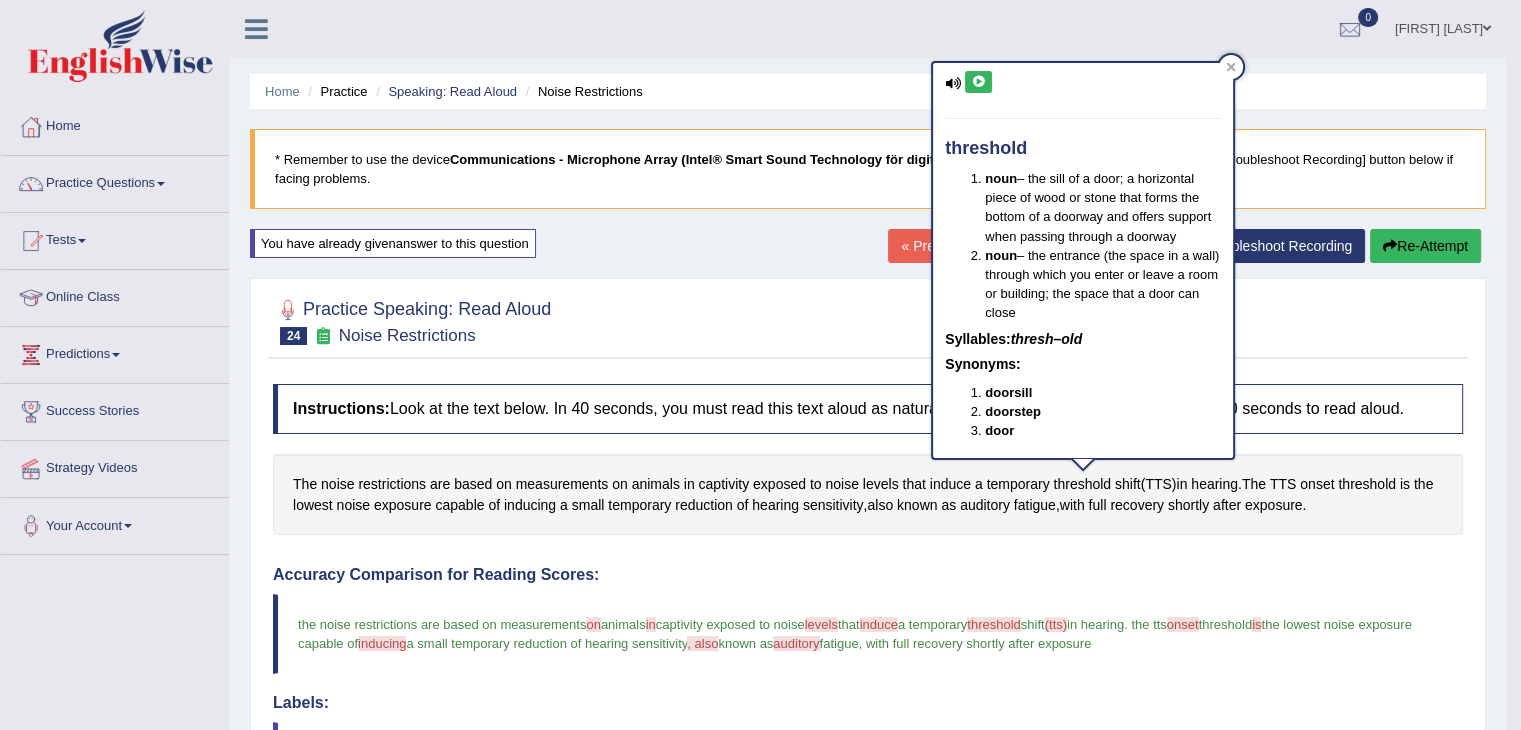 click at bounding box center [978, 82] 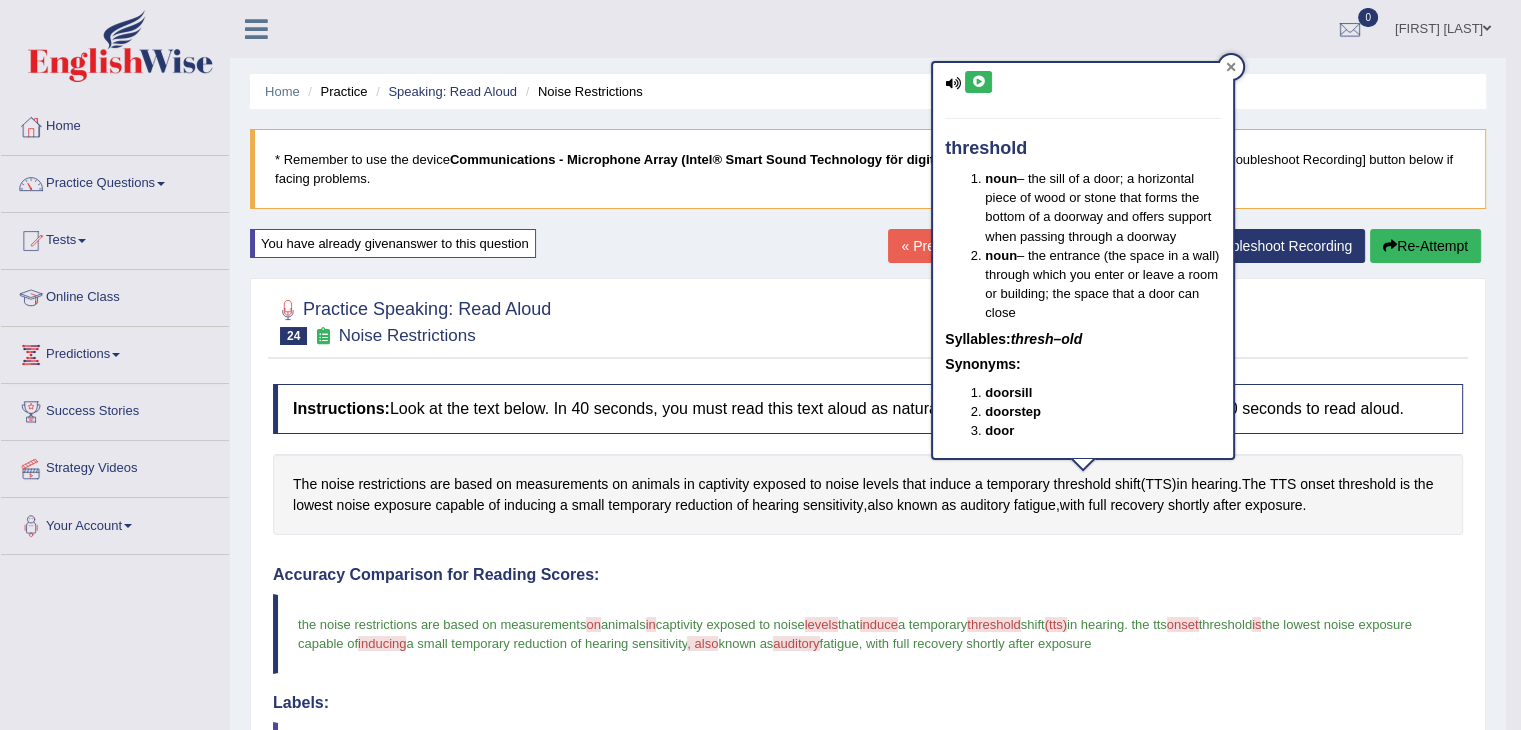click at bounding box center (1231, 67) 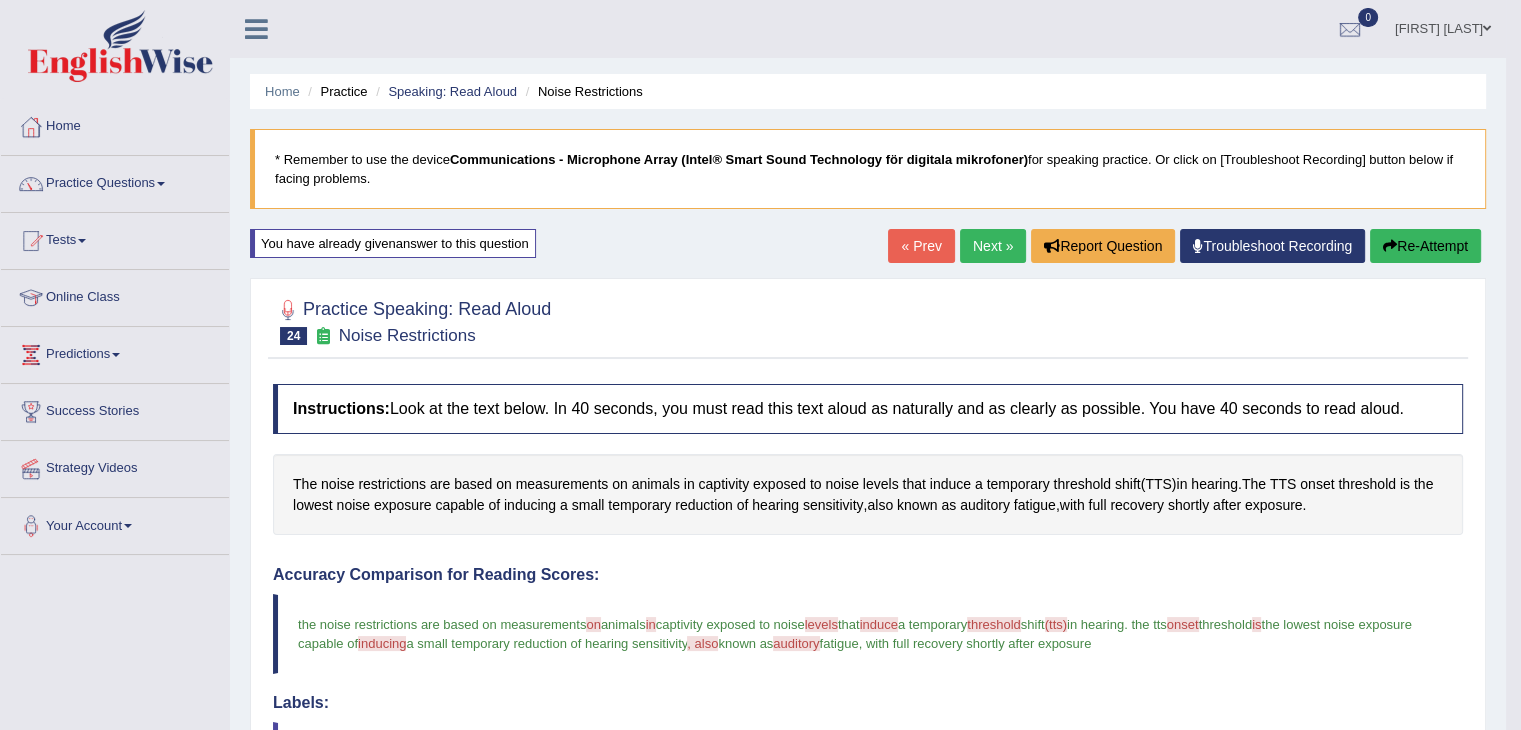 click on "Re-Attempt" at bounding box center (1425, 246) 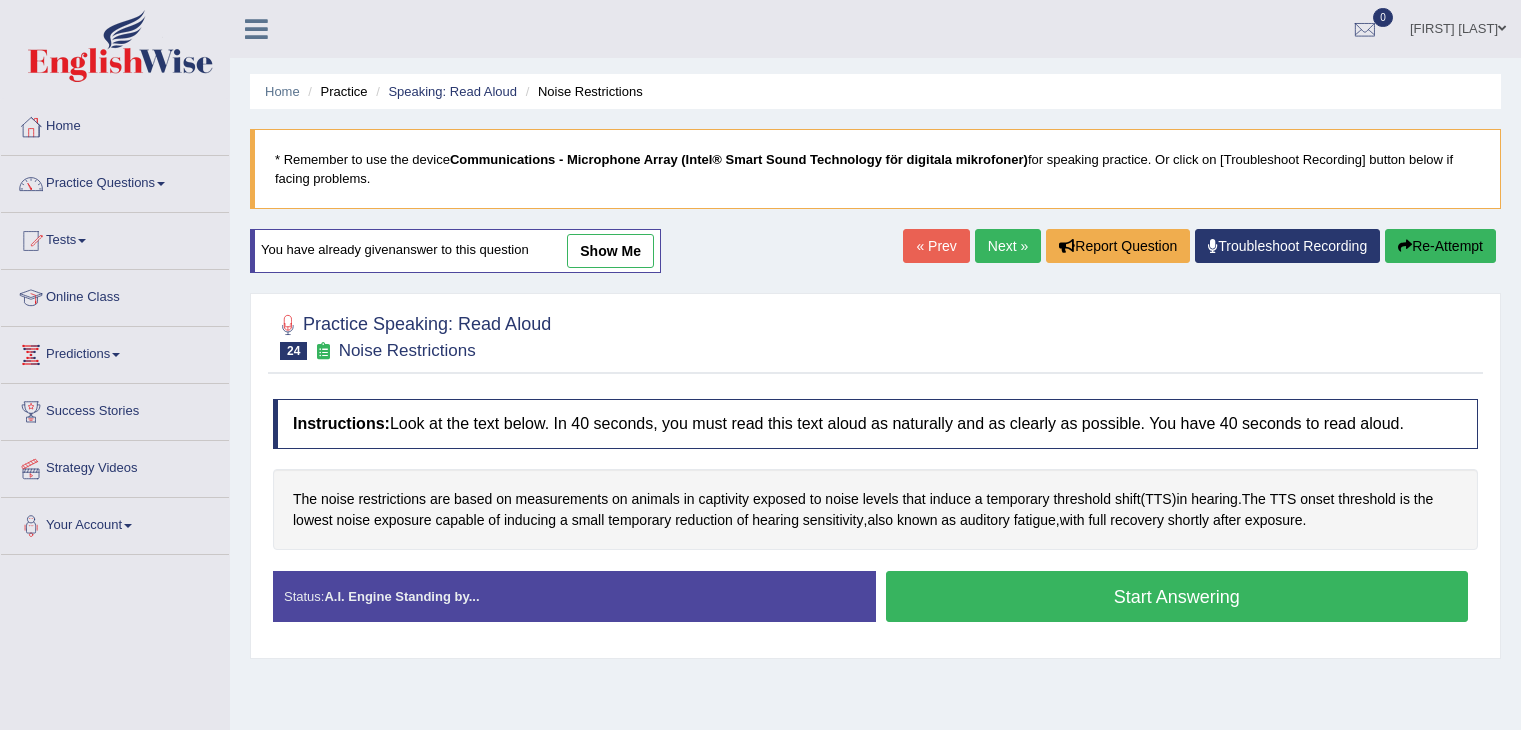 scroll, scrollTop: 0, scrollLeft: 0, axis: both 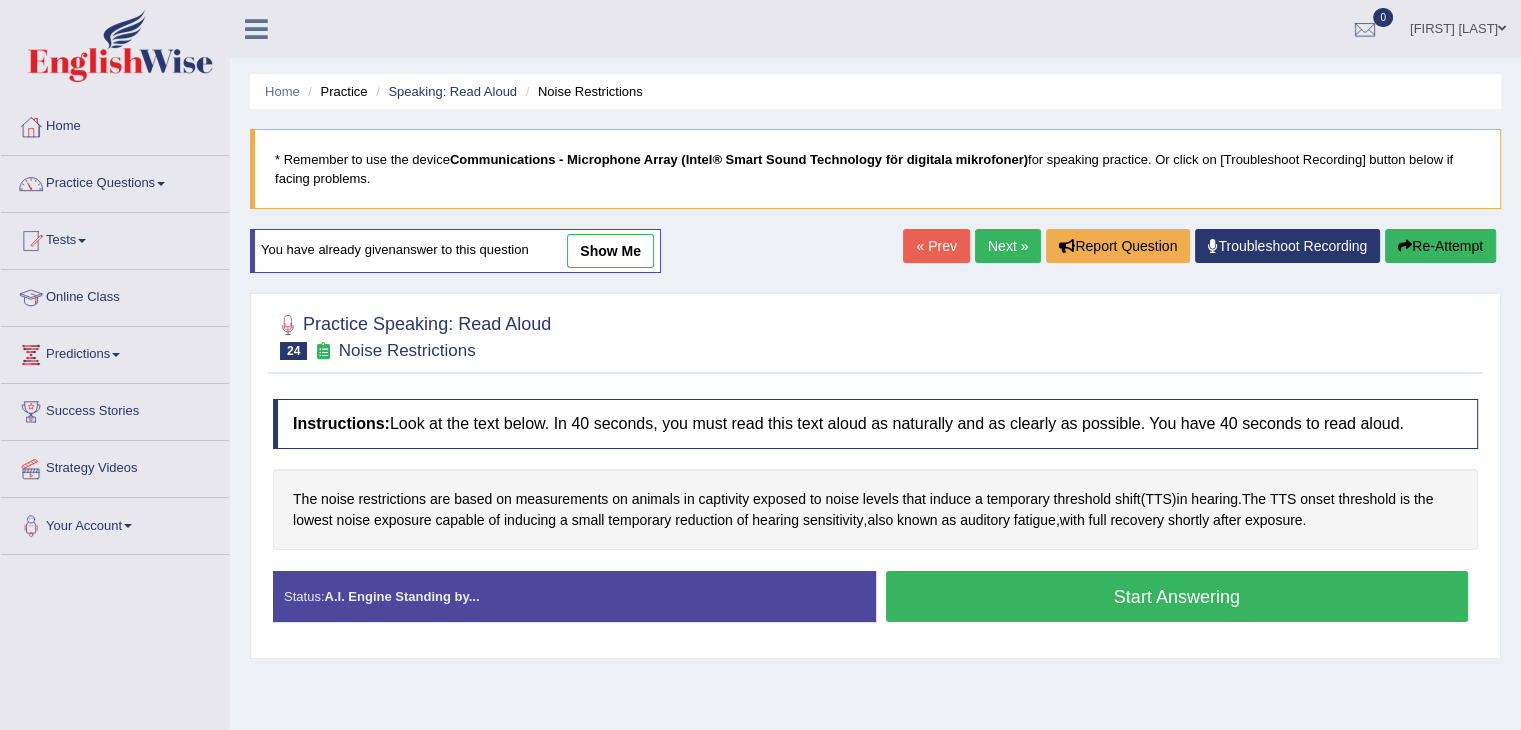 click on "Start Answering" at bounding box center [1177, 596] 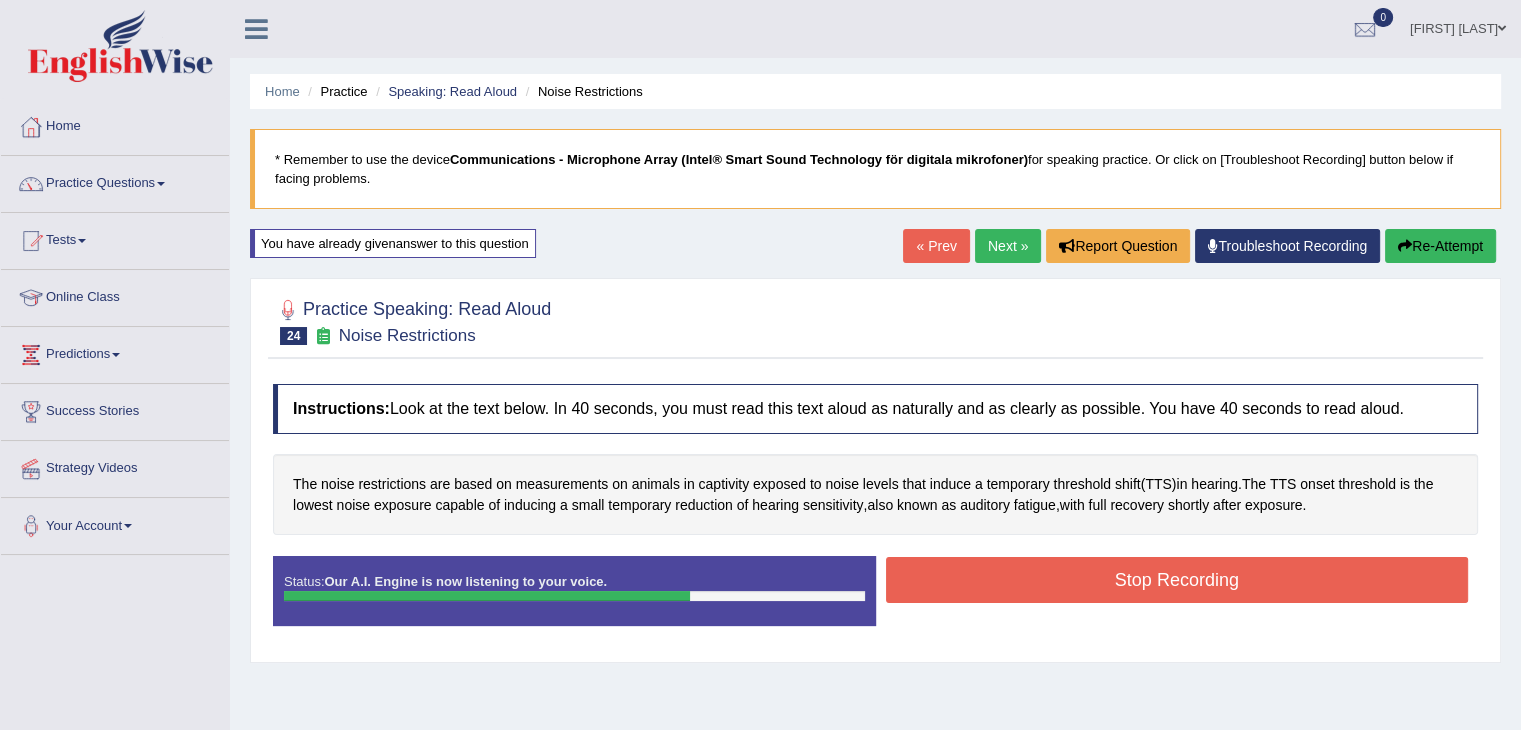 click on "Stop Recording" at bounding box center [1177, 580] 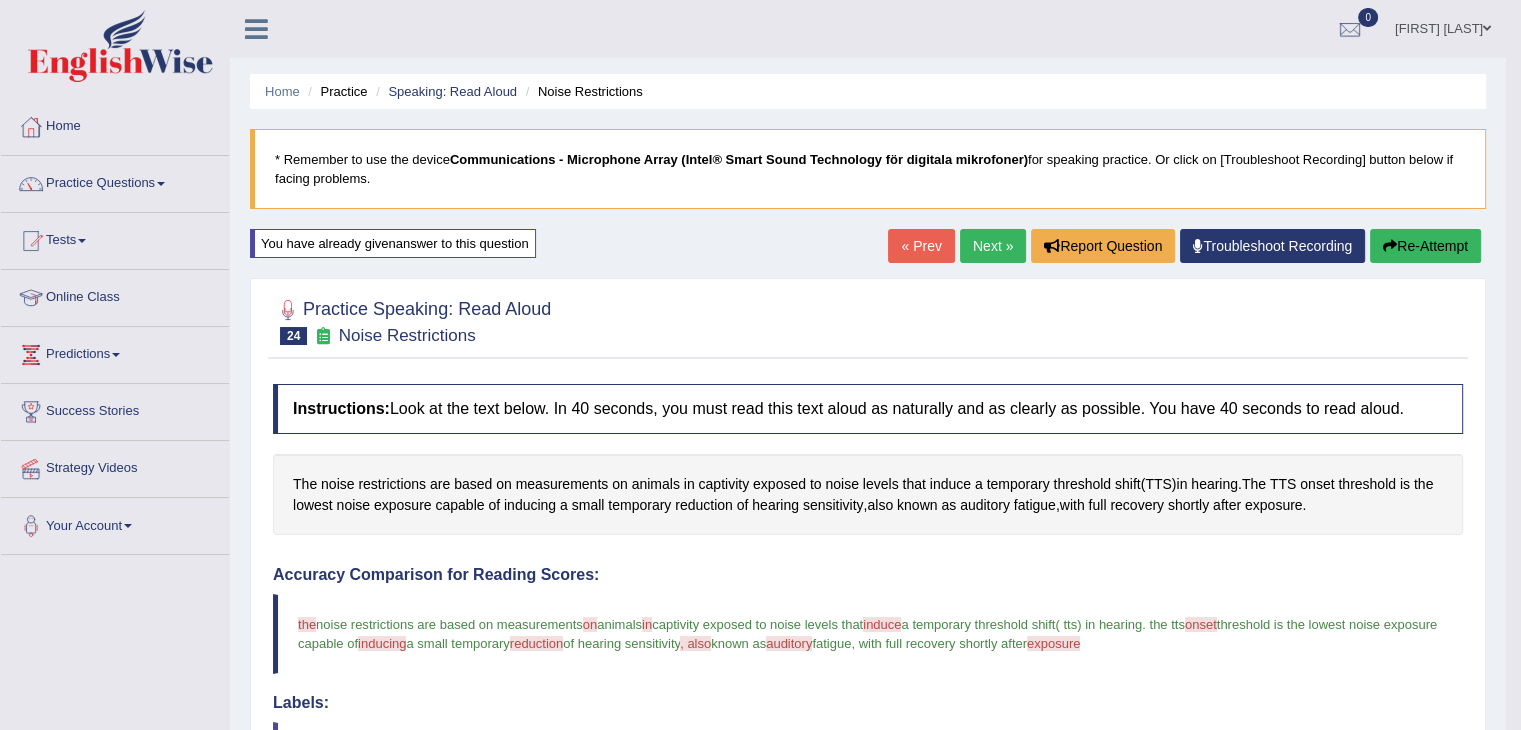 scroll, scrollTop: 604, scrollLeft: 0, axis: vertical 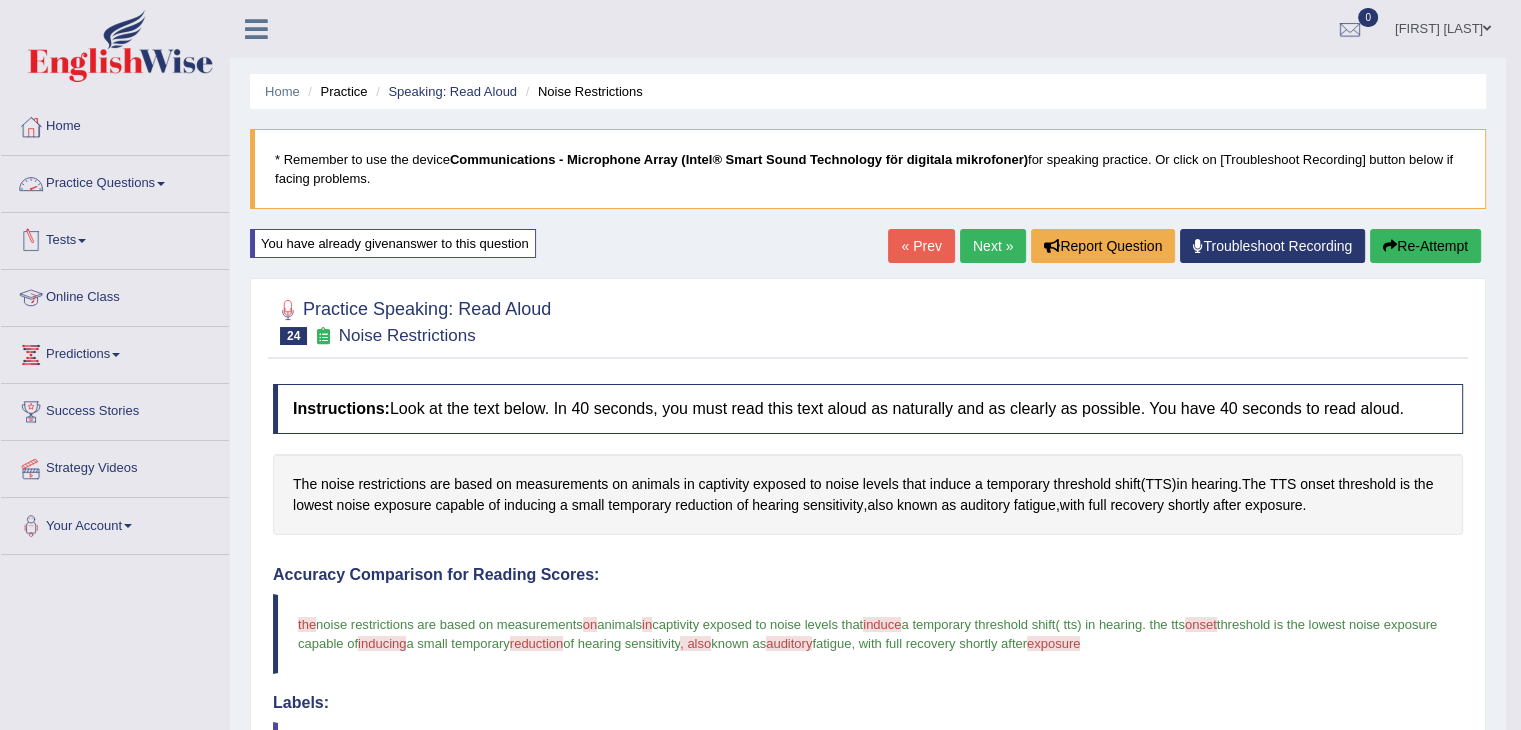 click on "Practice Questions" at bounding box center (115, 181) 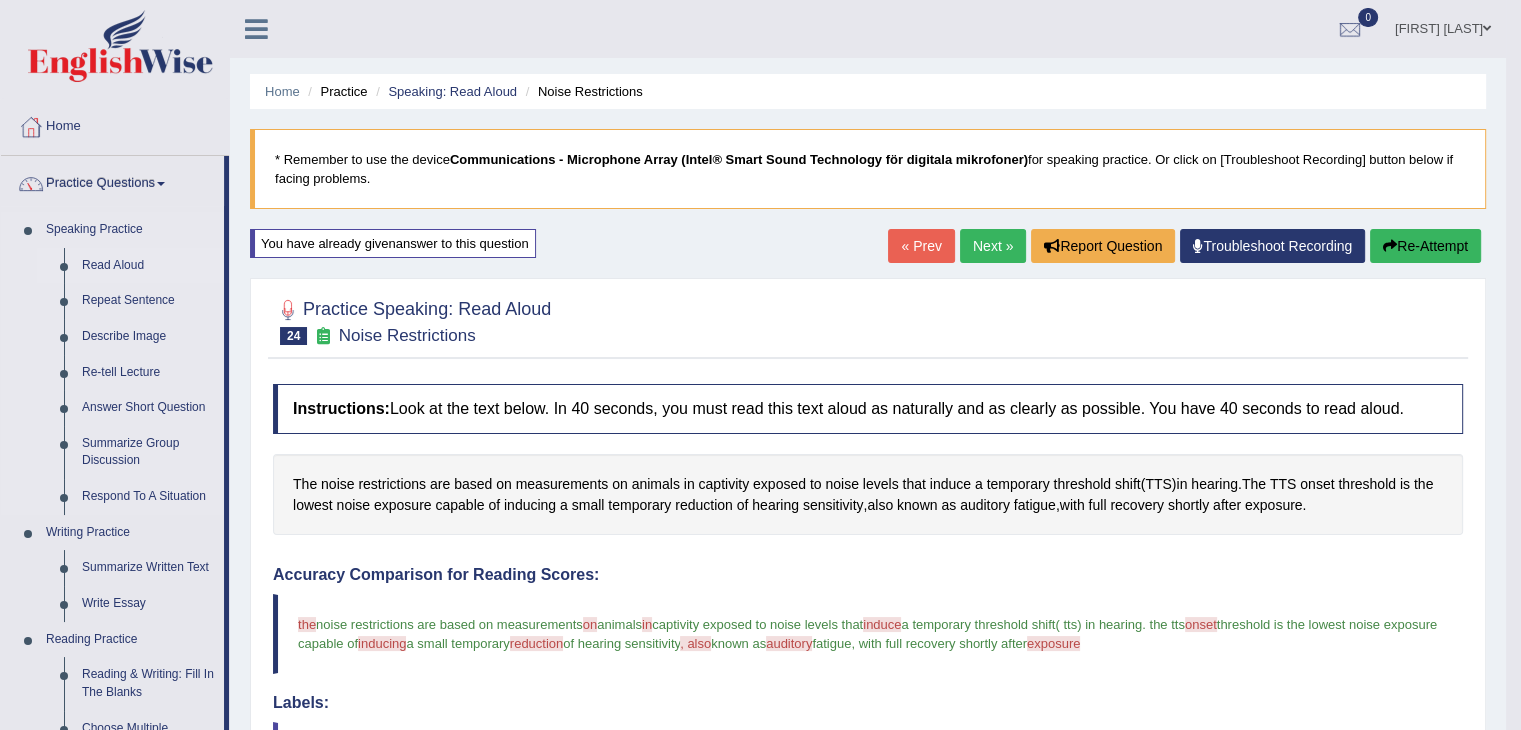 click on "Read Aloud" at bounding box center (148, 266) 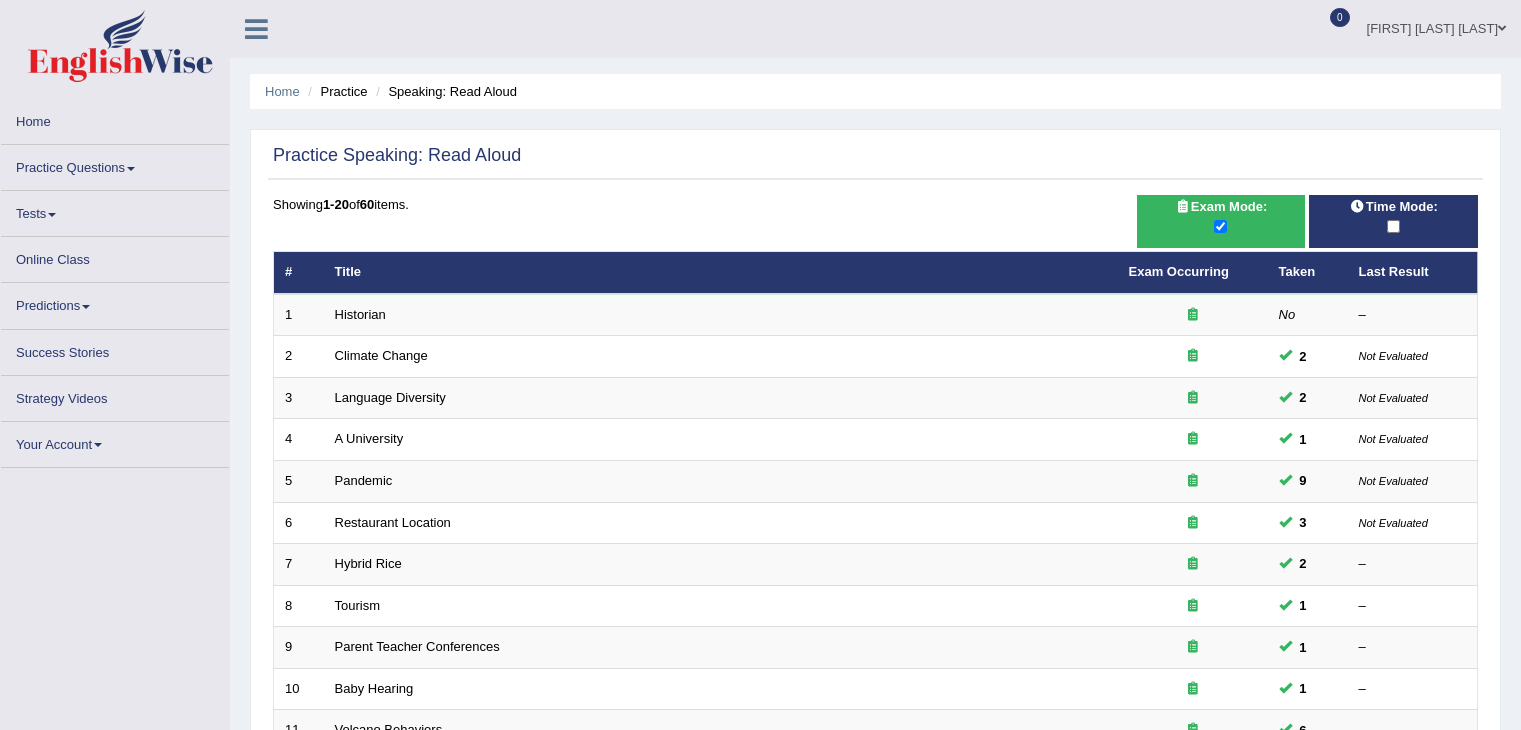 scroll, scrollTop: 0, scrollLeft: 0, axis: both 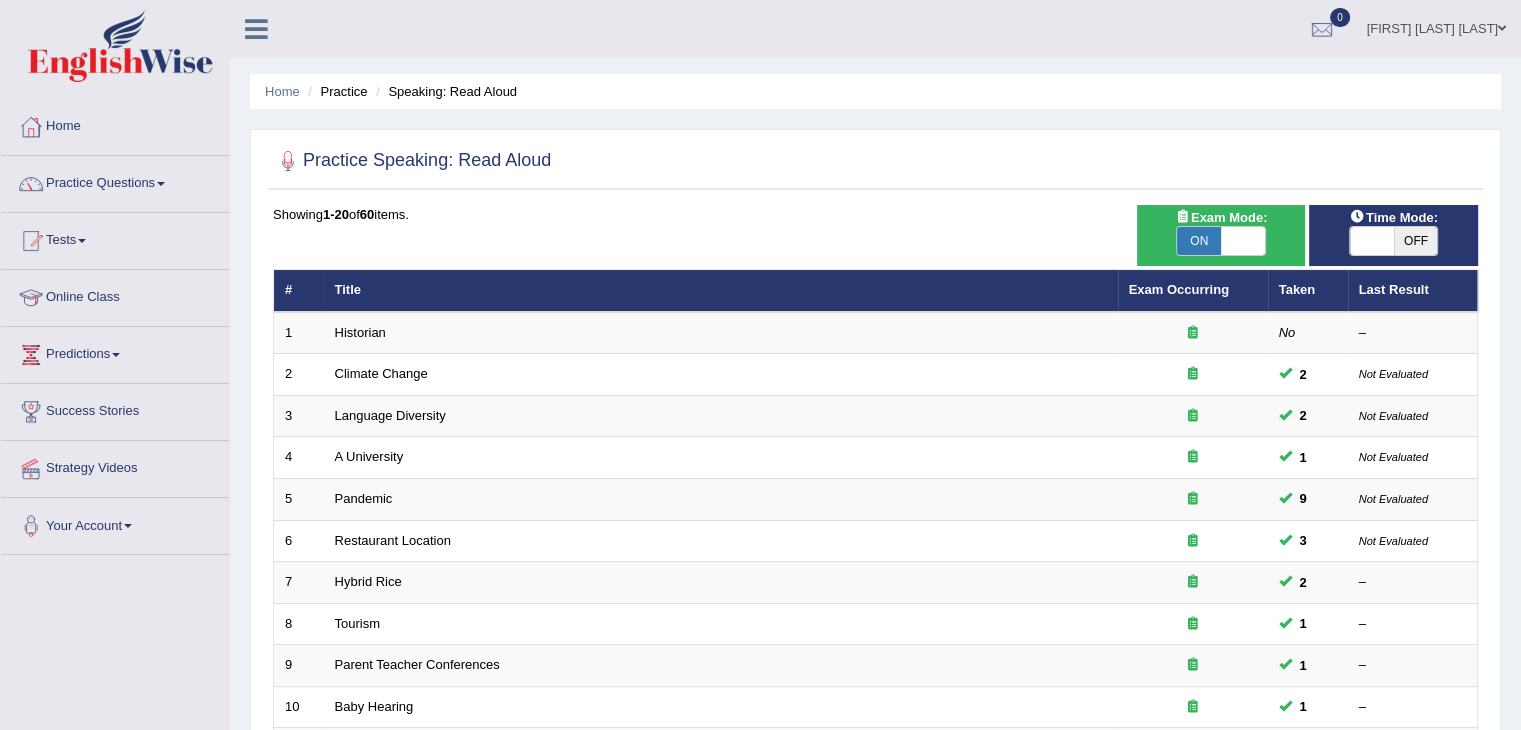 click on "Toggle navigation
Home
Practice Questions   Speaking Practice Read Aloud
Repeat Sentence
Describe Image
Re-tell Lecture
Answer Short Question
Summarize Group Discussion
Respond To A Situation
Writing Practice  Summarize Written Text
Write Essay
Reading Practice  Reading & Writing: Fill In The Blanks
Choose Multiple Answers
Re-order Paragraphs
Fill In The Blanks
Choose Single Answer
Listening Practice  Summarize Spoken Text
Highlight Incorrect Words
Highlight Correct Summary
Select Missing Word
Choose Single Answer
Choose Multiple Answers
Fill In The Blanks
Write From Dictation
Pronunciation
Tests
Take Mock Test" at bounding box center [760, 365] 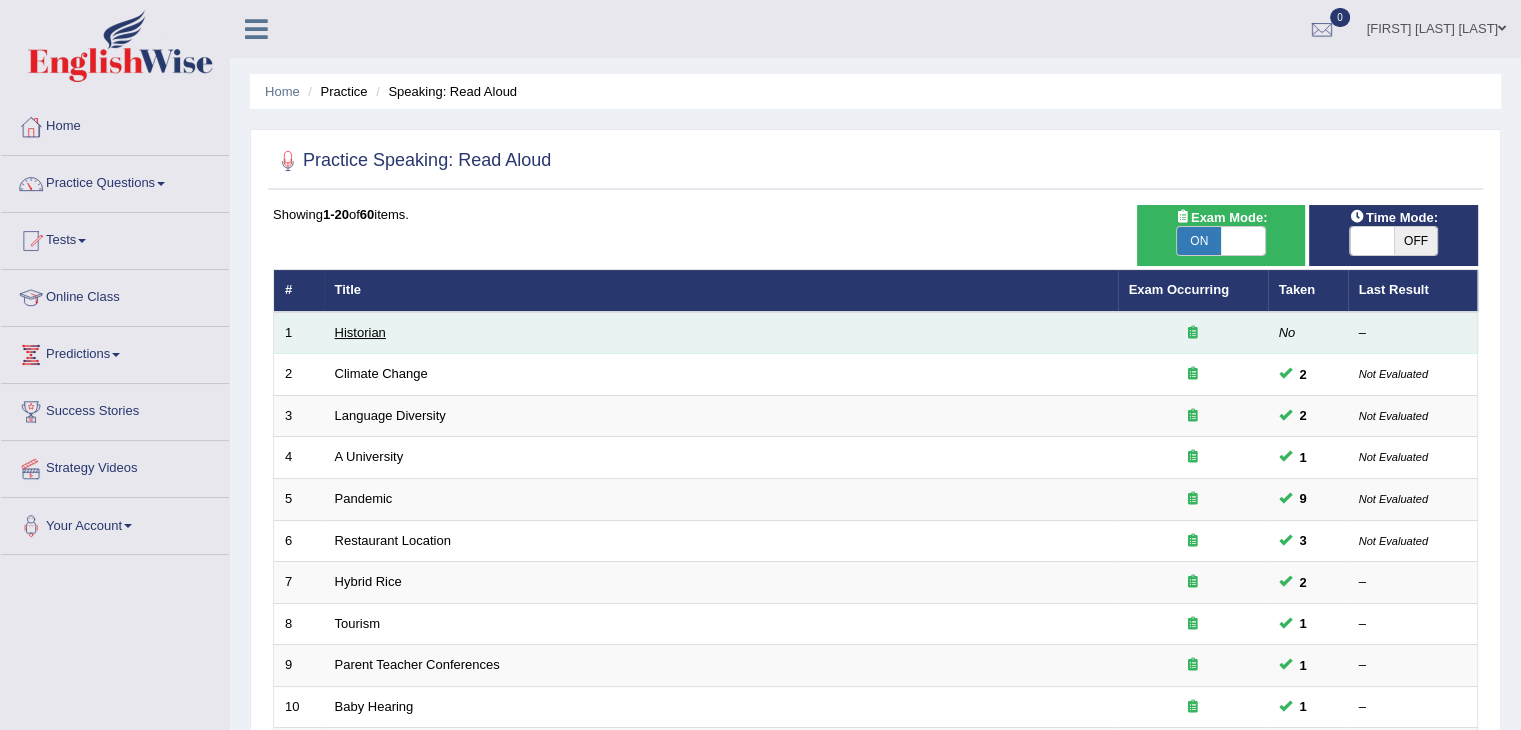 click on "Historian" at bounding box center (360, 332) 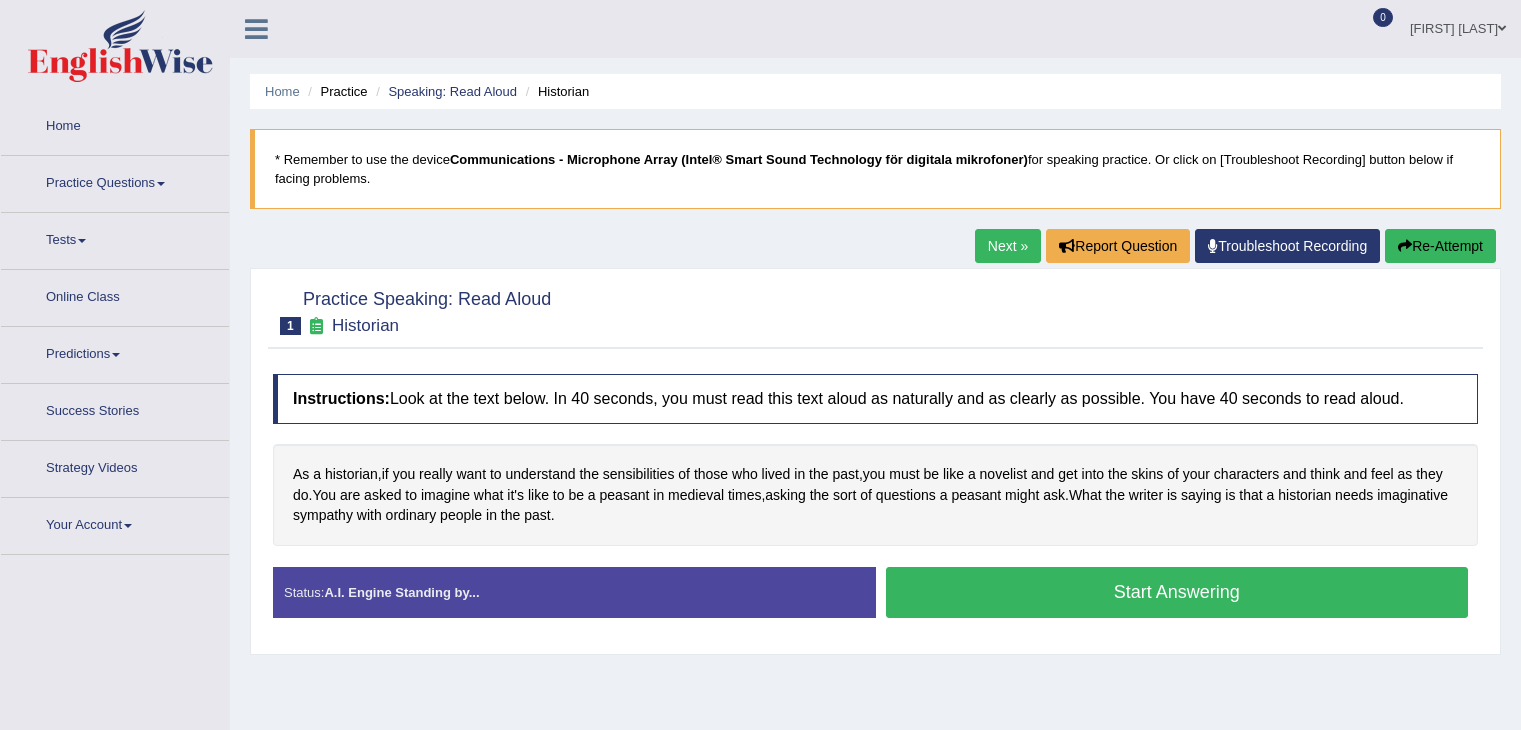 scroll, scrollTop: 0, scrollLeft: 0, axis: both 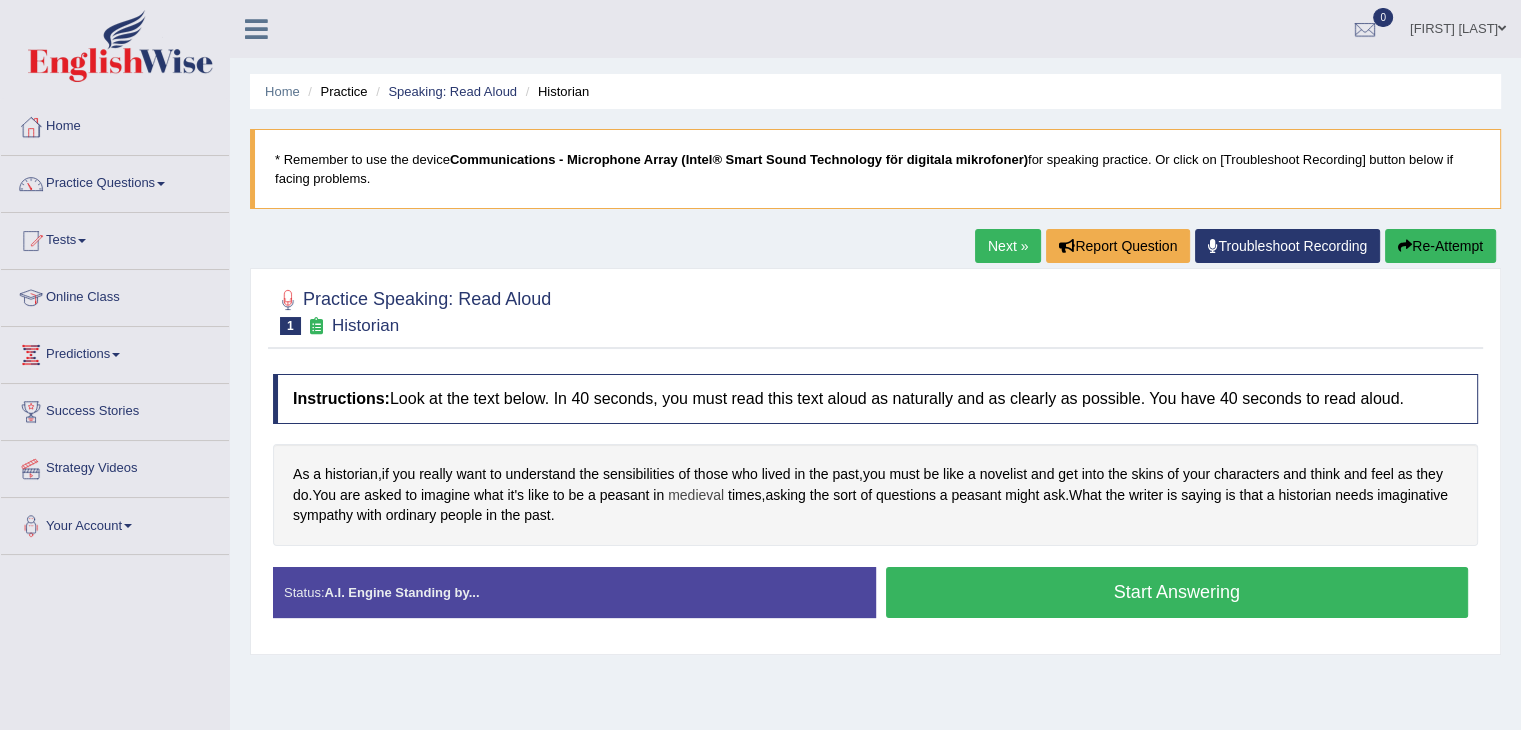 click on "medieval" at bounding box center [696, 495] 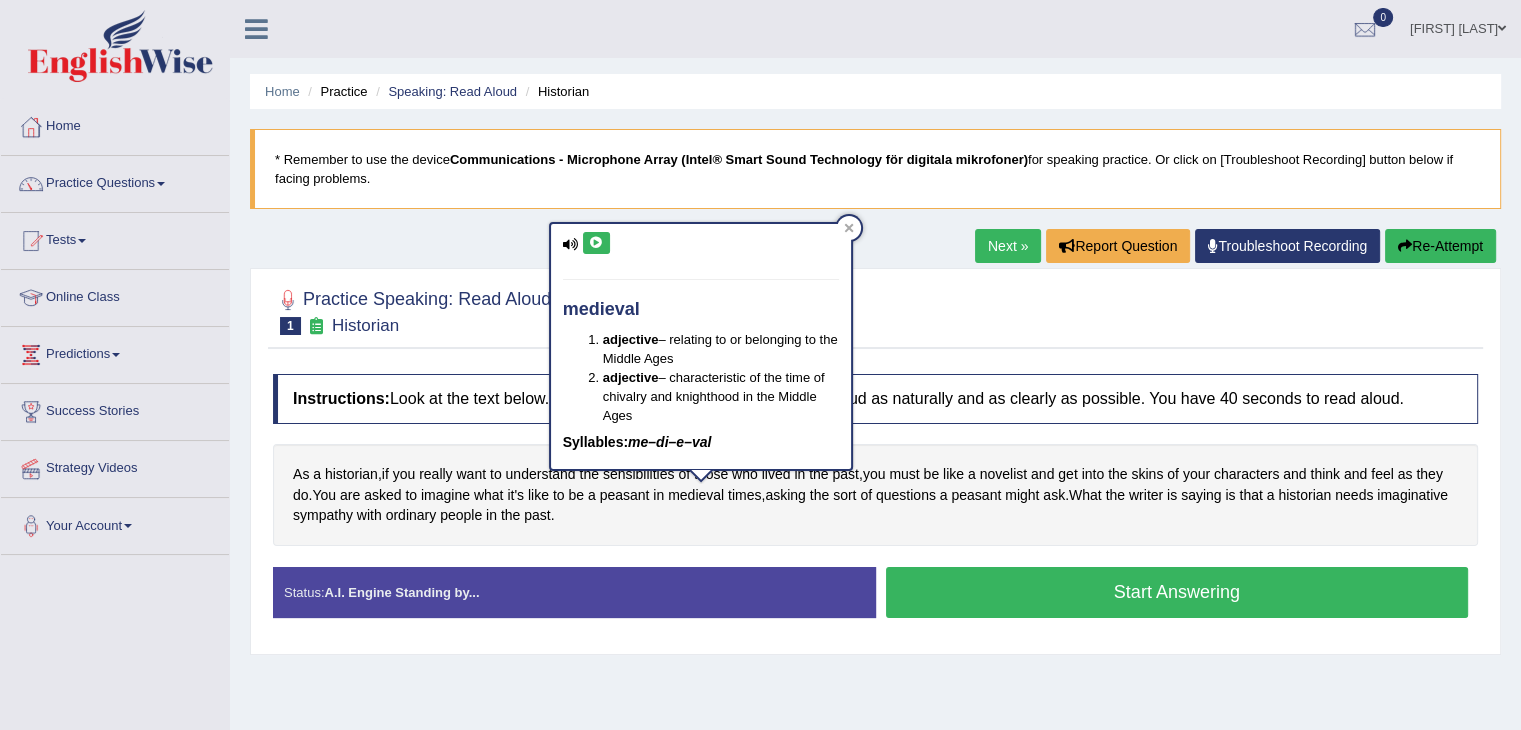 click at bounding box center [596, 243] 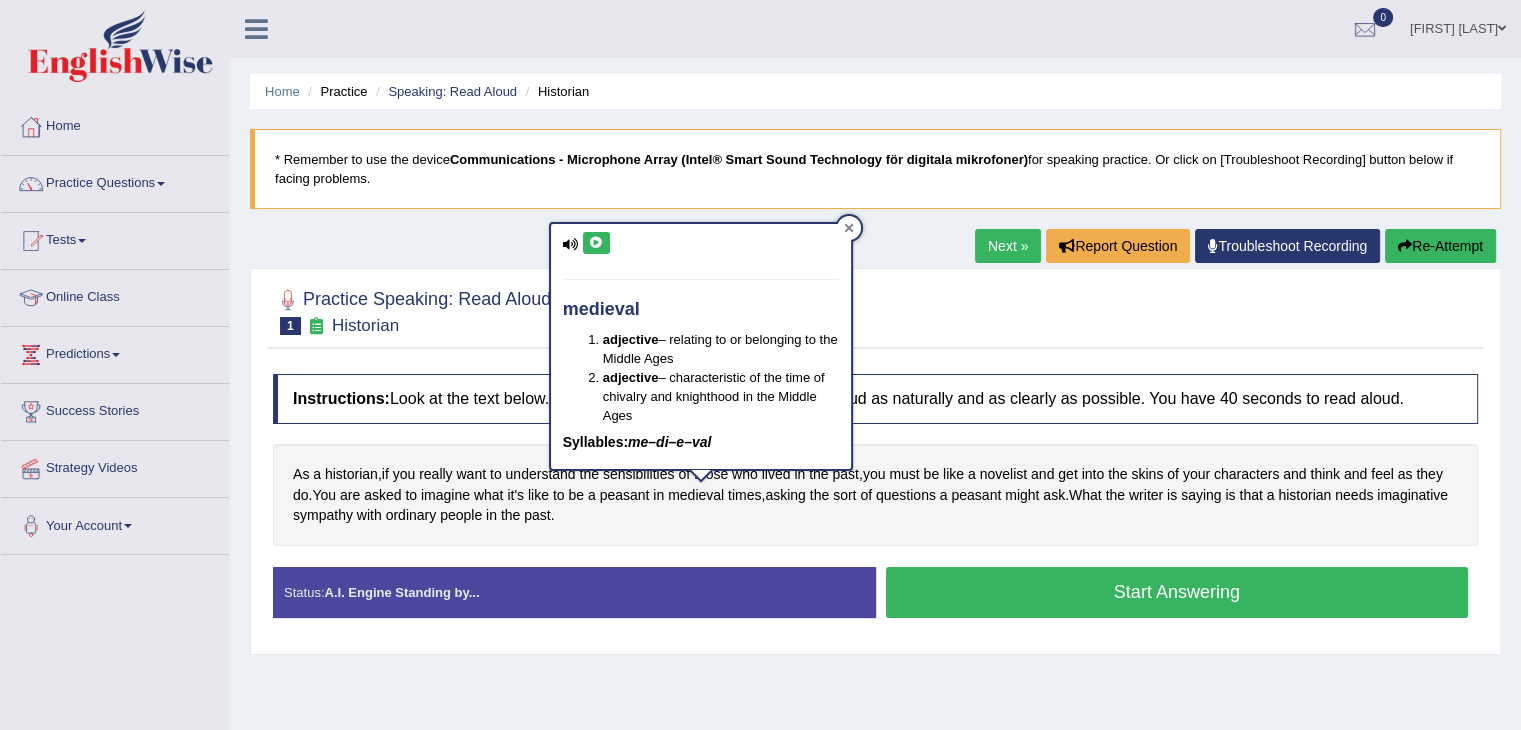 click 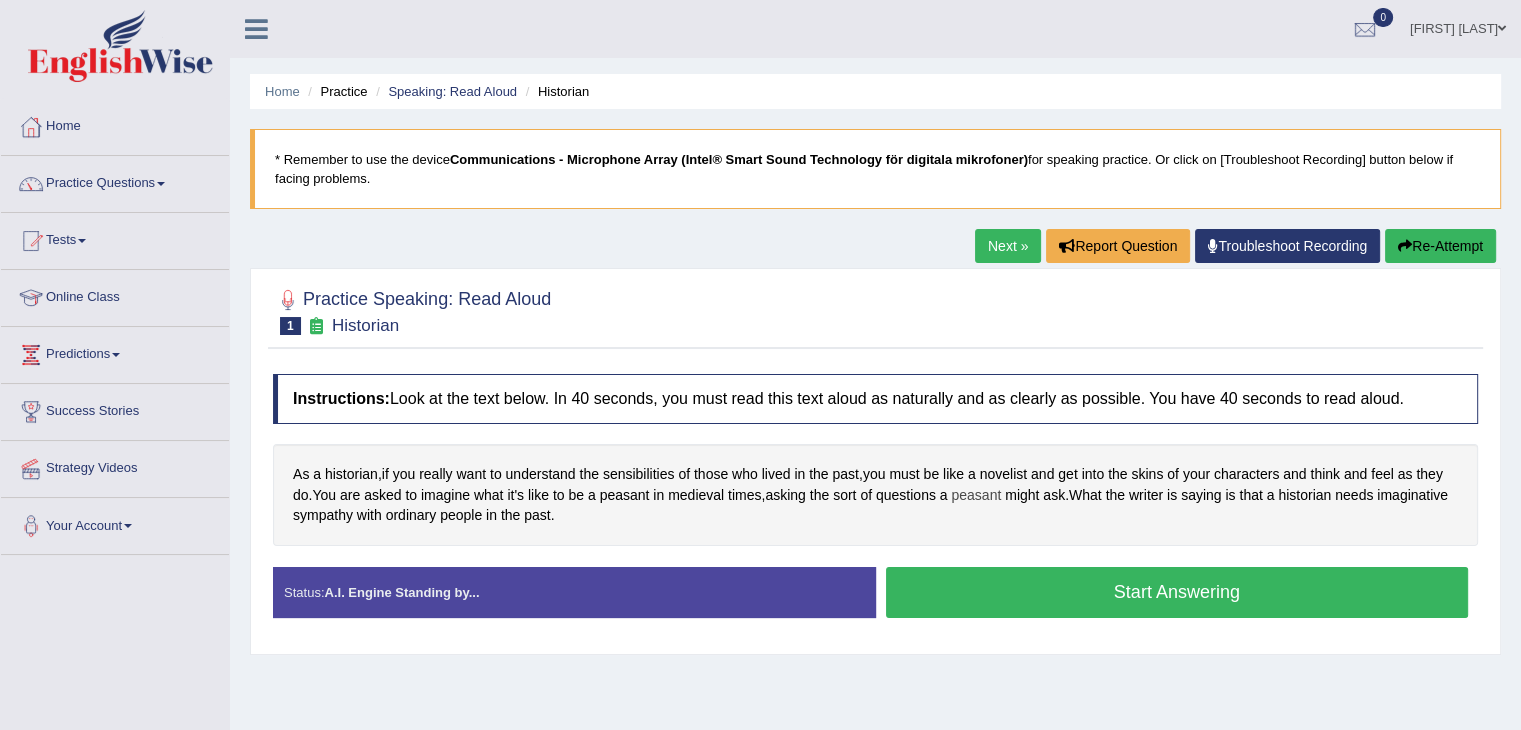 click on "peasant" at bounding box center [976, 495] 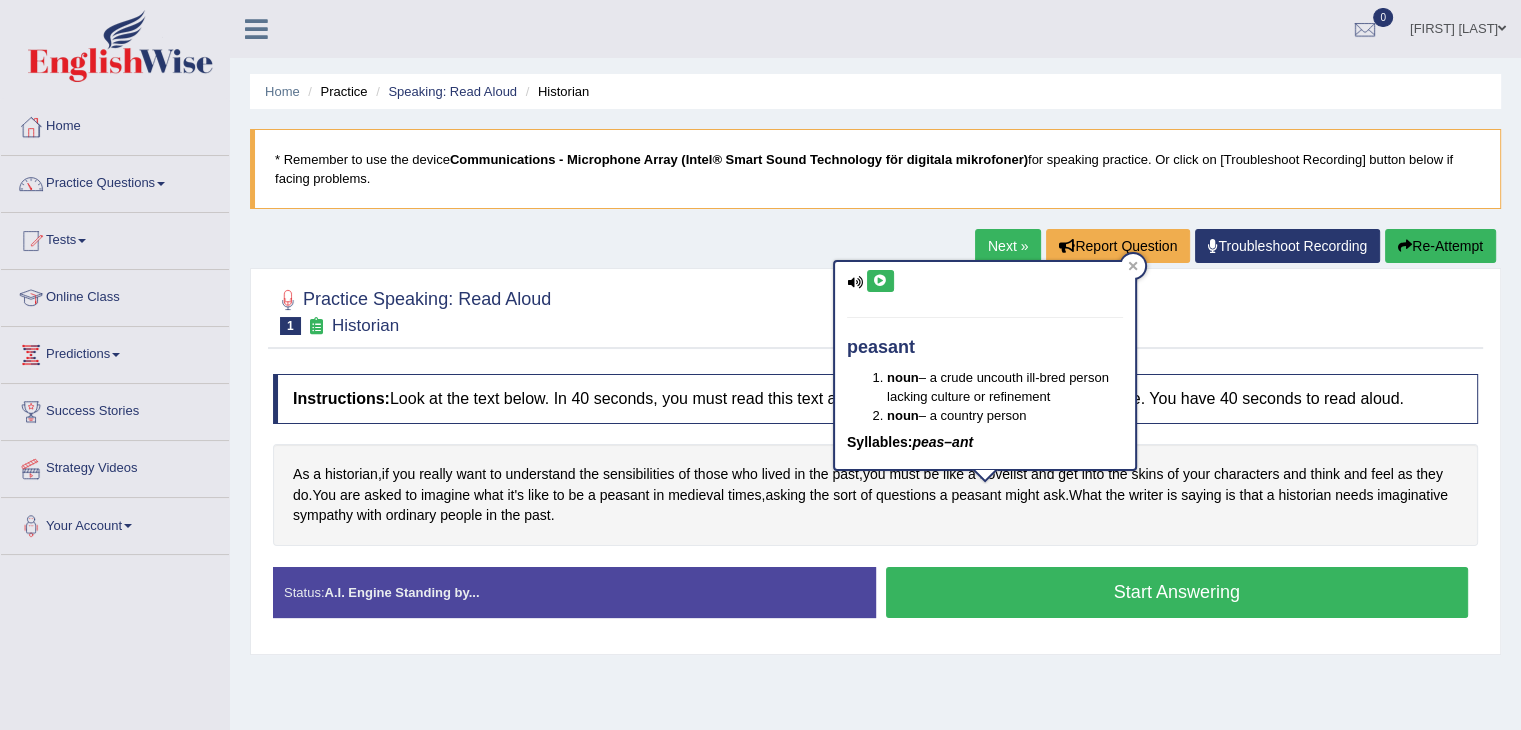 click at bounding box center [880, 281] 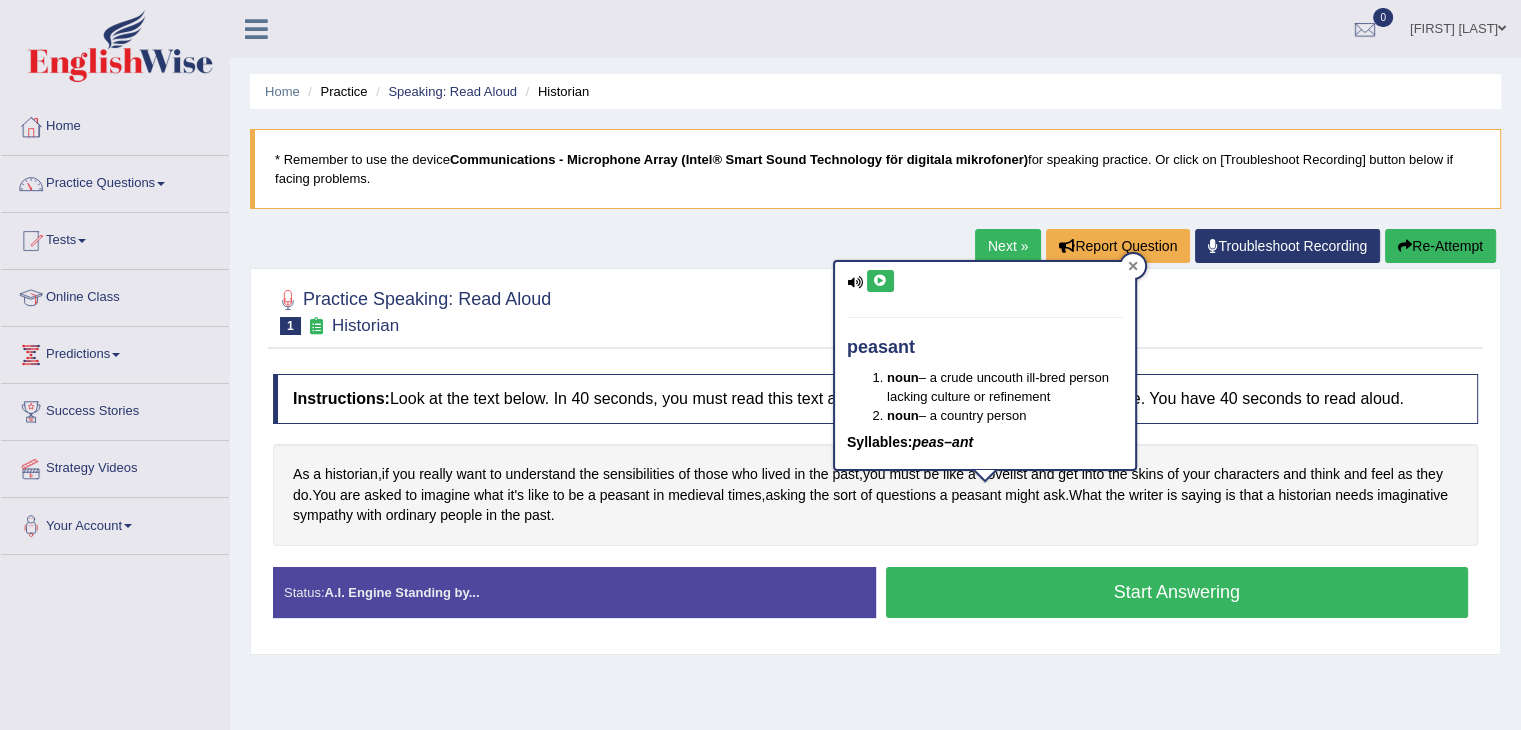 click 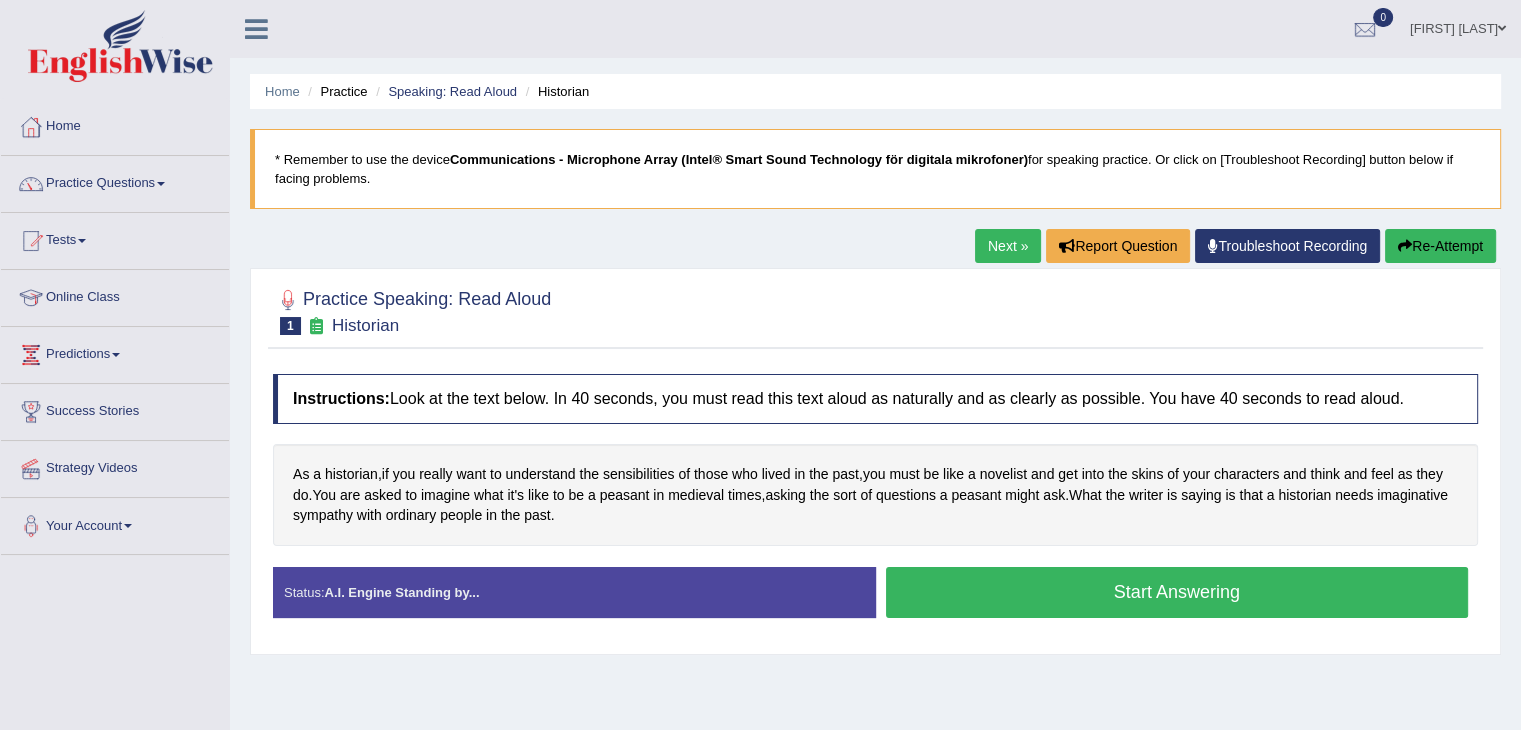 click on "Start Answering" at bounding box center [1177, 592] 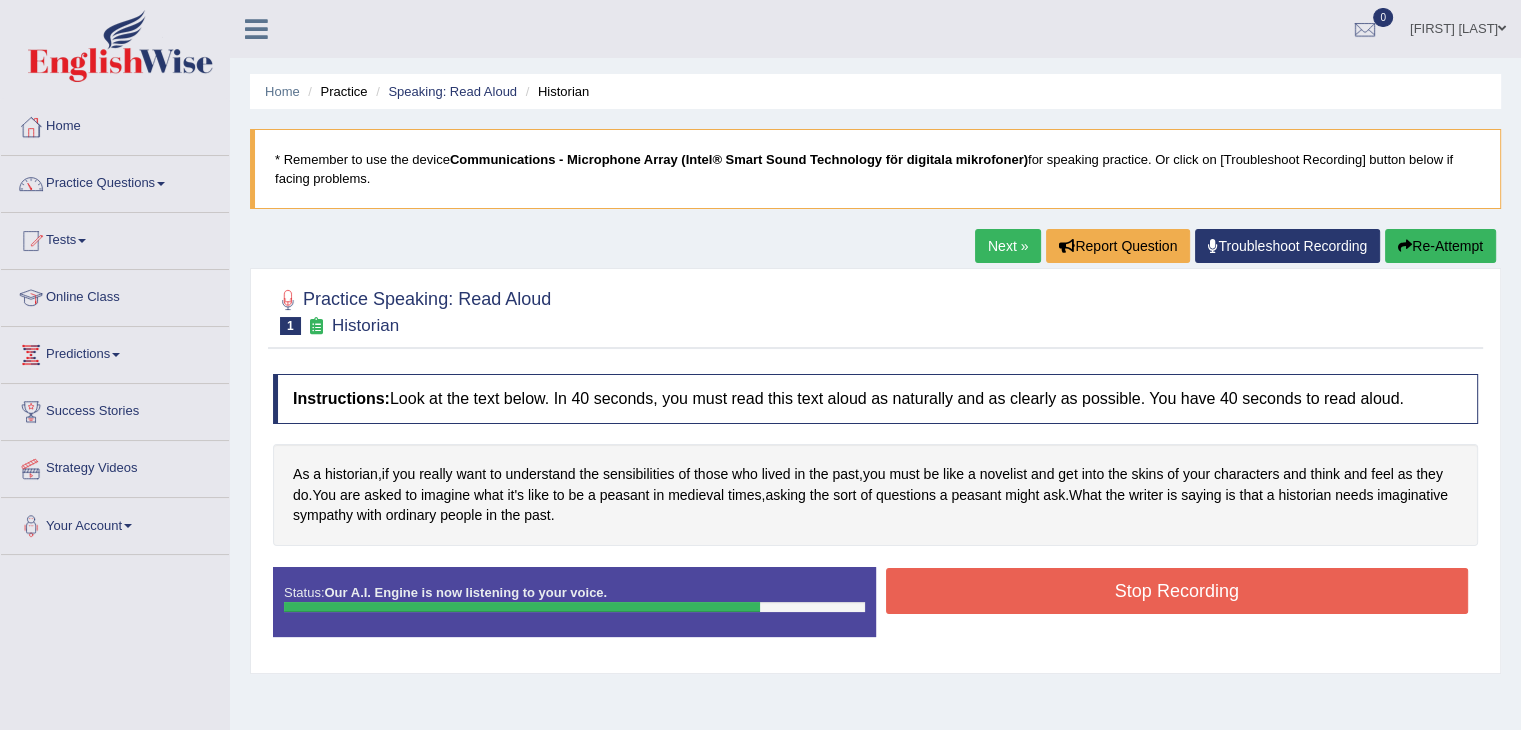 click on "Stop Recording" at bounding box center [1177, 591] 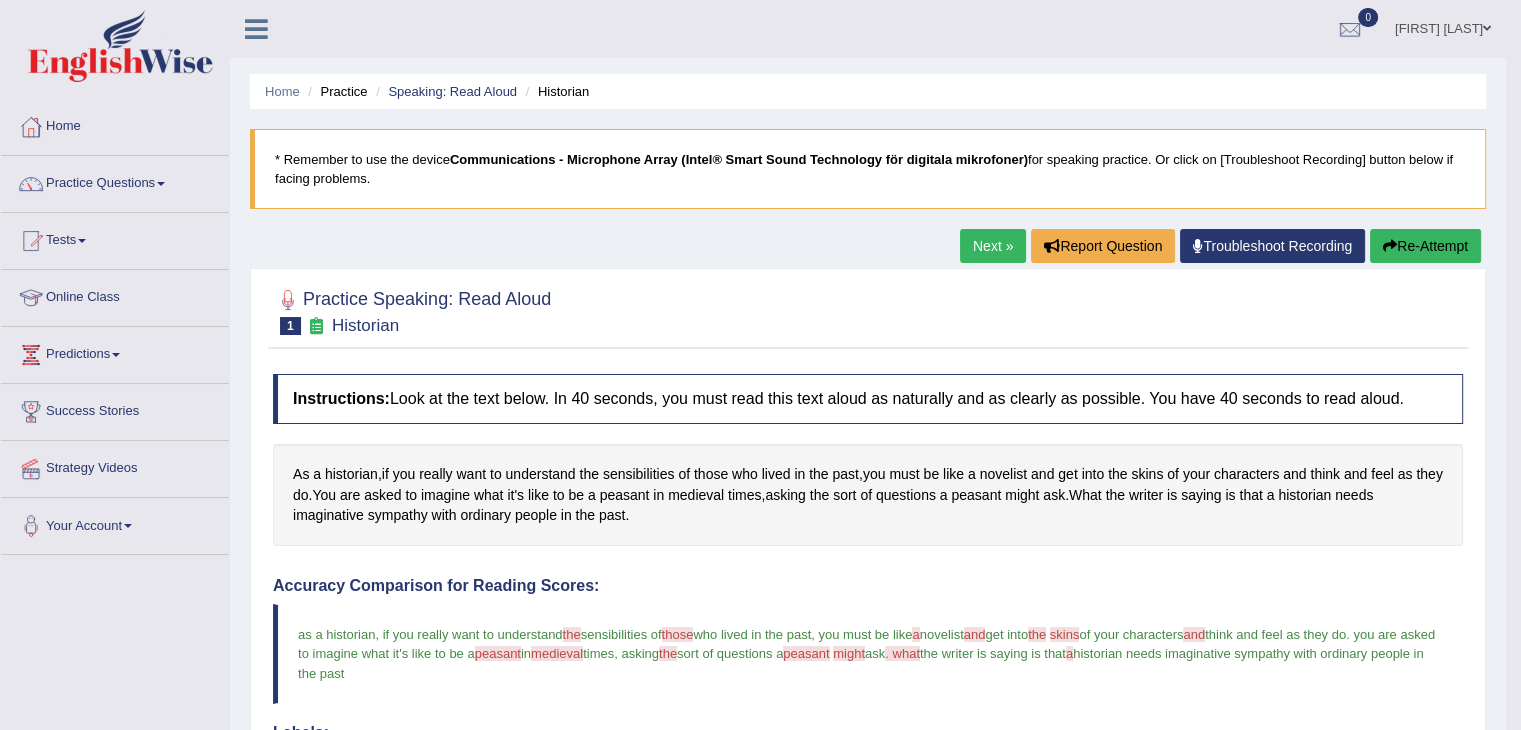 scroll, scrollTop: 634, scrollLeft: 0, axis: vertical 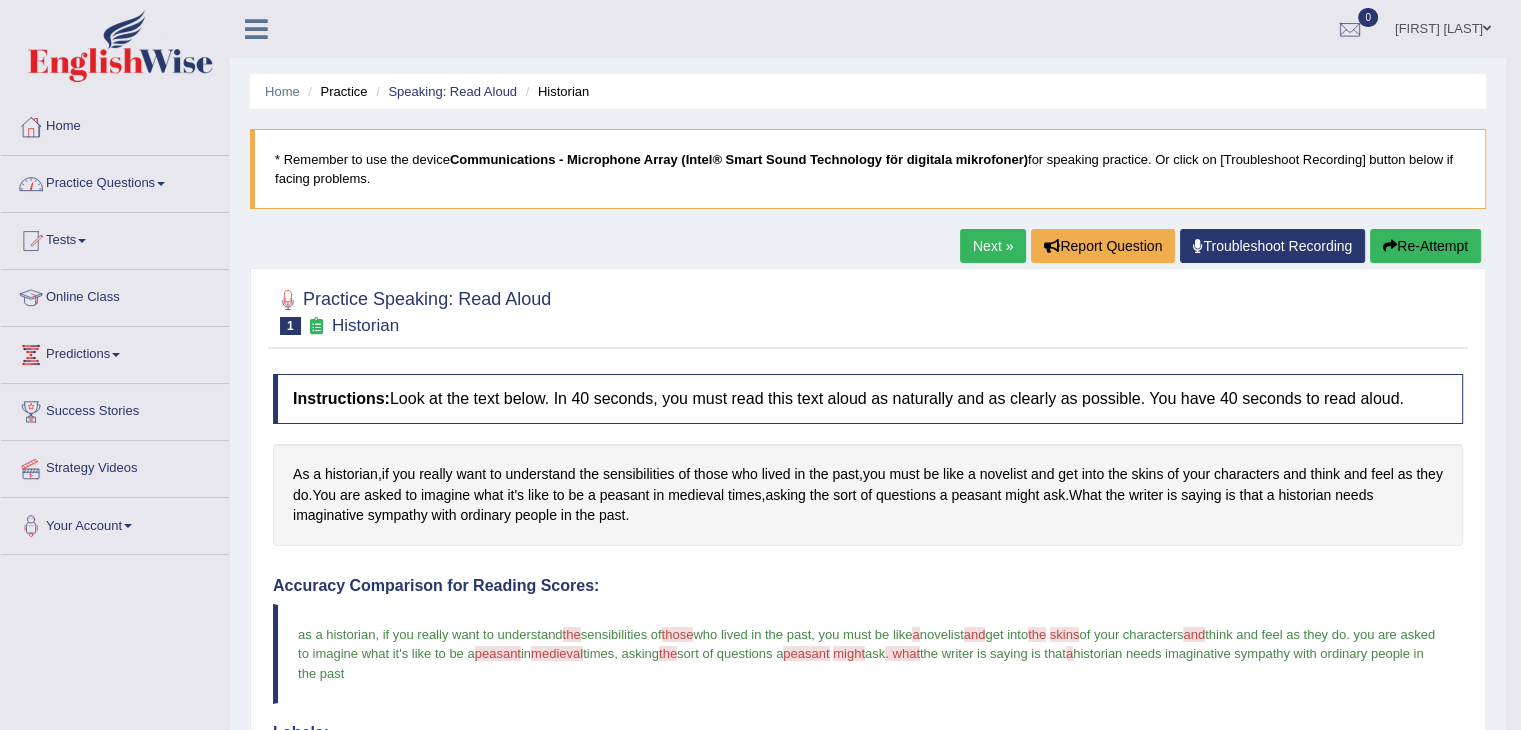 click on "Home" at bounding box center [115, 124] 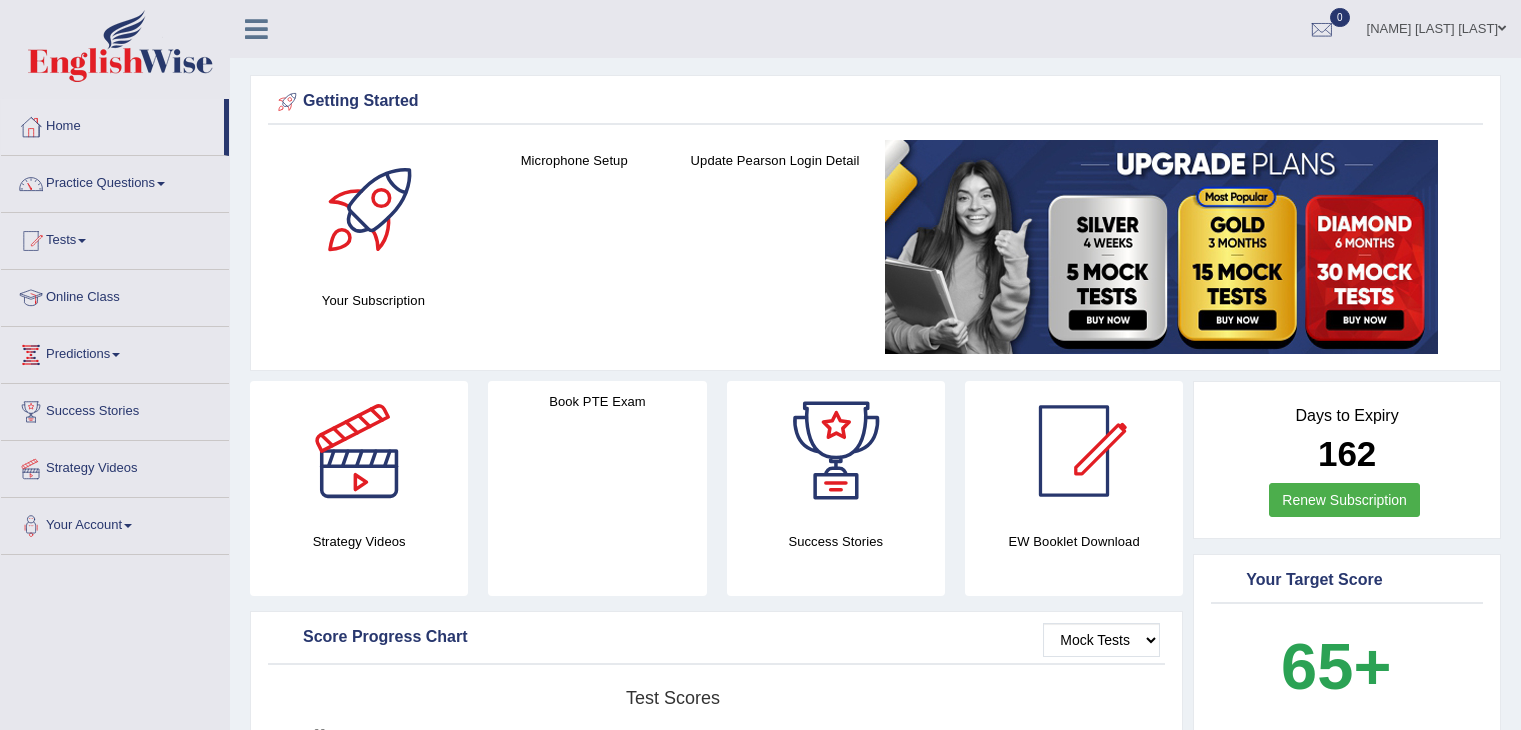 scroll, scrollTop: 0, scrollLeft: 0, axis: both 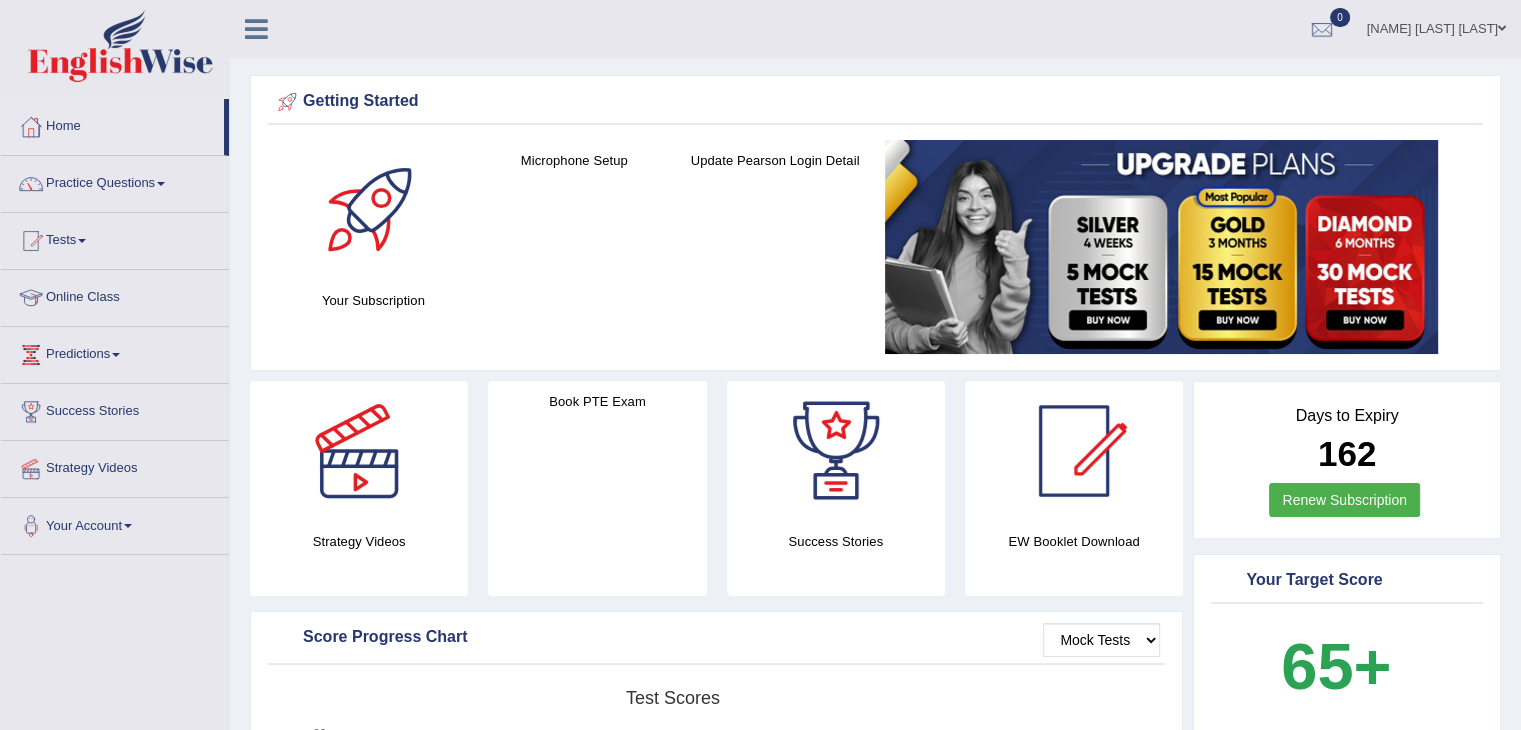 click on "Practice Questions" at bounding box center [115, 181] 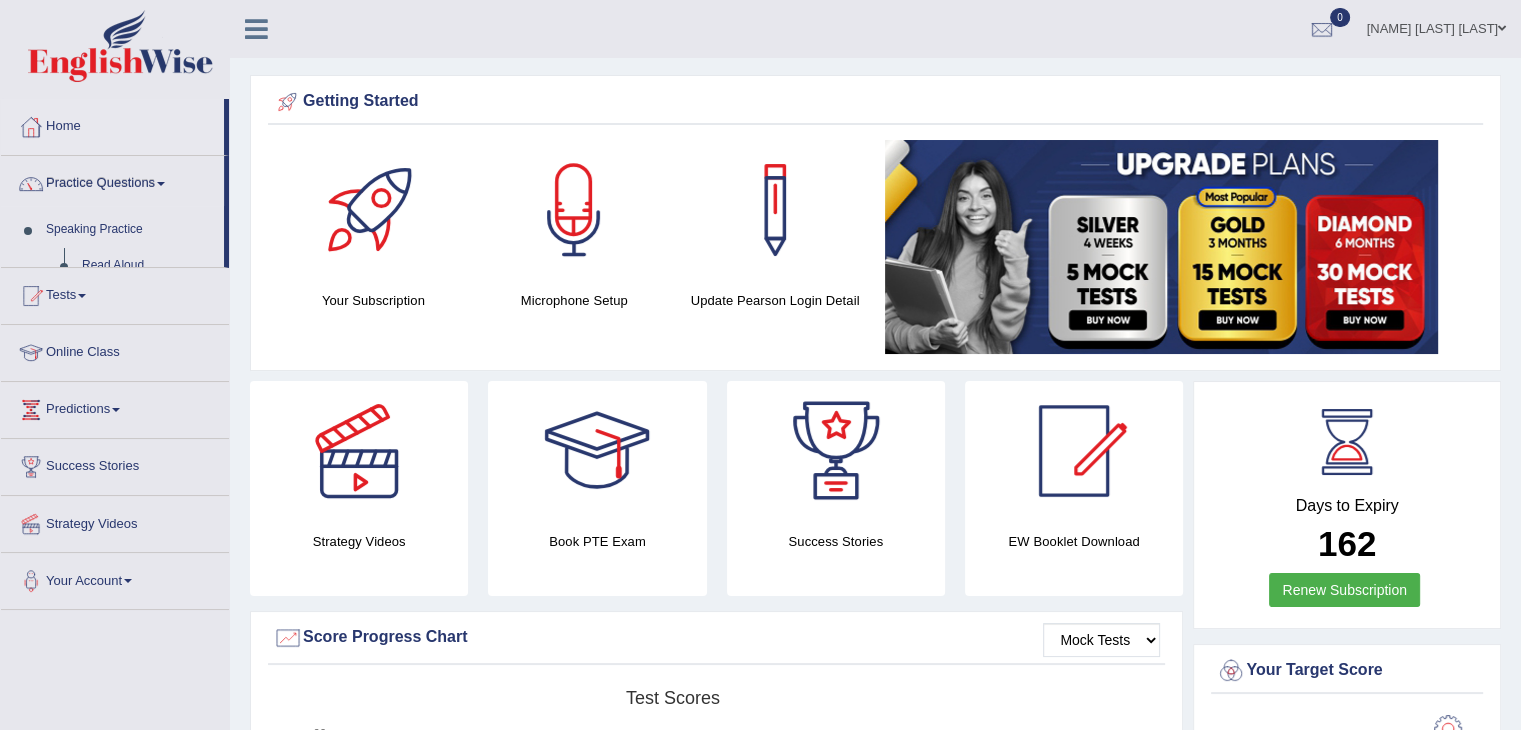 scroll, scrollTop: 0, scrollLeft: 0, axis: both 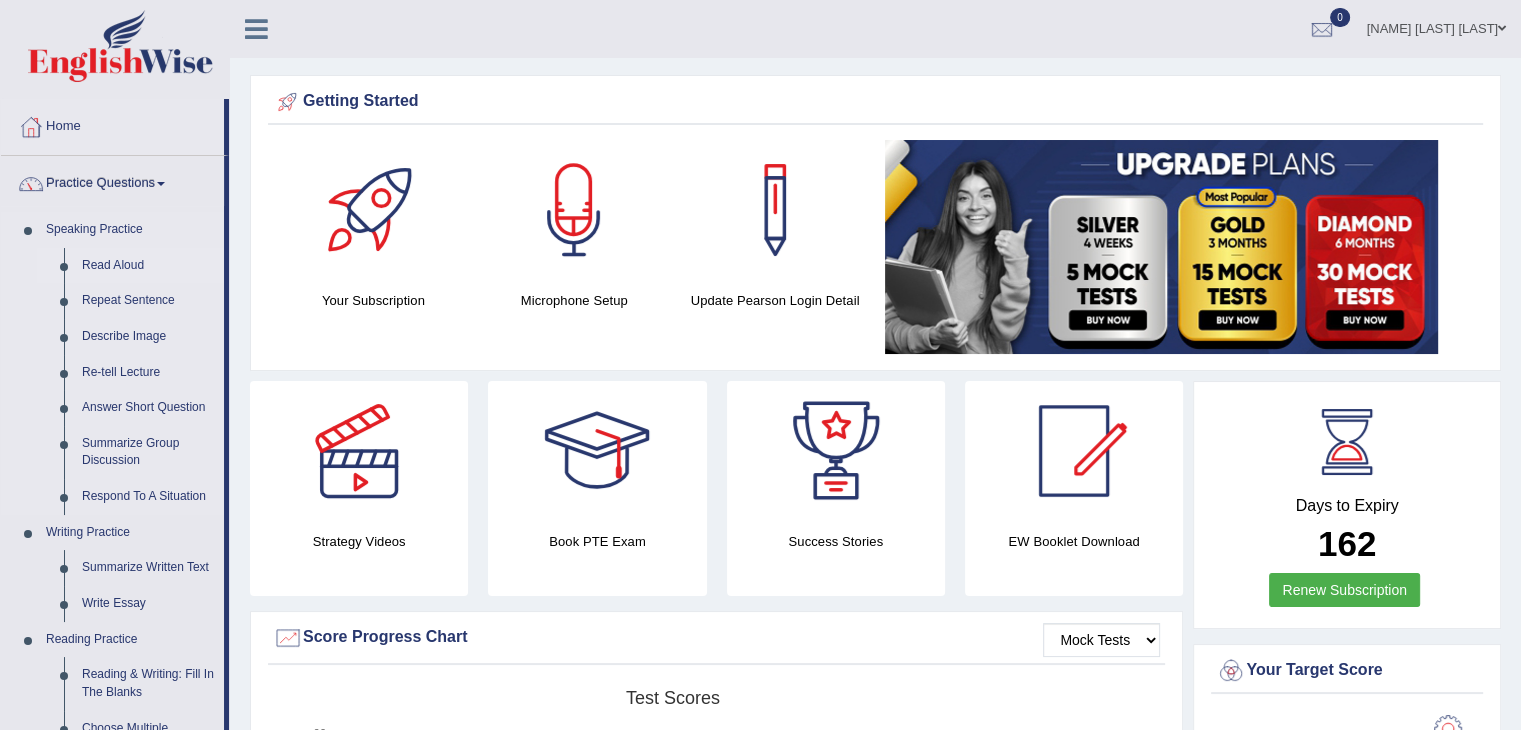 click on "Read Aloud" at bounding box center (148, 266) 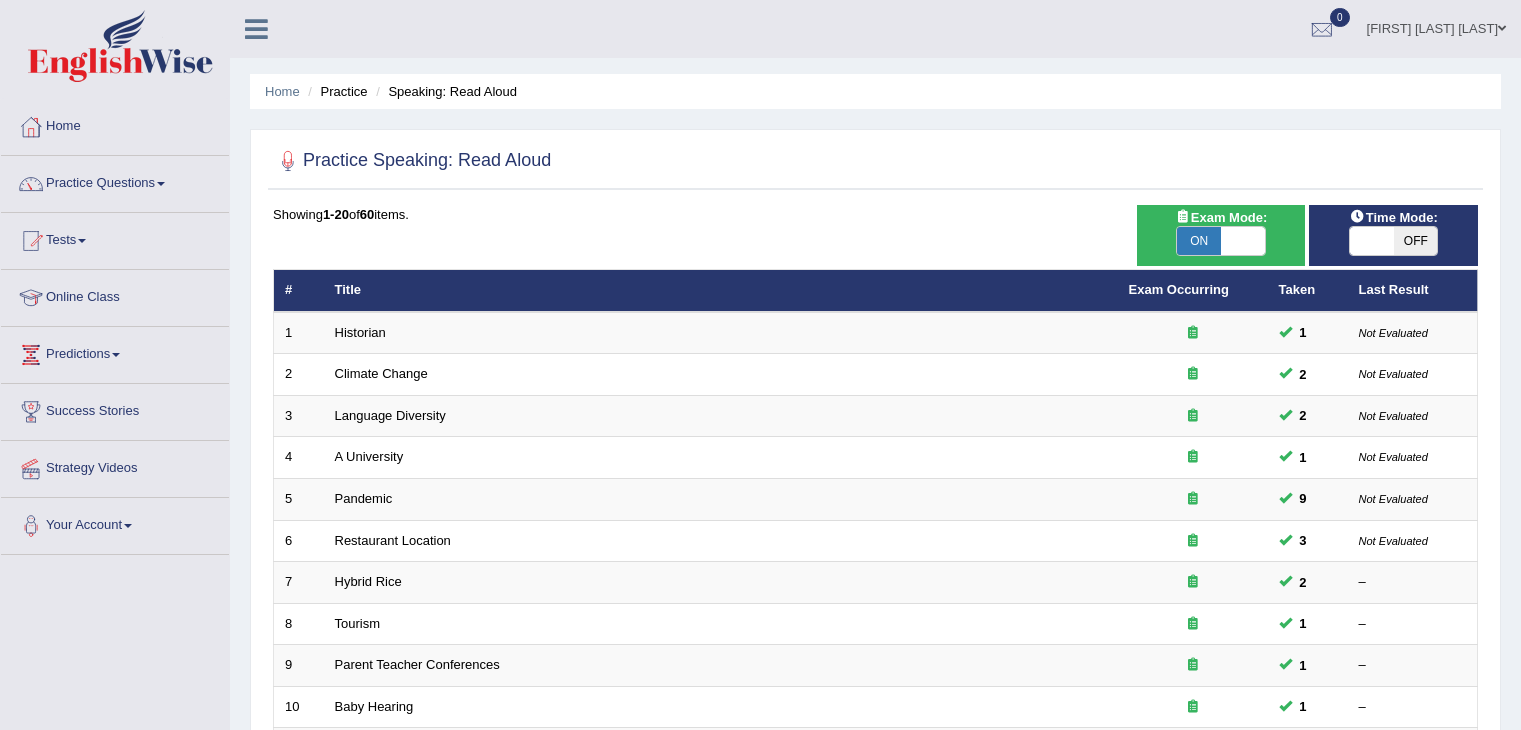 scroll, scrollTop: 0, scrollLeft: 0, axis: both 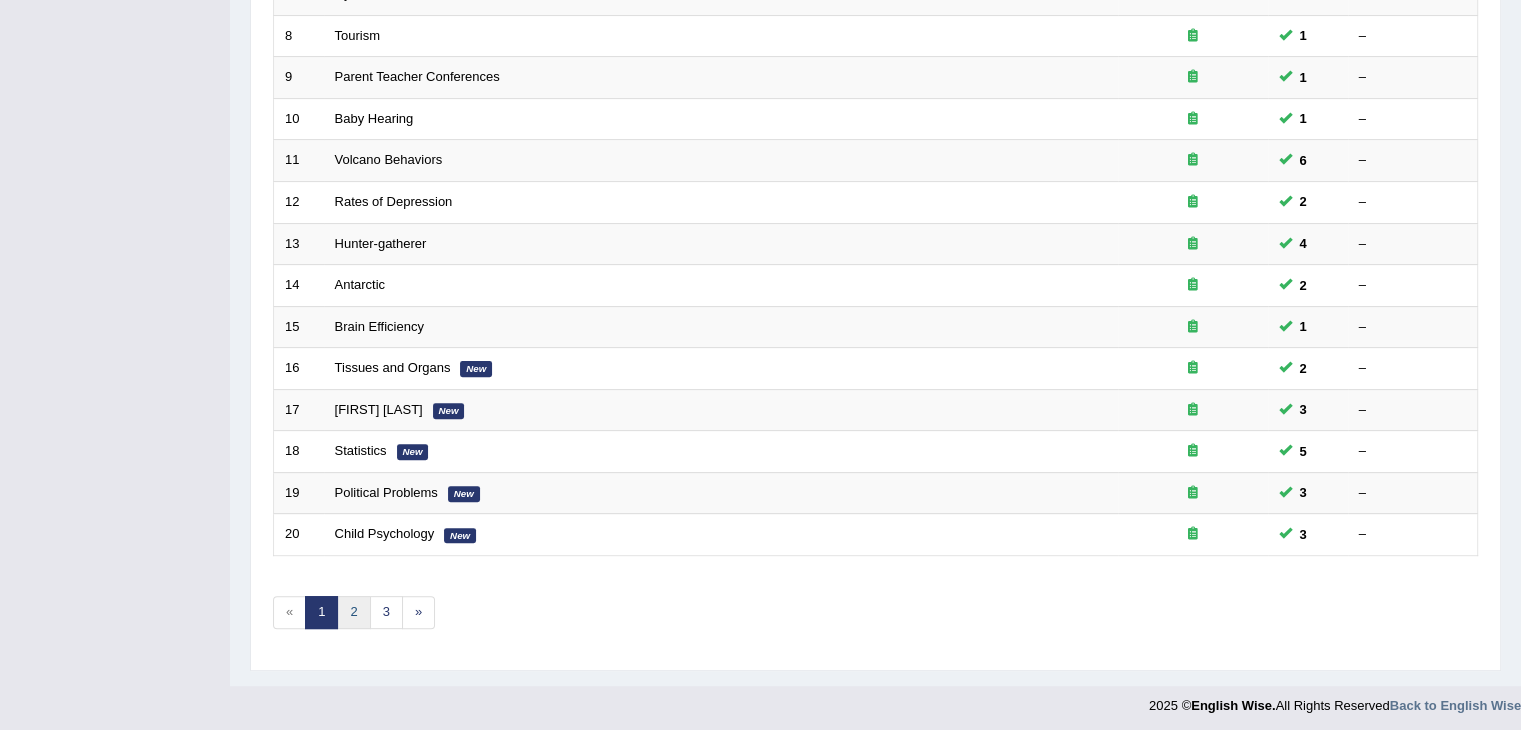click on "2" at bounding box center (353, 612) 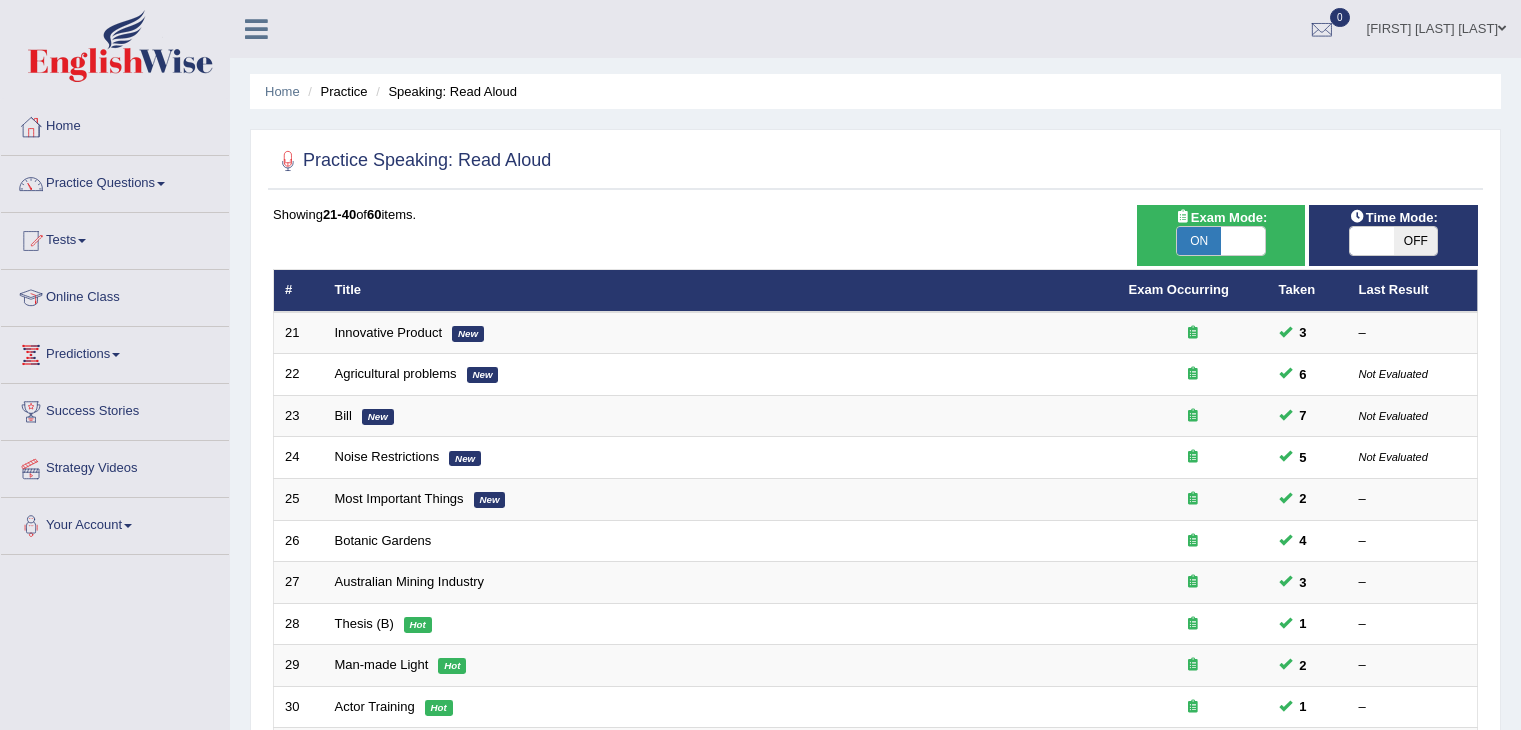 scroll, scrollTop: 0, scrollLeft: 0, axis: both 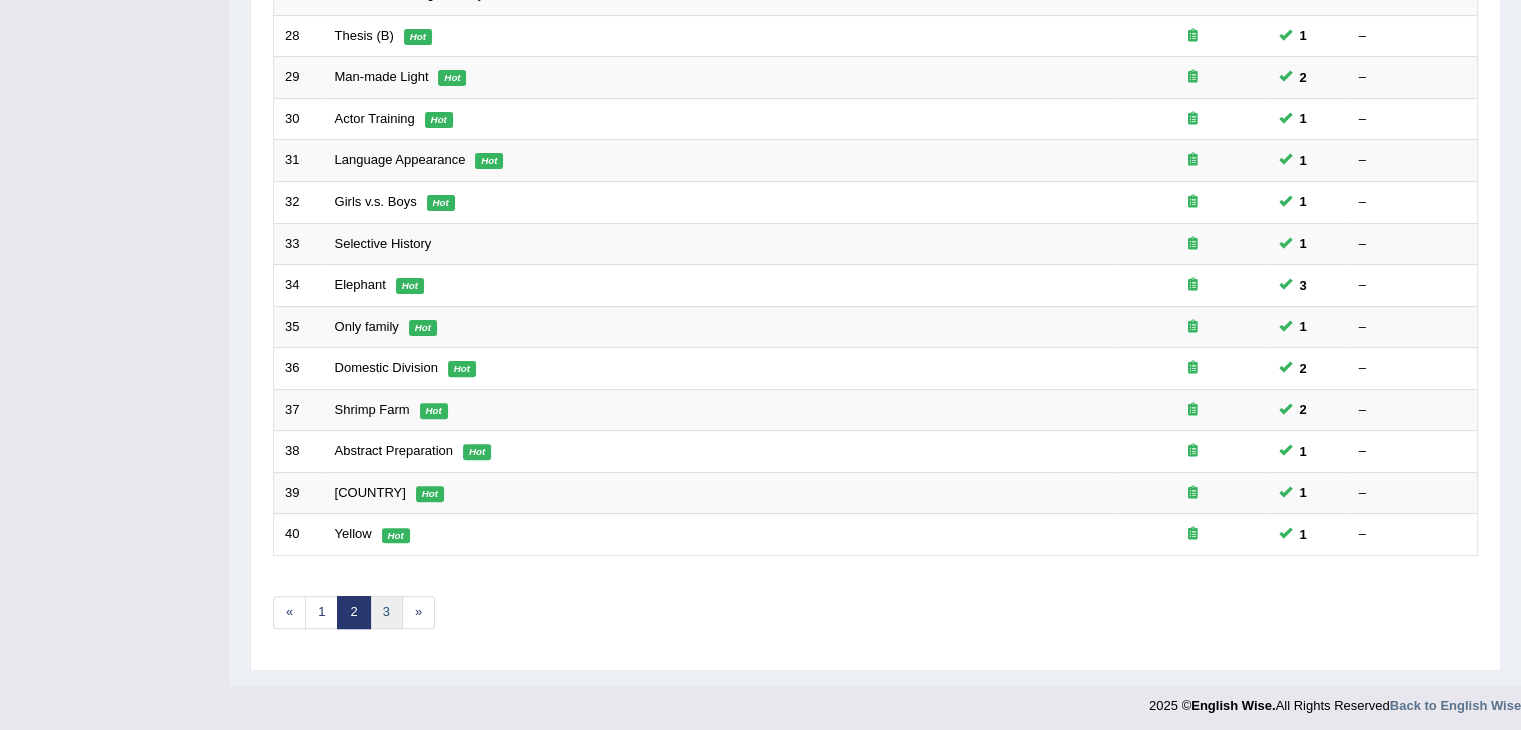click on "3" at bounding box center [386, 612] 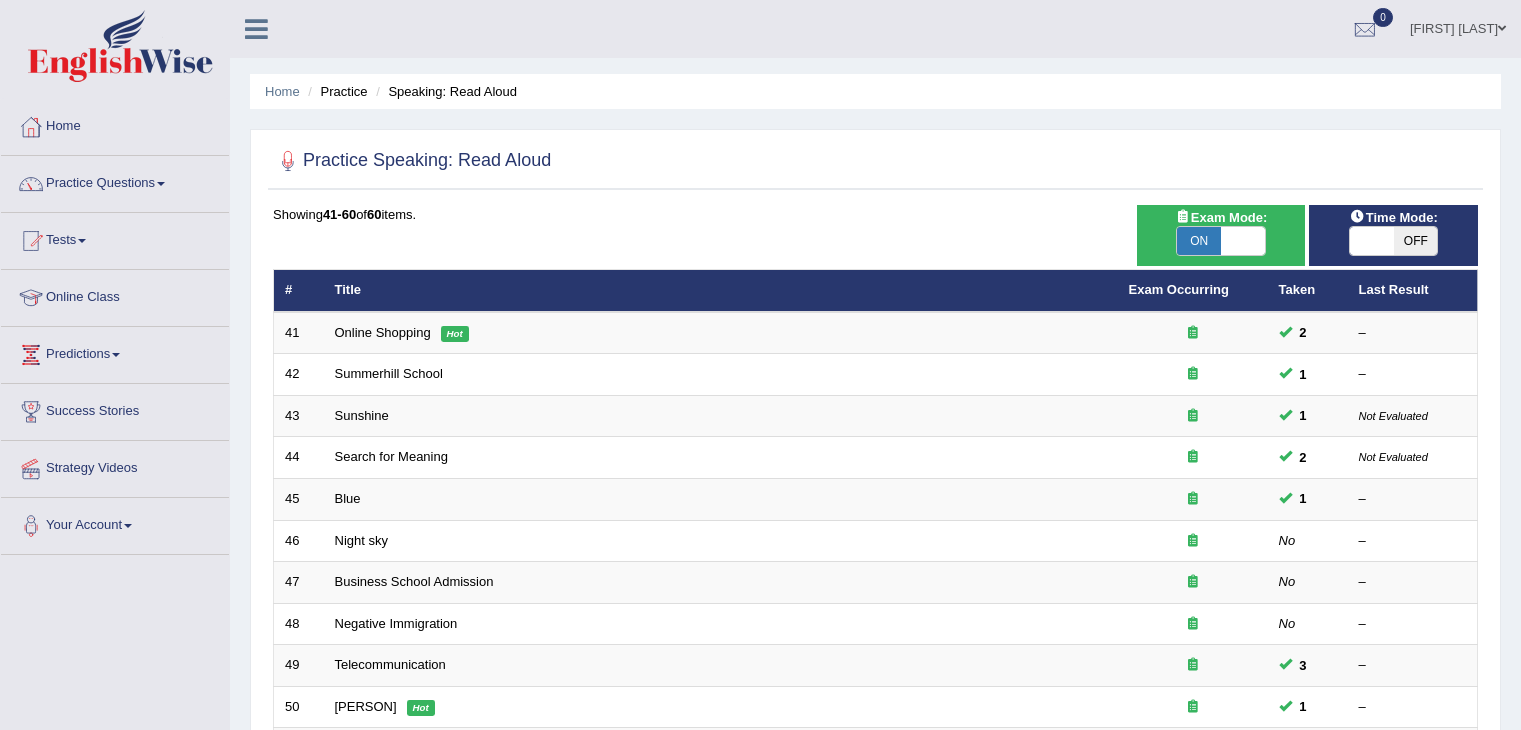 scroll, scrollTop: 0, scrollLeft: 0, axis: both 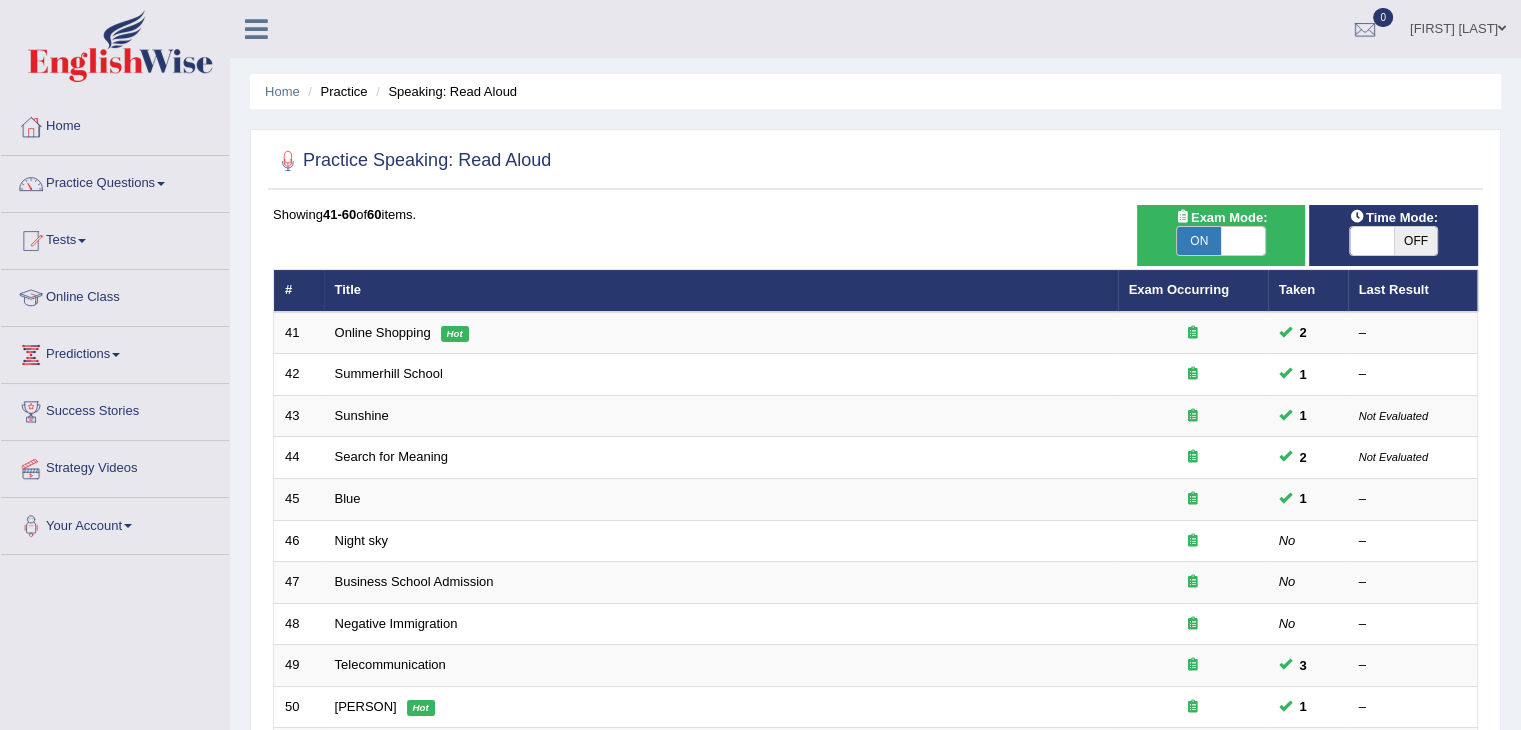 drag, startPoint x: 1480, startPoint y: 79, endPoint x: 1487, endPoint y: 70, distance: 11.401754 